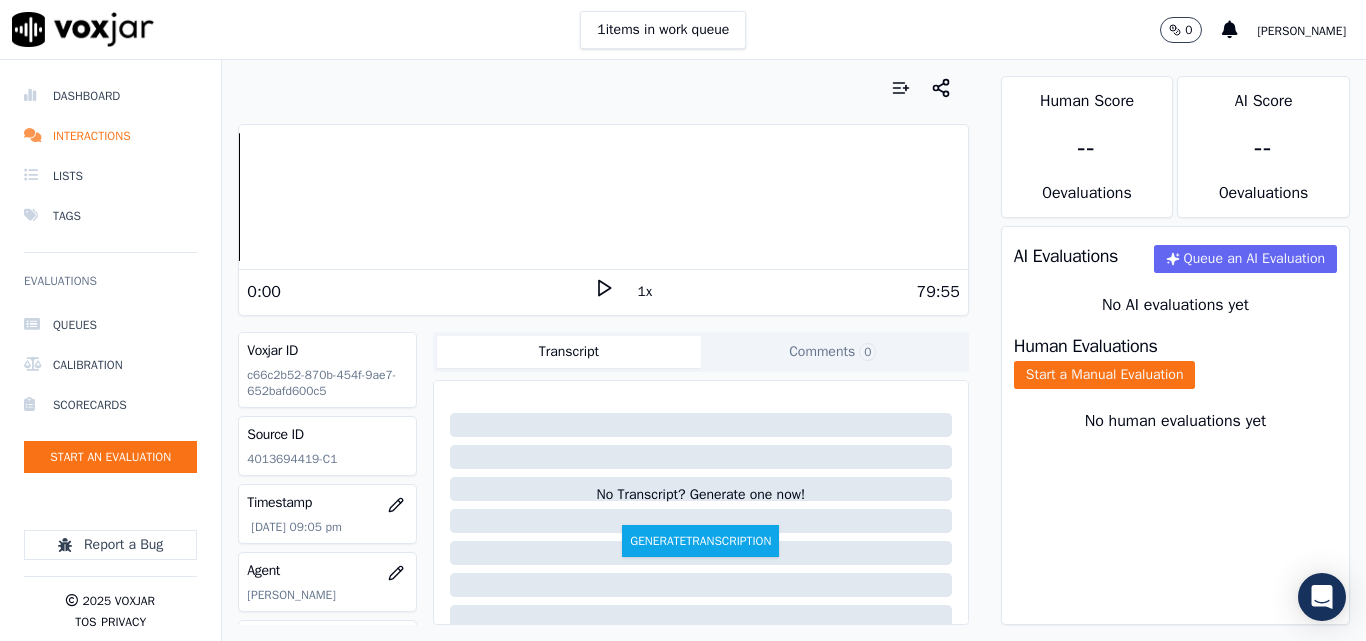 scroll, scrollTop: 0, scrollLeft: 0, axis: both 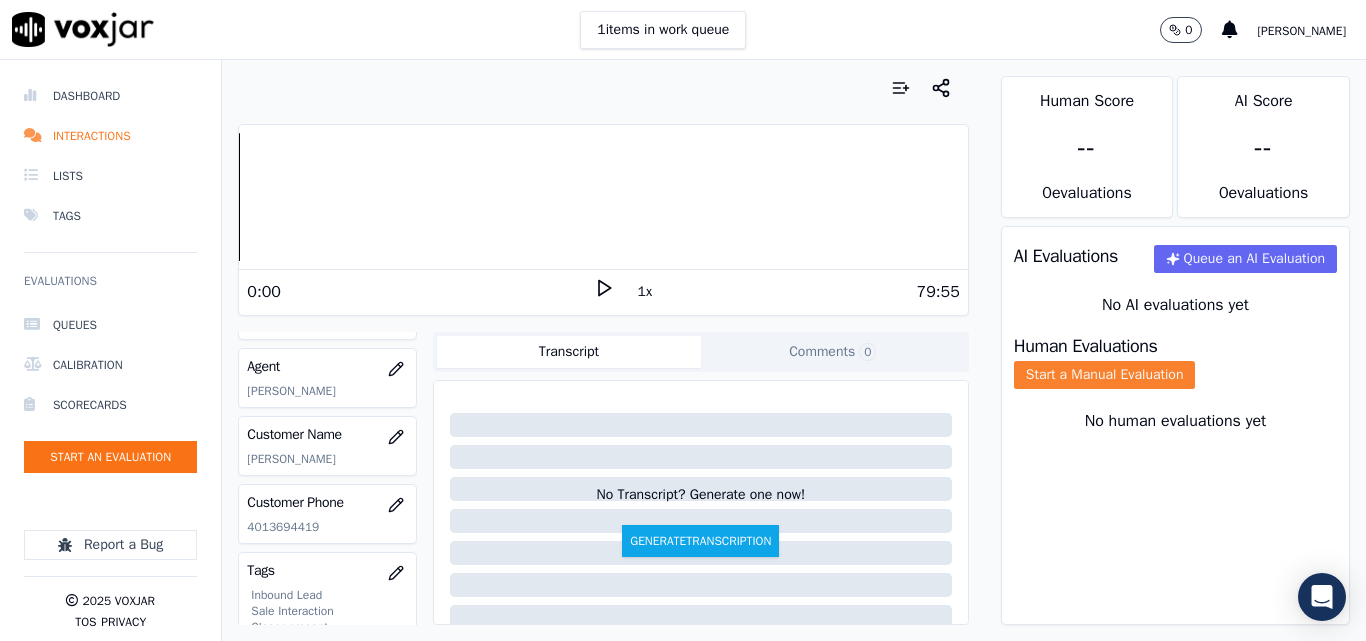 click on "Start a Manual Evaluation" 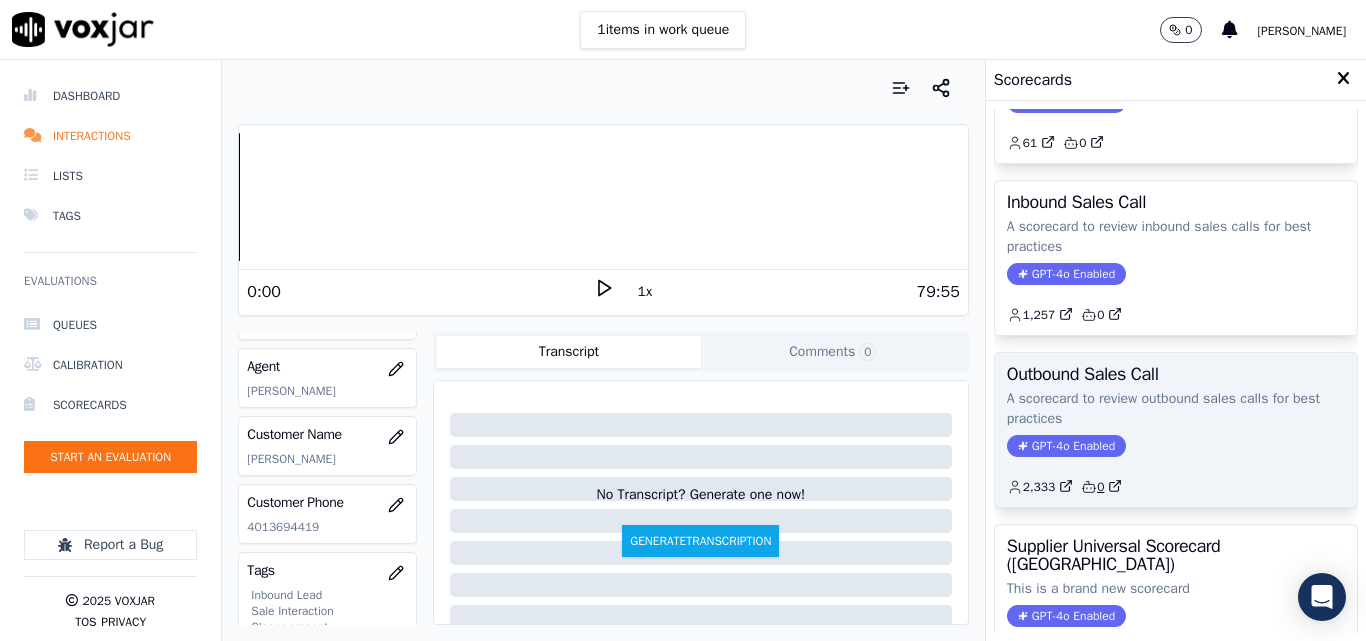 scroll, scrollTop: 200, scrollLeft: 0, axis: vertical 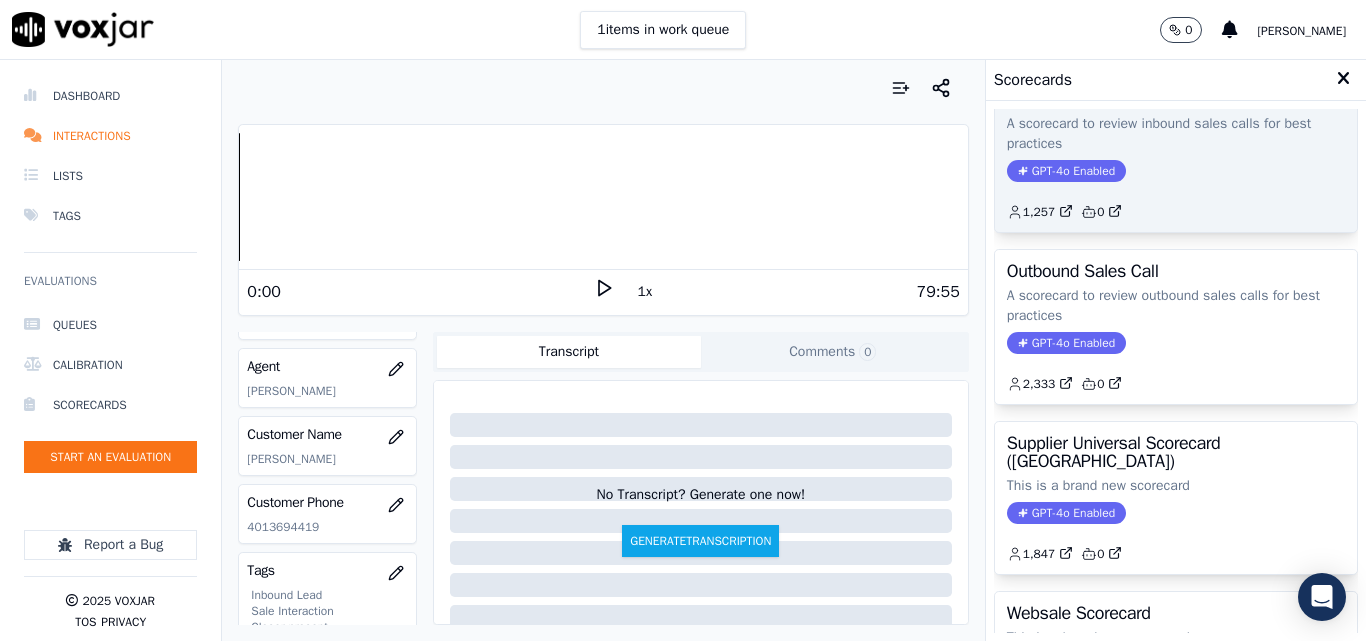 click on "GPT-4o Enabled" 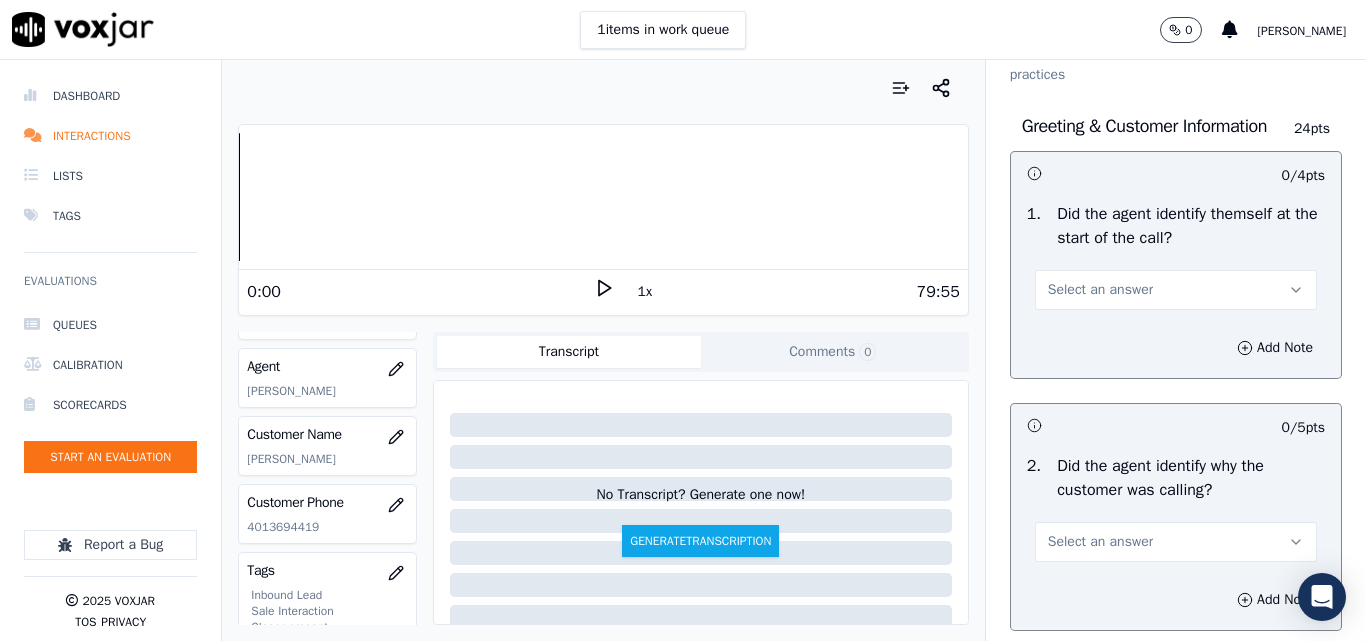 scroll, scrollTop: 200, scrollLeft: 0, axis: vertical 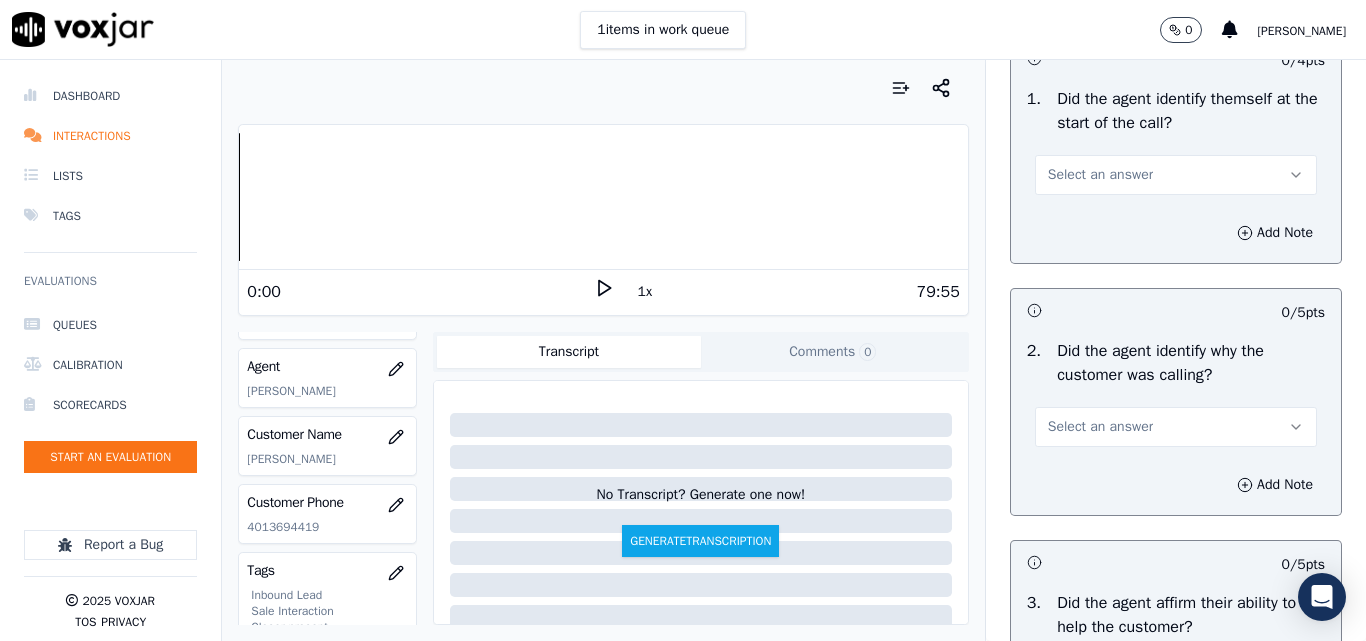 click on "Select an answer" at bounding box center (1176, 175) 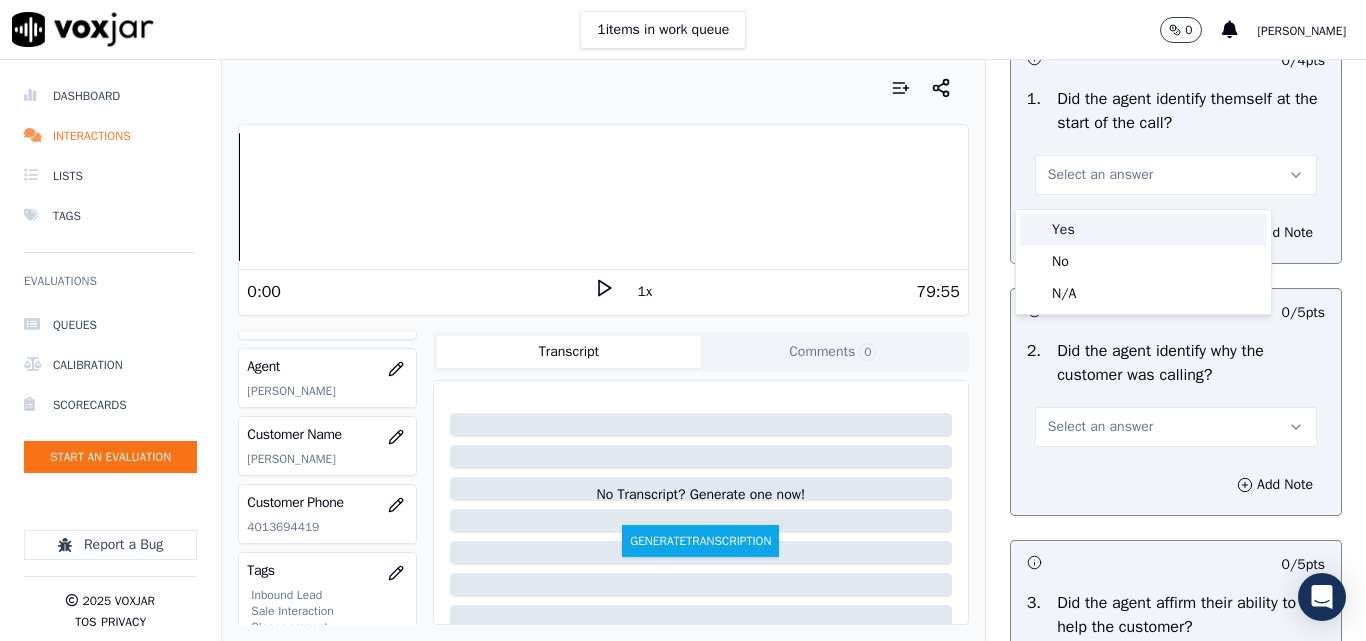 click on "Yes" at bounding box center [1143, 230] 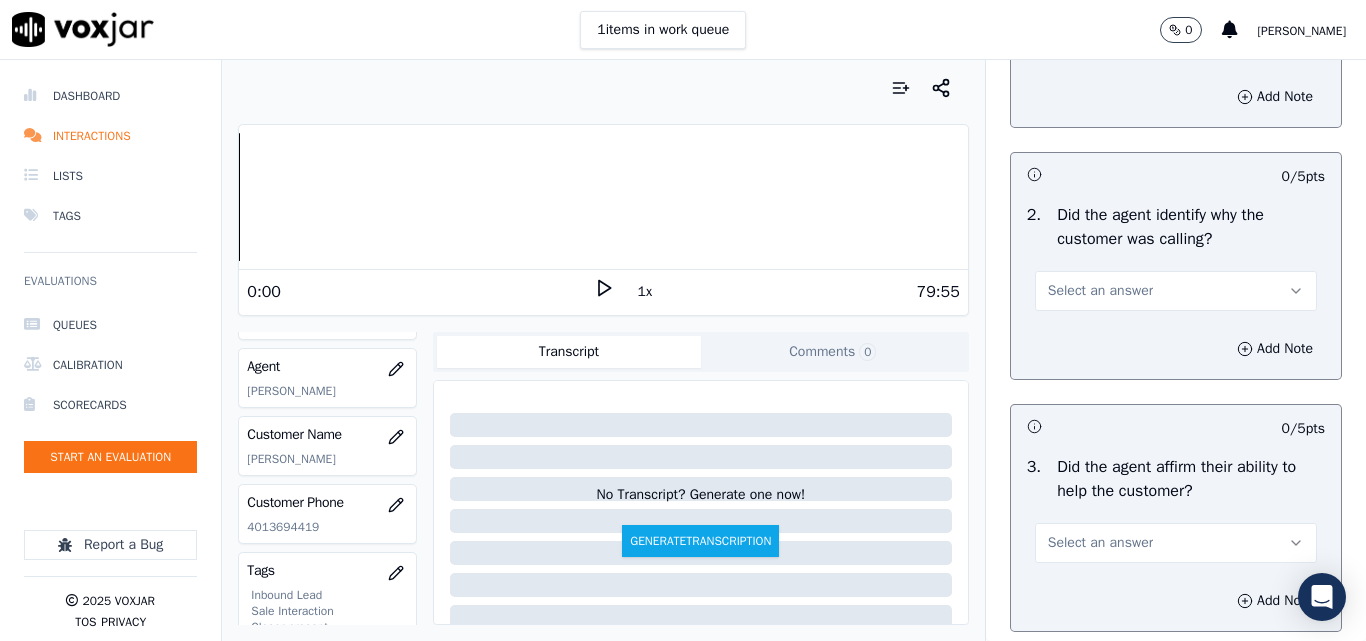 scroll, scrollTop: 500, scrollLeft: 0, axis: vertical 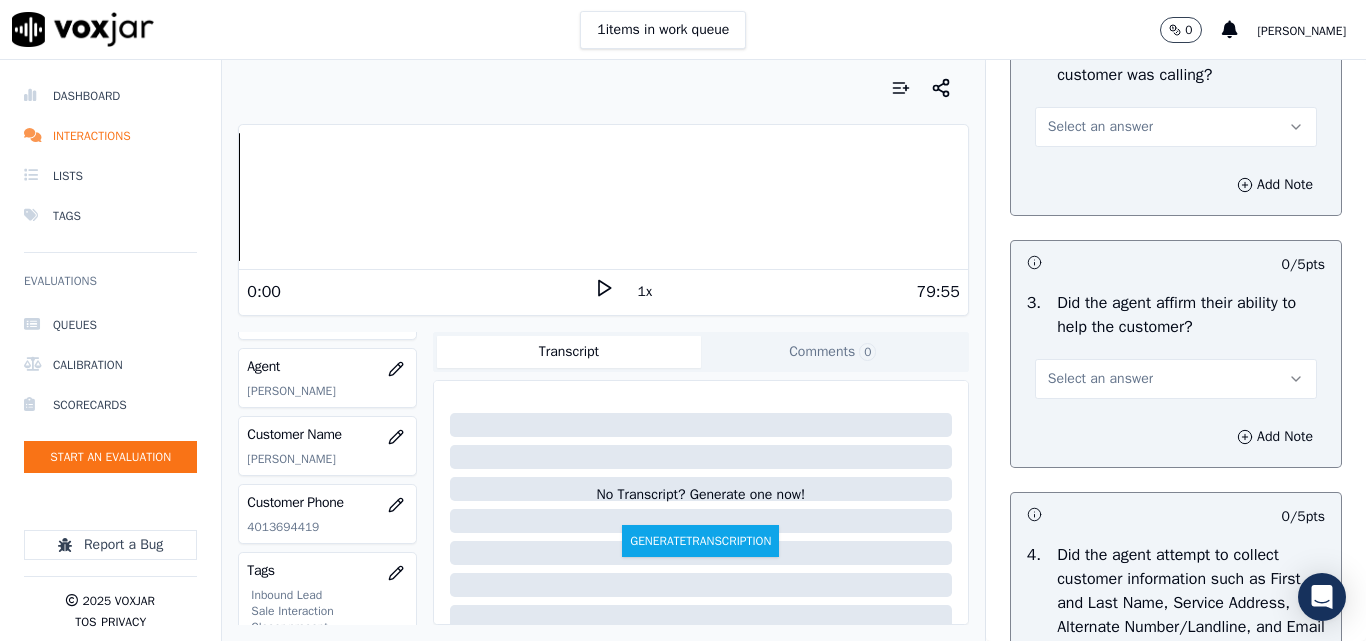 click on "Select an answer" at bounding box center [1100, 127] 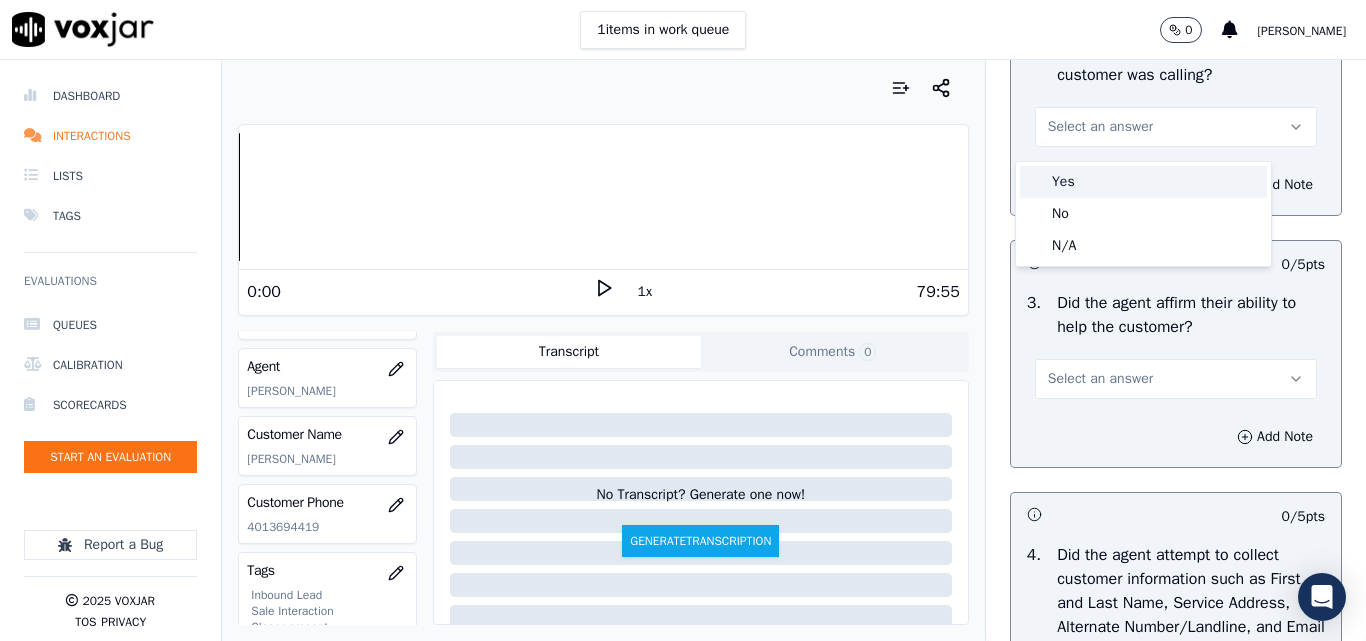 click on "Yes" at bounding box center (1143, 182) 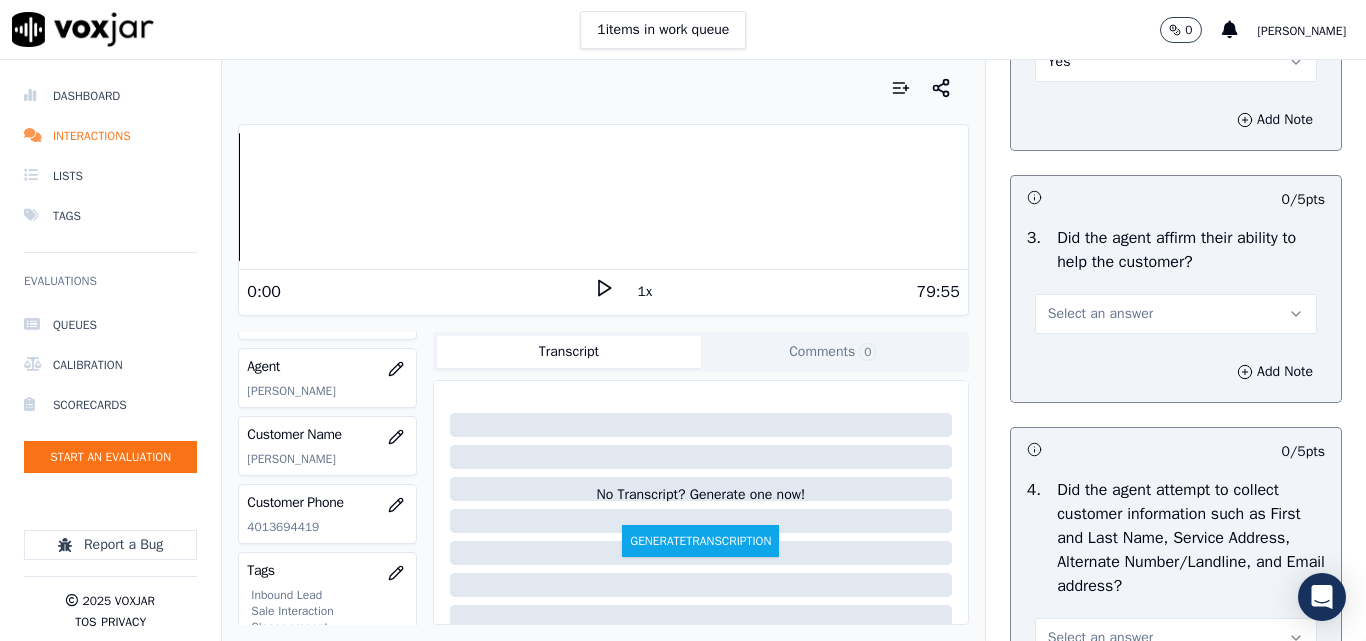 scroll, scrollTop: 600, scrollLeft: 0, axis: vertical 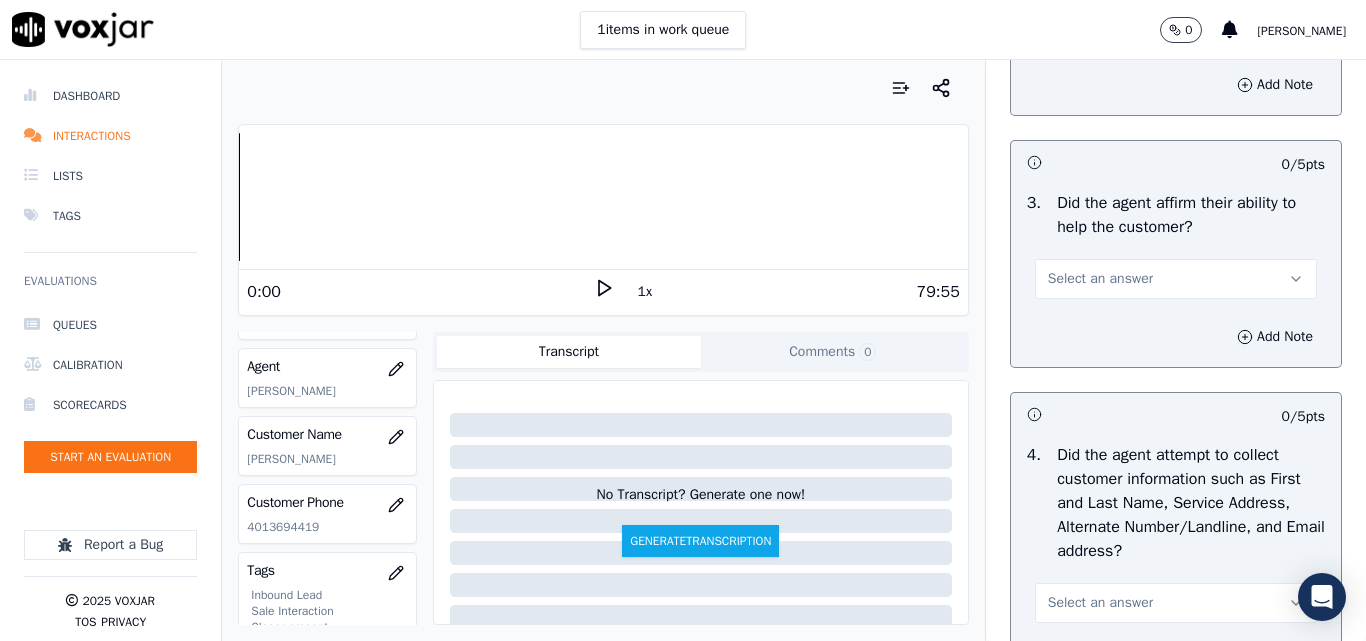 click on "Select an answer" at bounding box center [1100, 279] 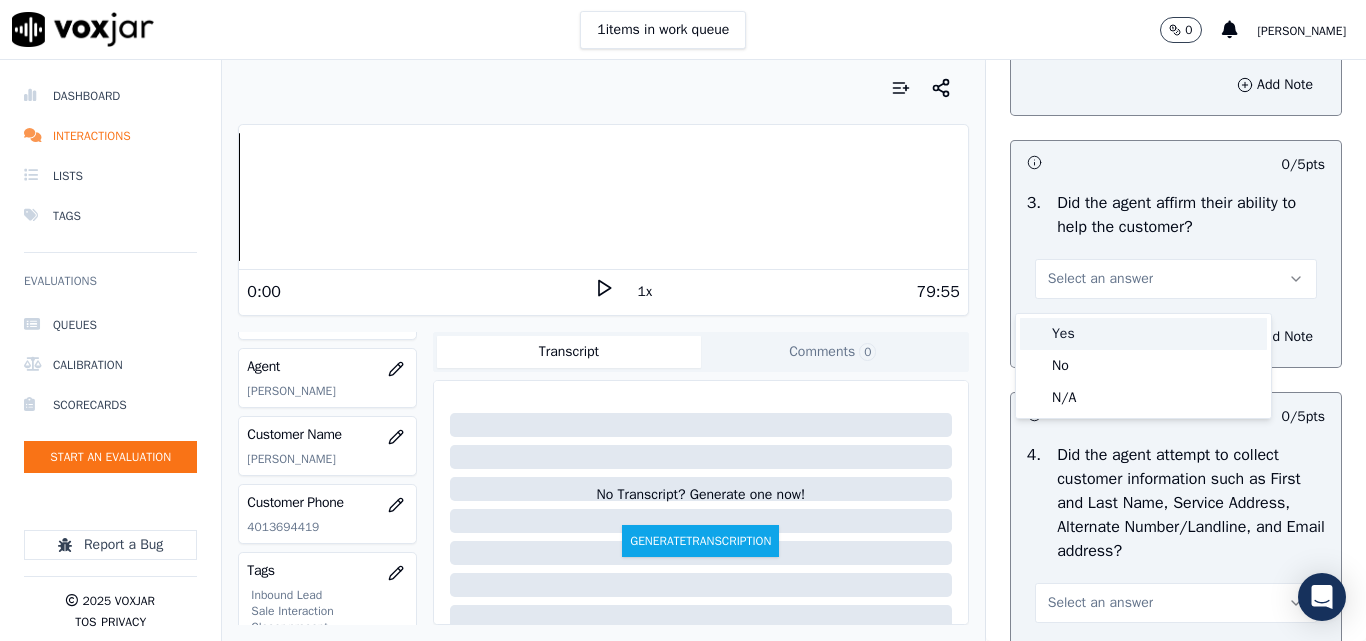 click on "Yes" at bounding box center (1143, 334) 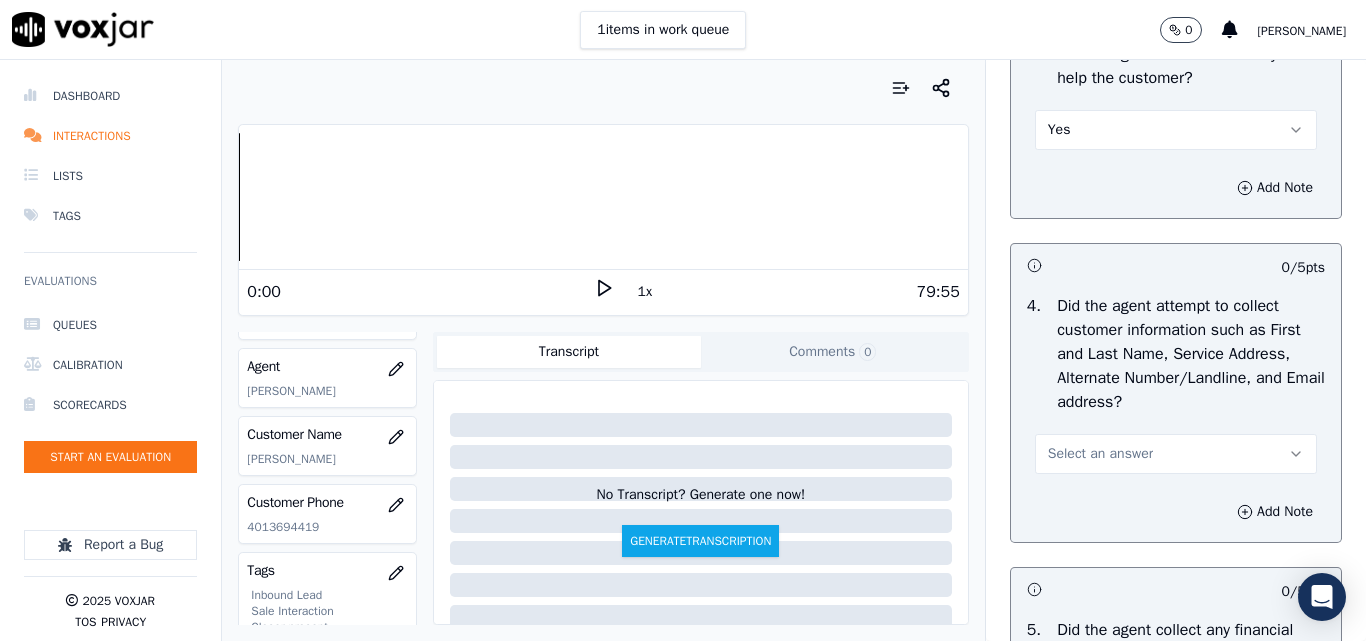 scroll, scrollTop: 900, scrollLeft: 0, axis: vertical 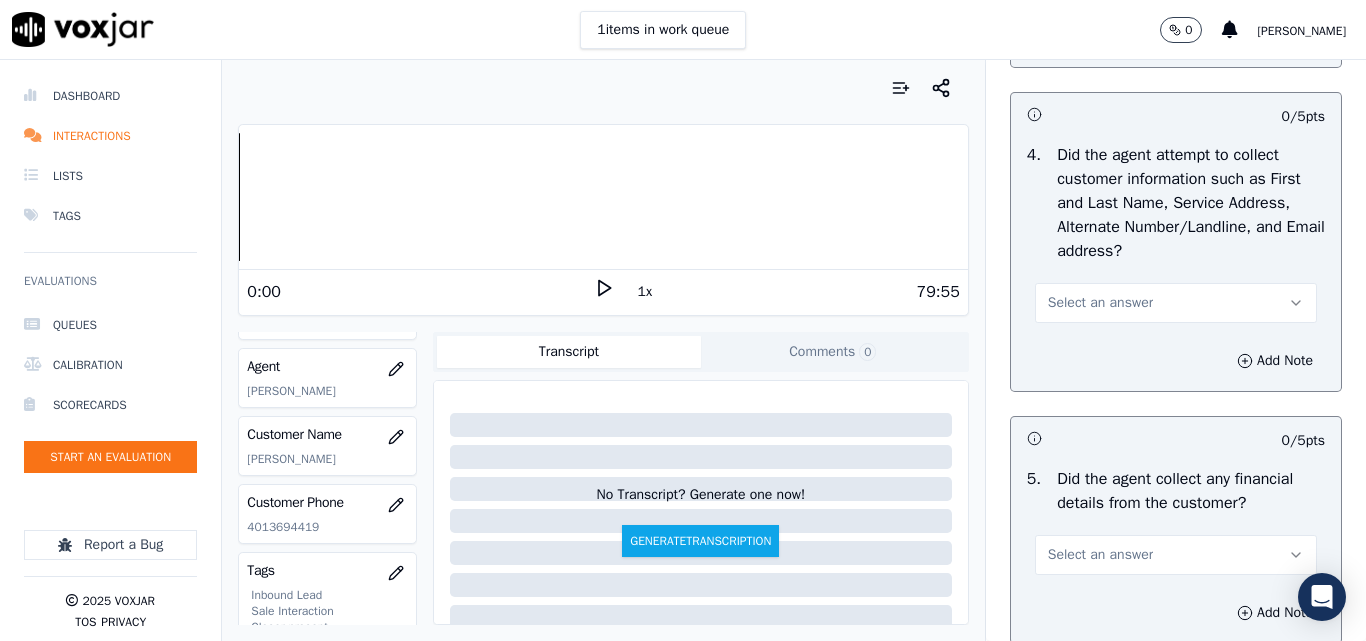 click on "Select an answer" at bounding box center (1100, 303) 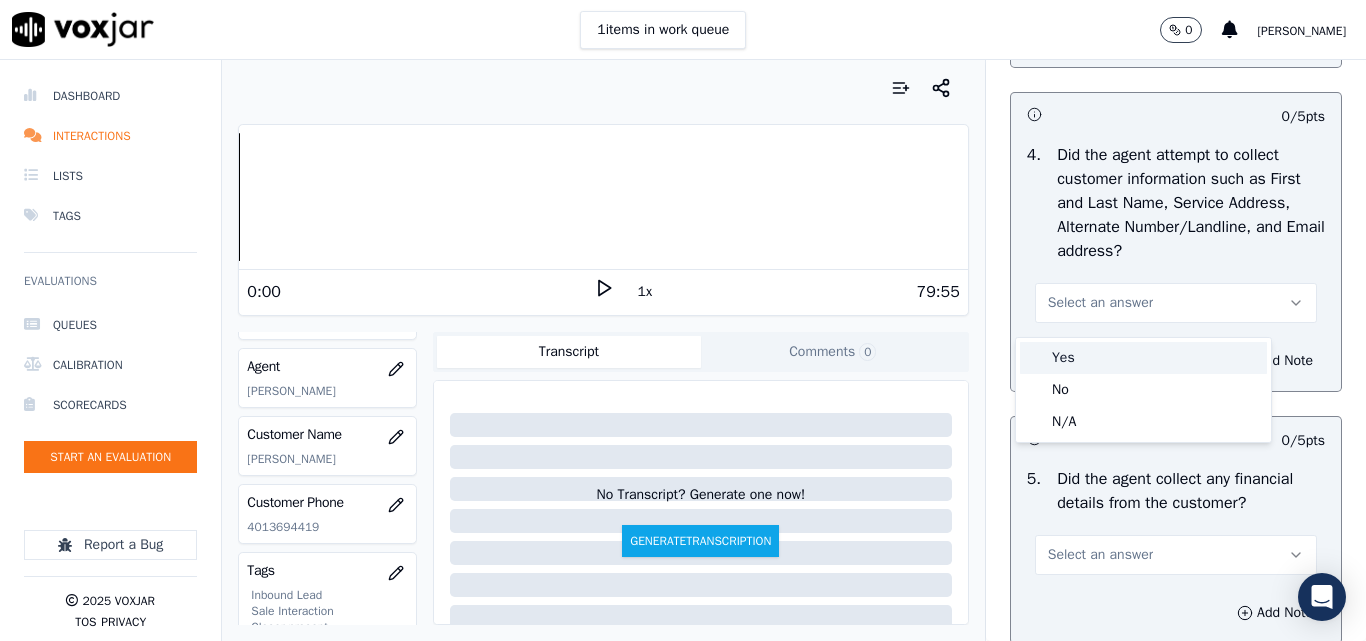 click on "Yes" at bounding box center (1143, 358) 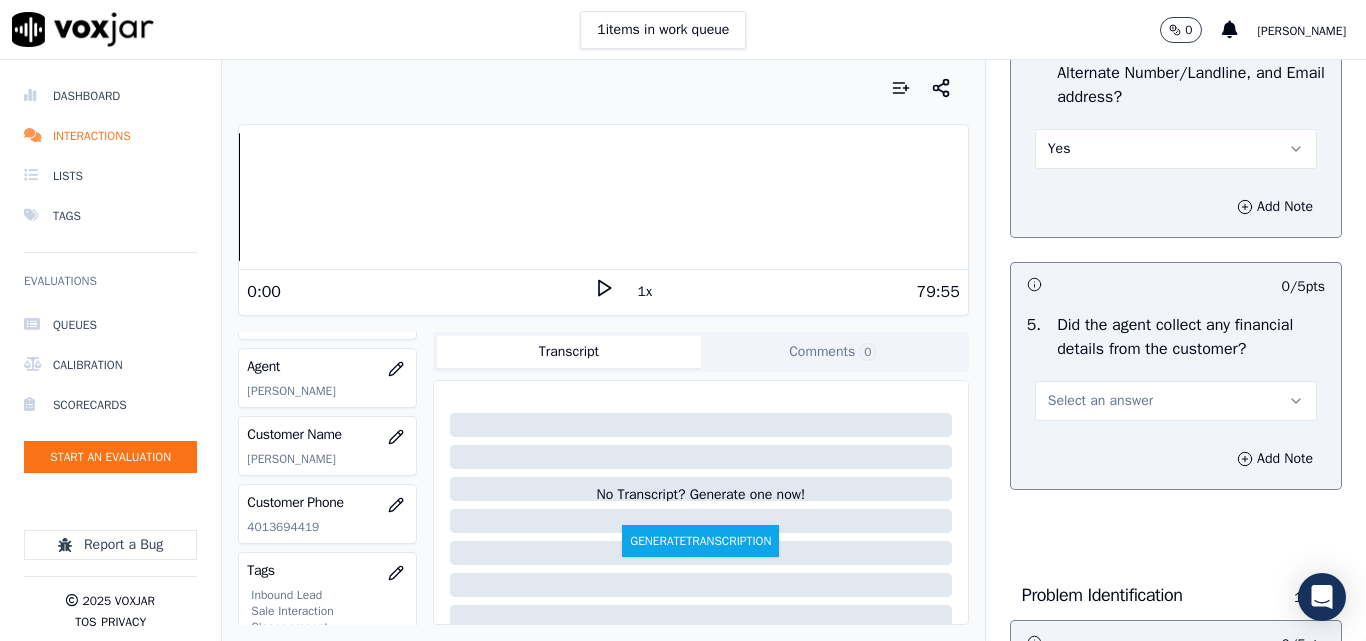 scroll, scrollTop: 1200, scrollLeft: 0, axis: vertical 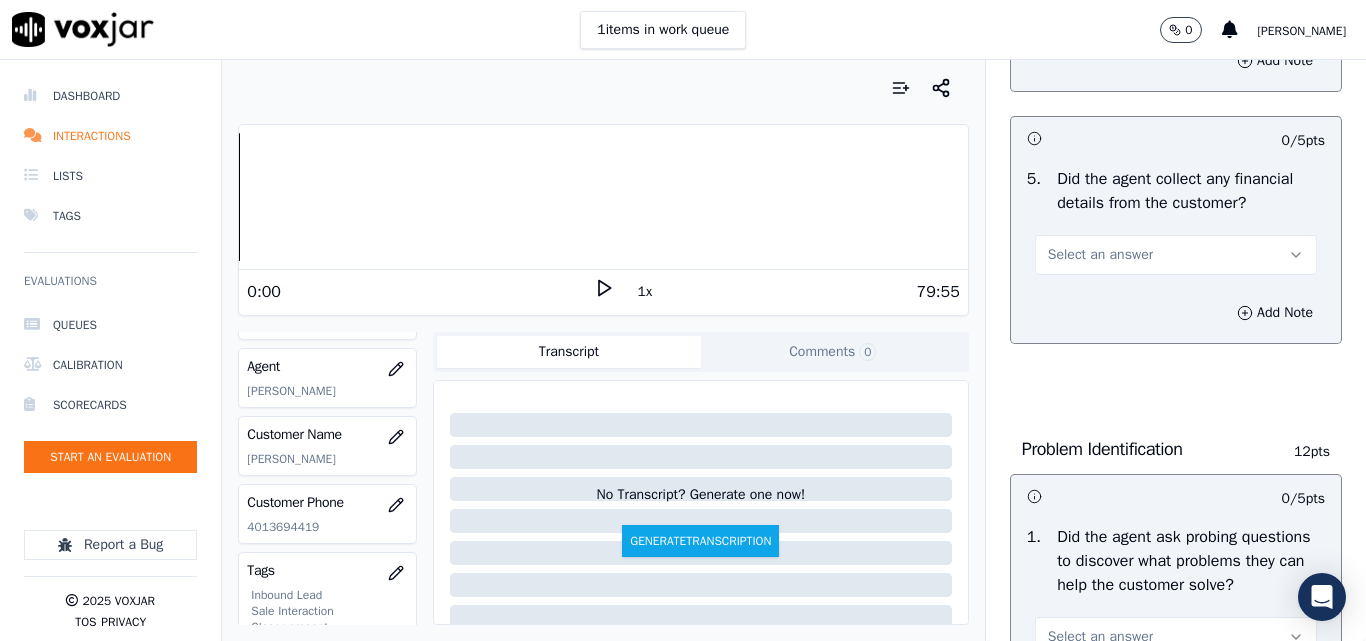 click on "Select an answer" at bounding box center (1176, 255) 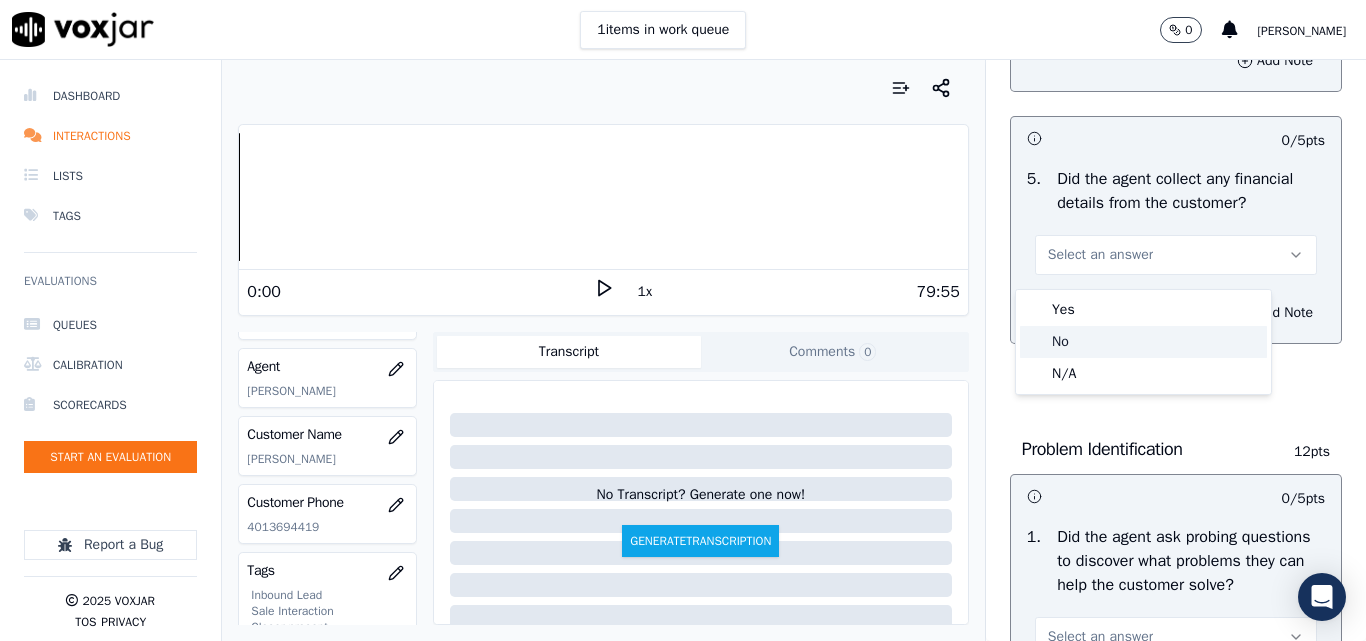 click on "No" 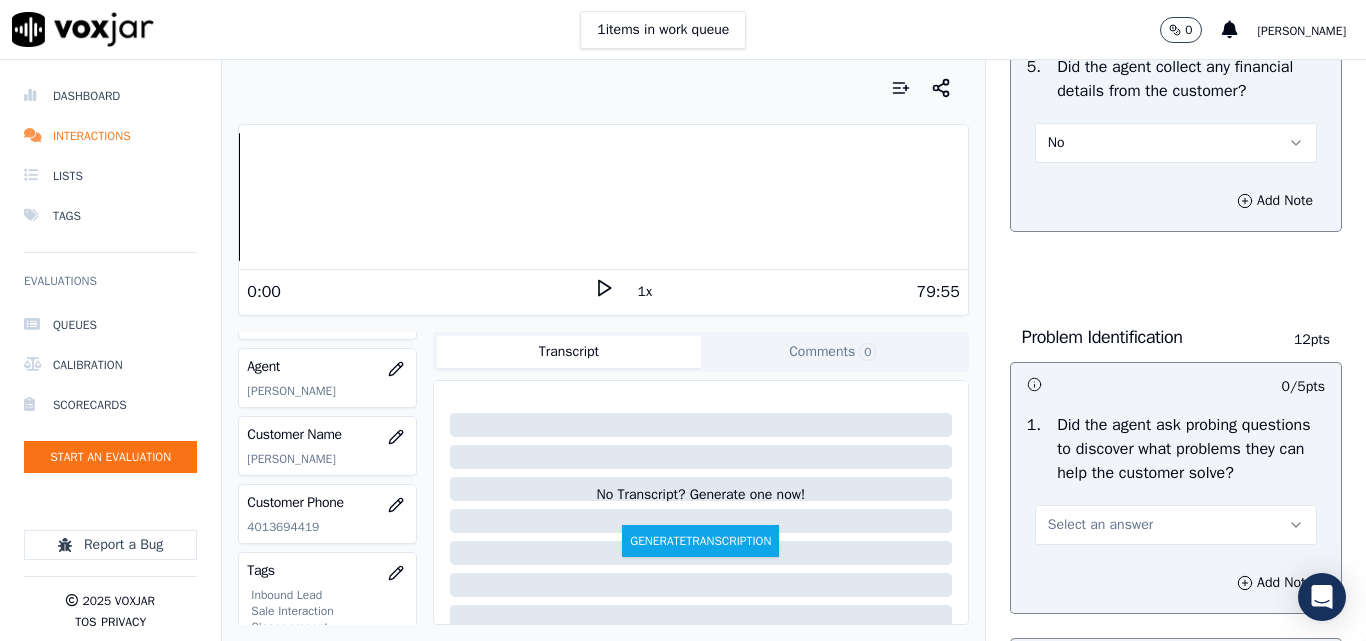 scroll, scrollTop: 1500, scrollLeft: 0, axis: vertical 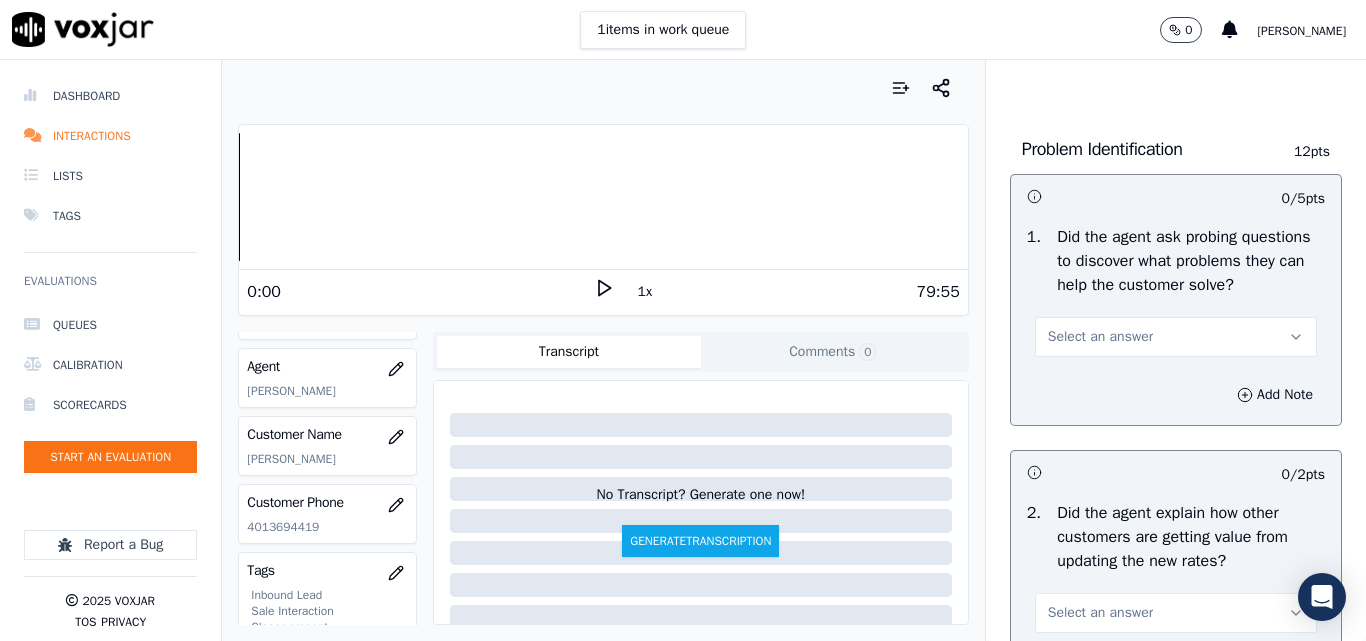 click on "Select an answer" at bounding box center (1100, 337) 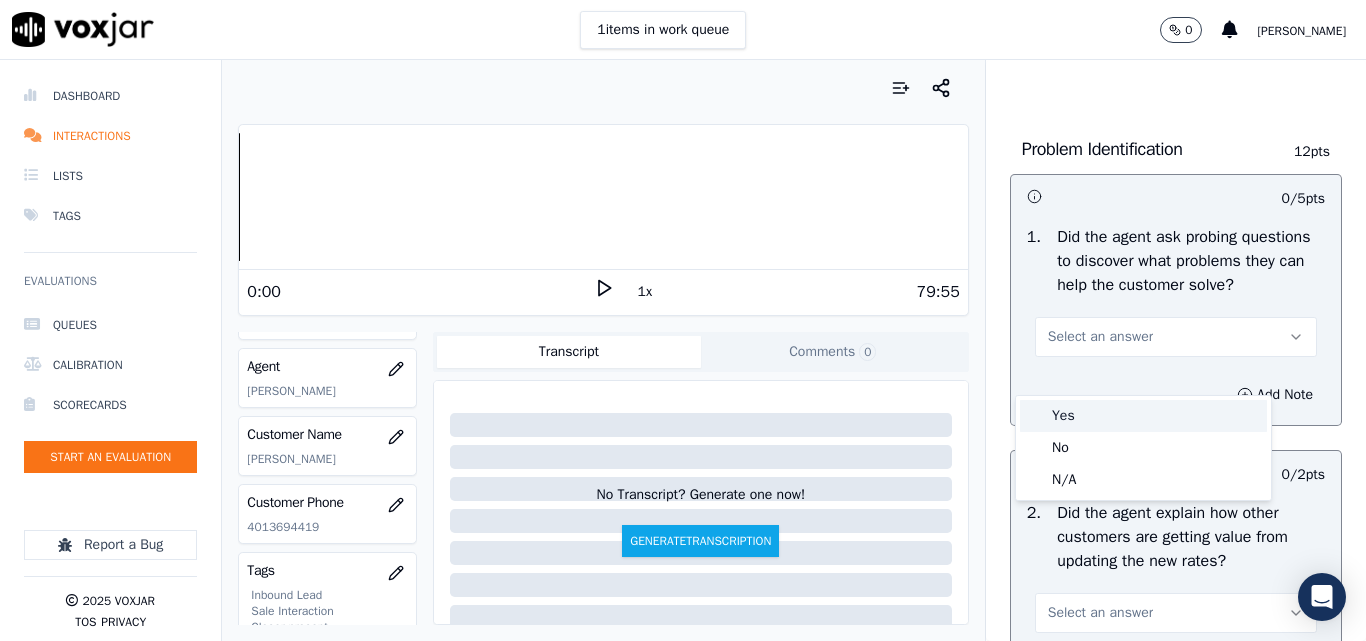 click on "Yes" at bounding box center (1143, 416) 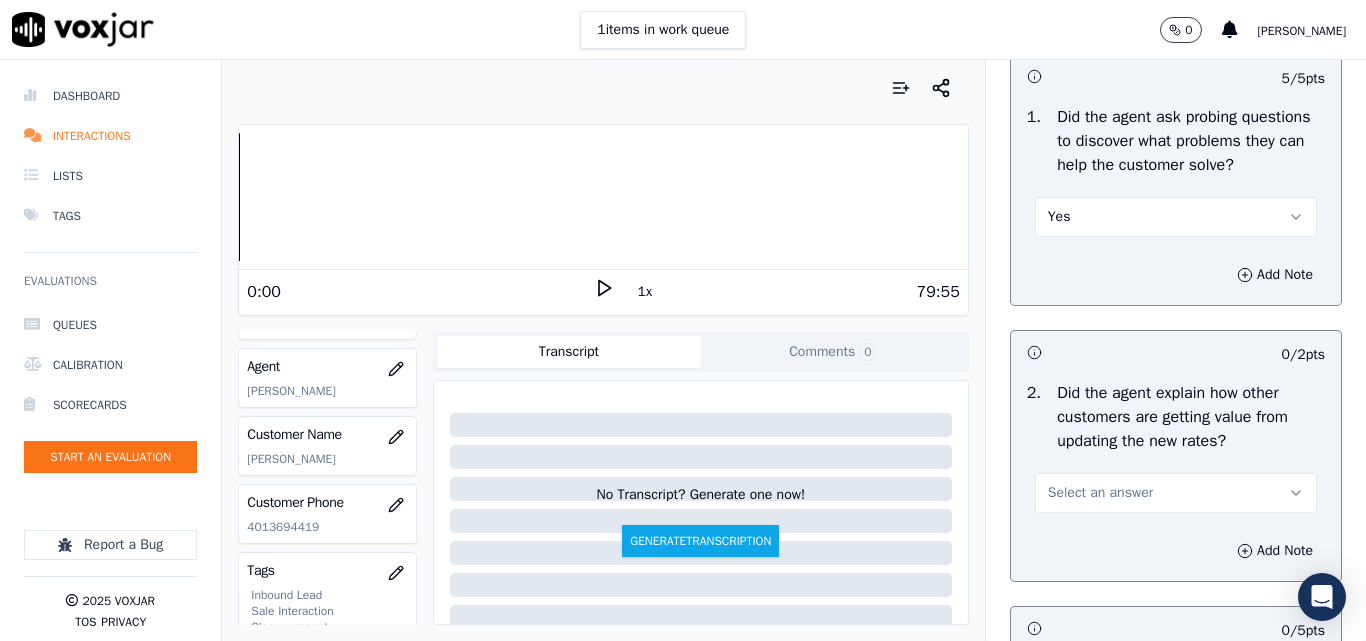 scroll, scrollTop: 1700, scrollLeft: 0, axis: vertical 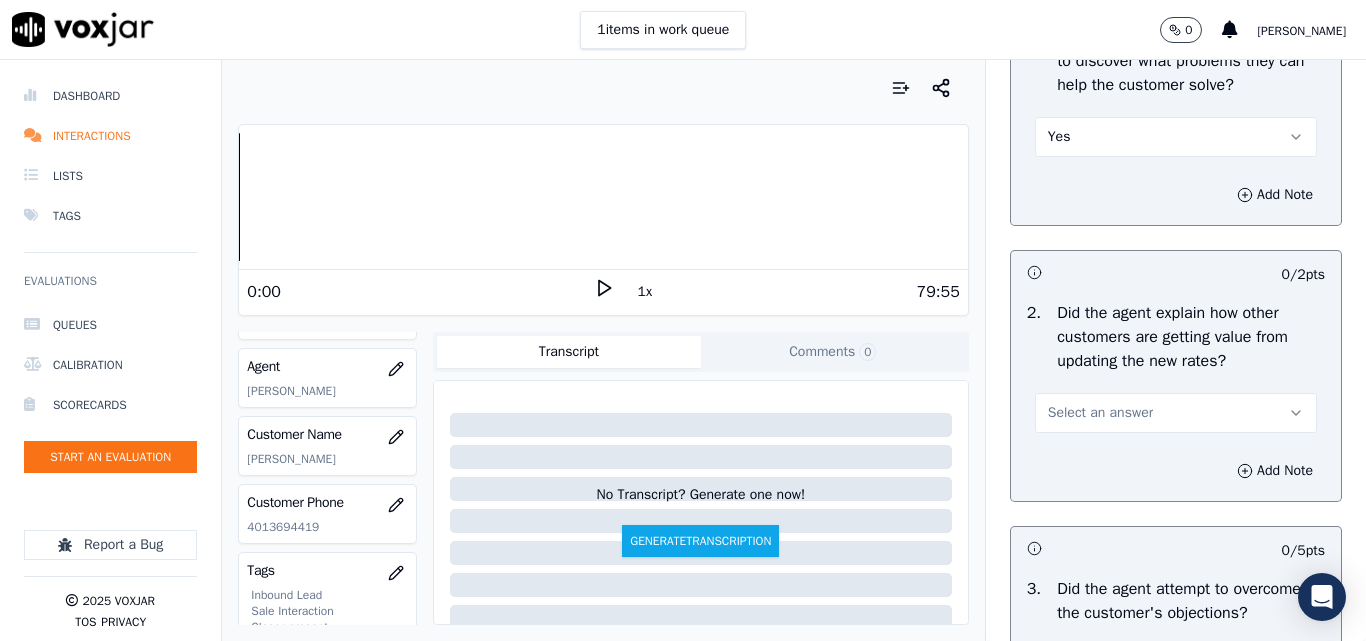 click on "Select an answer" at bounding box center [1100, 413] 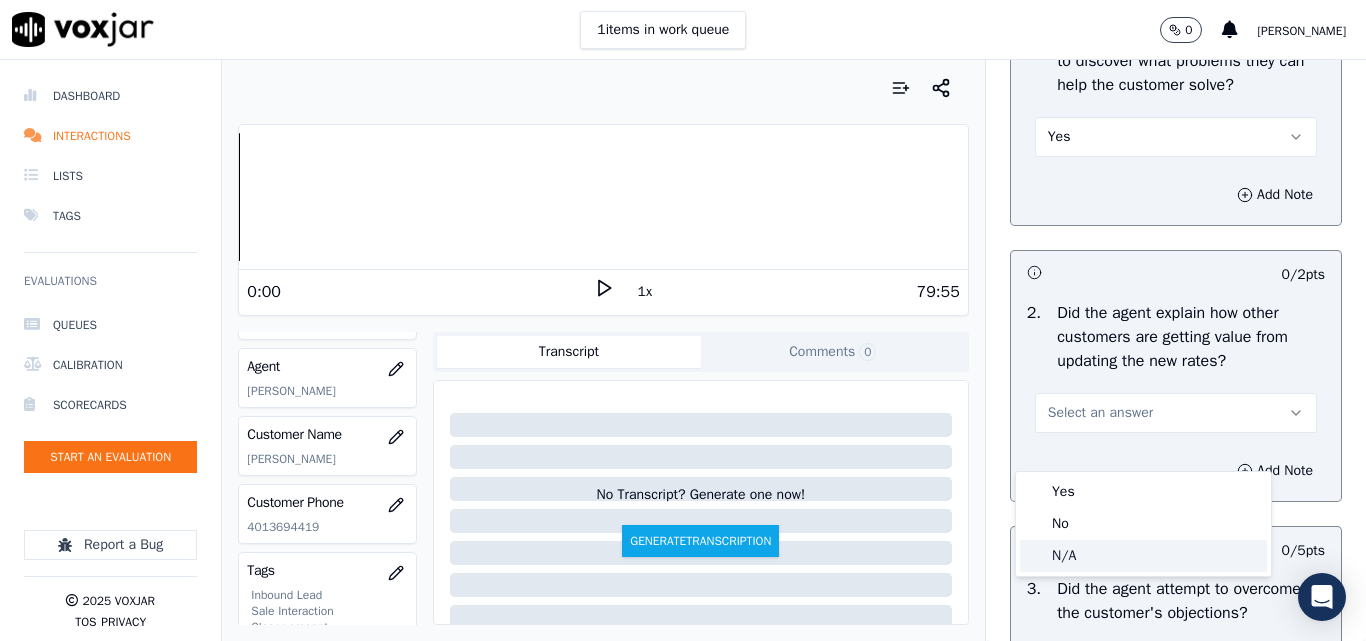 click on "N/A" 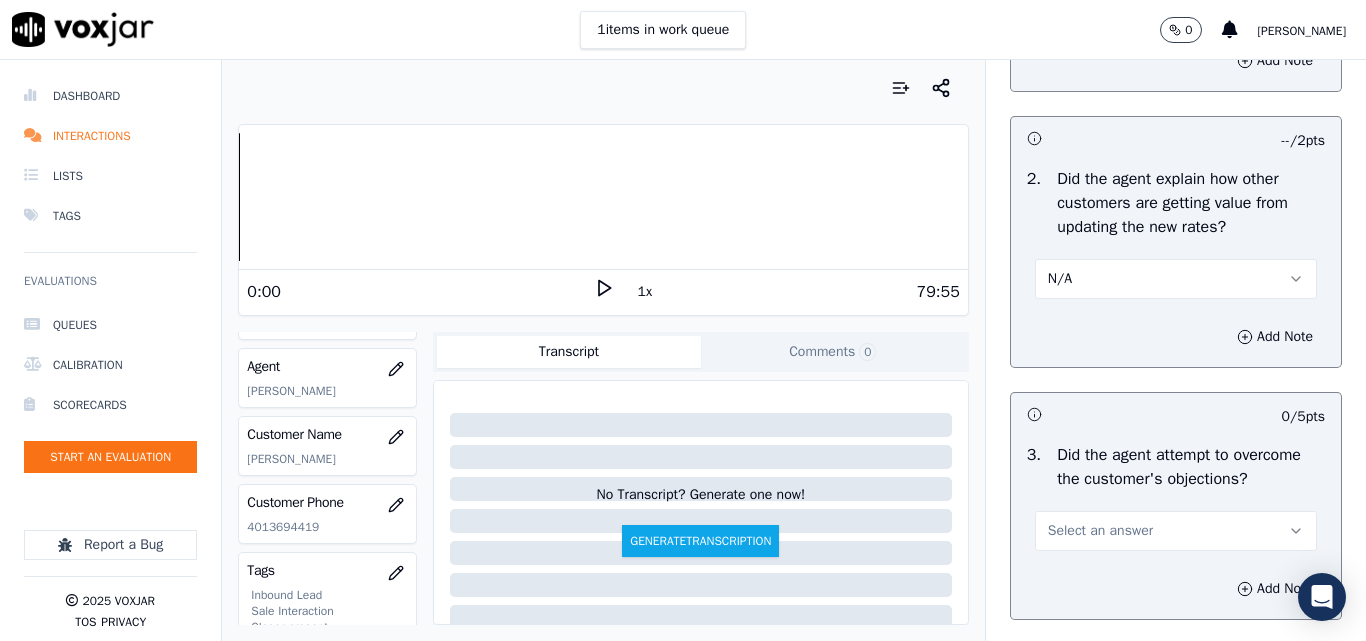 scroll, scrollTop: 2000, scrollLeft: 0, axis: vertical 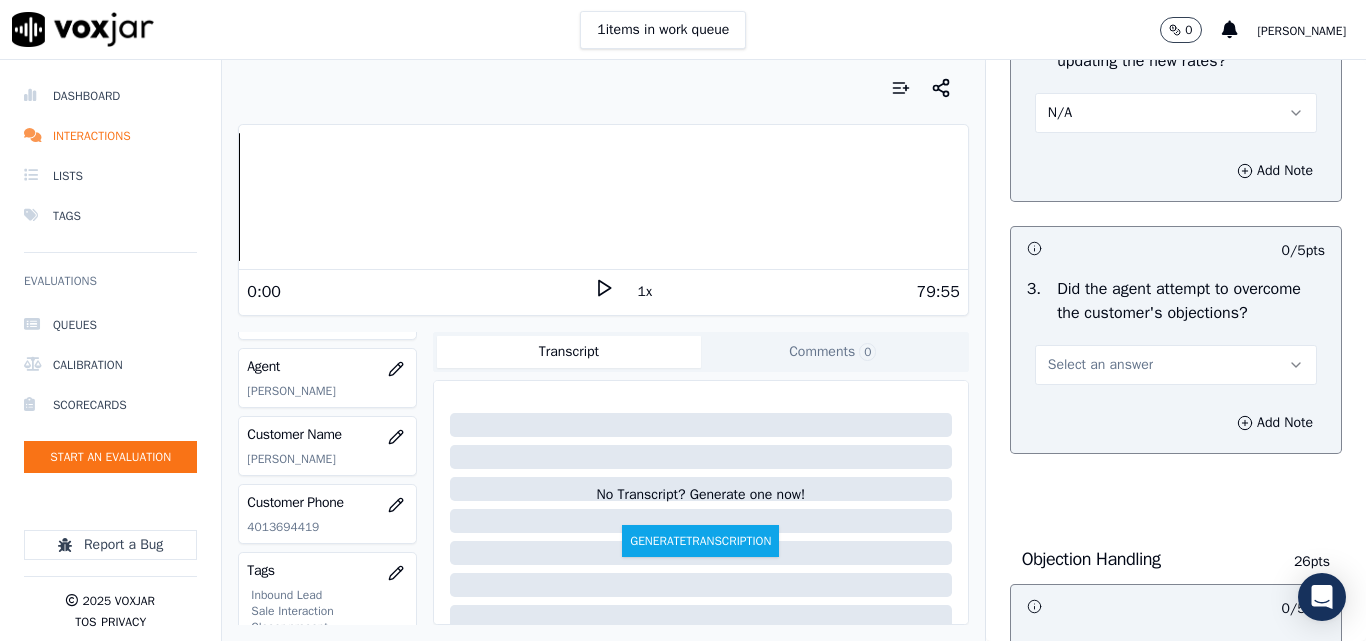 click on "Select an answer" at bounding box center [1100, 365] 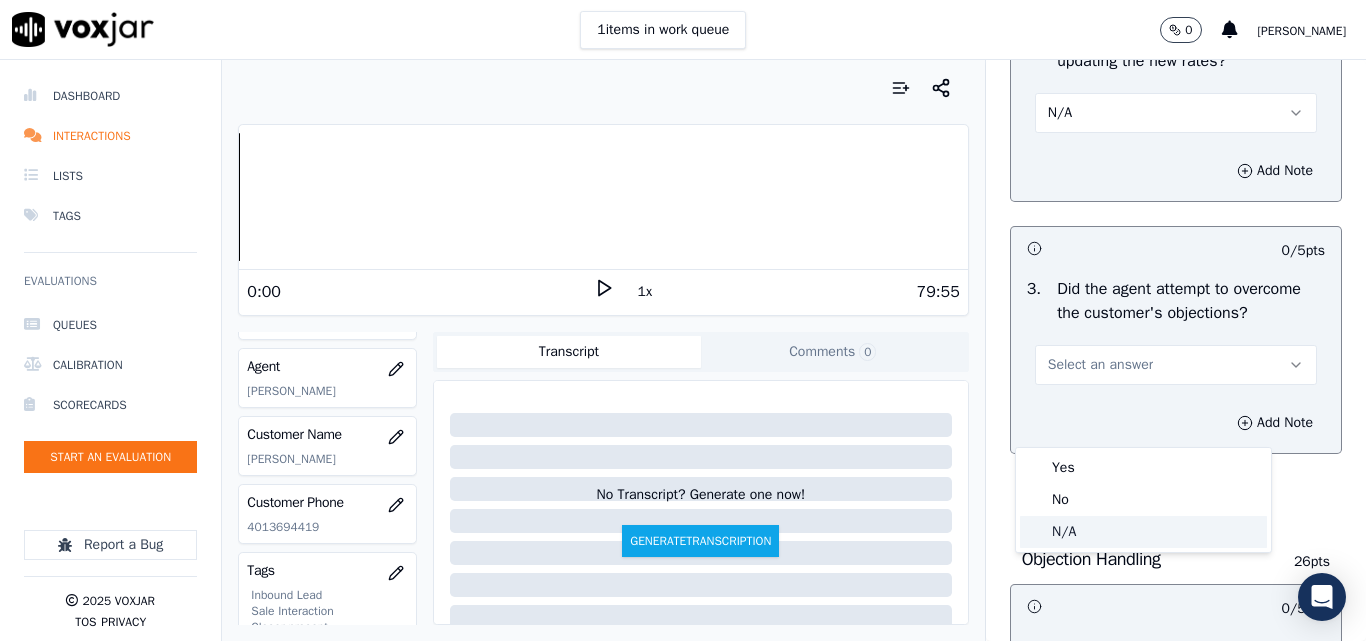 click on "N/A" 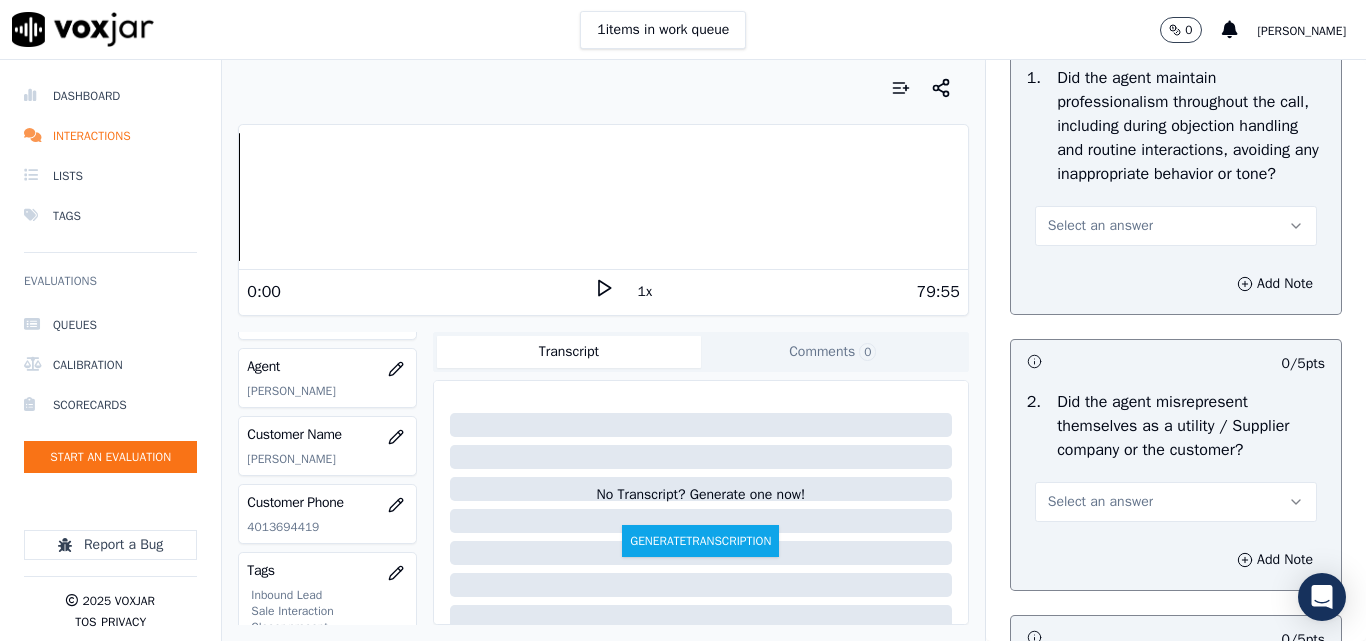 scroll, scrollTop: 2600, scrollLeft: 0, axis: vertical 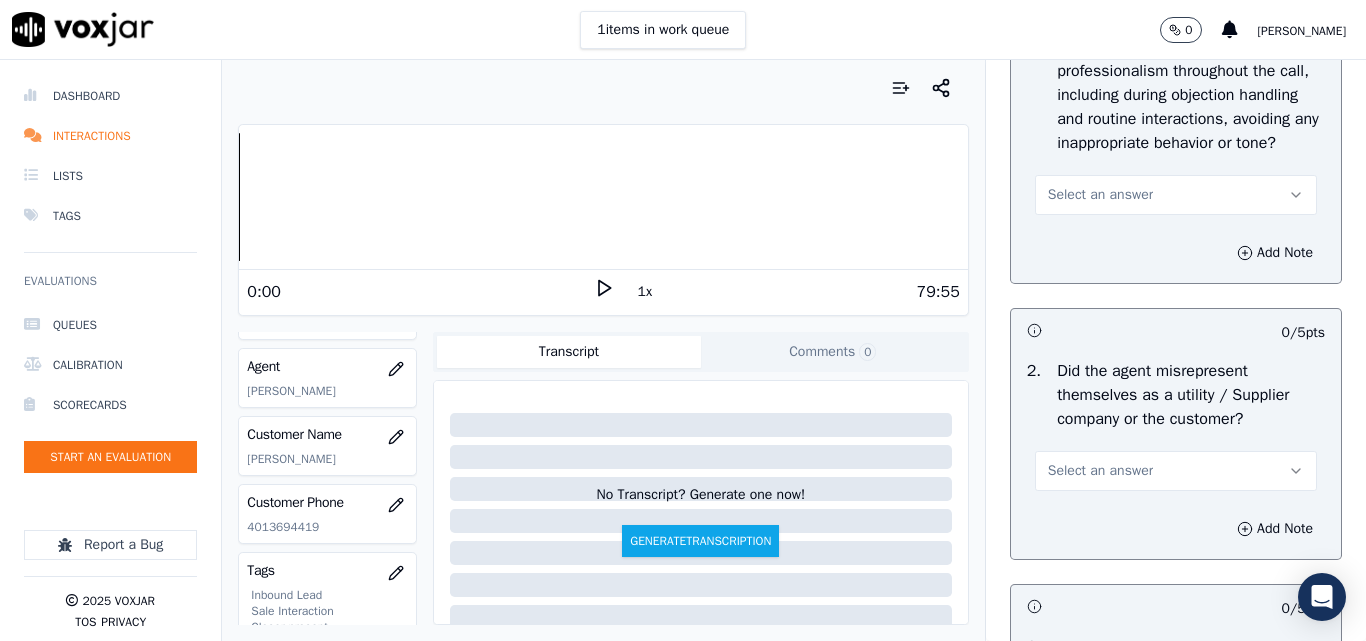 click on "Select an answer" at bounding box center (1100, 195) 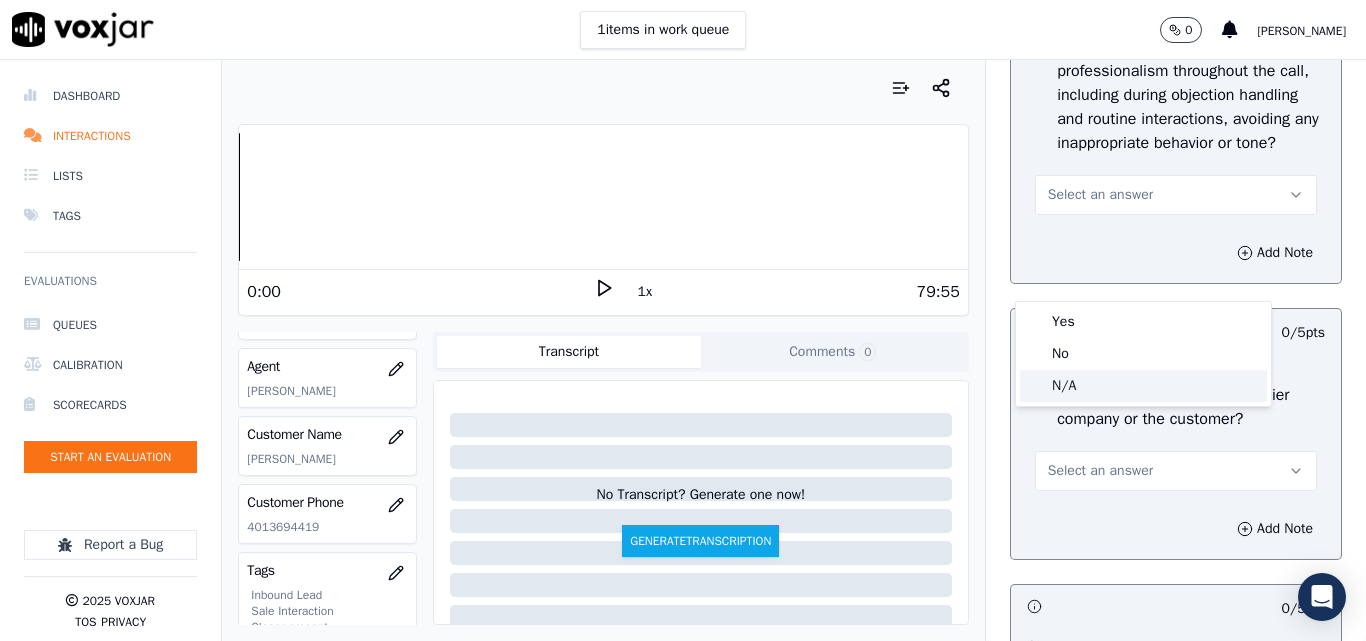 click on "N/A" 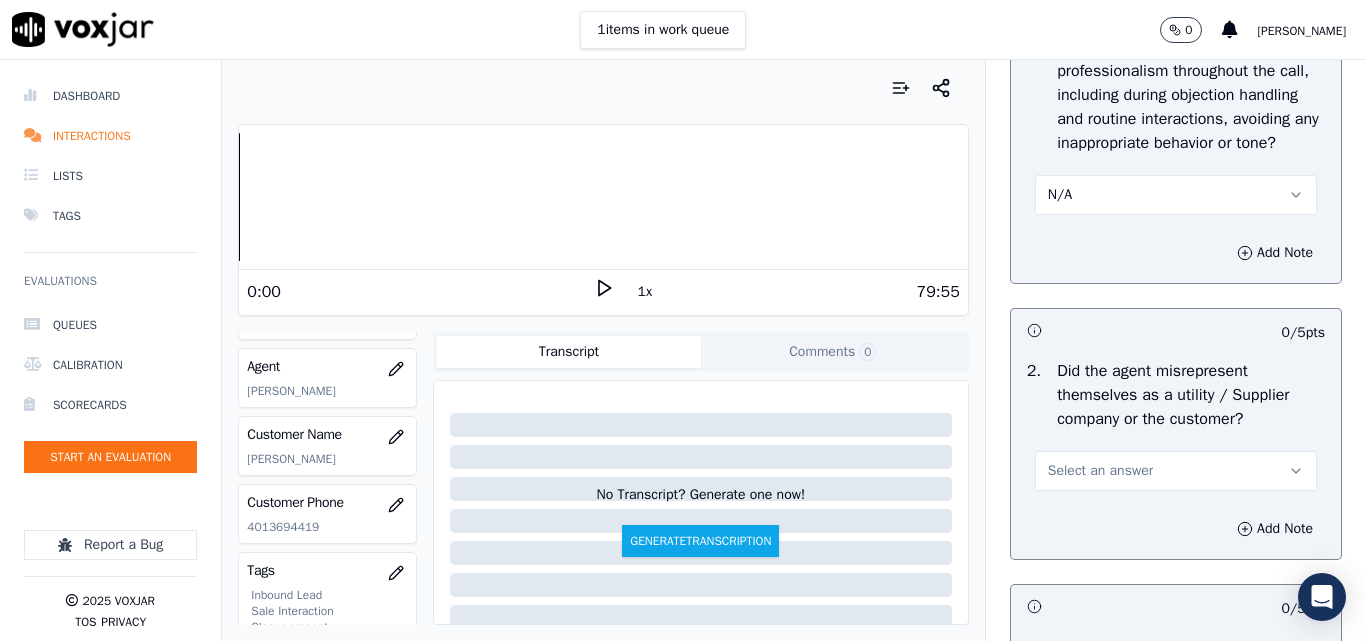 scroll, scrollTop: 2900, scrollLeft: 0, axis: vertical 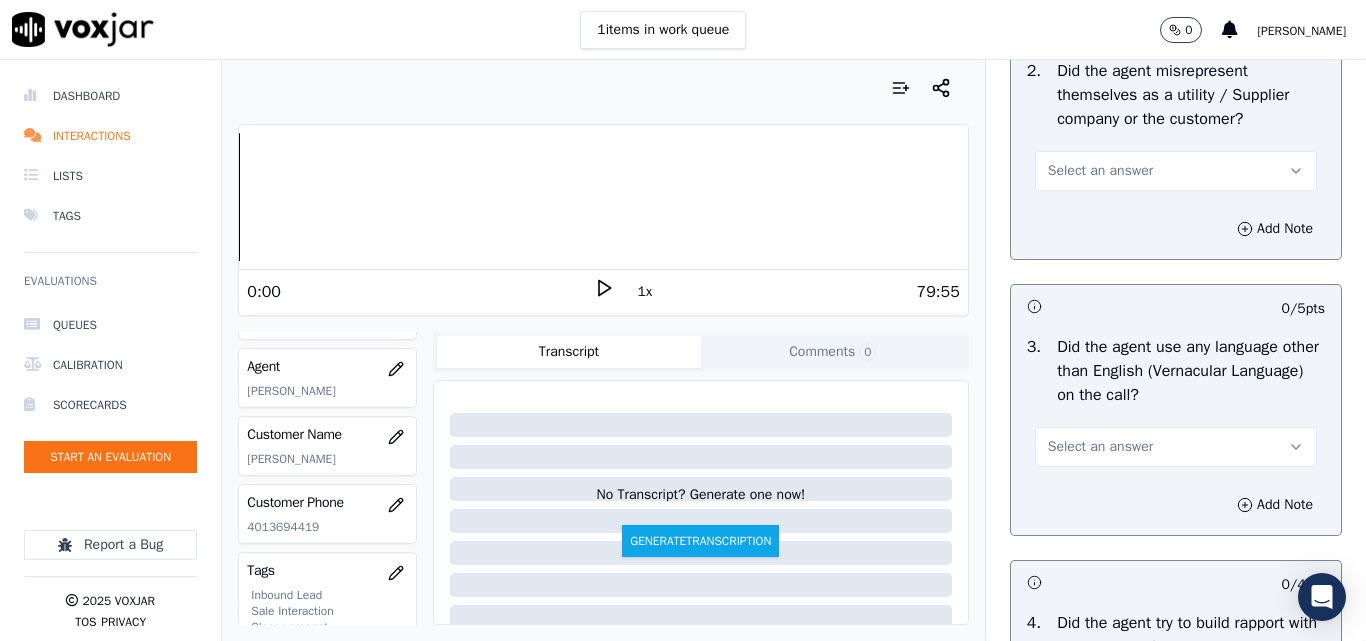click on "Select an answer" at bounding box center (1100, 171) 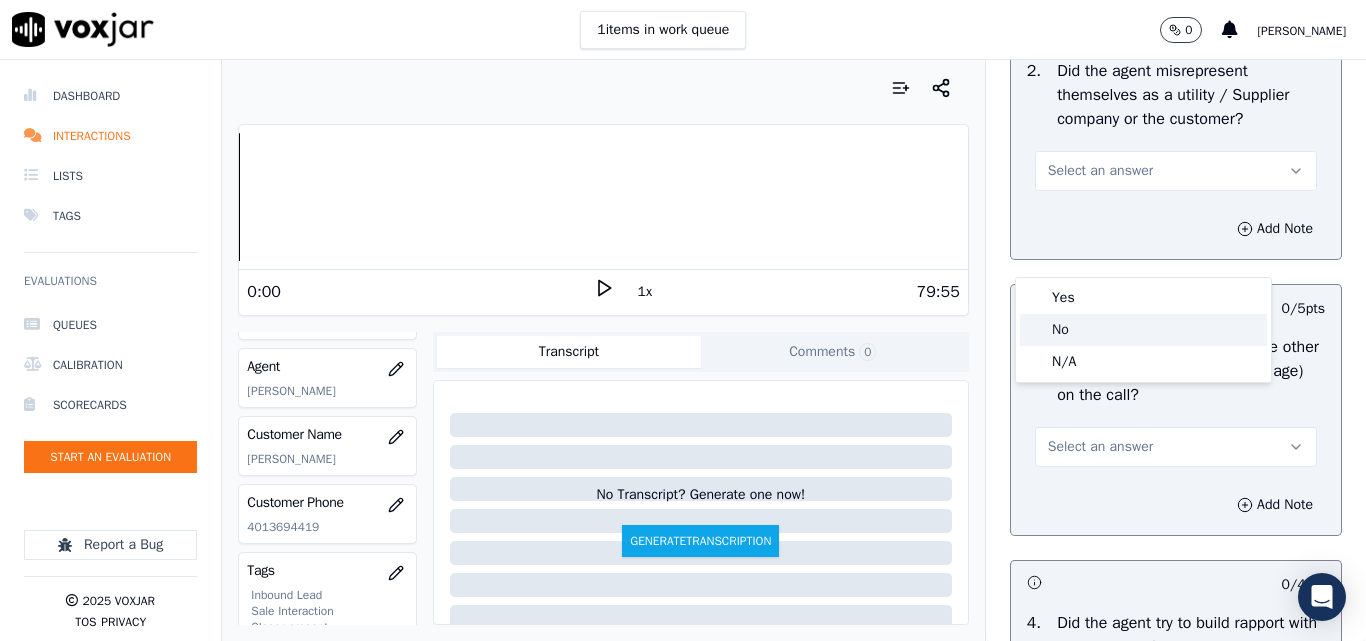 click on "No" 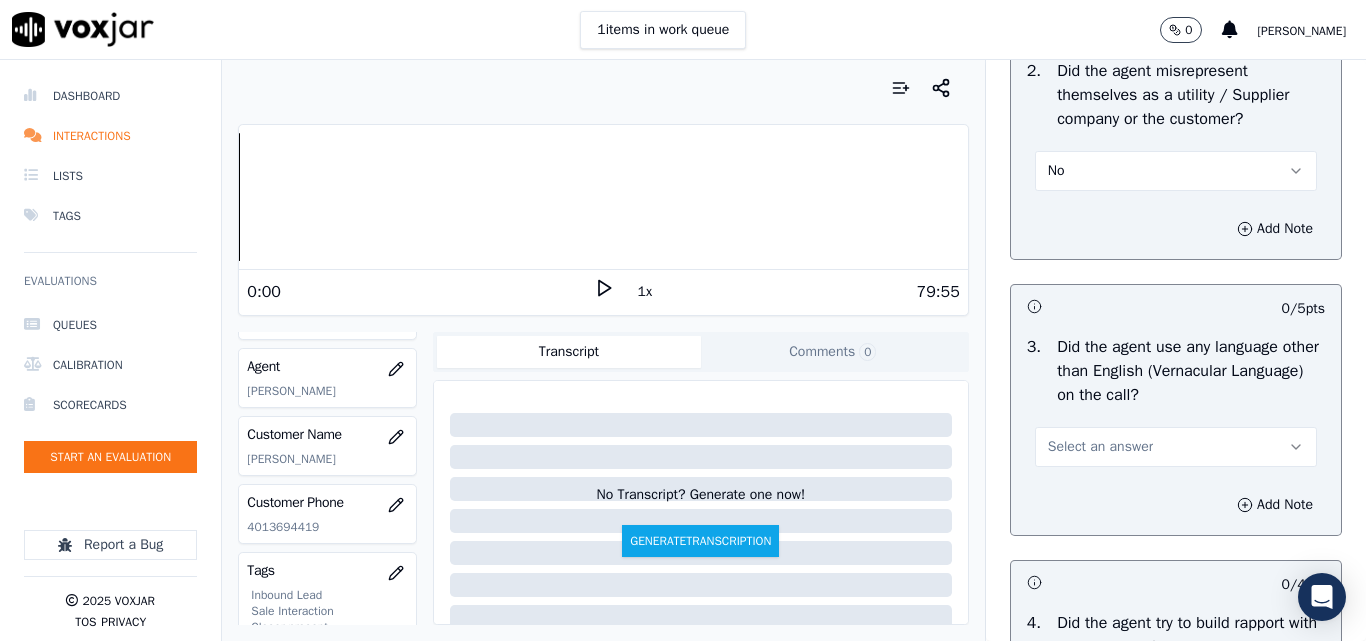 click 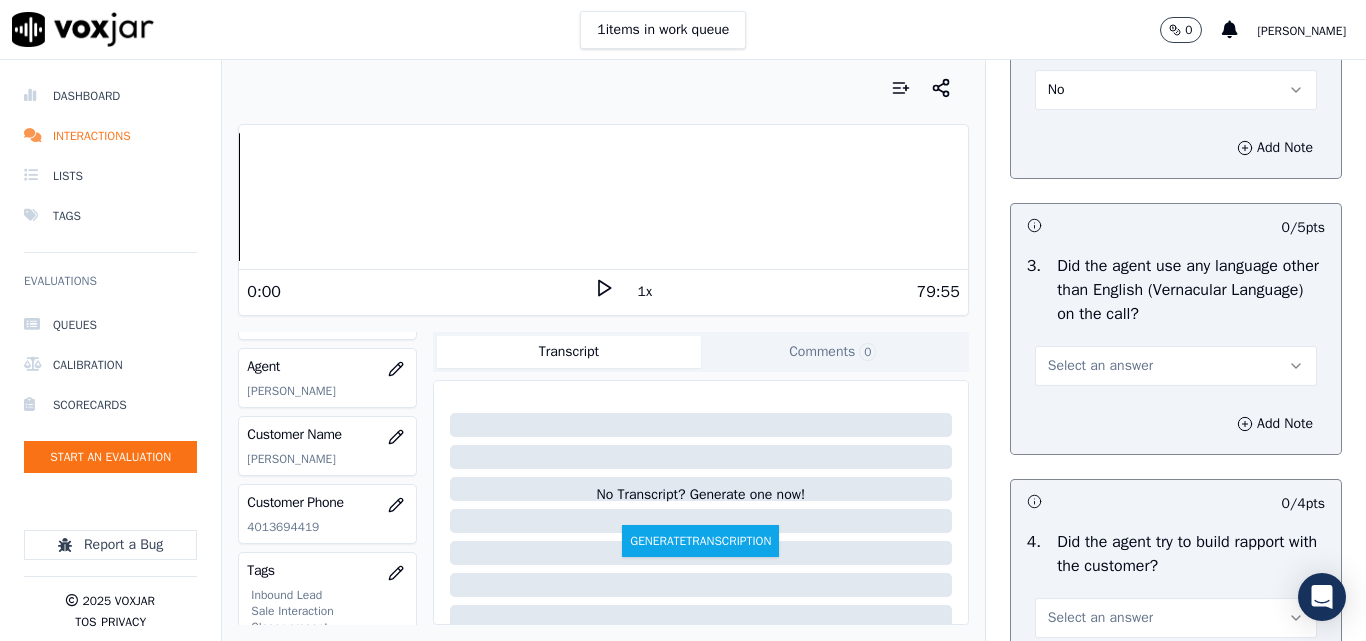 scroll, scrollTop: 3100, scrollLeft: 0, axis: vertical 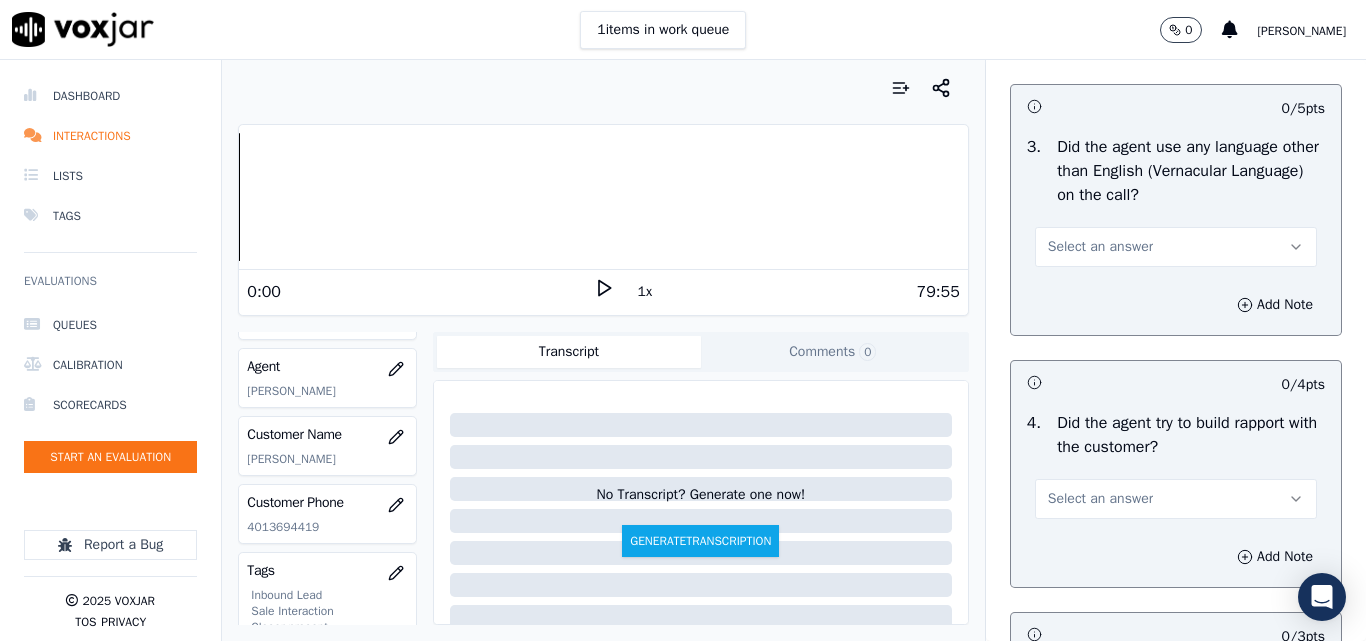 click on "Select an answer" at bounding box center [1100, 247] 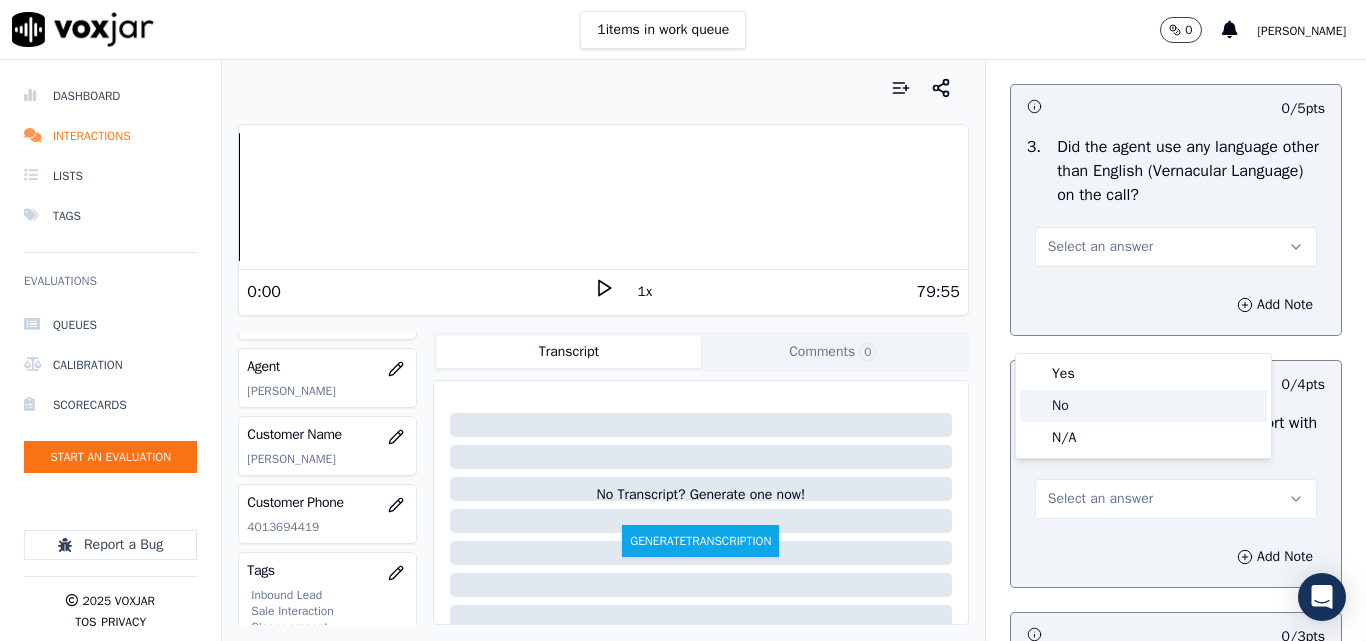 click on "No" 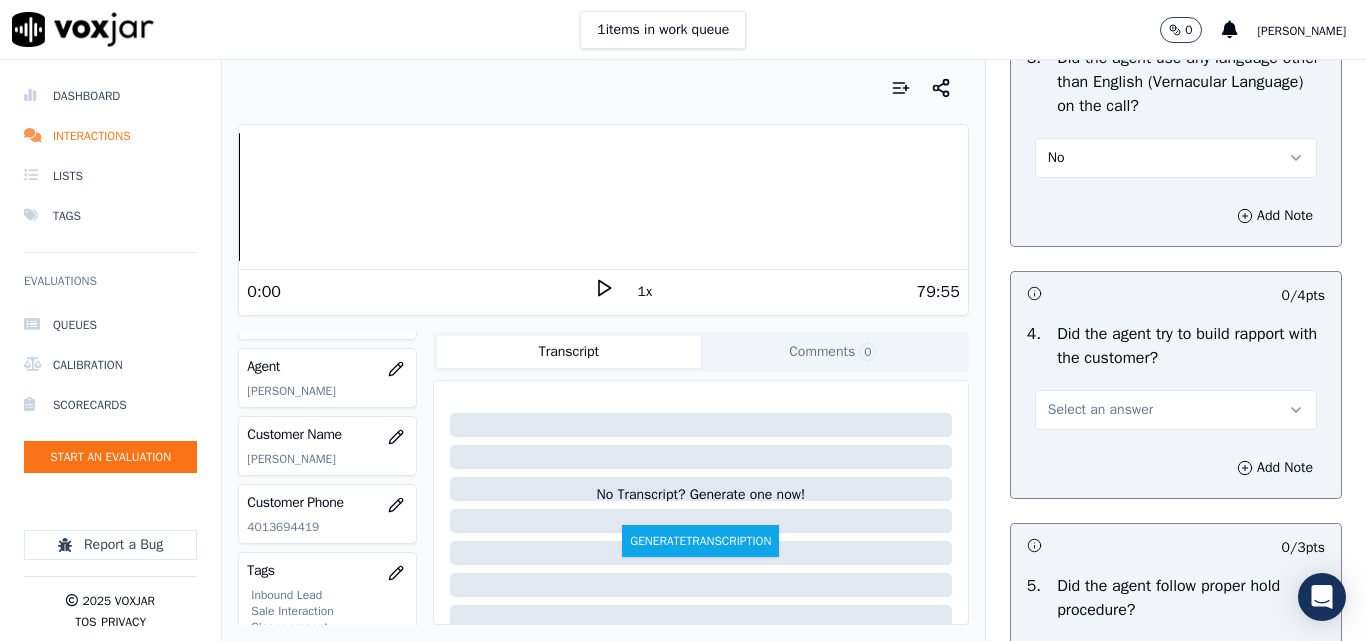 scroll, scrollTop: 3300, scrollLeft: 0, axis: vertical 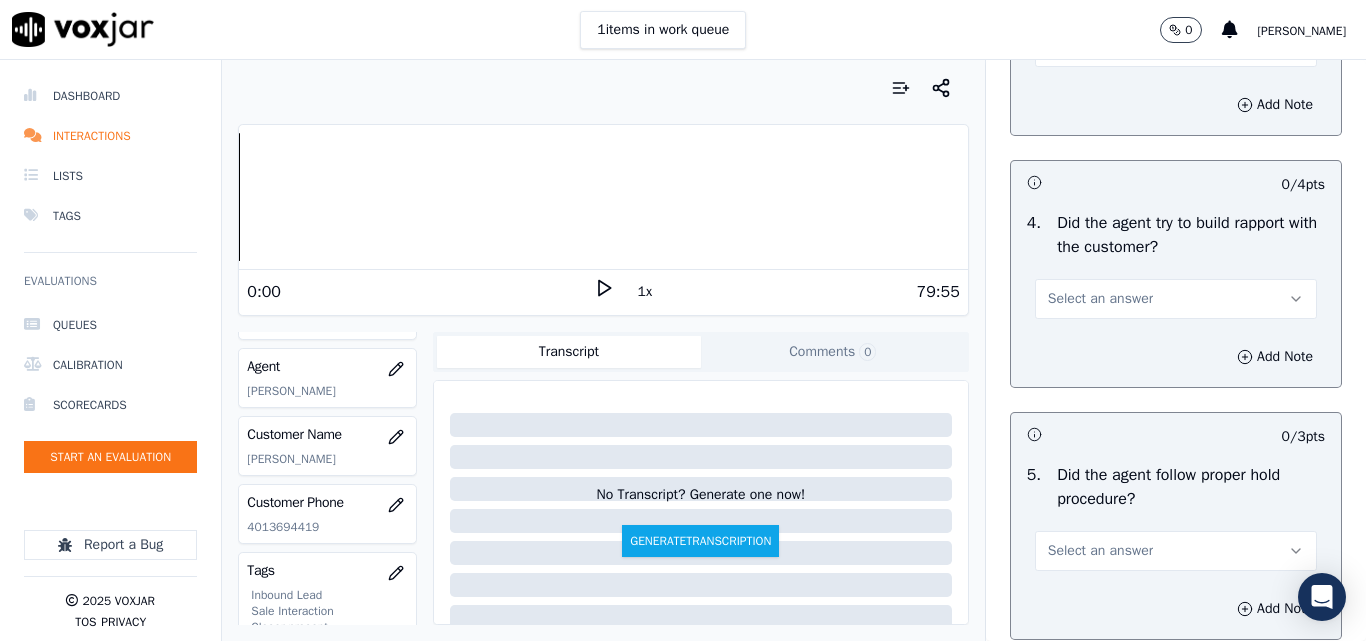 click on "Select an answer" at bounding box center [1100, 299] 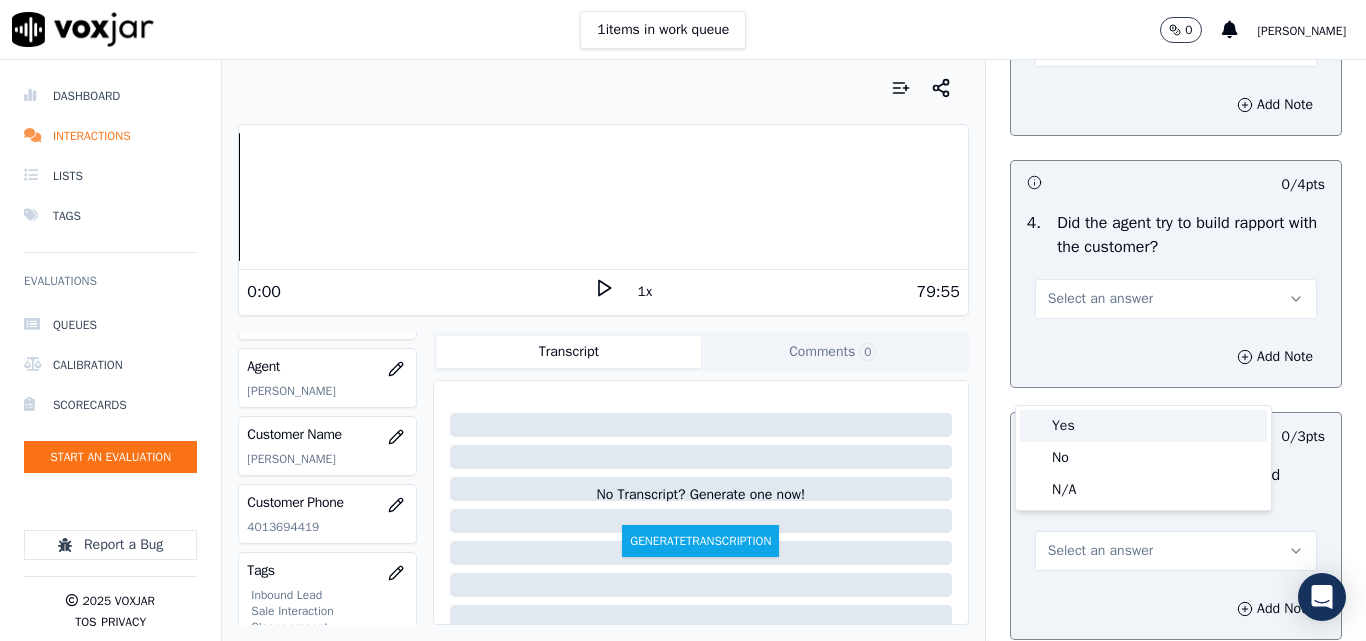 click on "Yes" at bounding box center [1143, 426] 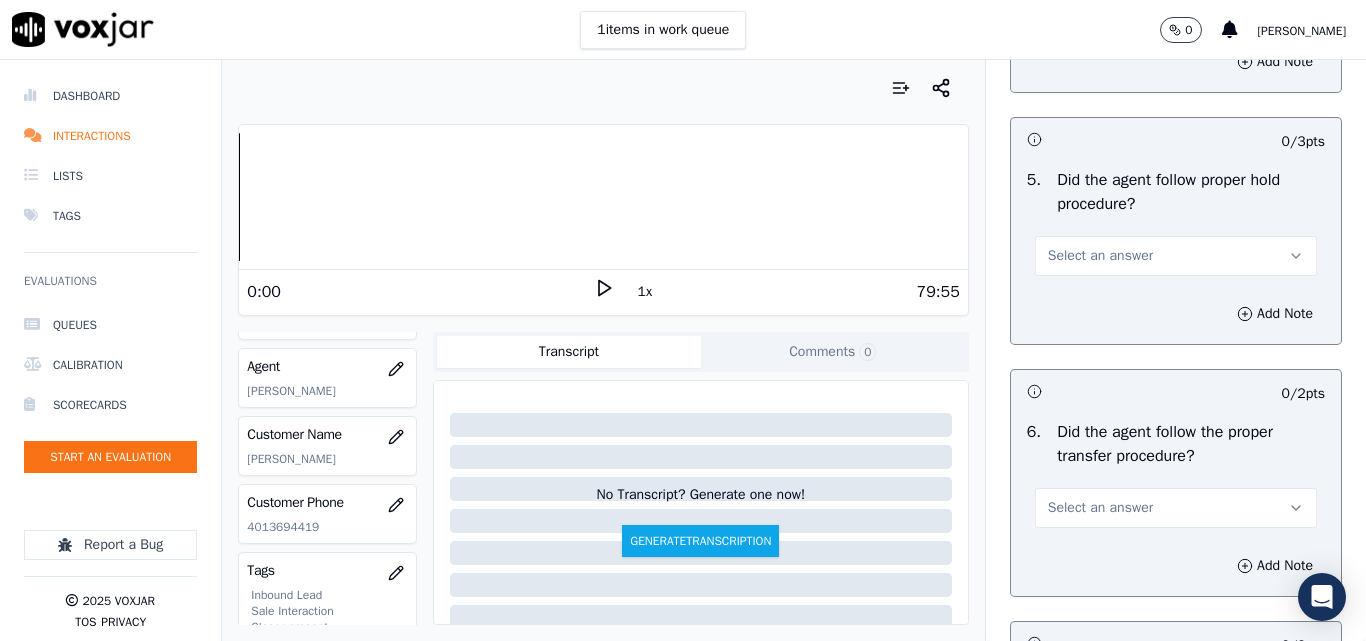 scroll, scrollTop: 3600, scrollLeft: 0, axis: vertical 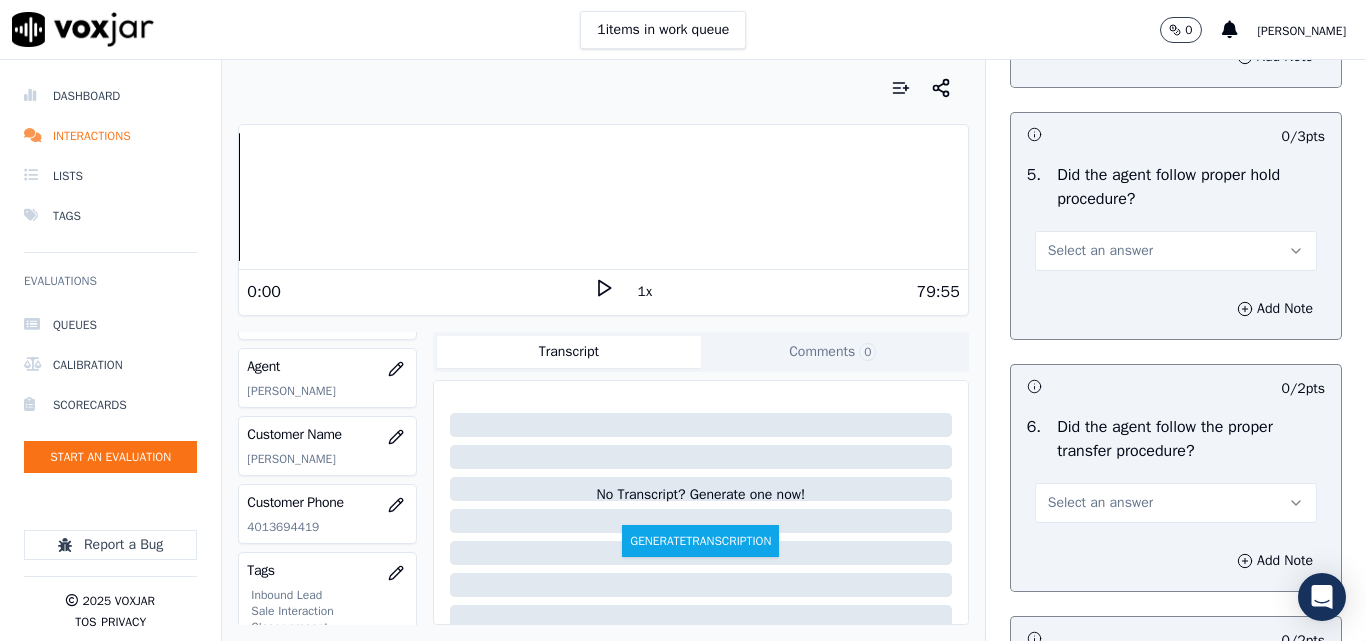 click on "Select an answer" at bounding box center [1176, 251] 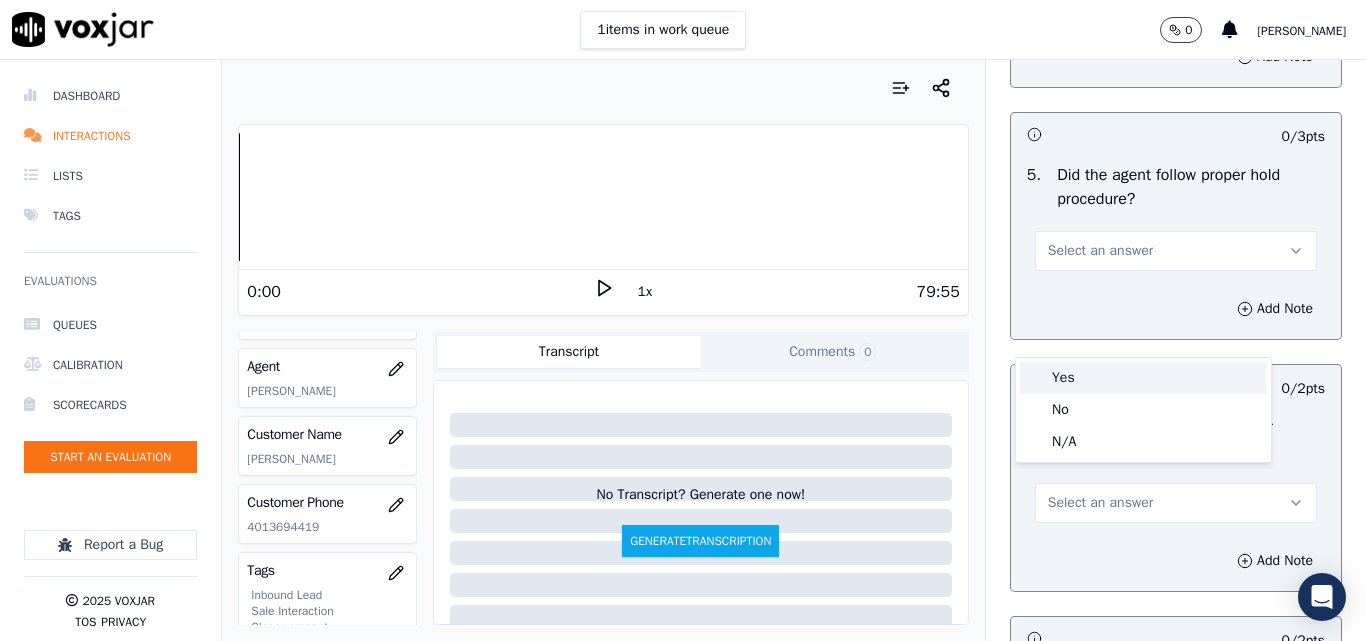 click on "Yes" at bounding box center [1143, 378] 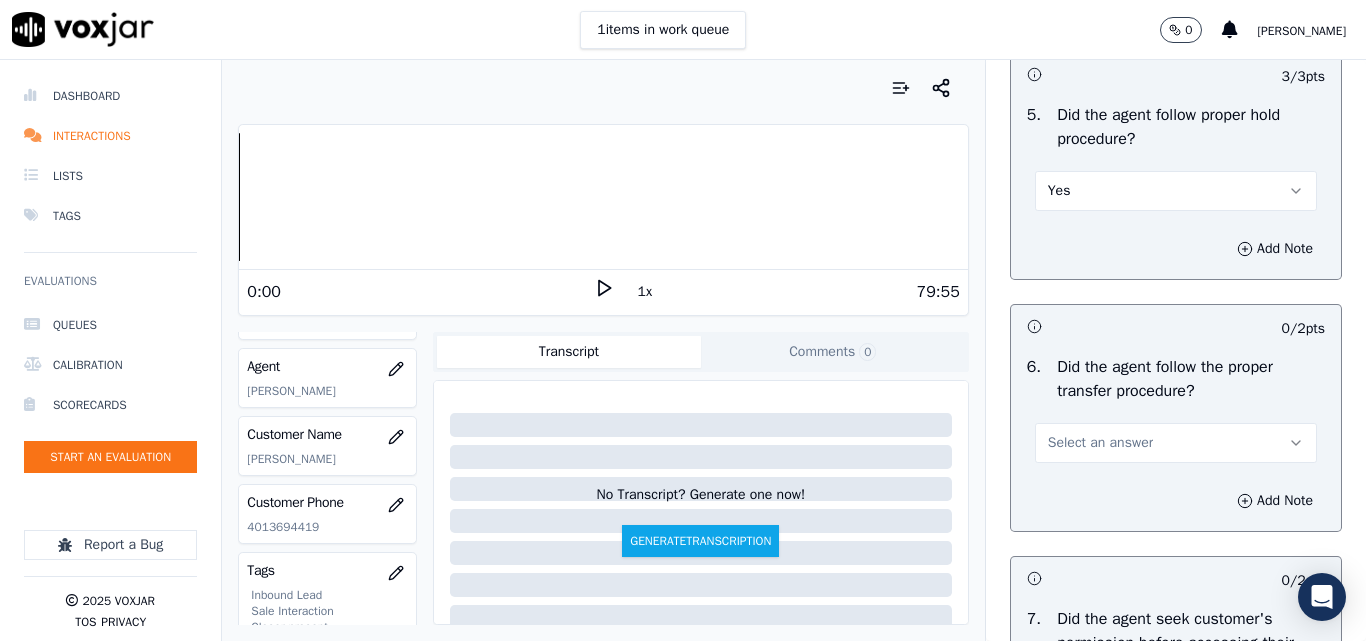 scroll, scrollTop: 3800, scrollLeft: 0, axis: vertical 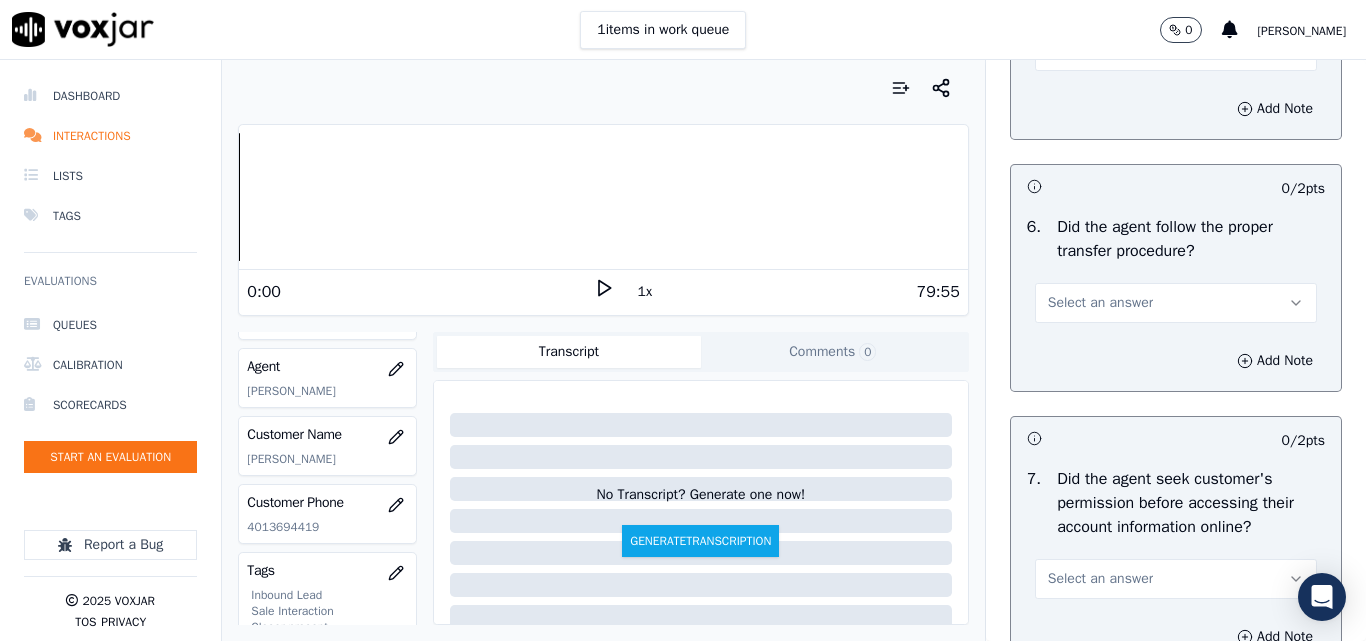 click on "Select an answer" at bounding box center (1100, 303) 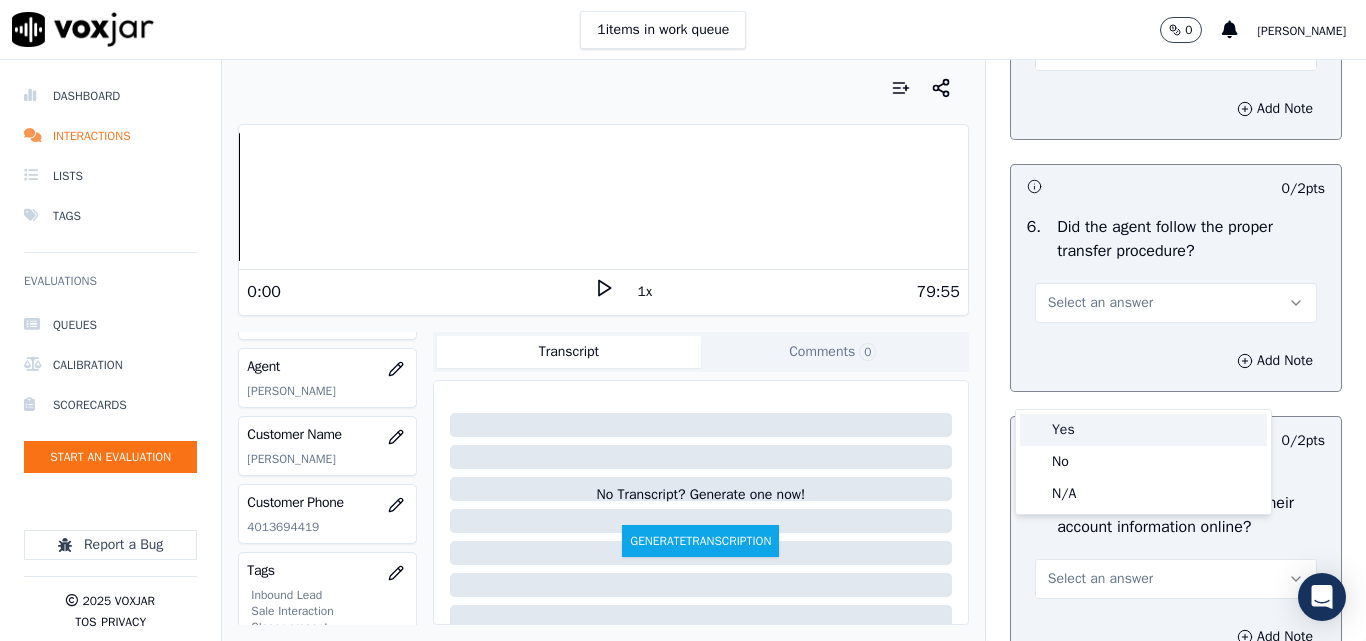 click on "Yes" at bounding box center (1143, 430) 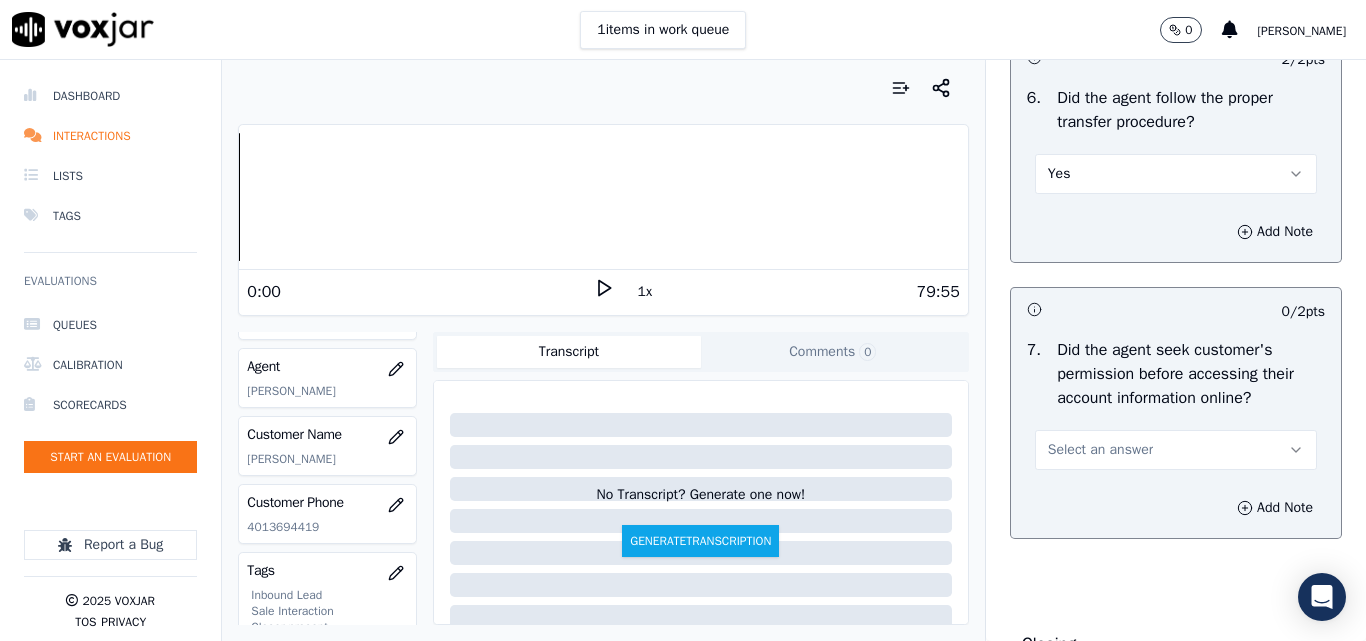 scroll, scrollTop: 4100, scrollLeft: 0, axis: vertical 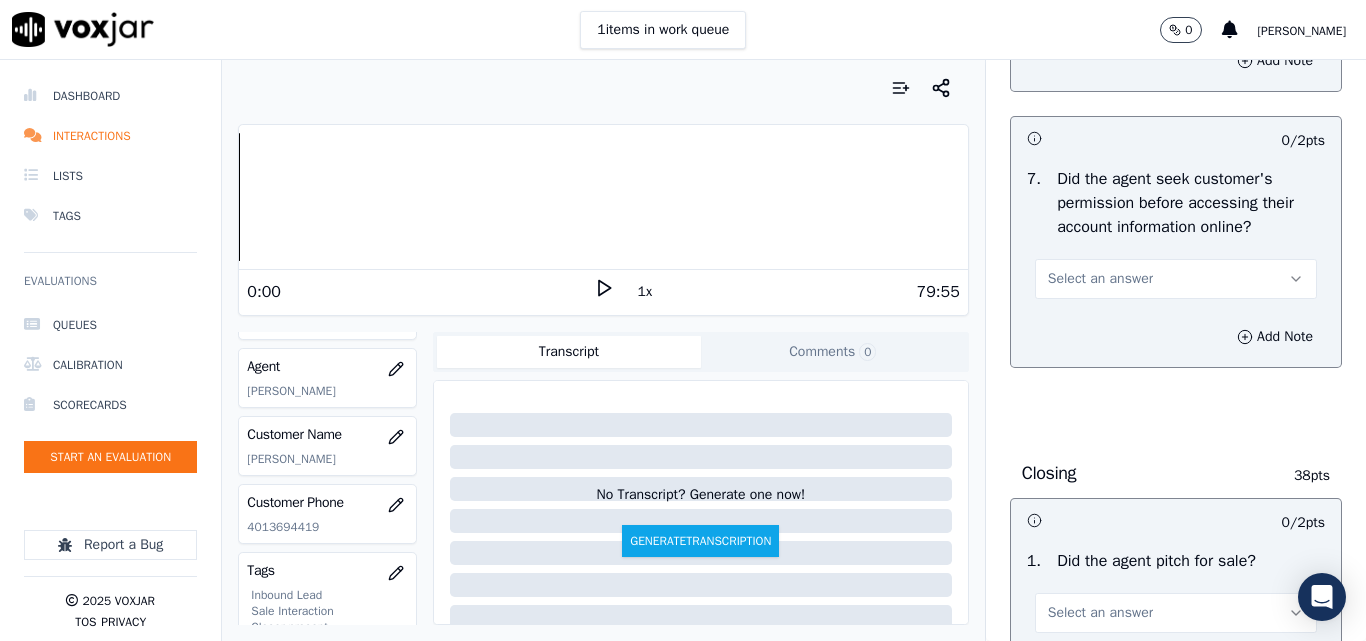 click on "Select an answer" at bounding box center (1100, 279) 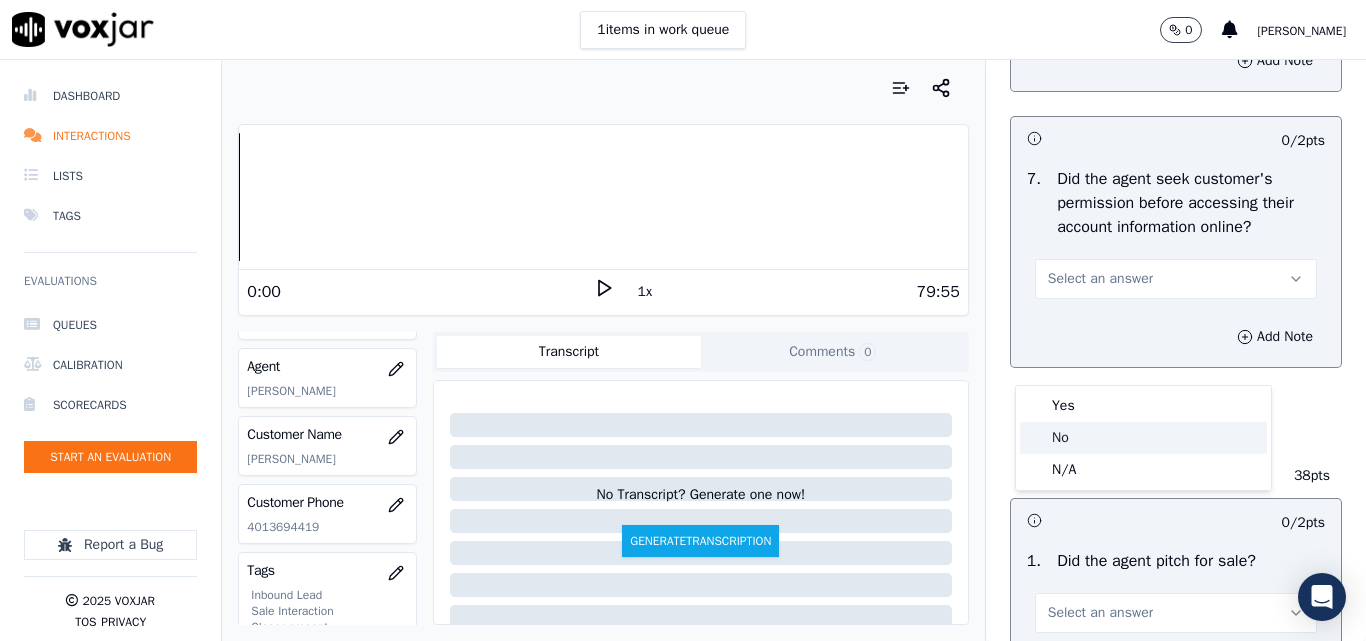 click on "No" 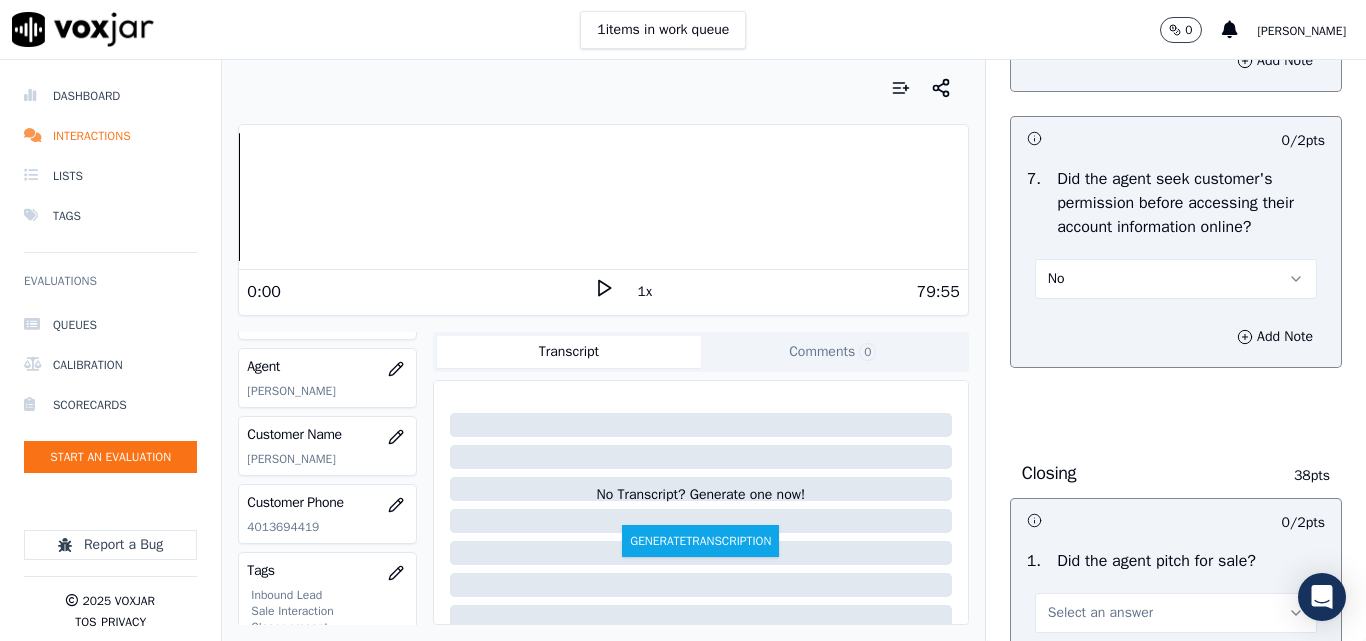 scroll, scrollTop: 4400, scrollLeft: 0, axis: vertical 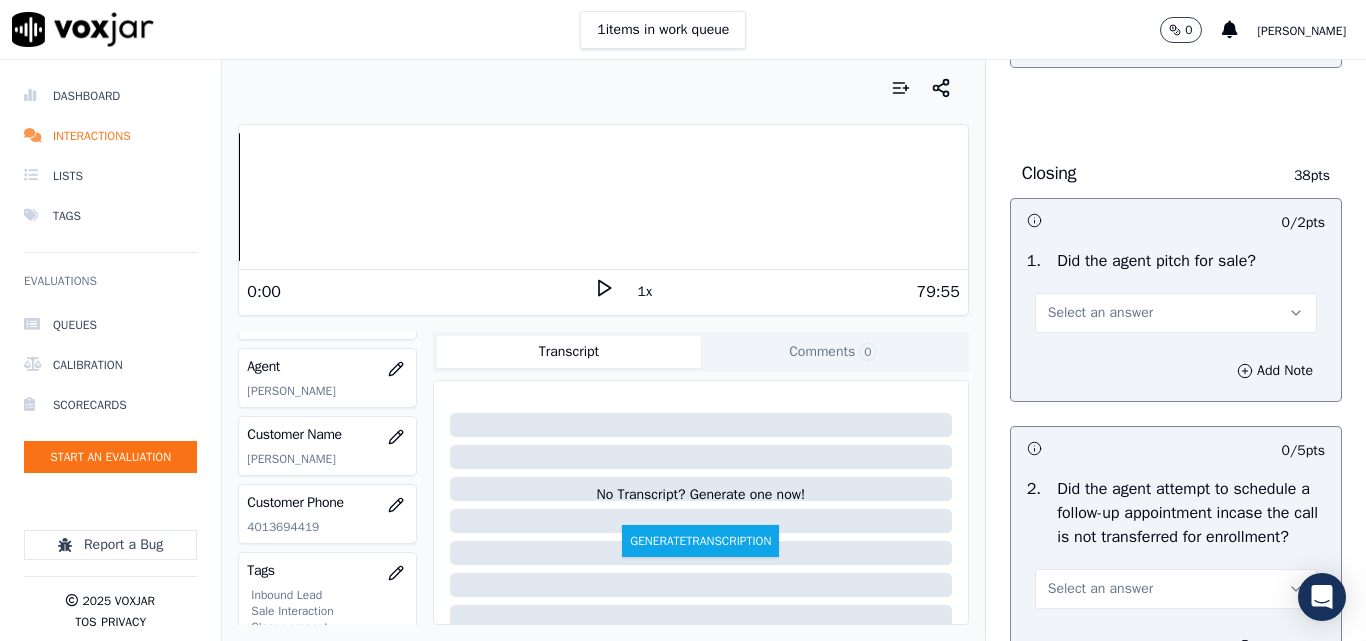 click on "Select an answer" at bounding box center (1100, 313) 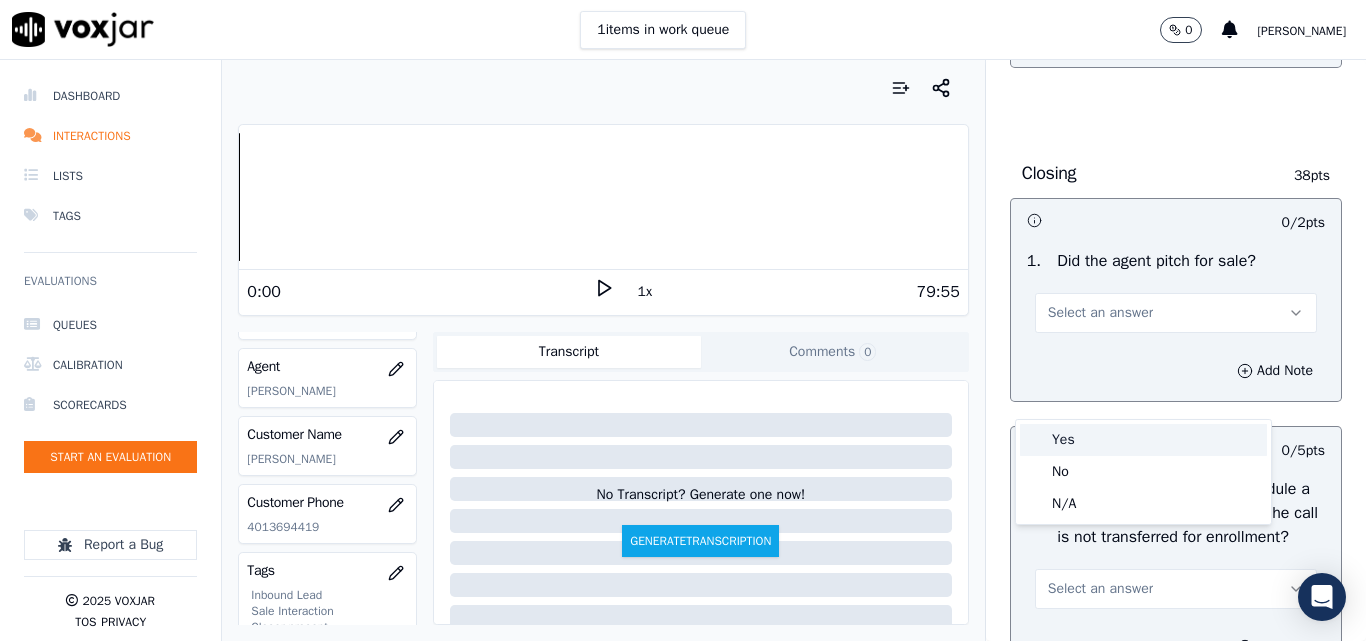 click on "Yes" at bounding box center [1143, 440] 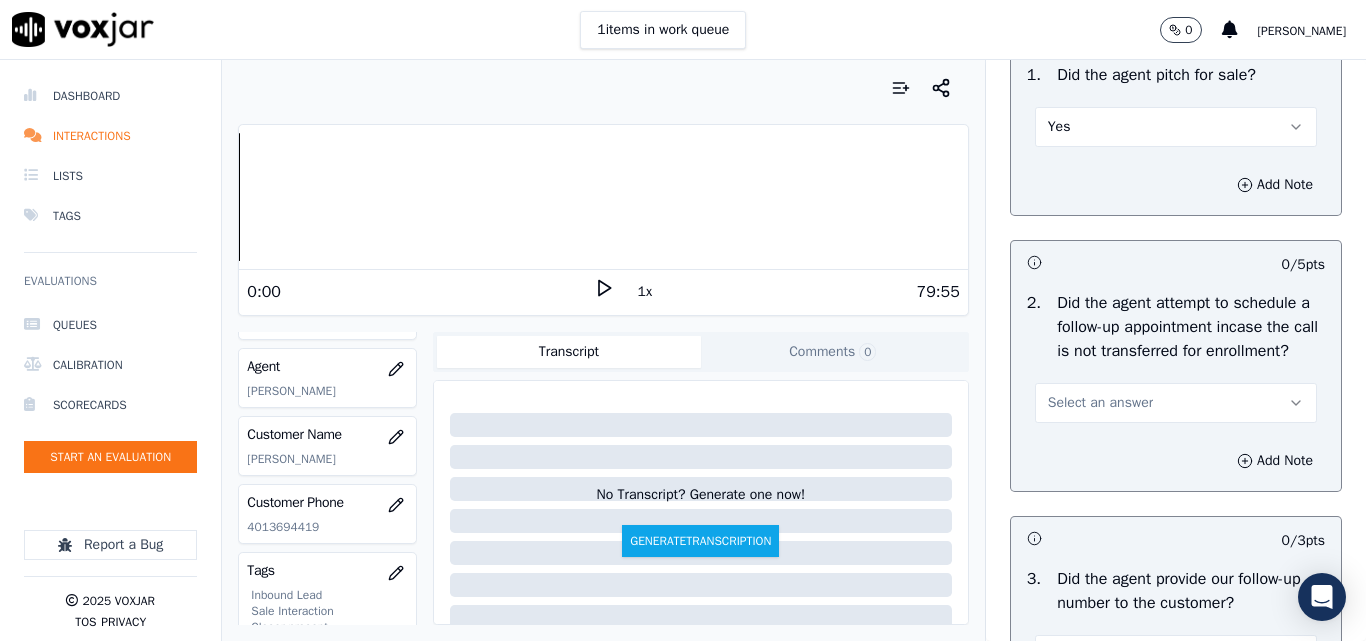 scroll, scrollTop: 4700, scrollLeft: 0, axis: vertical 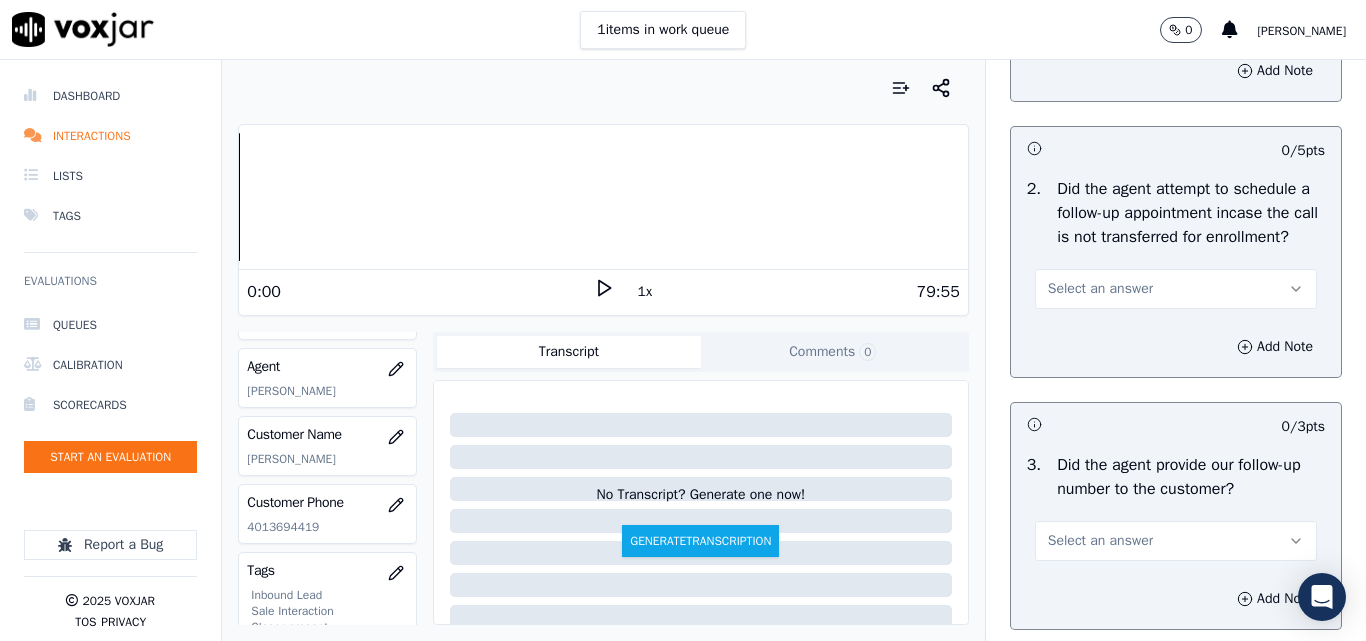 click on "Select an answer" at bounding box center (1100, 289) 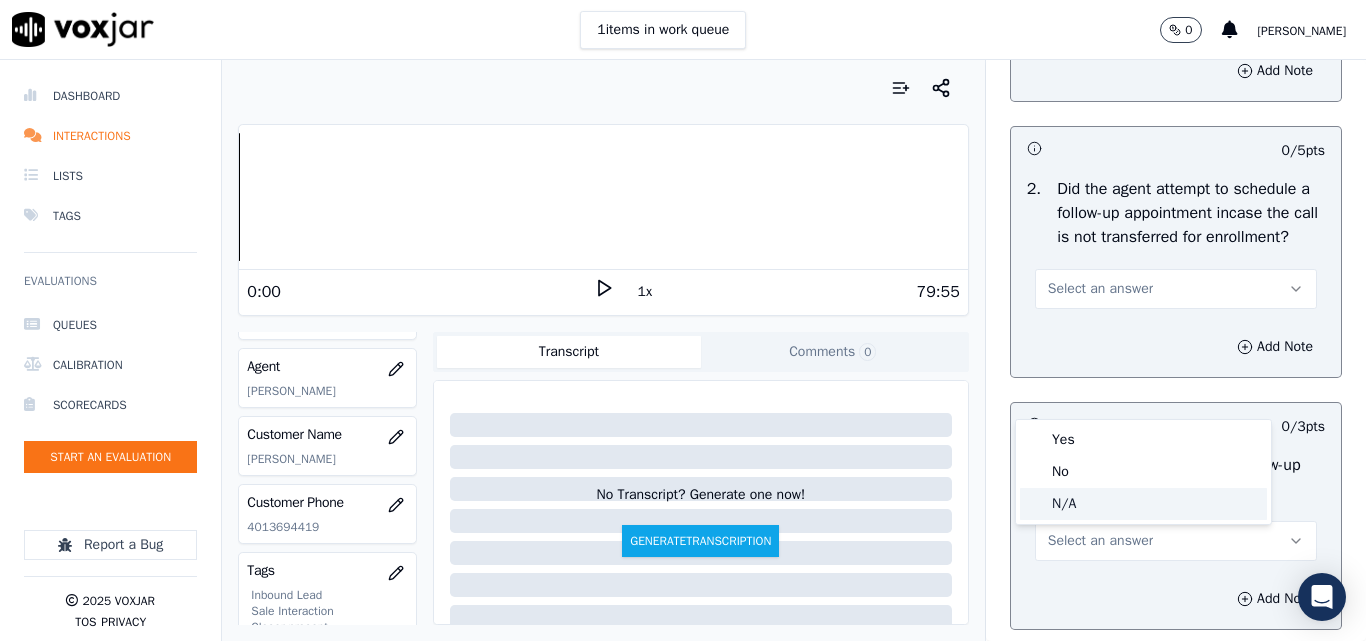 click on "N/A" 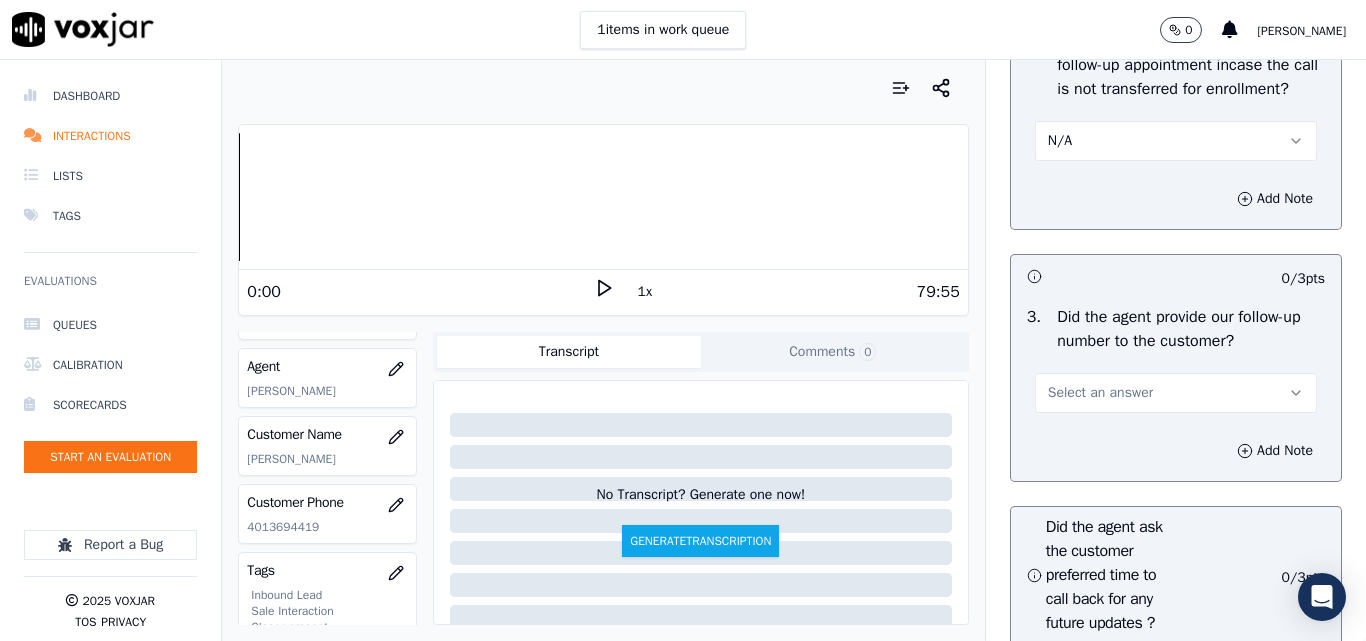 scroll, scrollTop: 5000, scrollLeft: 0, axis: vertical 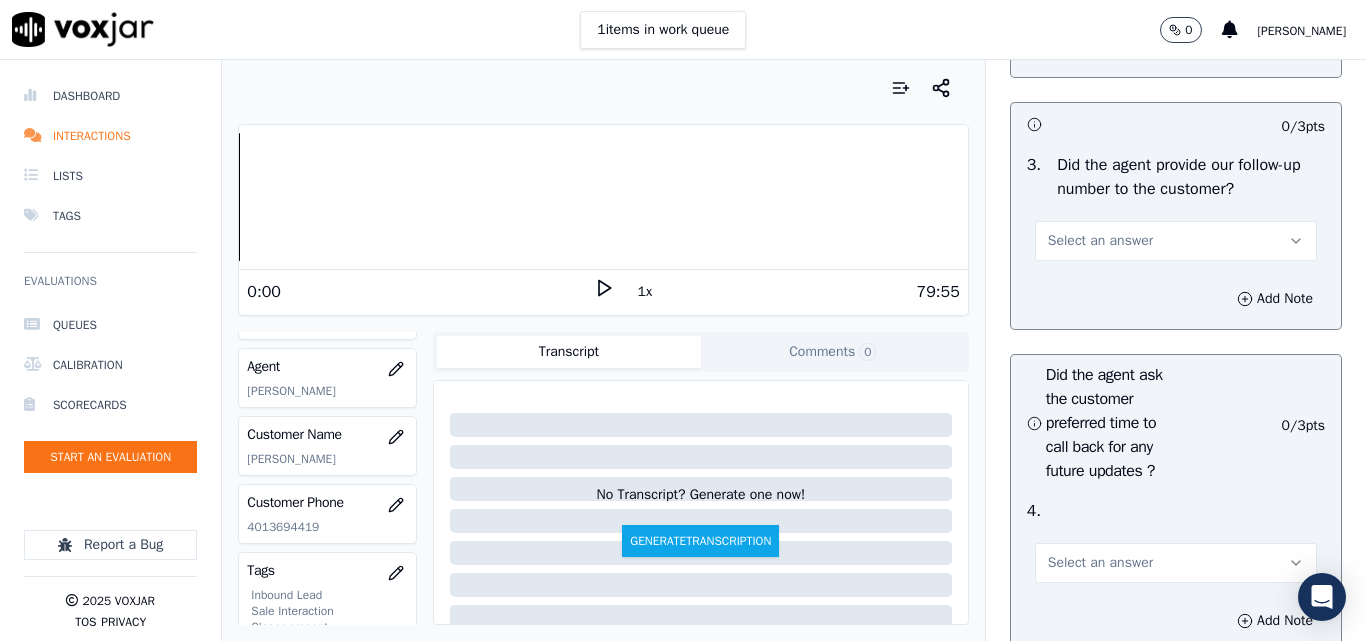 click on "Select an answer" at bounding box center [1100, 241] 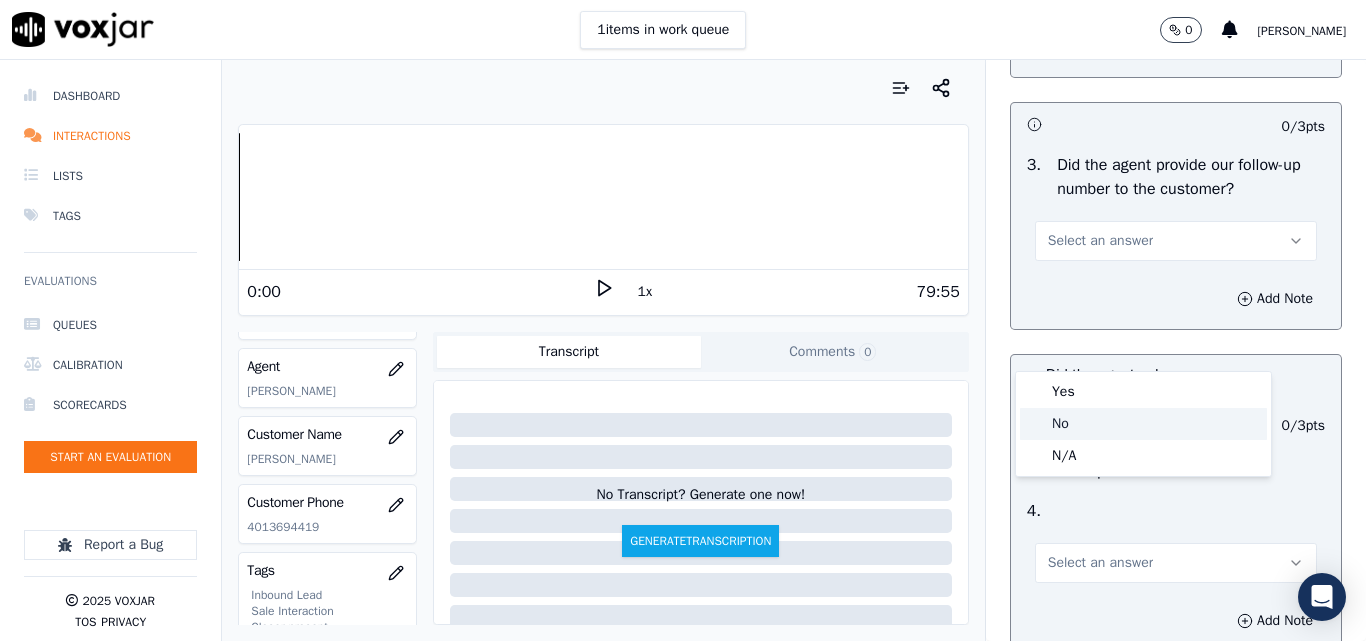 click on "No" 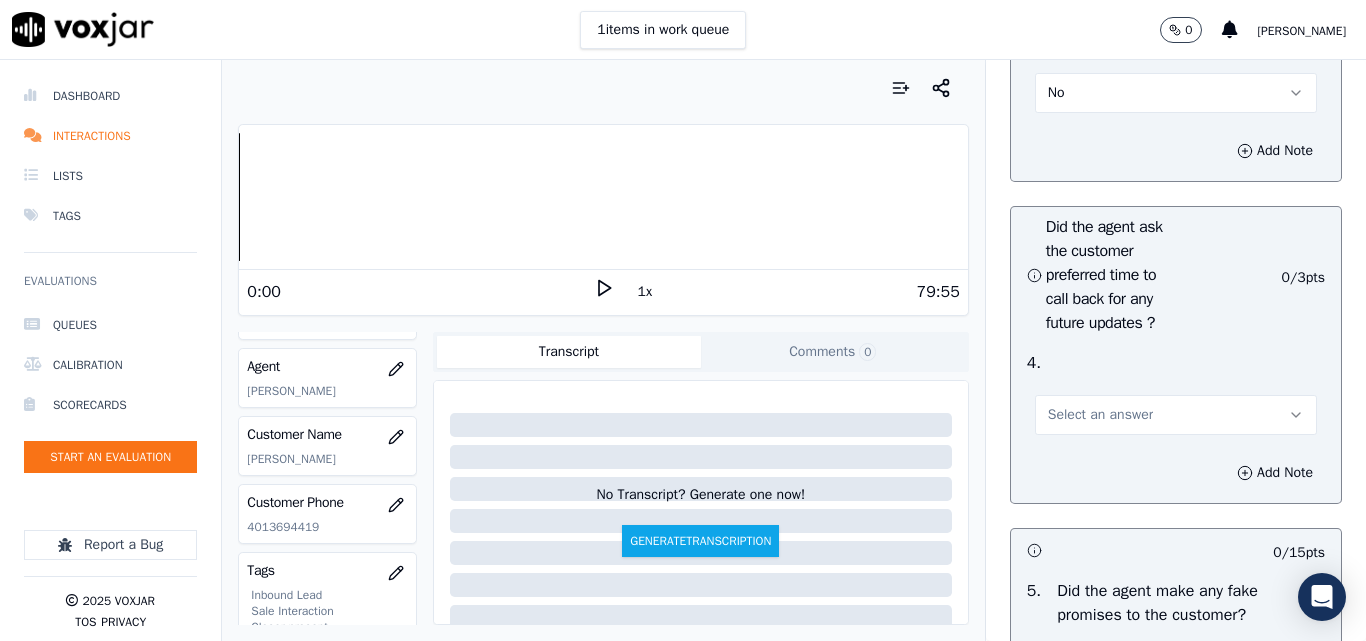 scroll, scrollTop: 5300, scrollLeft: 0, axis: vertical 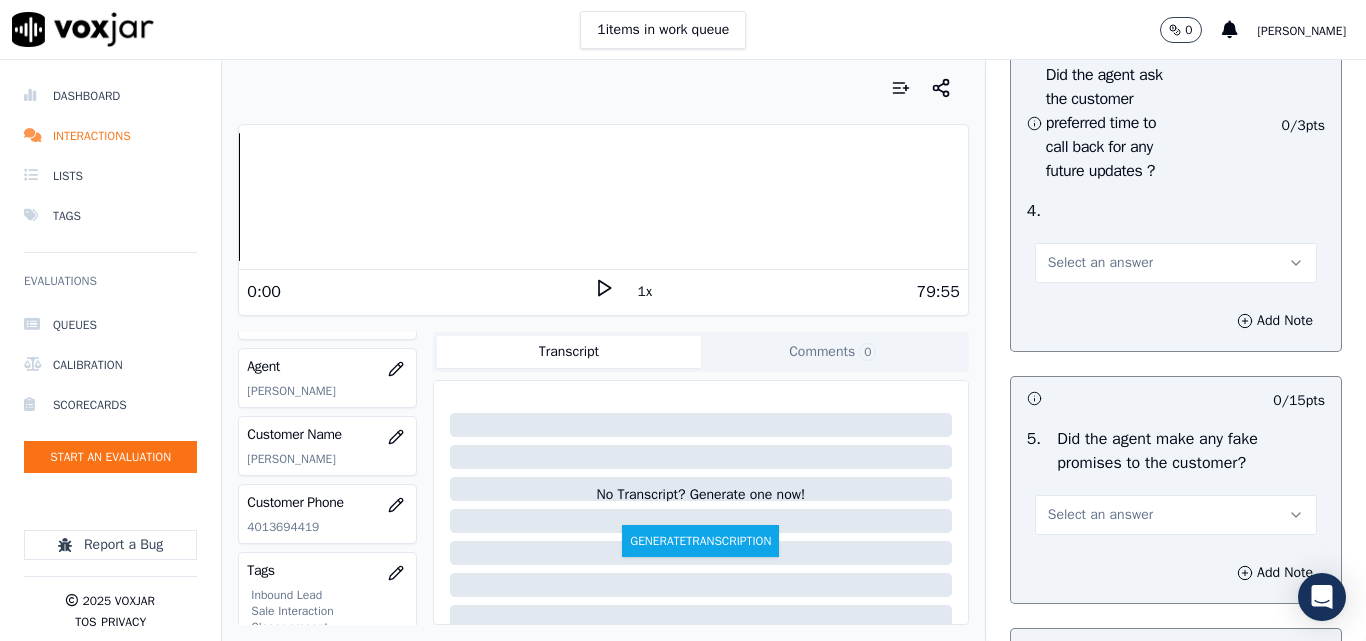 click on "Select an answer" at bounding box center [1176, 253] 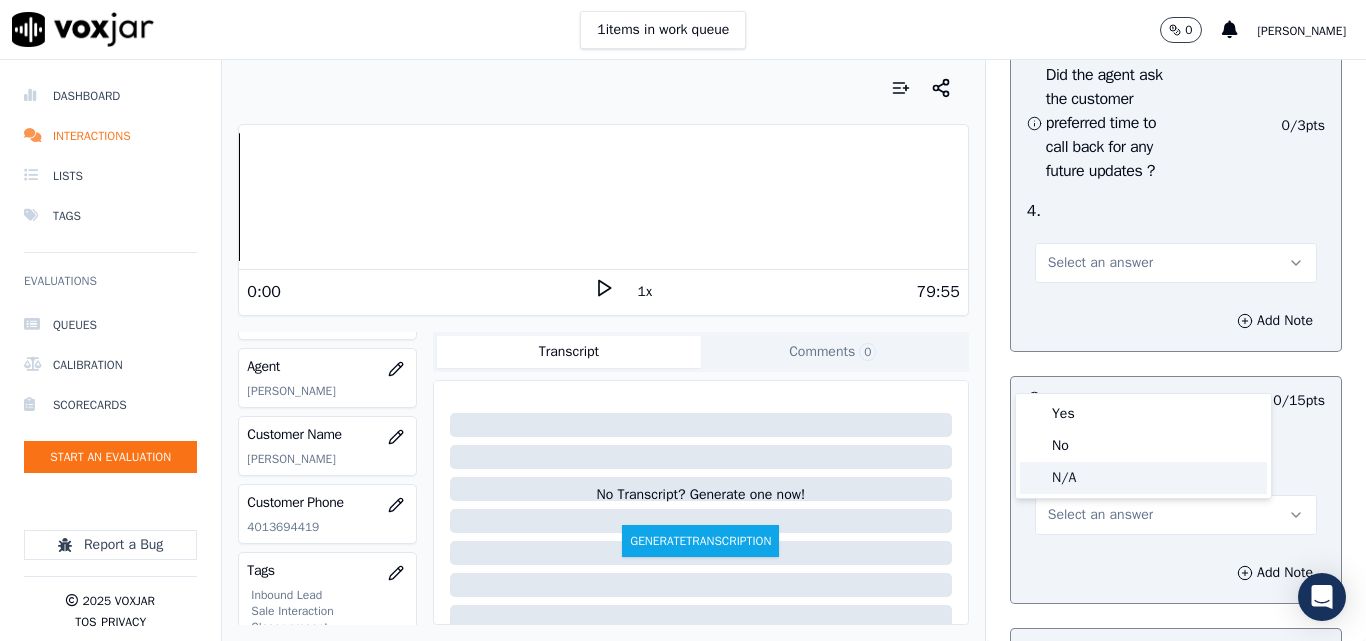 click on "N/A" 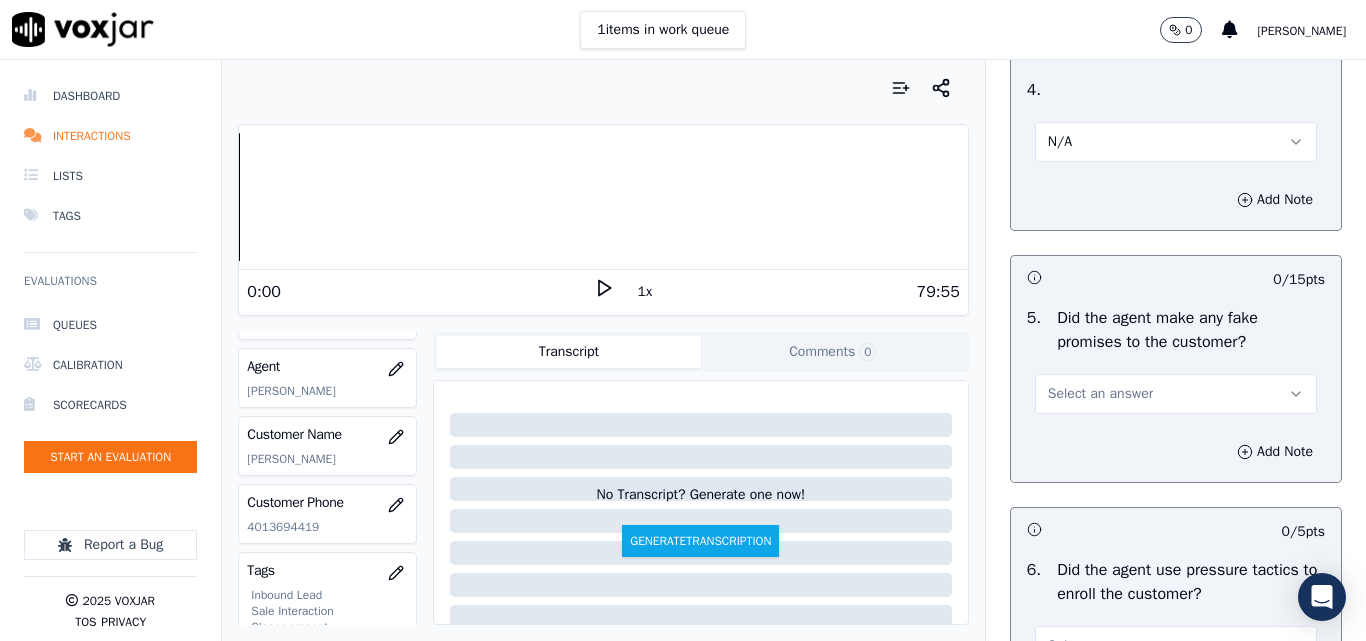 scroll, scrollTop: 5600, scrollLeft: 0, axis: vertical 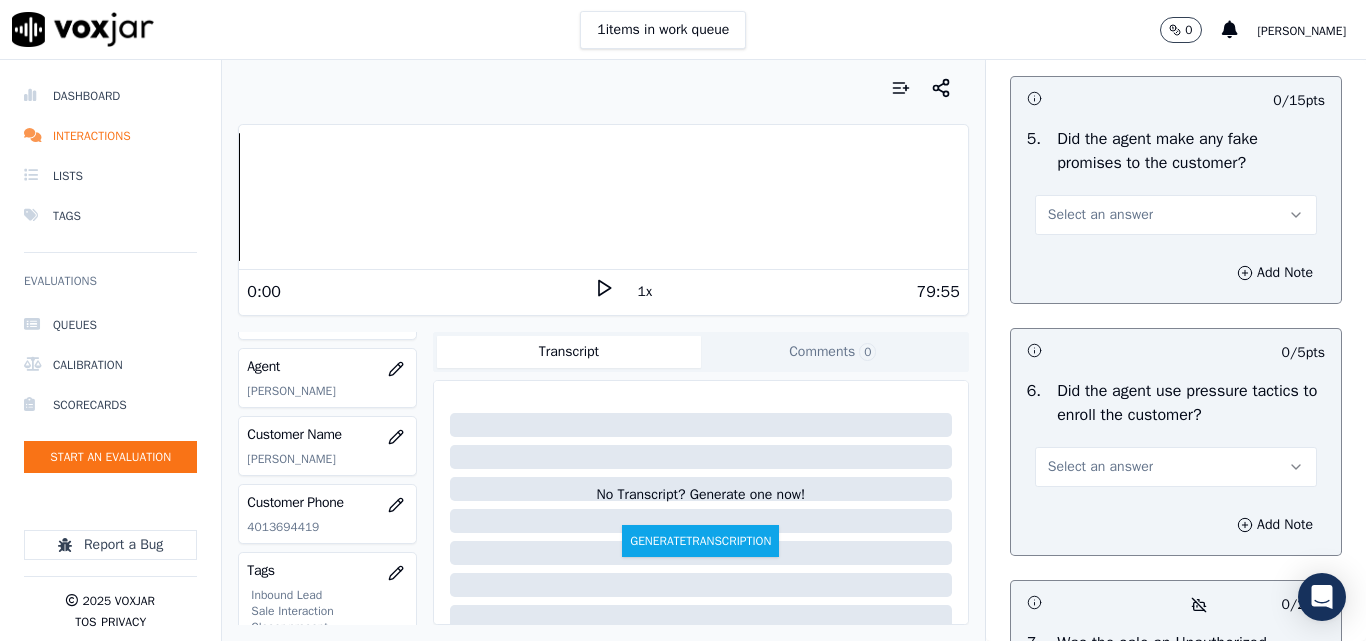 click on "Select an answer" at bounding box center (1100, 215) 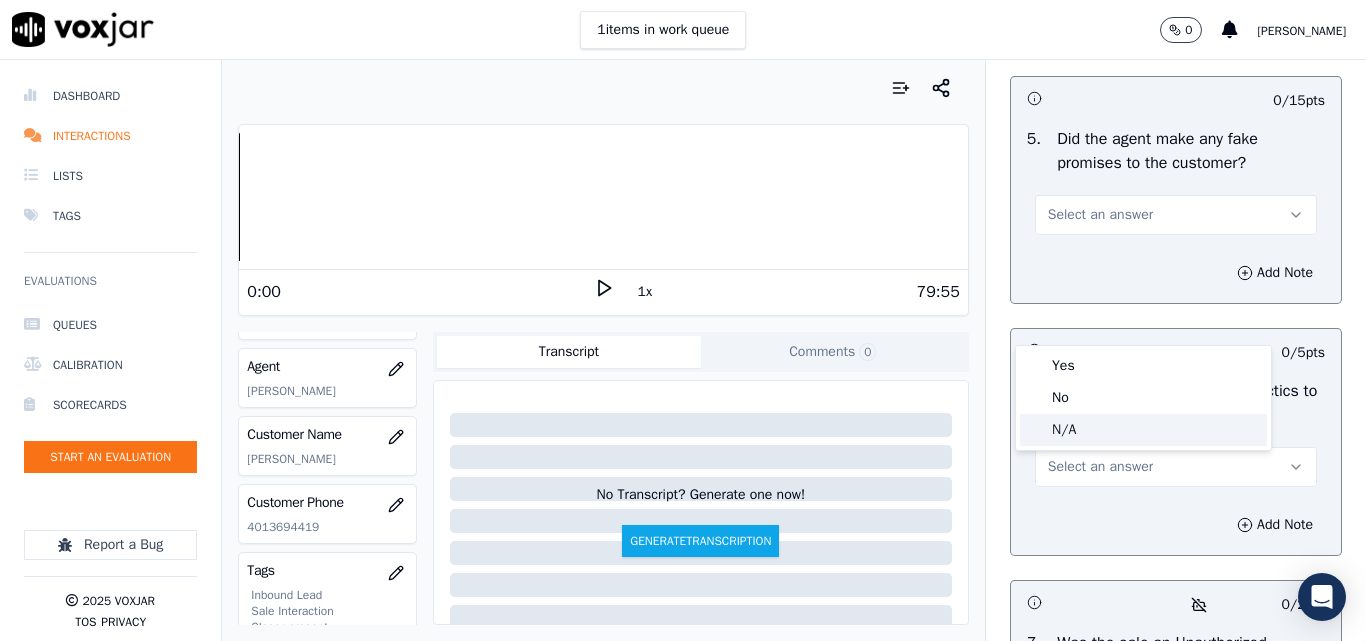 click on "N/A" 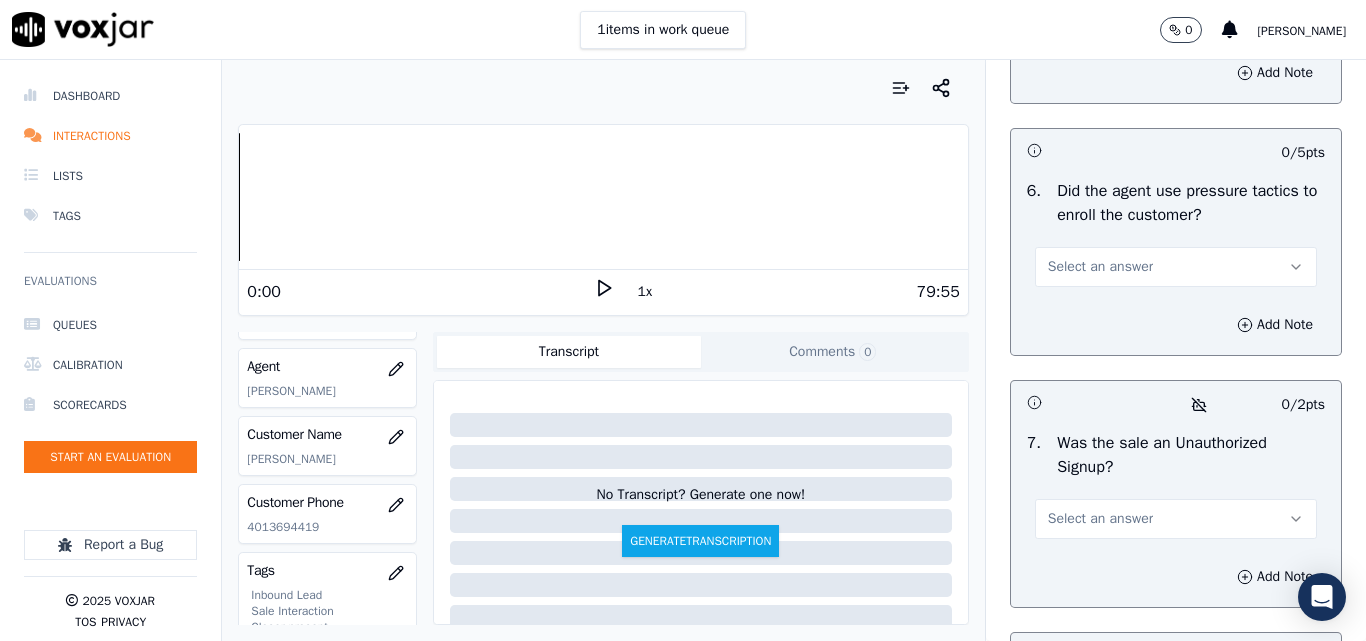 click on "N/A" at bounding box center (1176, 15) 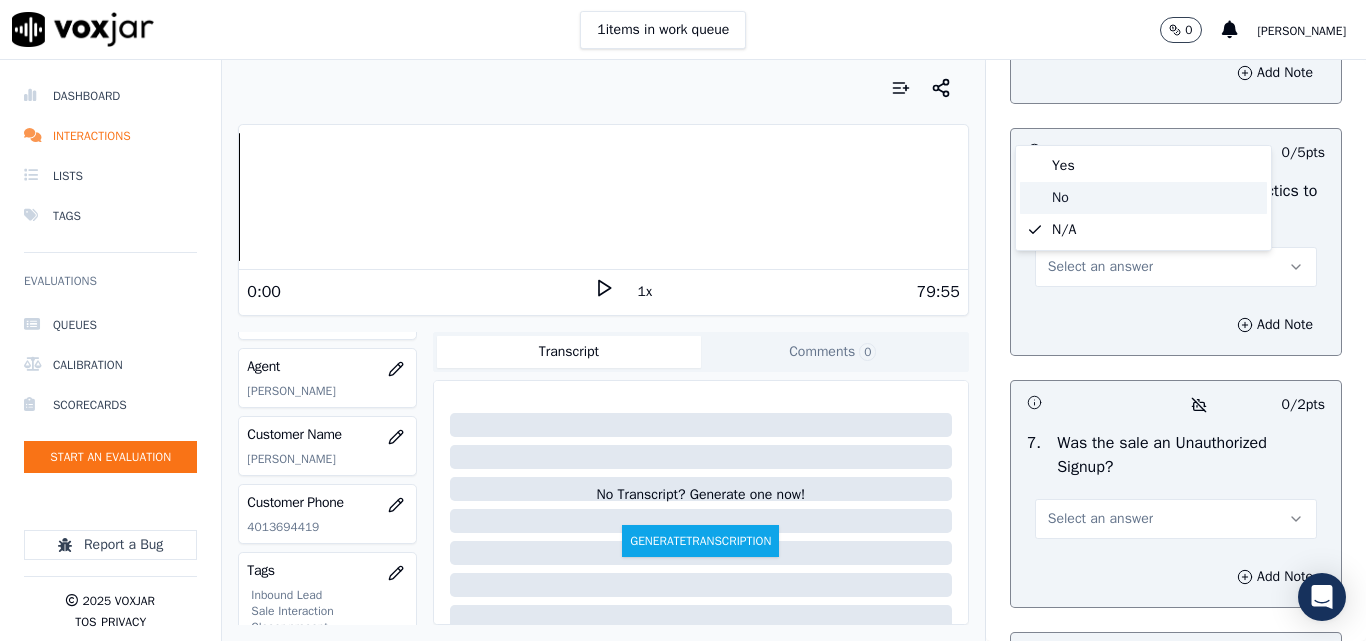 click on "No" 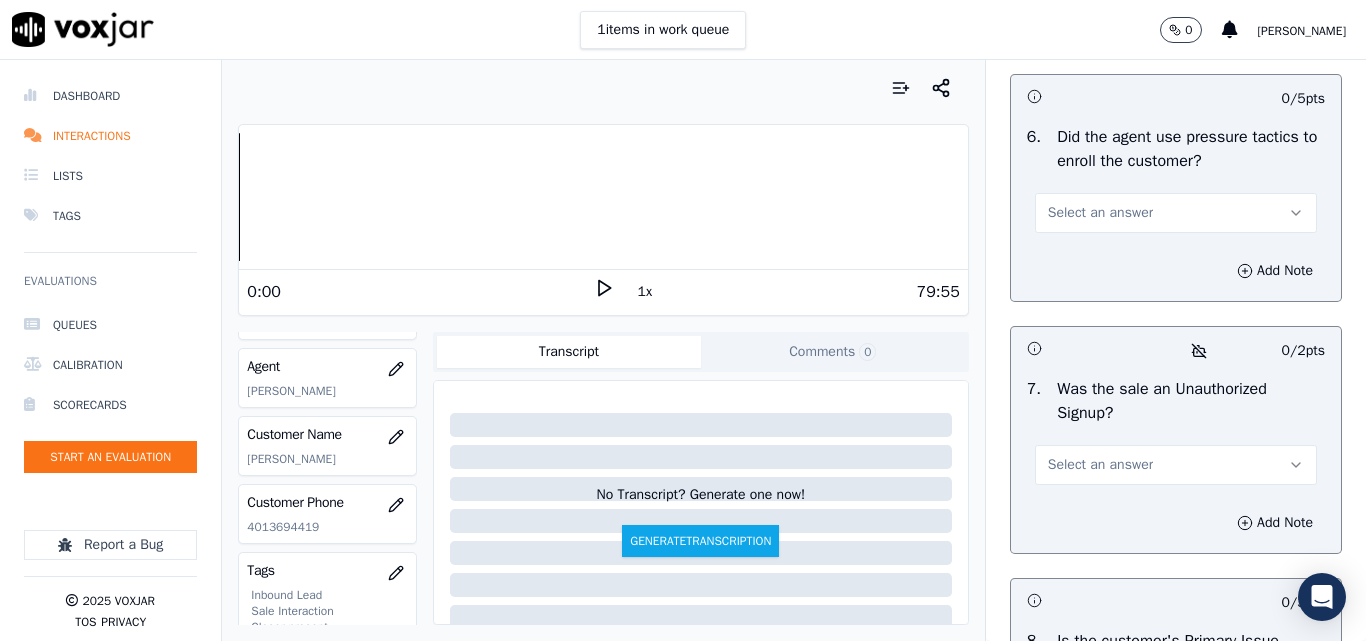 scroll, scrollTop: 5900, scrollLeft: 0, axis: vertical 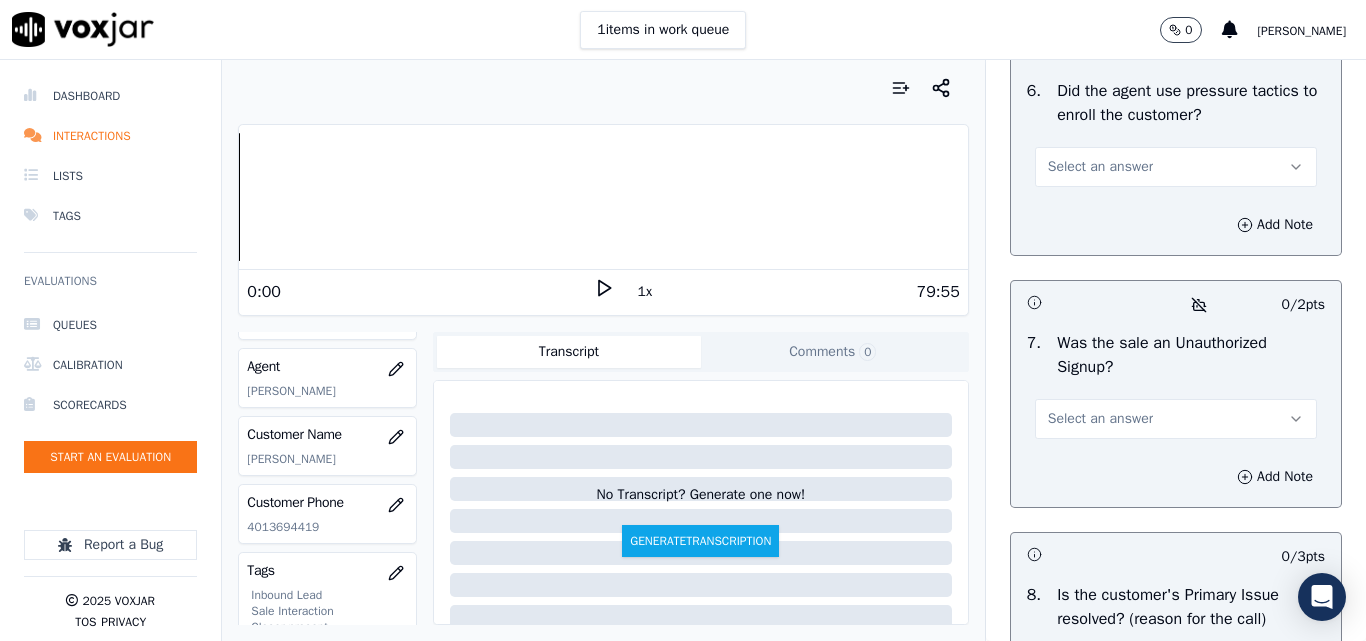 click on "Select an answer" at bounding box center [1176, 167] 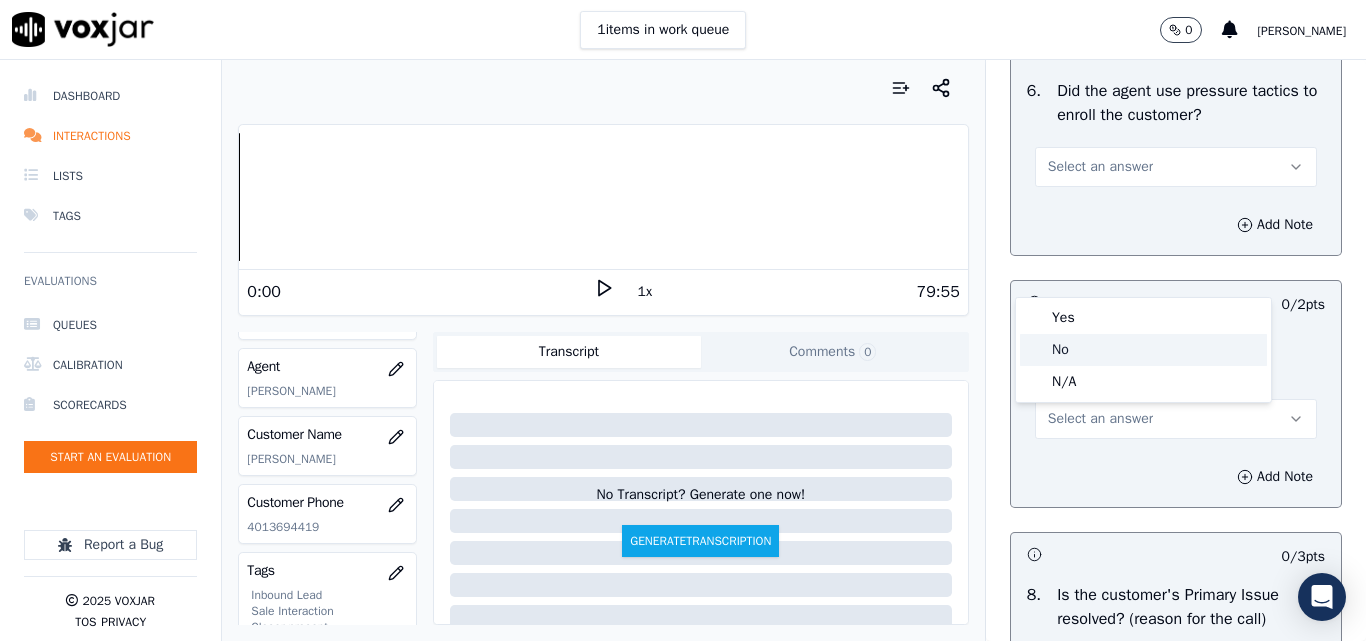 click on "No" 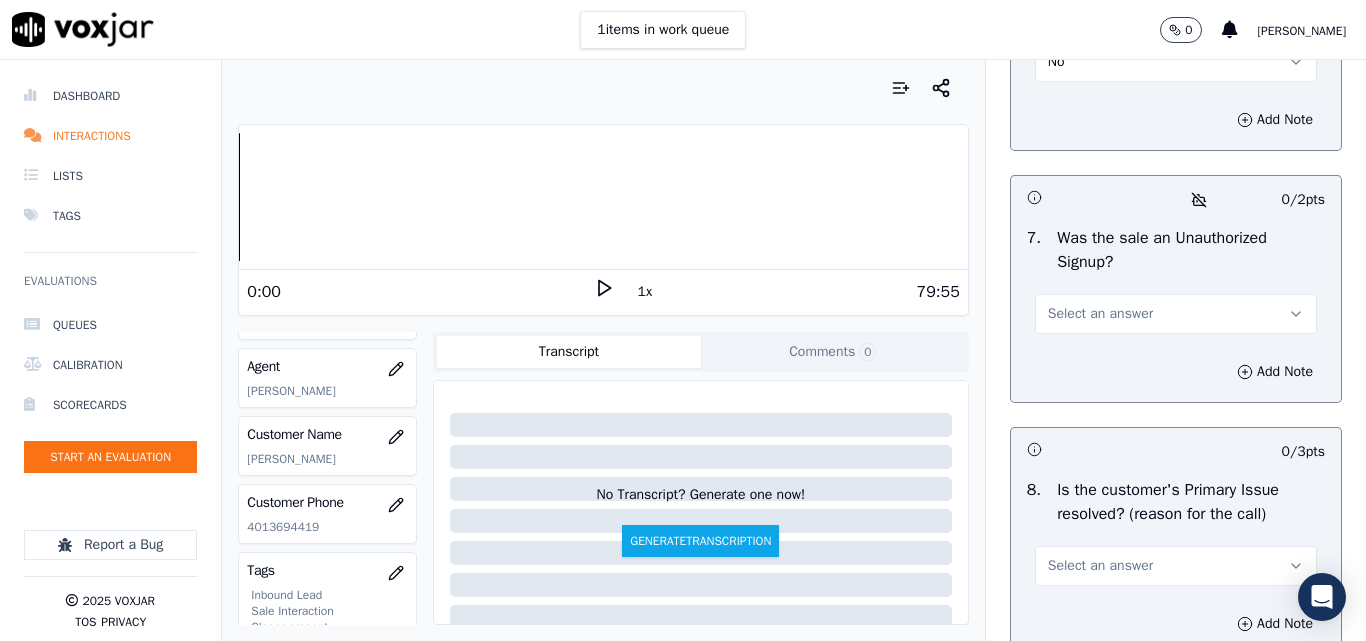 scroll, scrollTop: 6100, scrollLeft: 0, axis: vertical 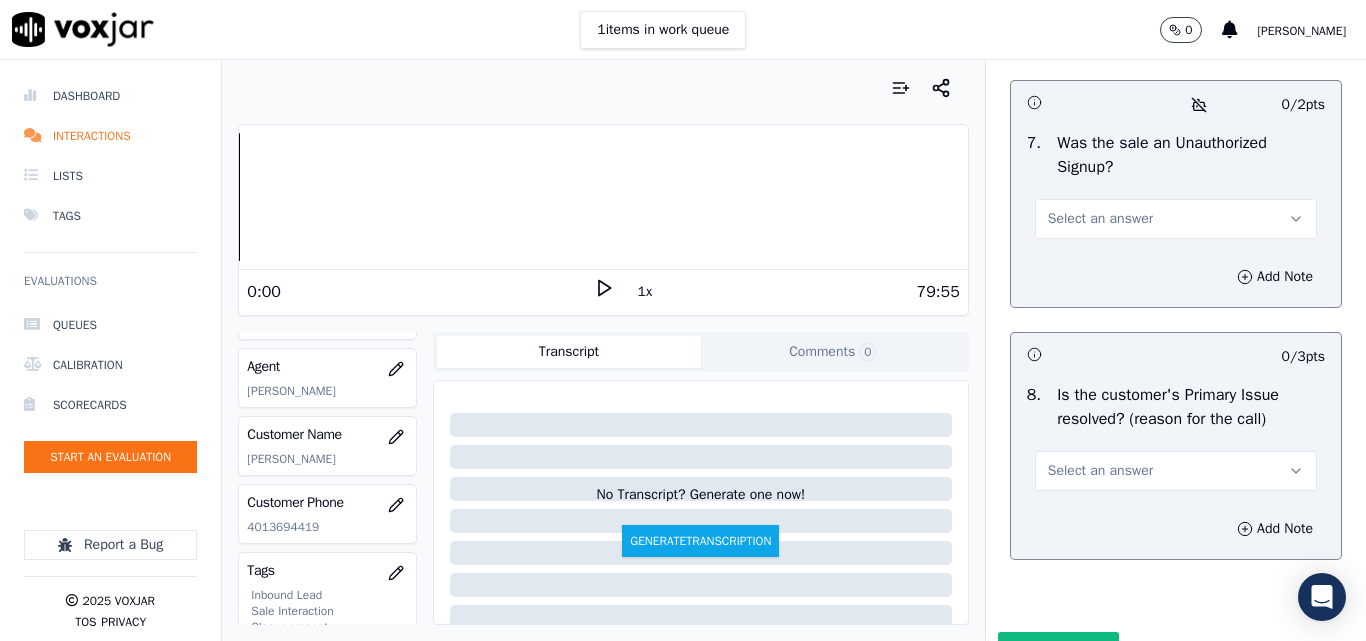 click on "Select an answer" at bounding box center [1176, 217] 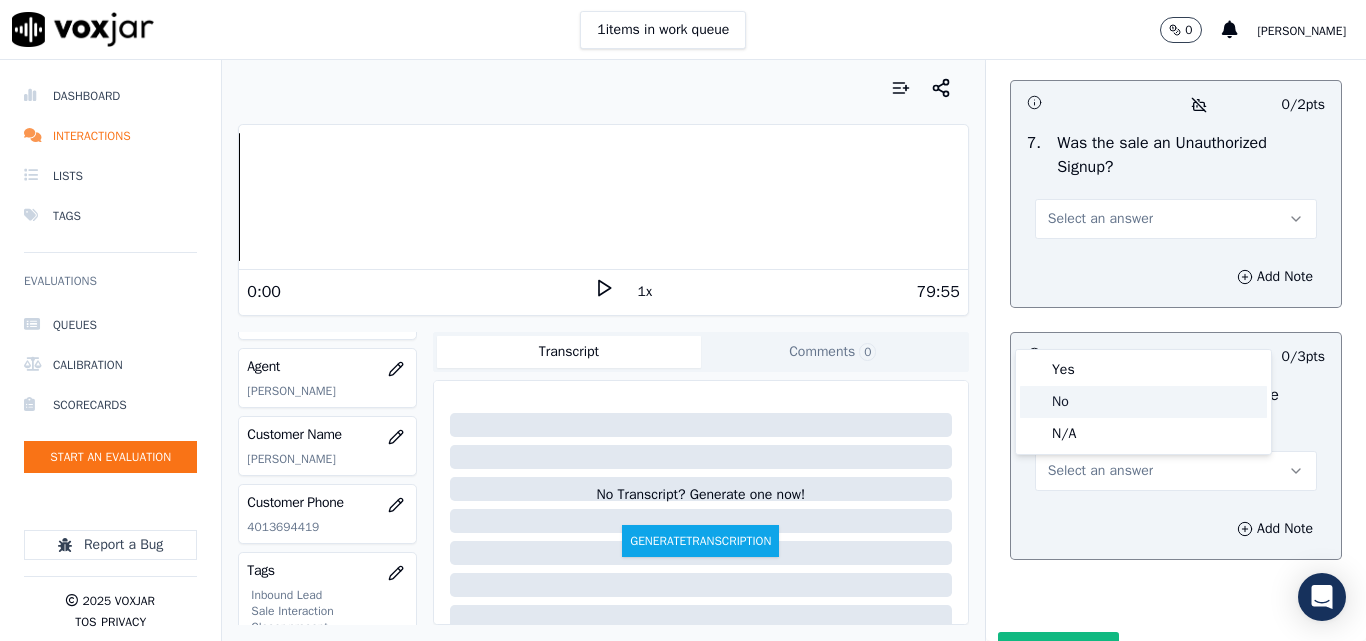 click on "No" 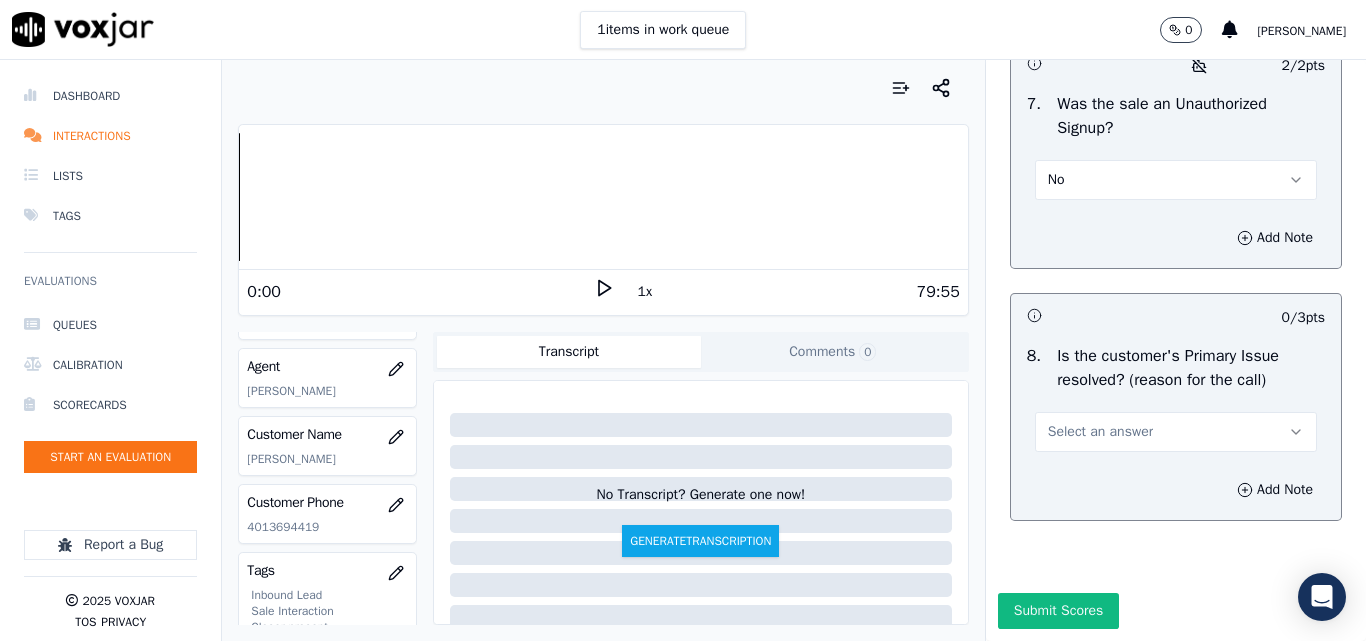 scroll, scrollTop: 6290, scrollLeft: 0, axis: vertical 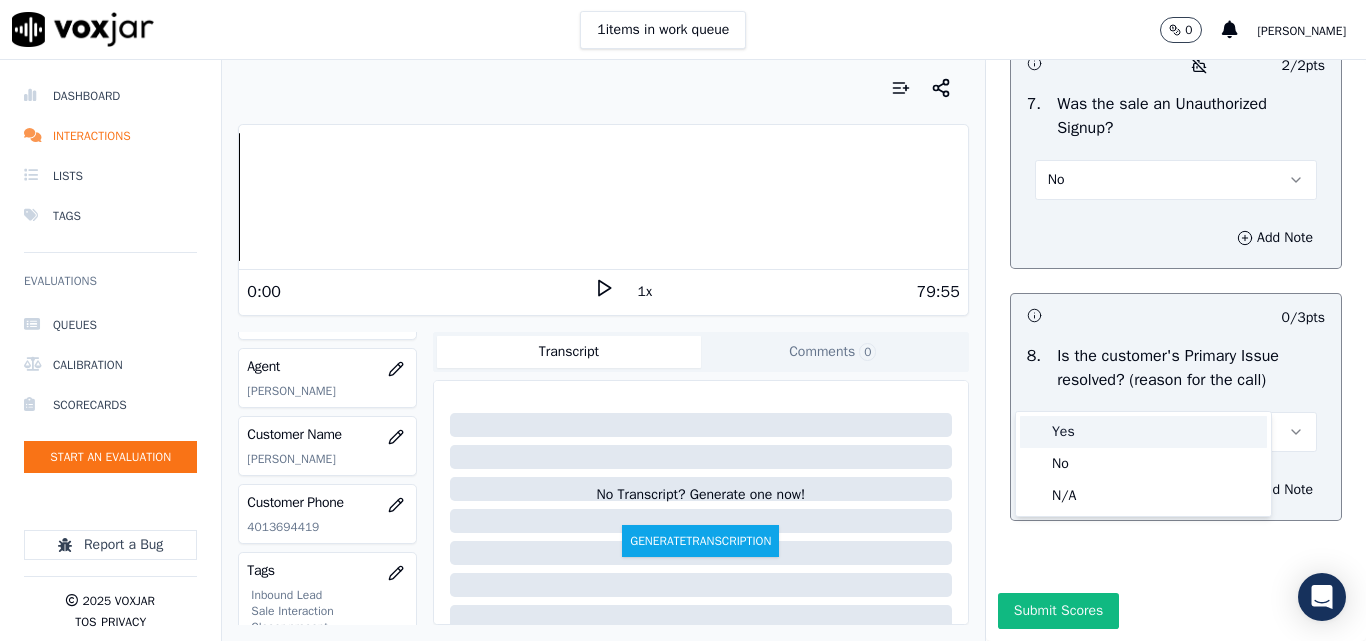 click on "Yes" at bounding box center (1143, 432) 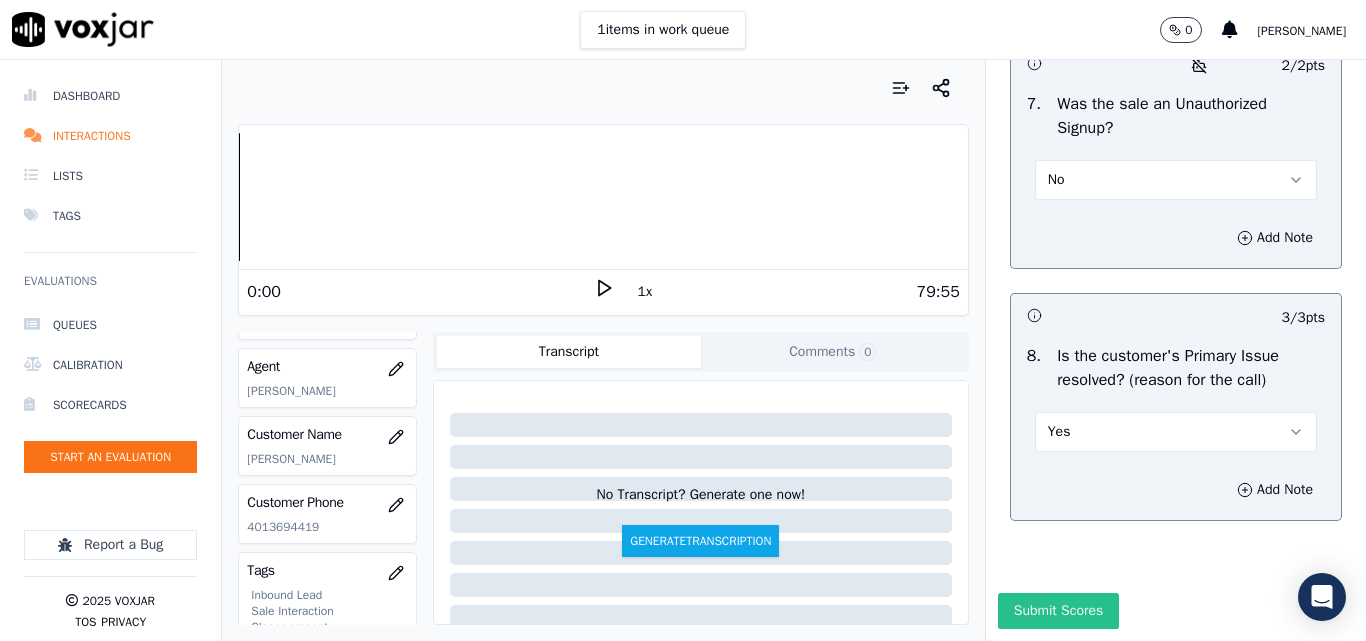 click on "Submit Scores" at bounding box center [1058, 611] 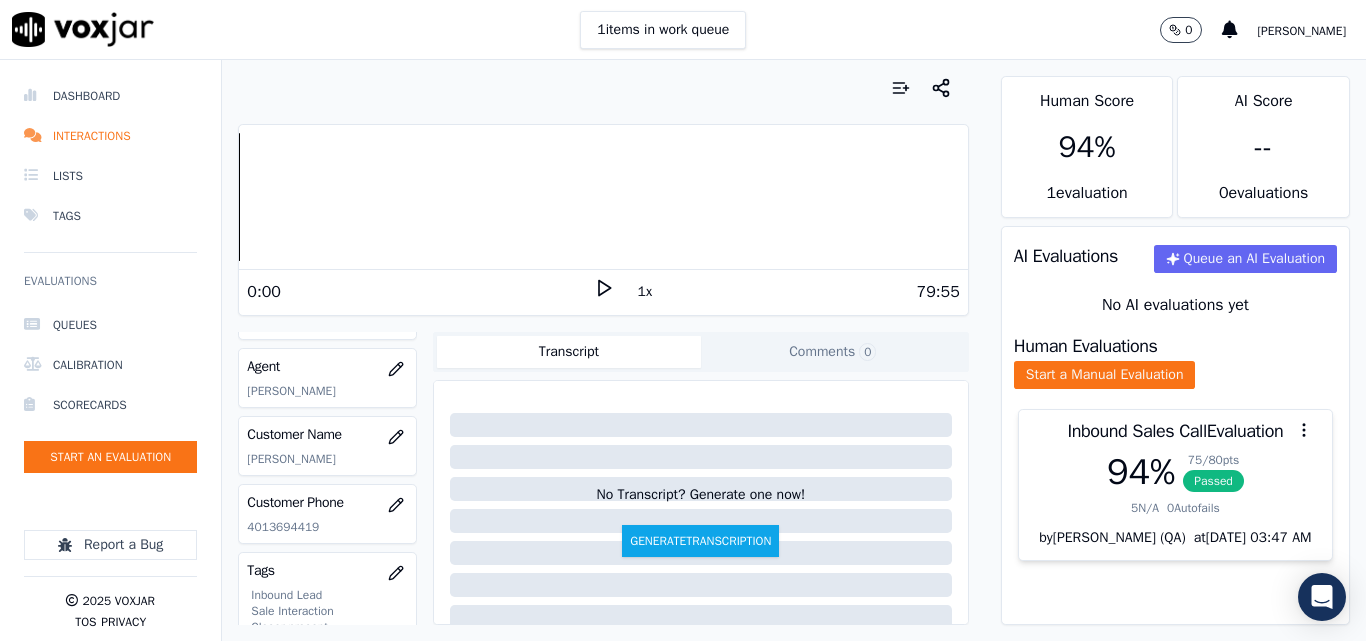 scroll, scrollTop: 24, scrollLeft: 0, axis: vertical 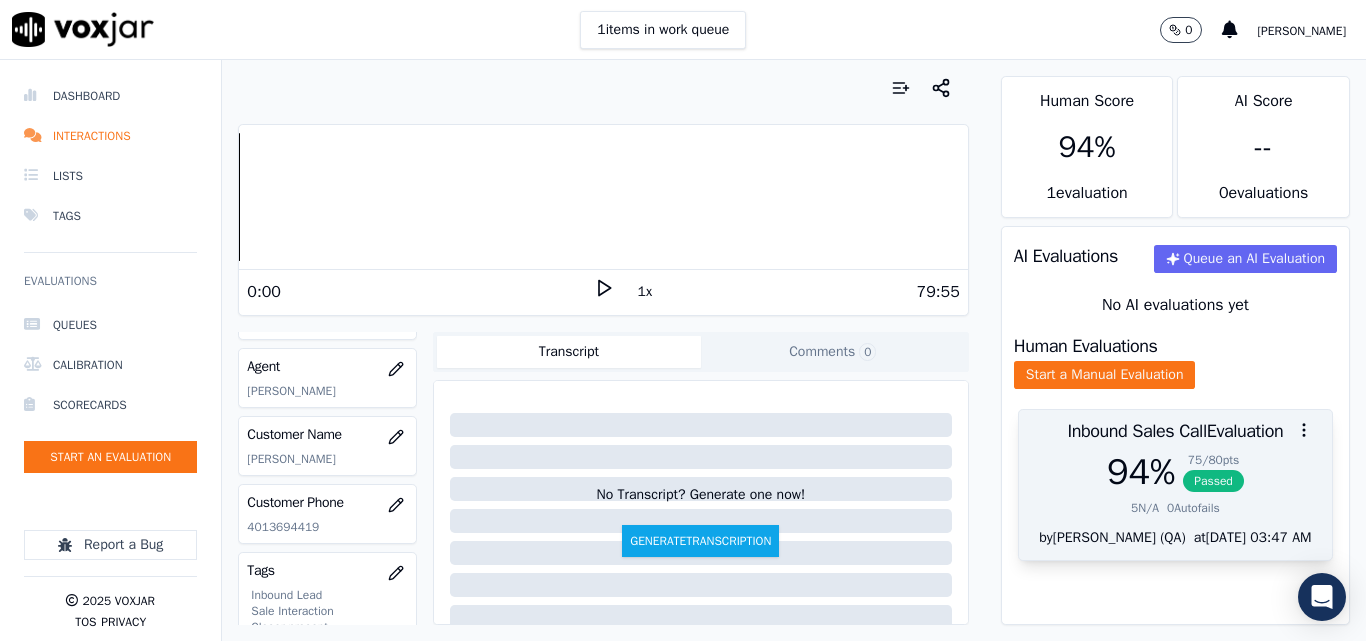 click on "Passed" at bounding box center (1213, 481) 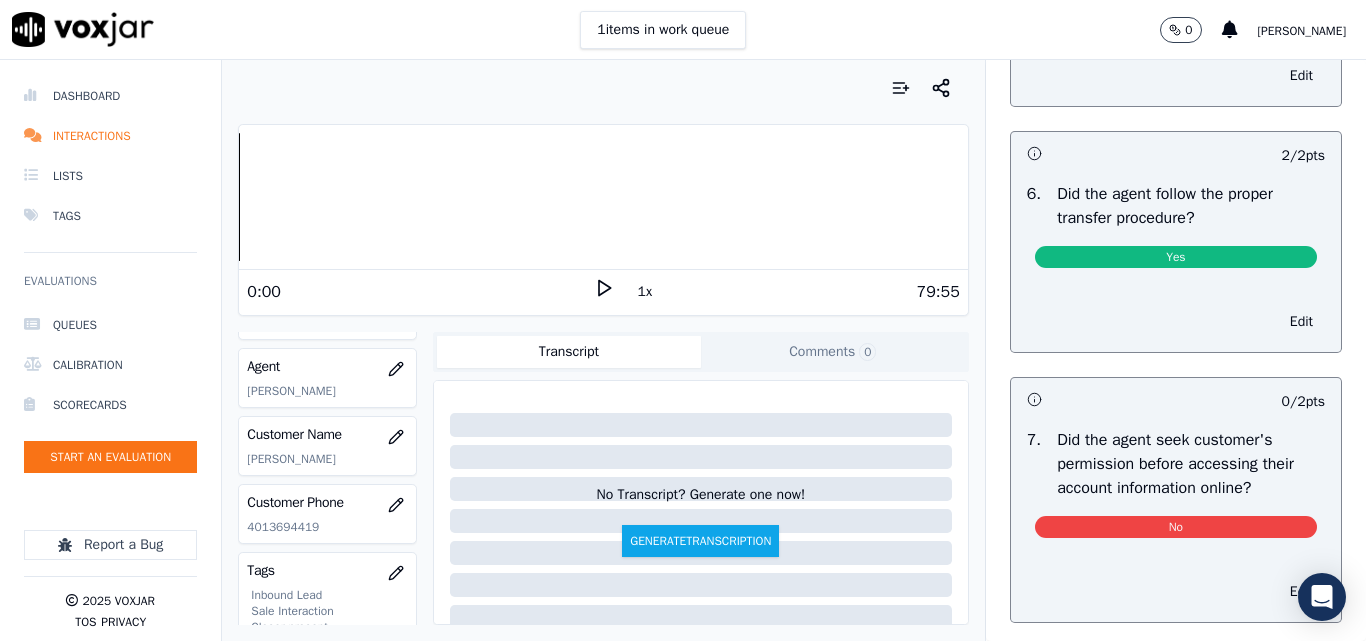scroll, scrollTop: 3800, scrollLeft: 0, axis: vertical 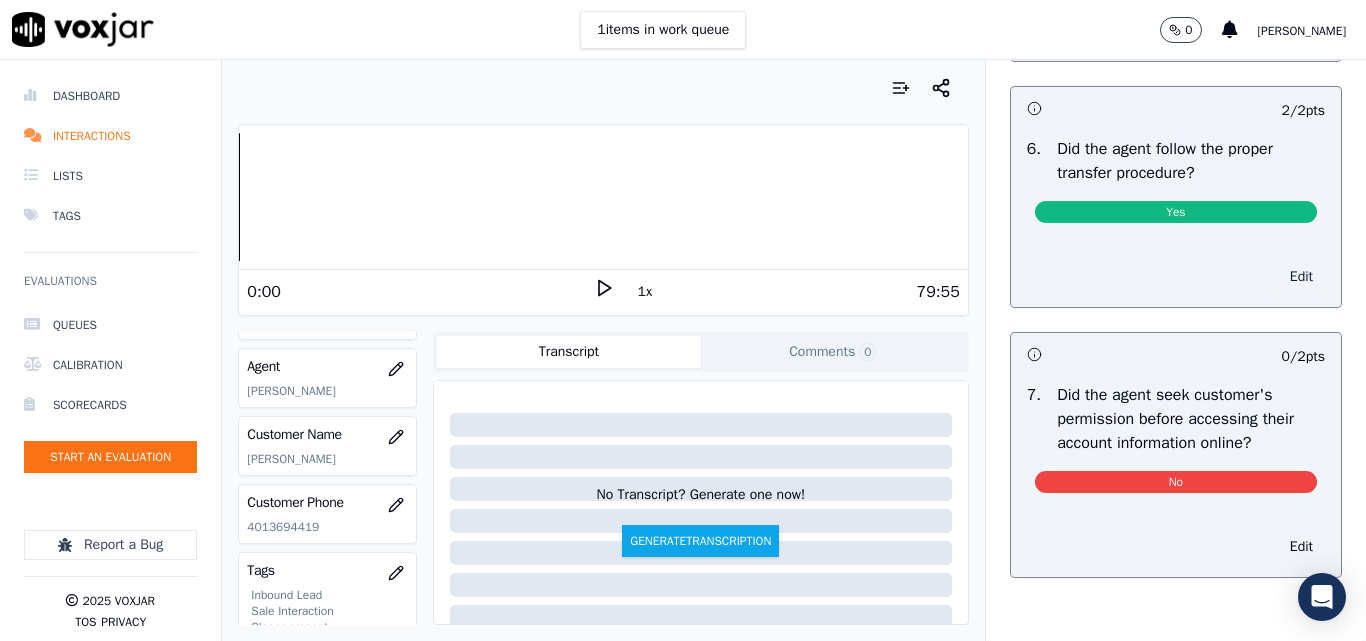 click on "Edit" at bounding box center (1301, 277) 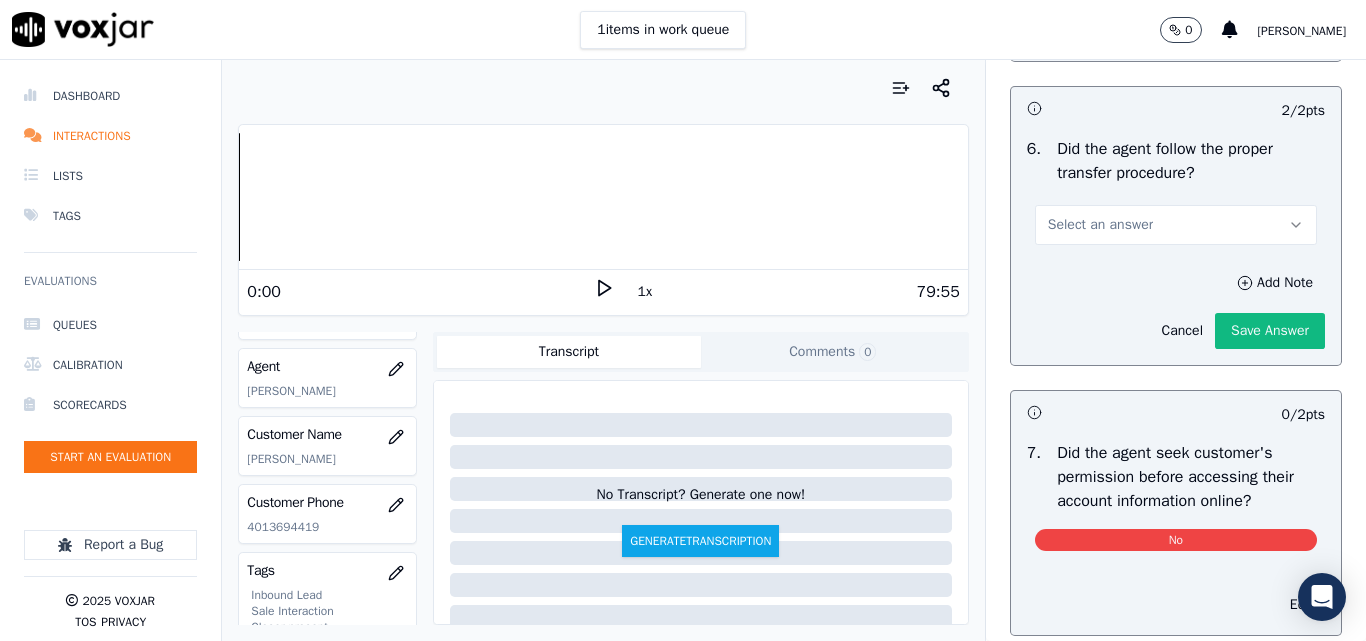 click on "Select an answer" at bounding box center [1100, 225] 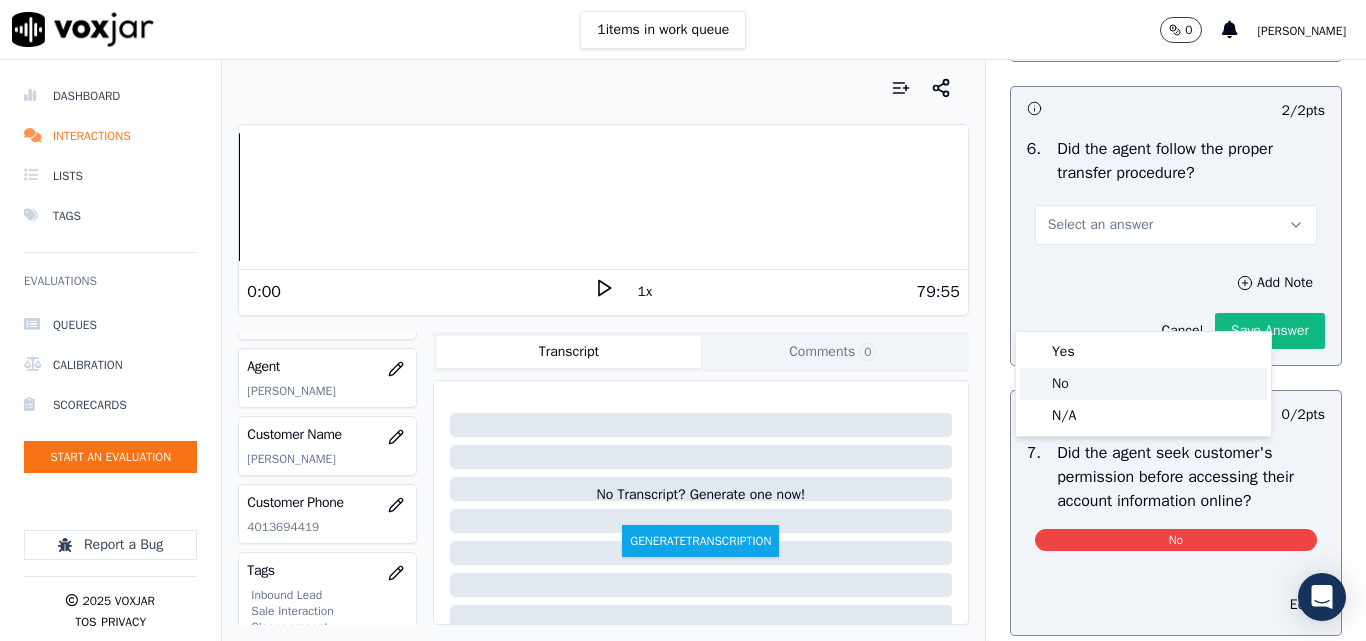 click on "No" 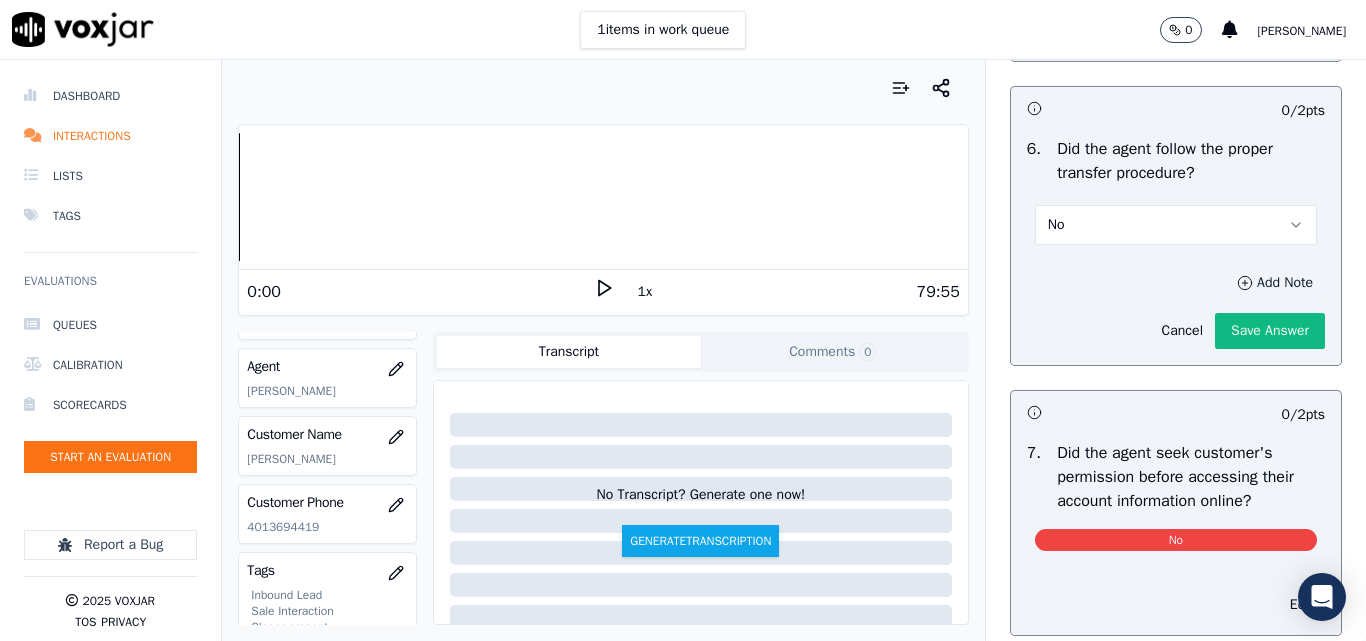 click 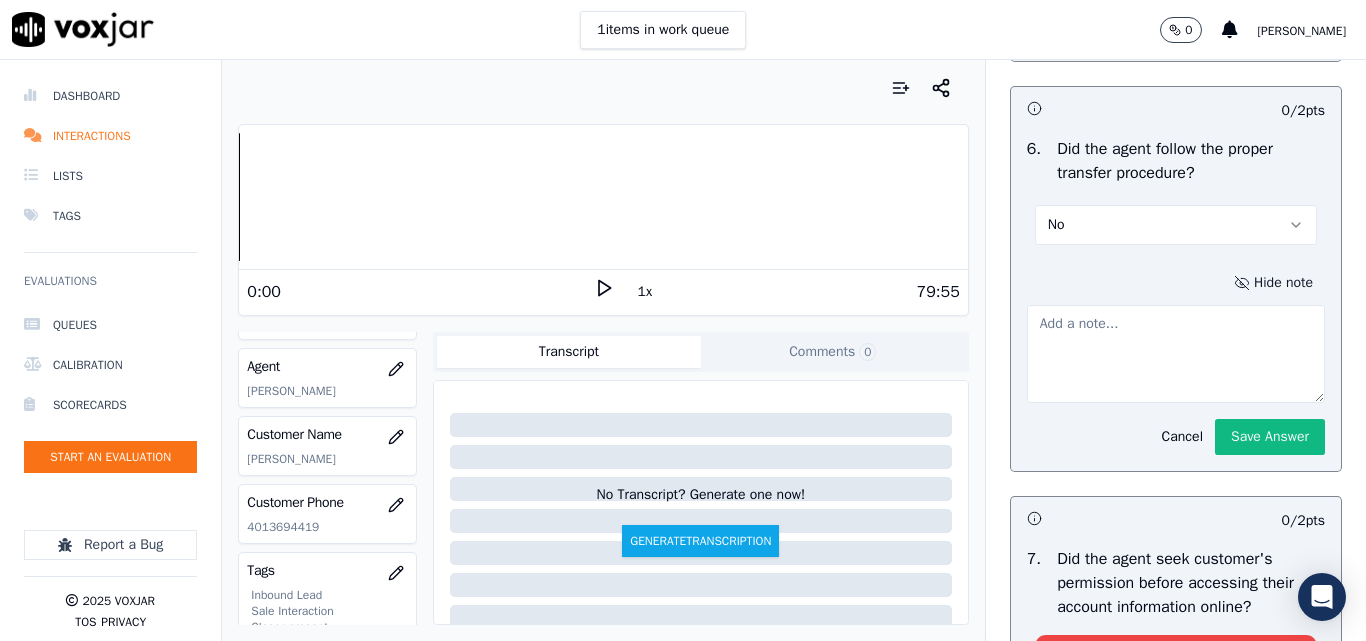 click at bounding box center [1176, 354] 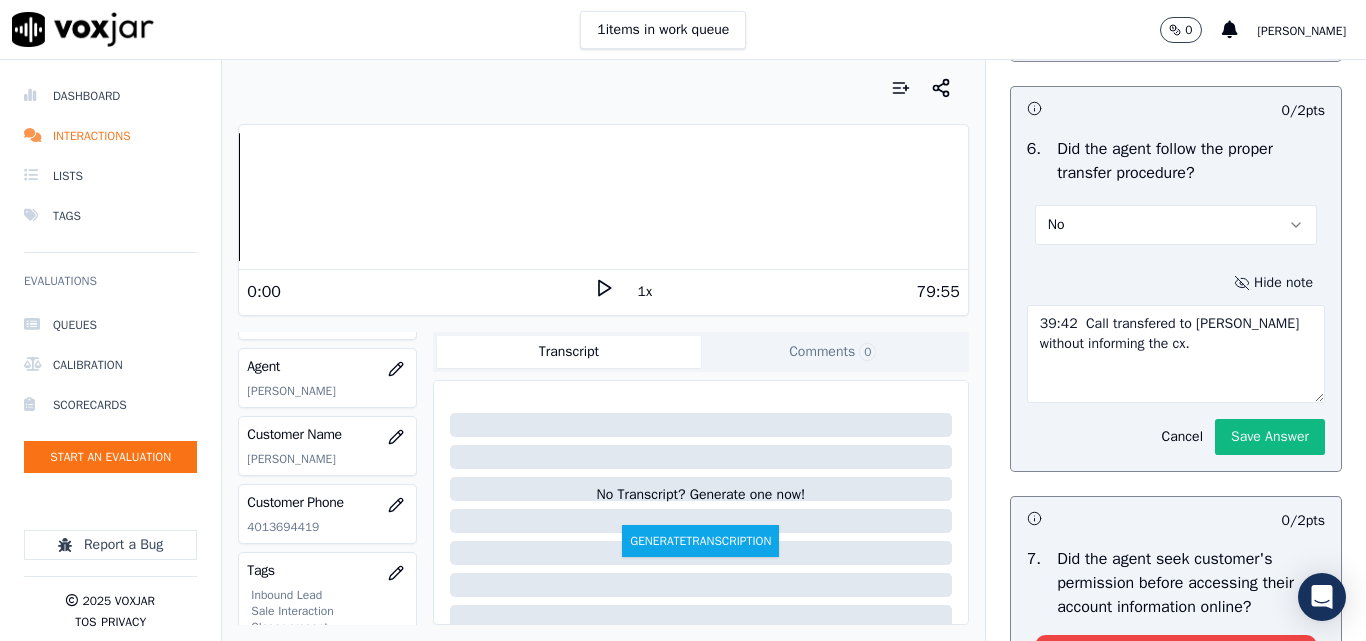 click on "39:42  Call transfered to [PERSON_NAME] without informing the cx." at bounding box center (1176, 354) 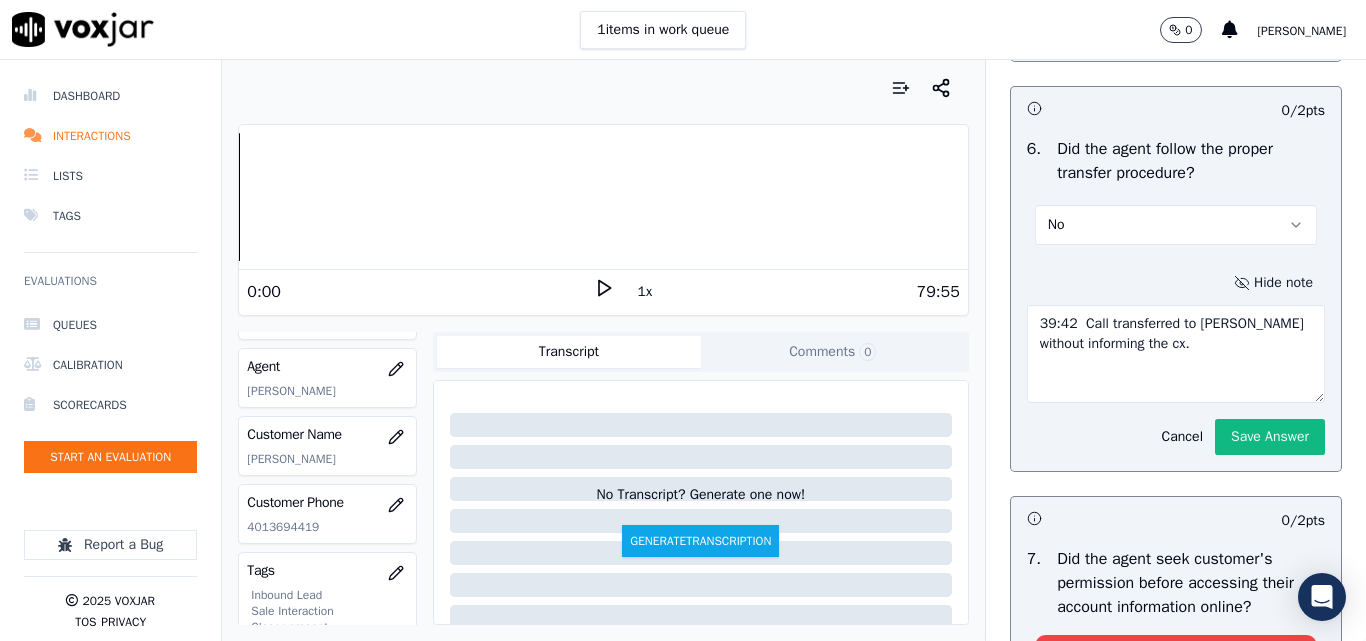 drag, startPoint x: 1023, startPoint y: 421, endPoint x: 1002, endPoint y: 404, distance: 27.018513 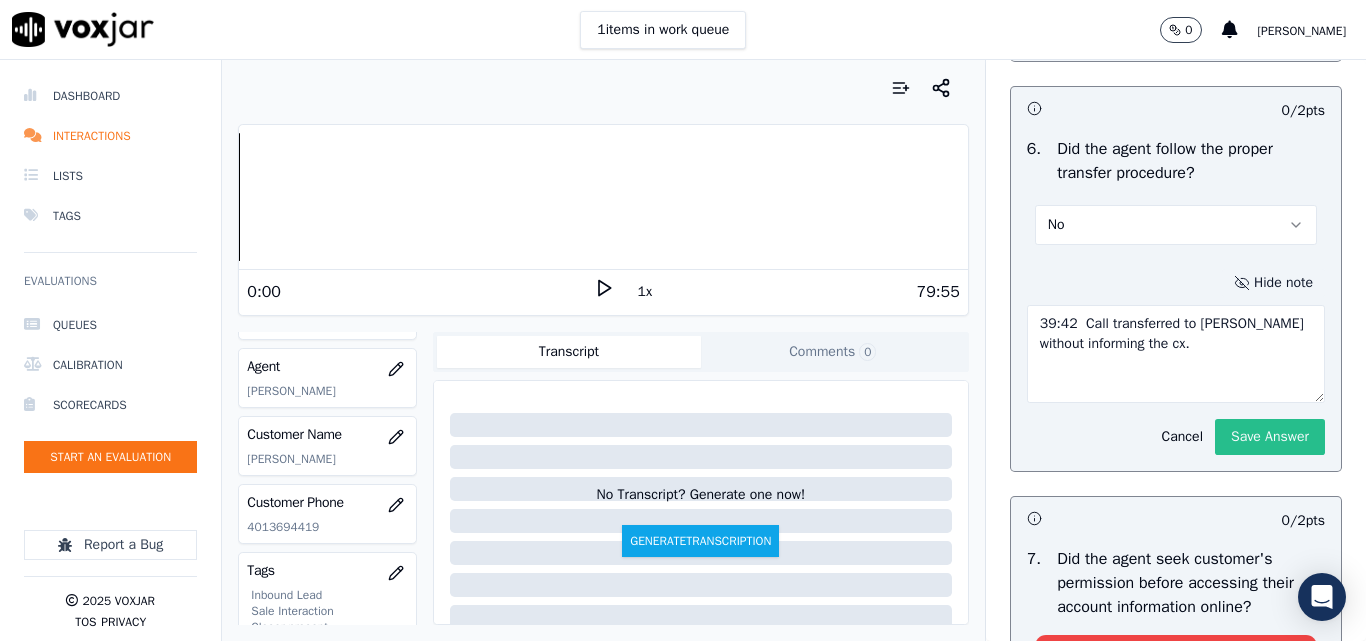 type on "39:42  Call transferred to [PERSON_NAME] without informing the cx." 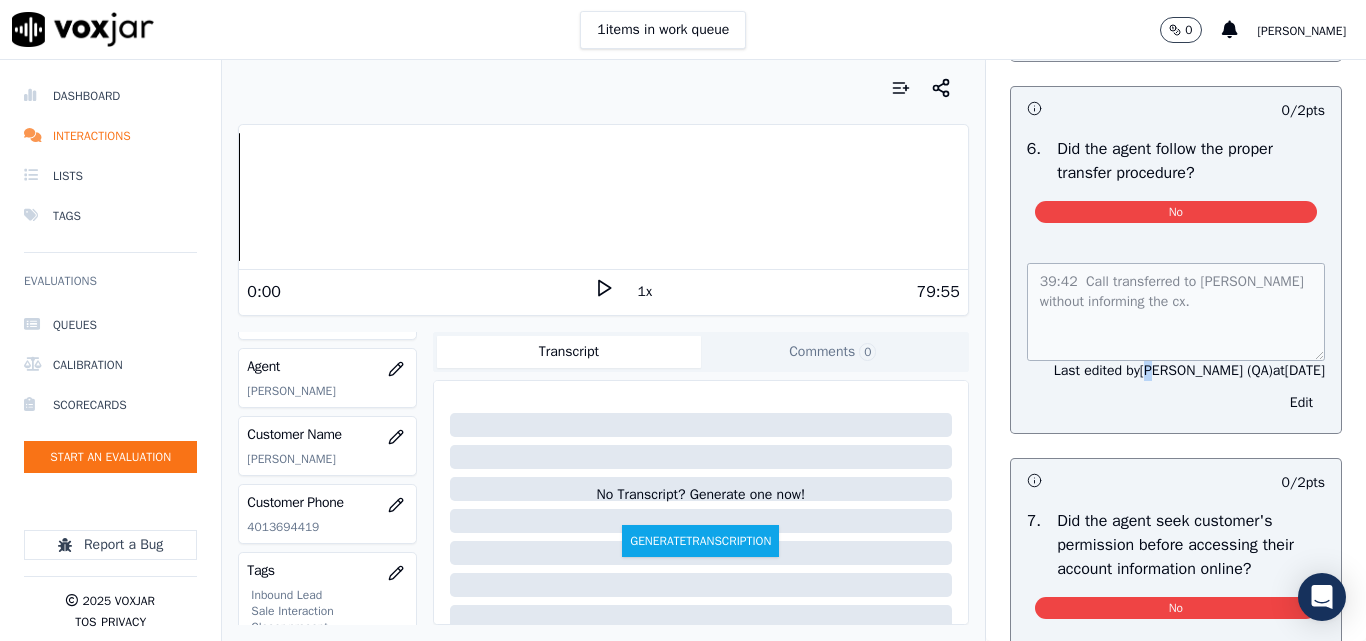 click on "39:42  Call transferred to [PERSON_NAME] without informing the cx.     Last edited by  [PERSON_NAME] (QA)  at  [DATE]   Edit" at bounding box center [1176, 336] 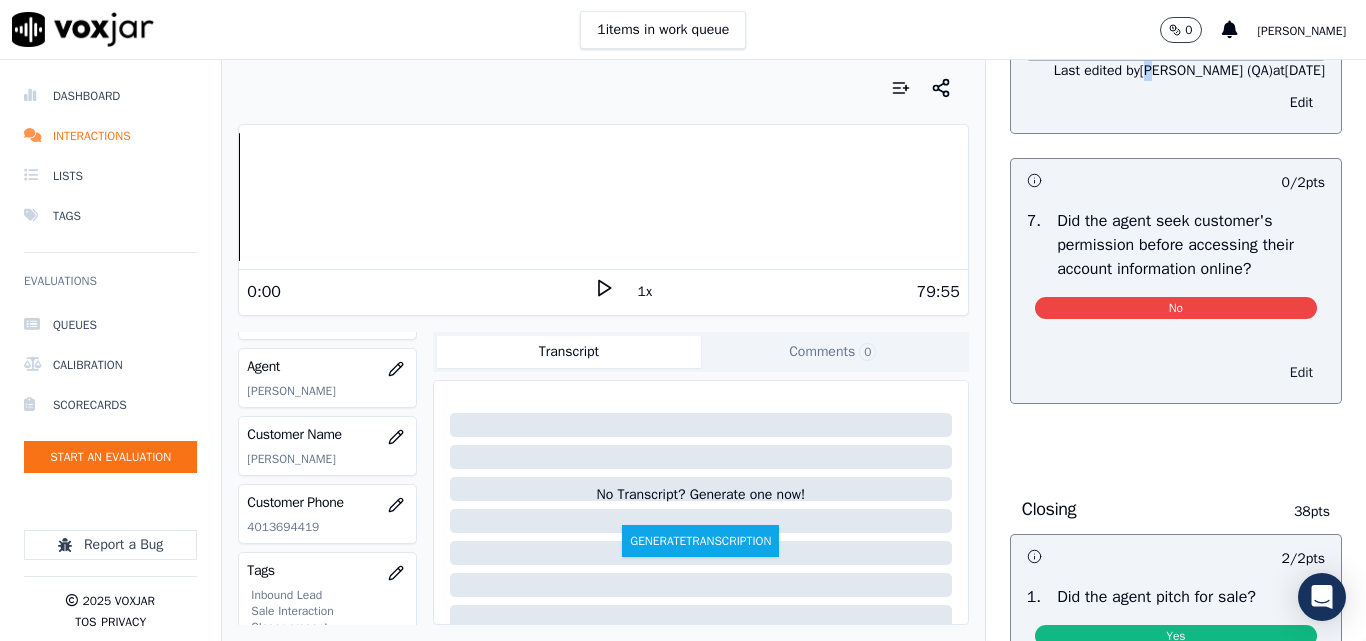 click on "Edit" at bounding box center (1301, 373) 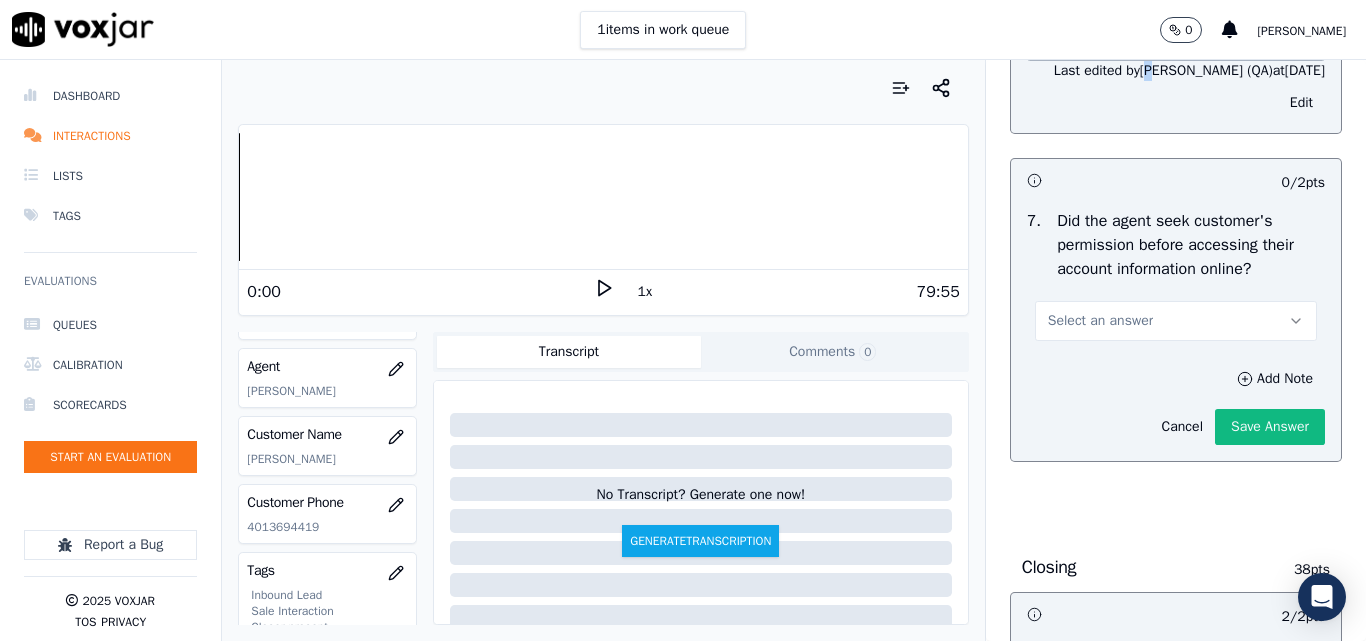 click on "Select an answer" at bounding box center (1100, 321) 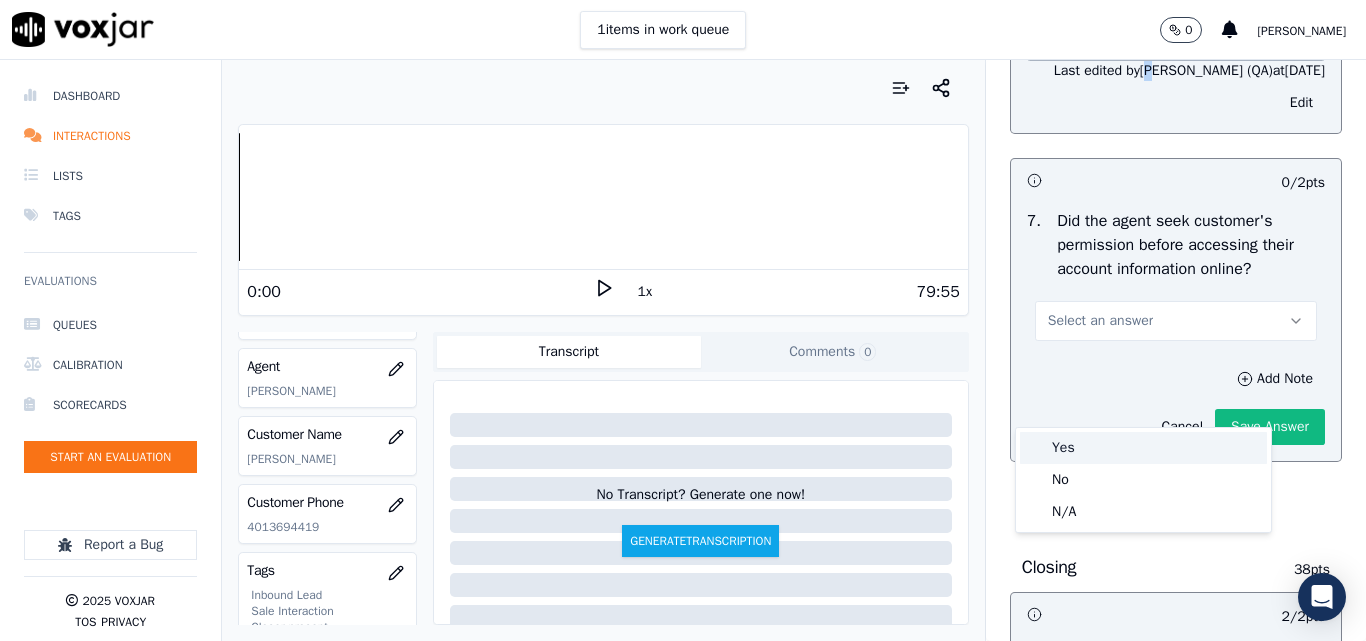 click on "Yes" at bounding box center [1143, 448] 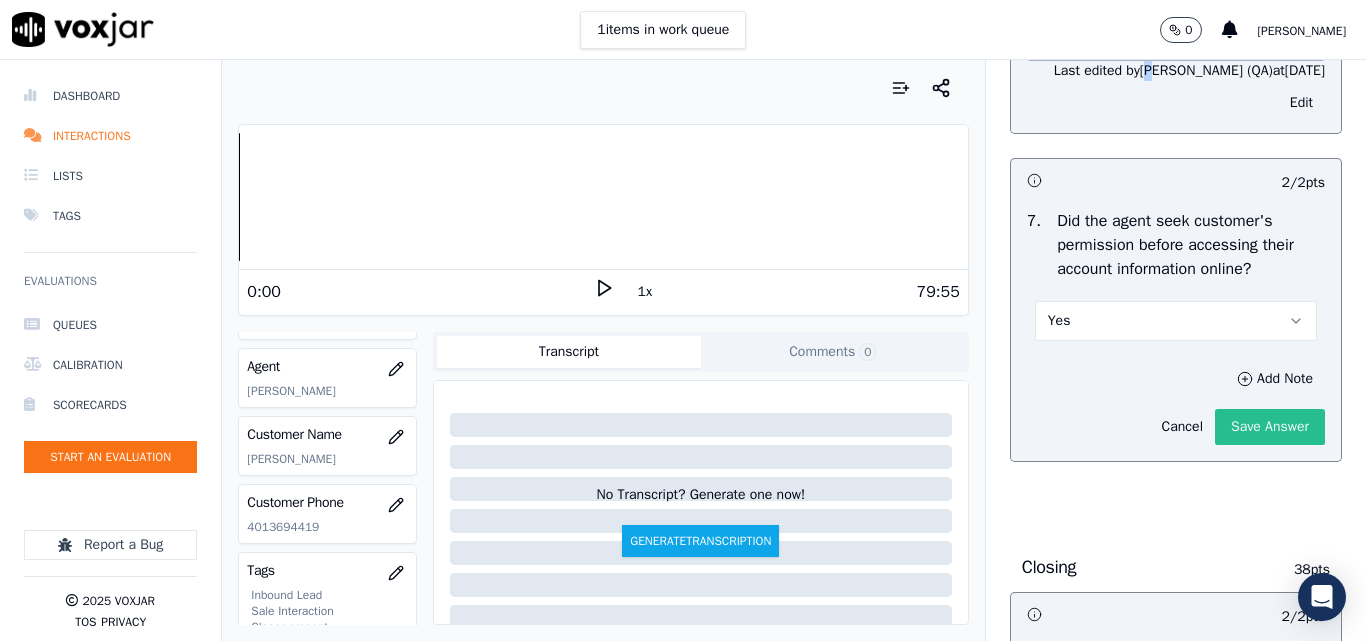 click on "Save Answer" 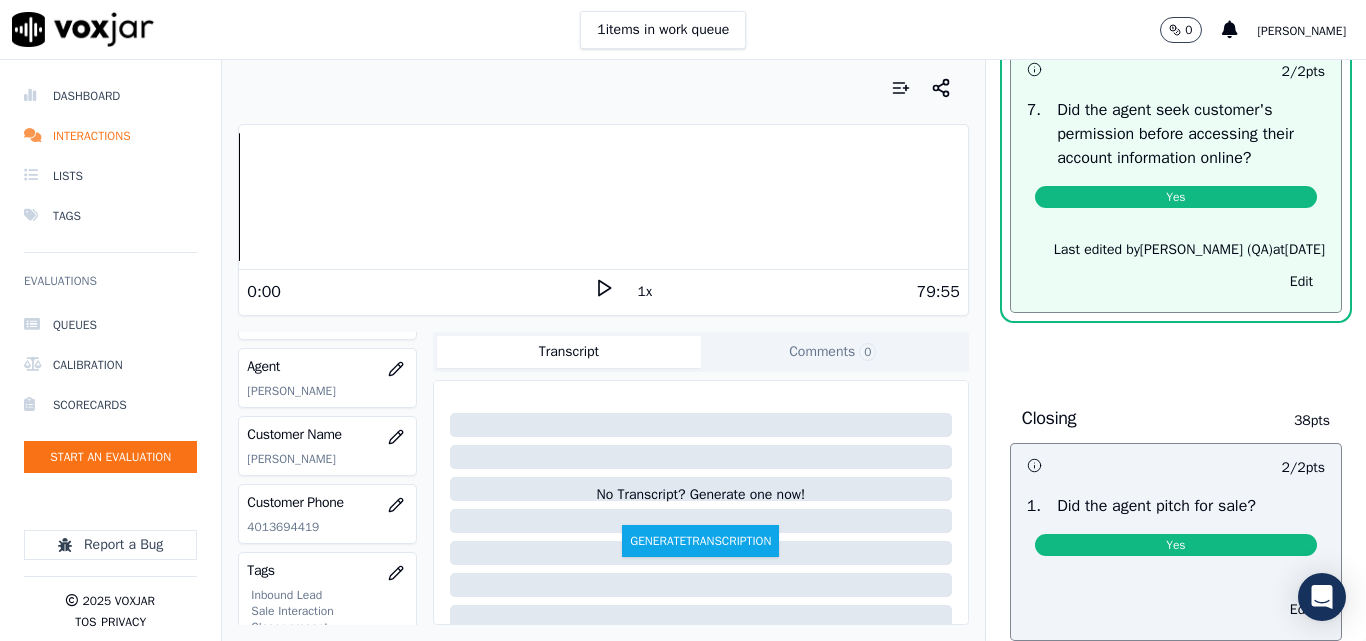 scroll, scrollTop: 4500, scrollLeft: 0, axis: vertical 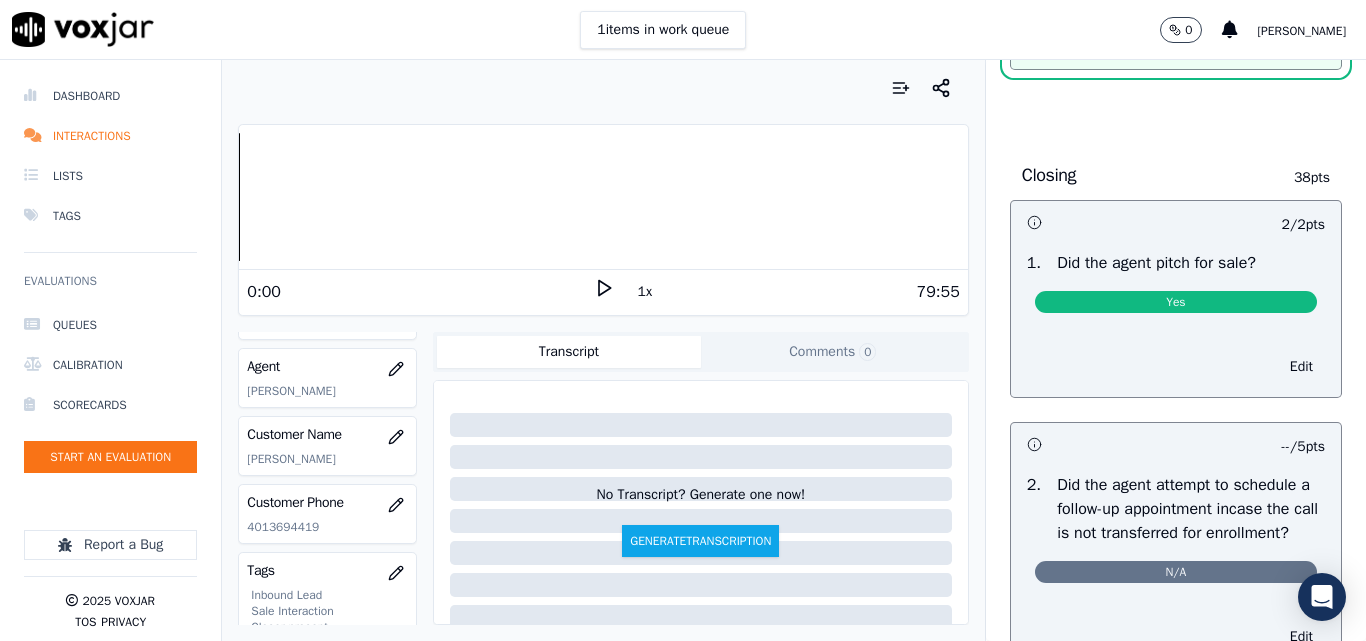 click on "1  items in work queue     0         [PERSON_NAME]" at bounding box center (683, 30) 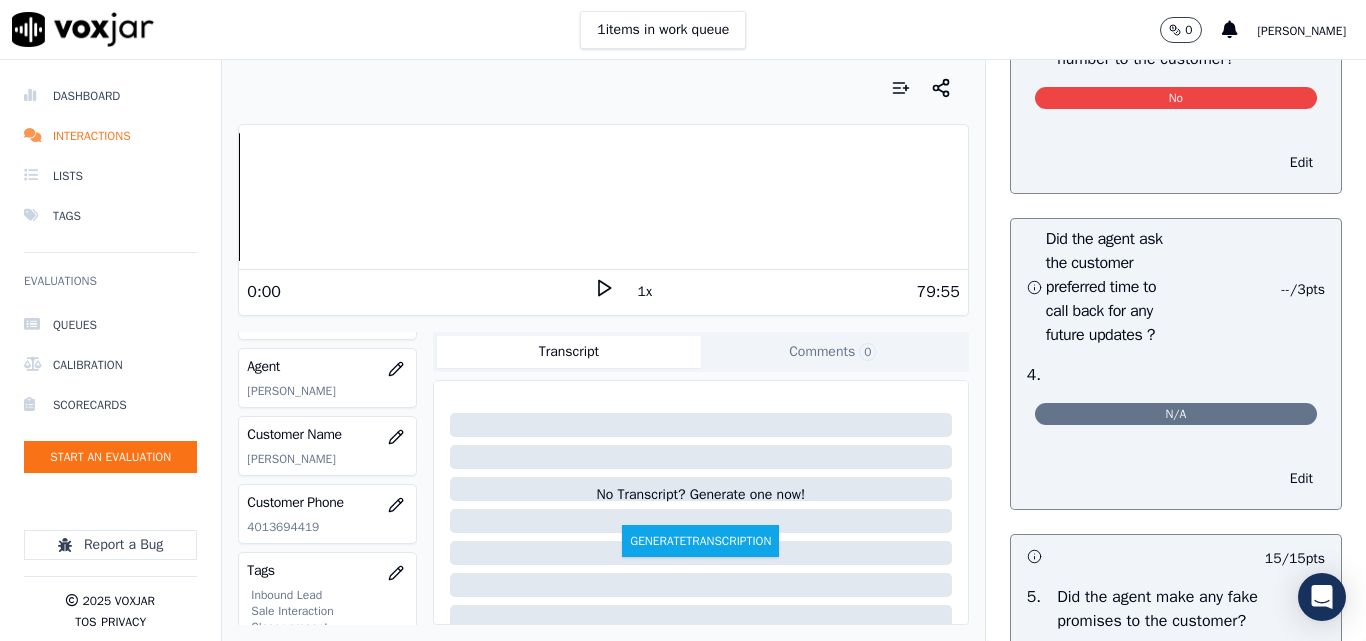 scroll, scrollTop: 5054, scrollLeft: 0, axis: vertical 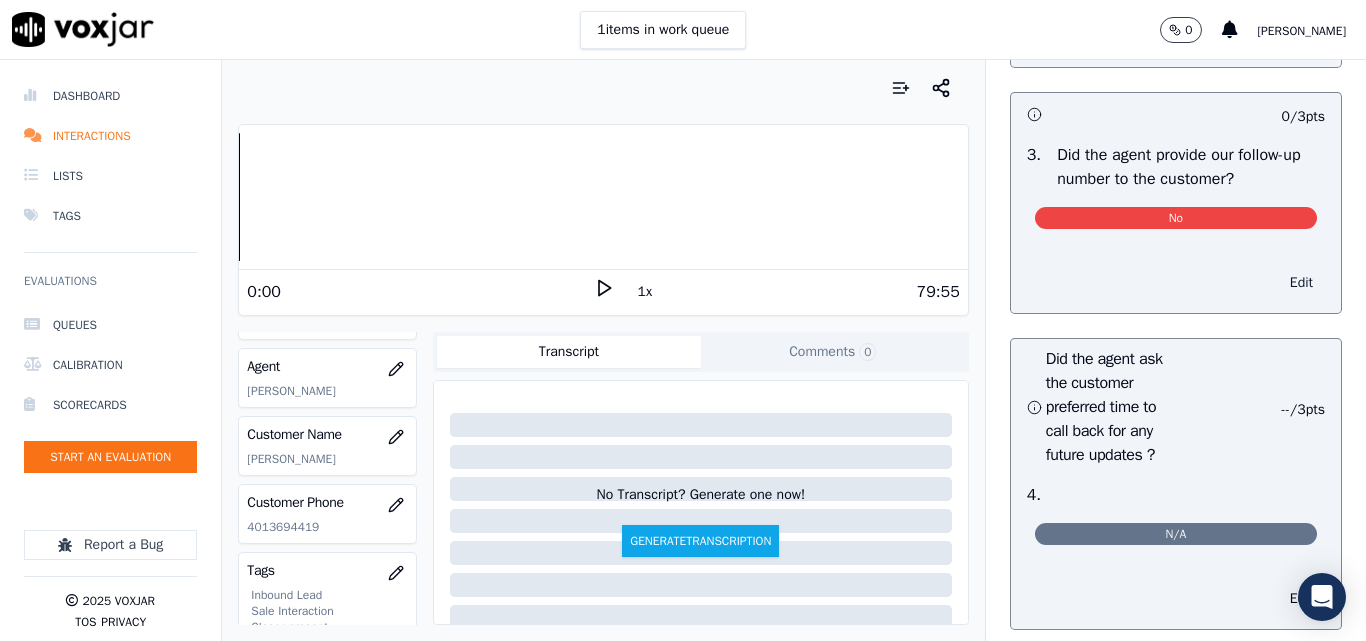 click on "Edit" at bounding box center [1301, 283] 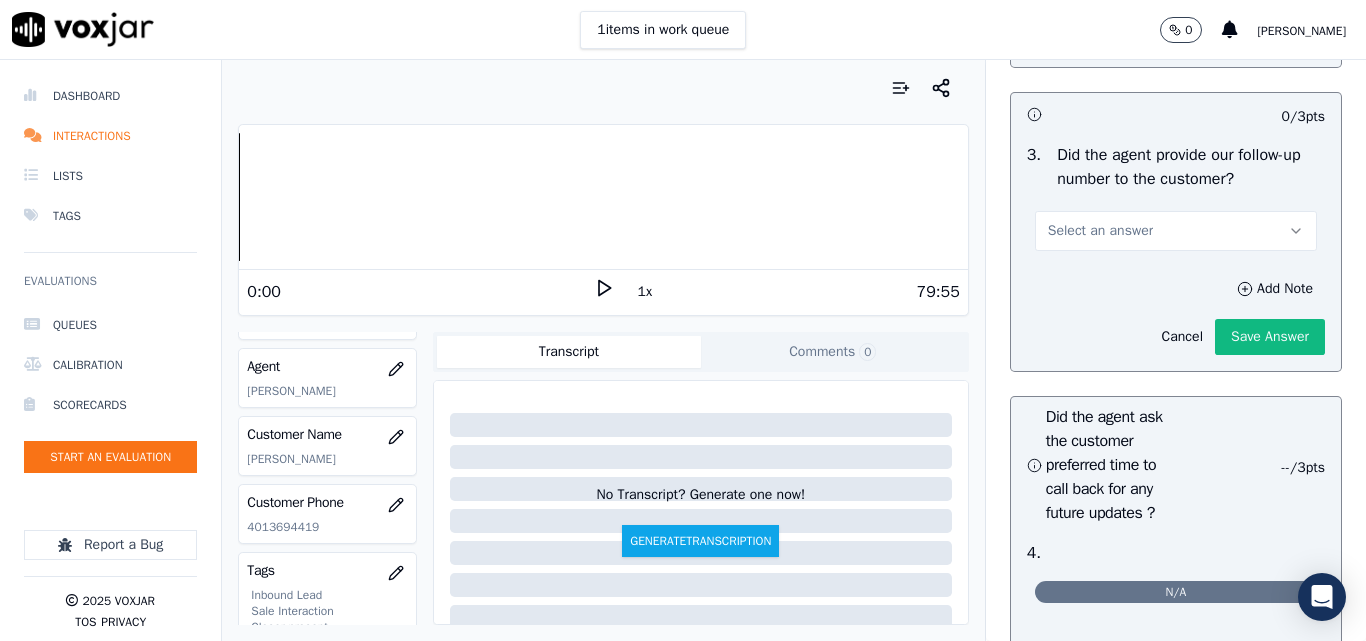 click on "Select an answer" at bounding box center (1176, 231) 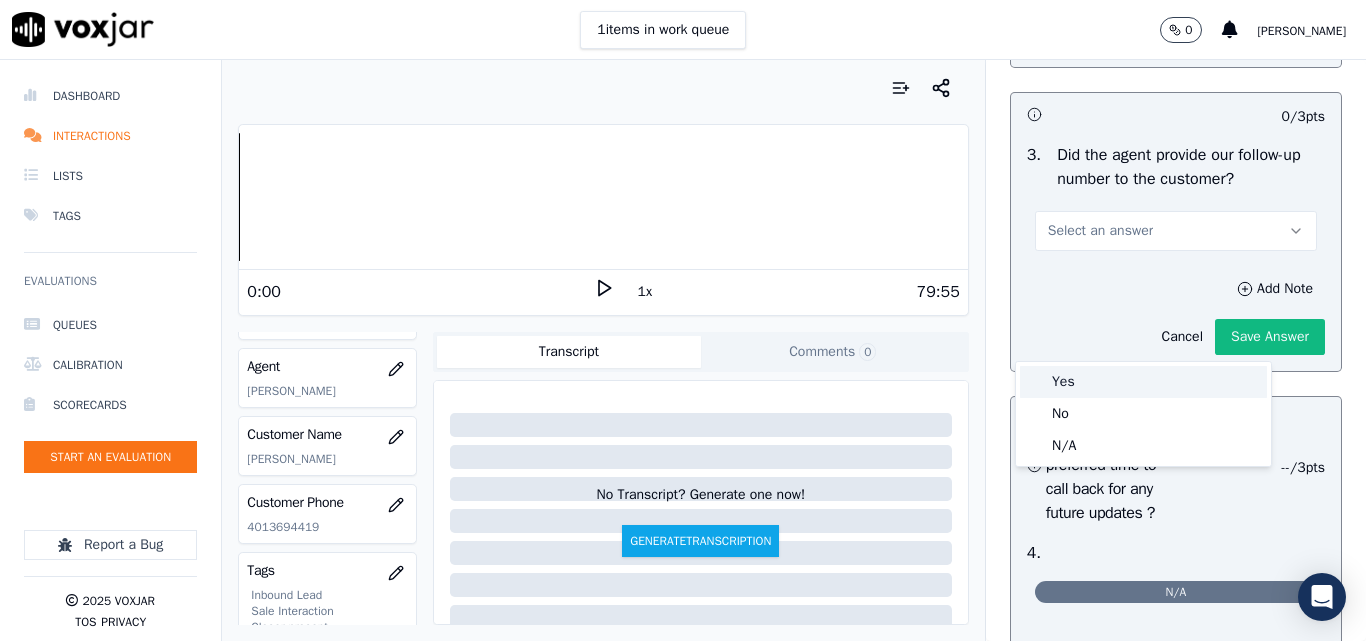 click on "Yes" at bounding box center [1143, 382] 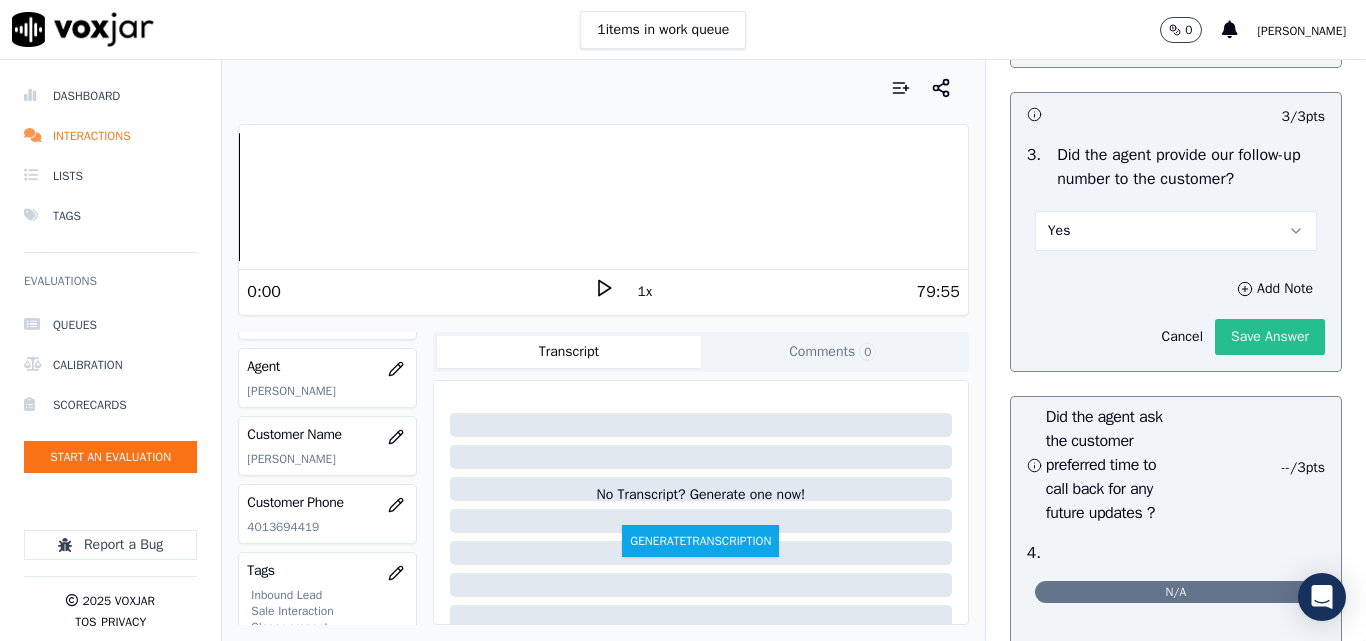 click on "Save Answer" 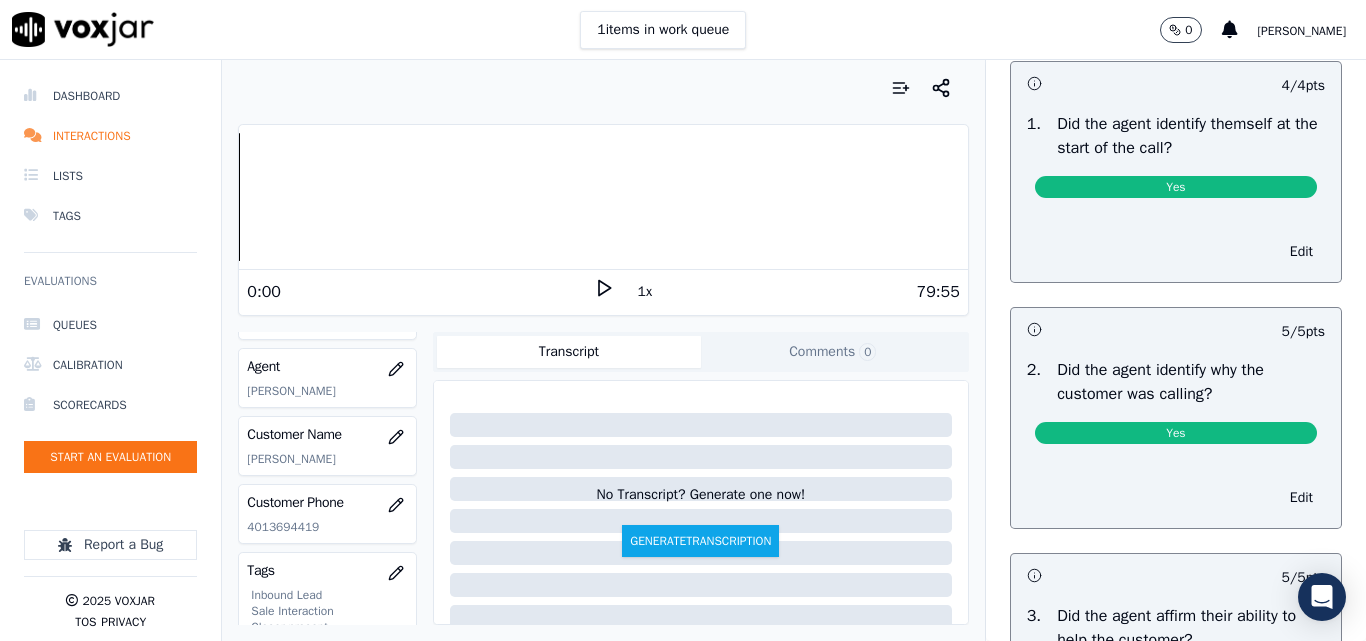 scroll, scrollTop: 0, scrollLeft: 0, axis: both 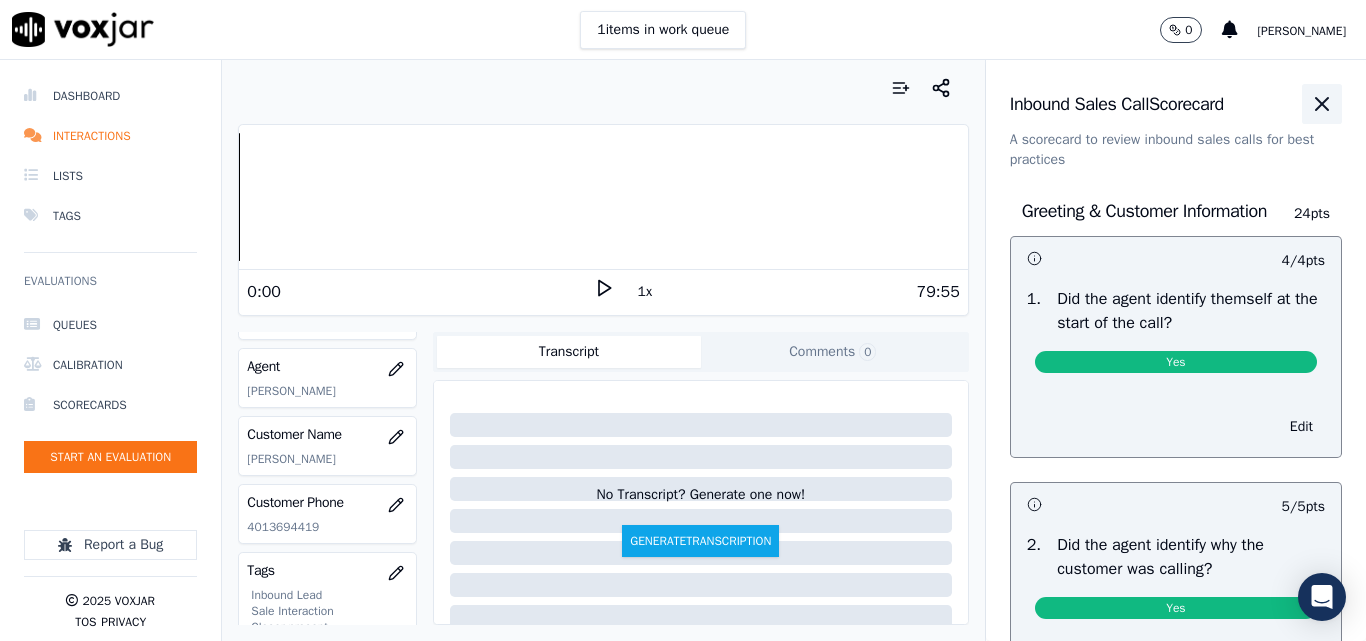 click 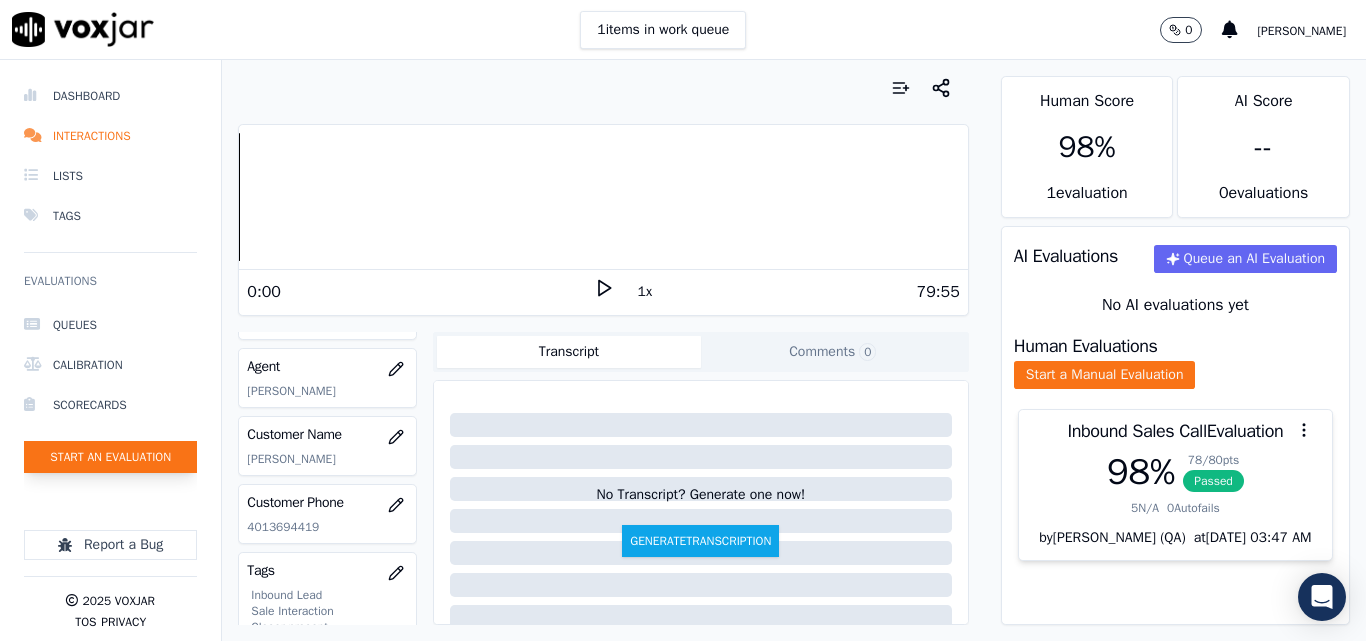 click on "Start an Evaluation" 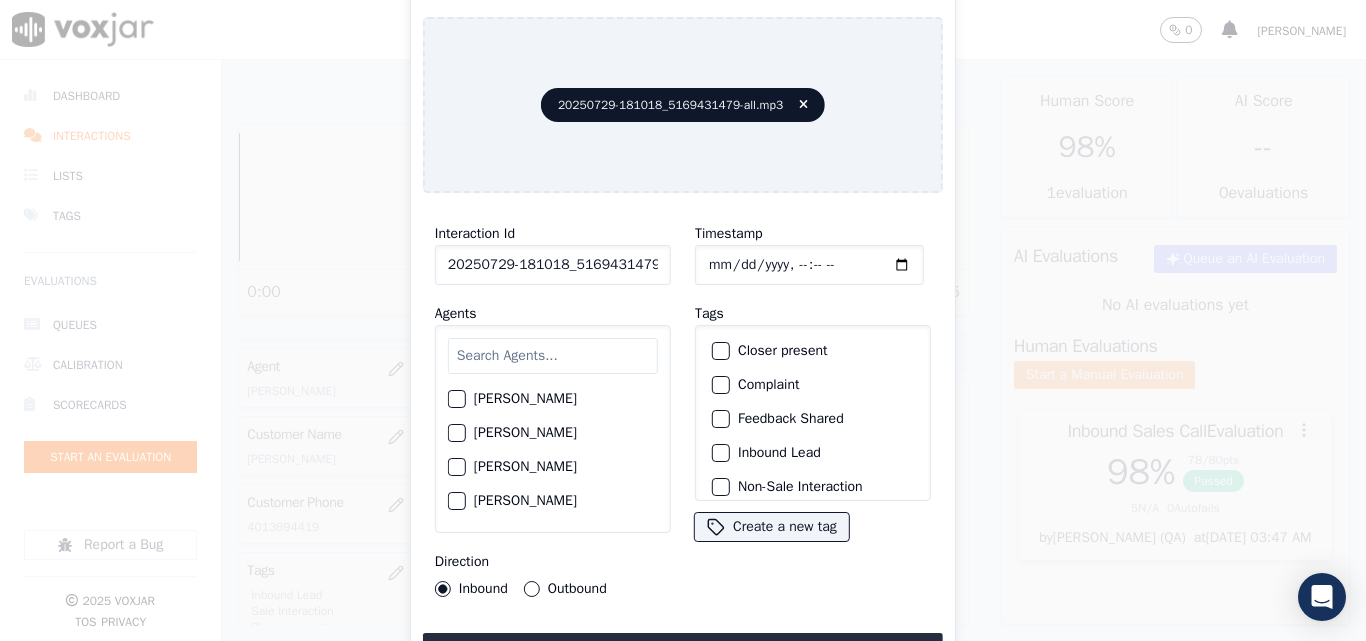 scroll, scrollTop: 0, scrollLeft: 40, axis: horizontal 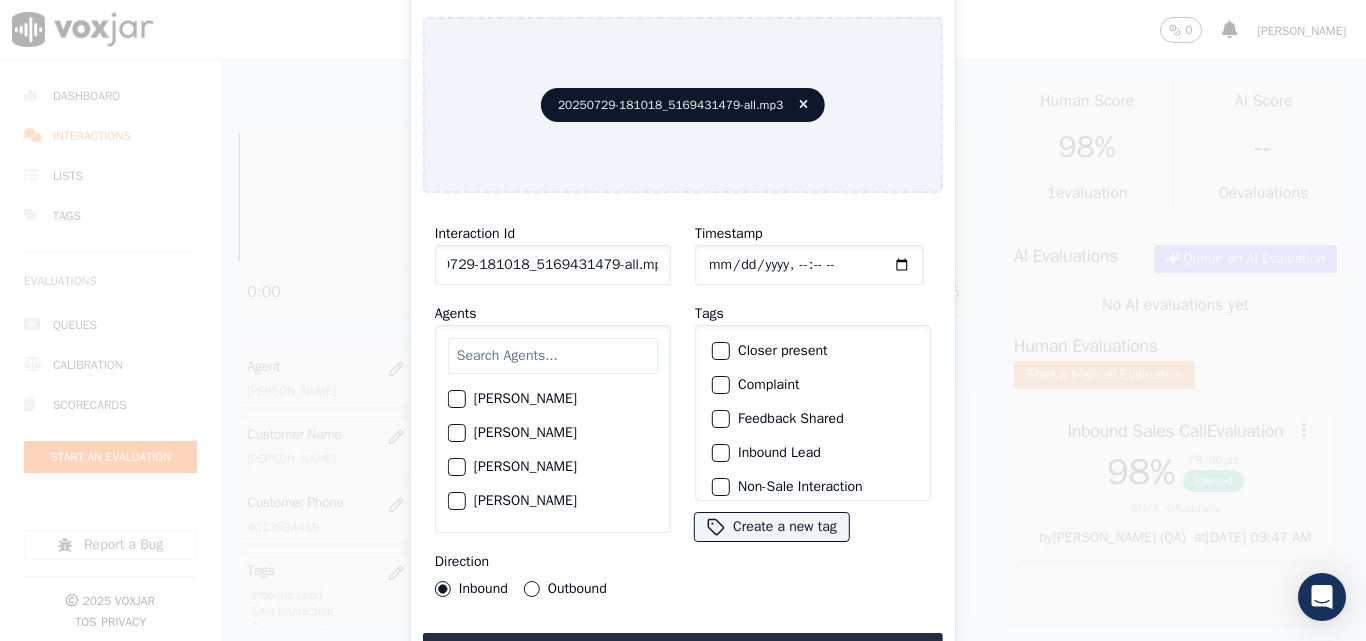 drag, startPoint x: 640, startPoint y: 257, endPoint x: 802, endPoint y: 278, distance: 163.35544 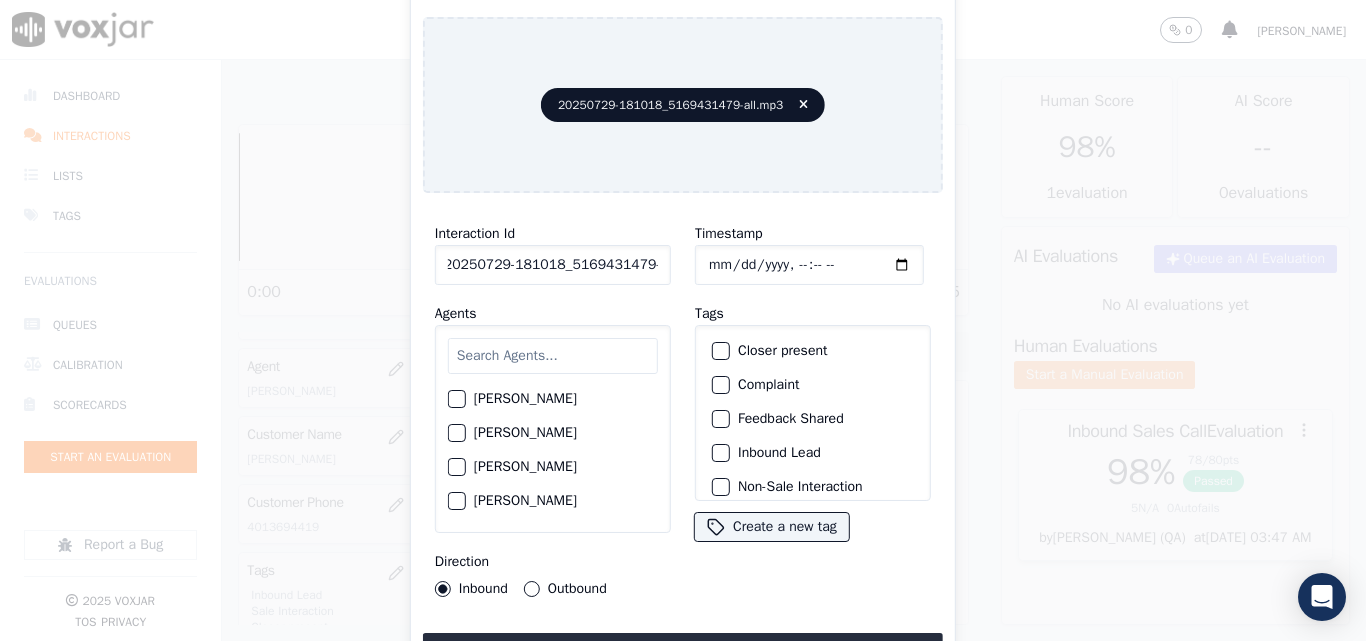 scroll, scrollTop: 0, scrollLeft: 11, axis: horizontal 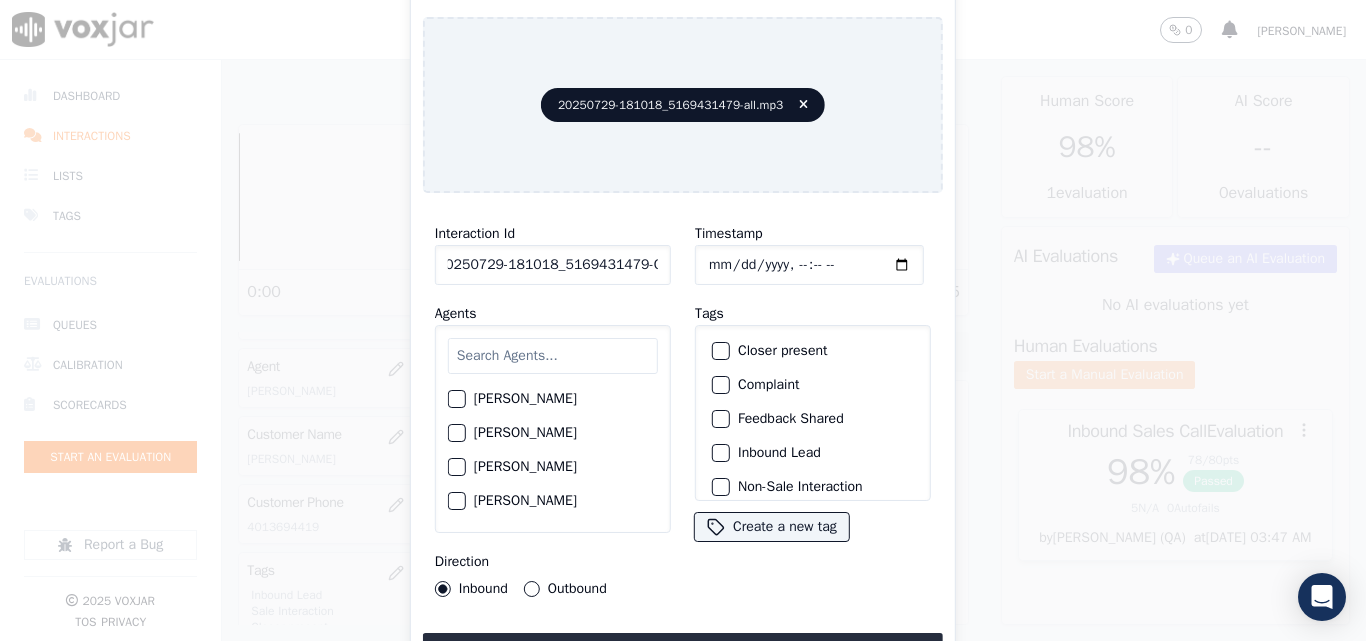 type on "20250729-181018_5169431479-C1" 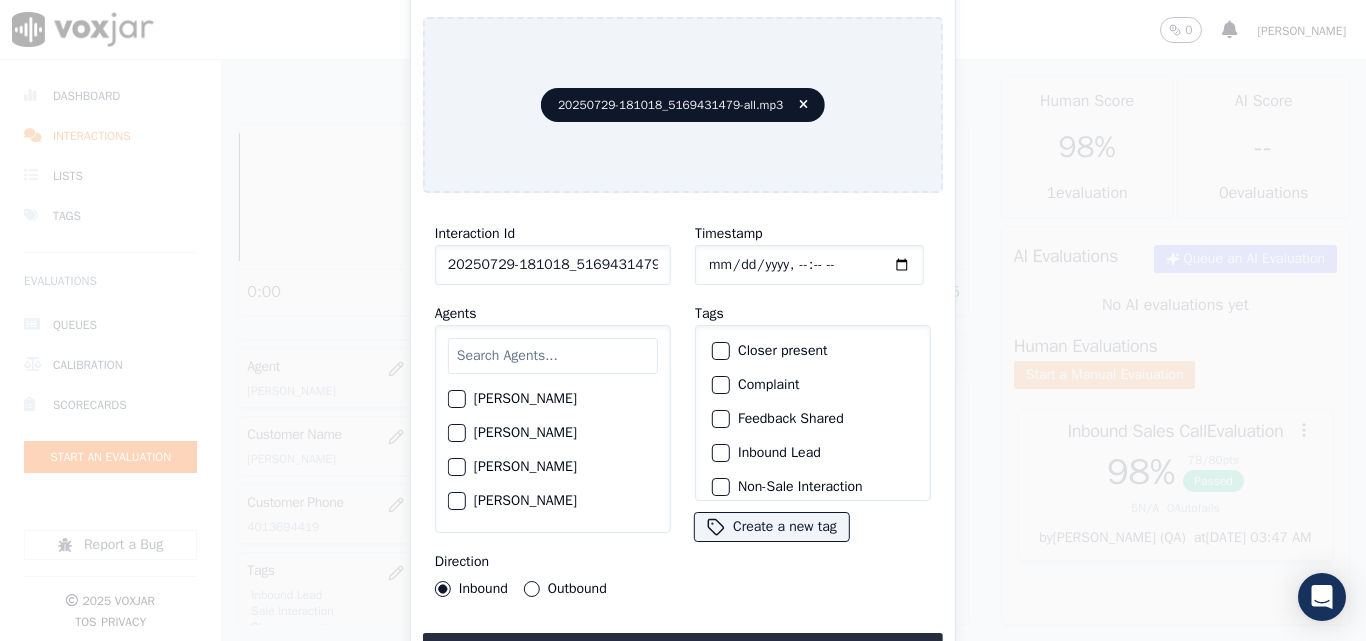 type on "[DATE]T22:36" 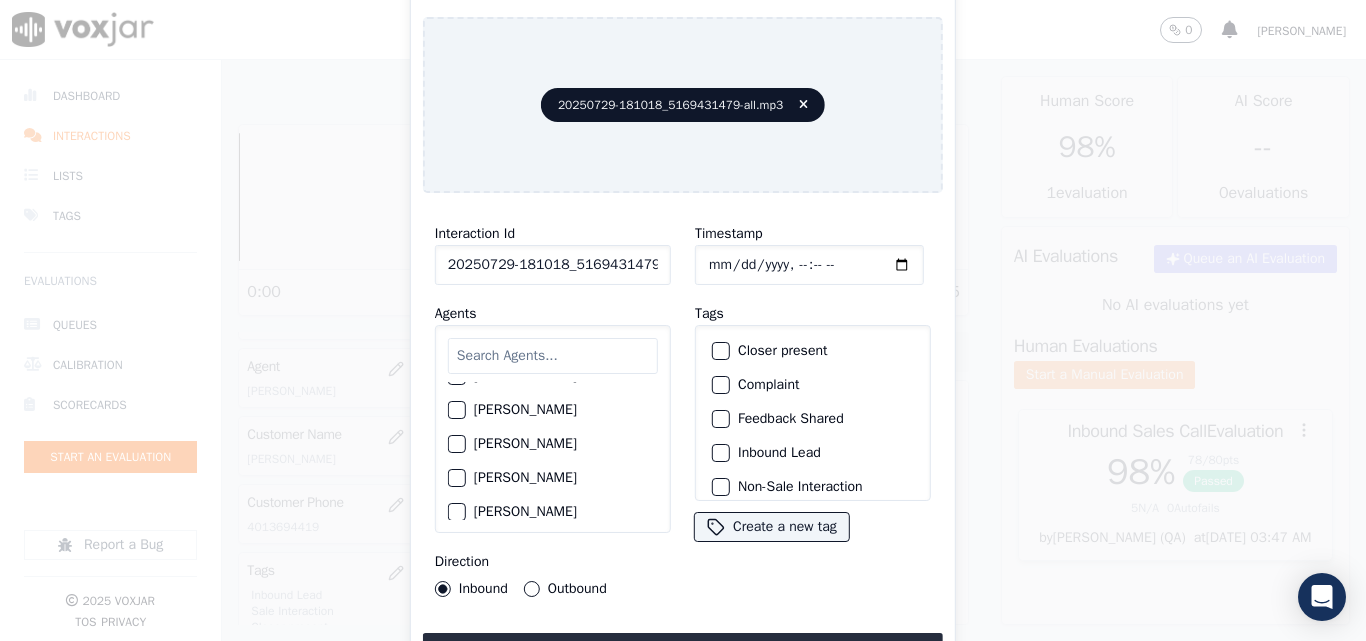 scroll, scrollTop: 600, scrollLeft: 0, axis: vertical 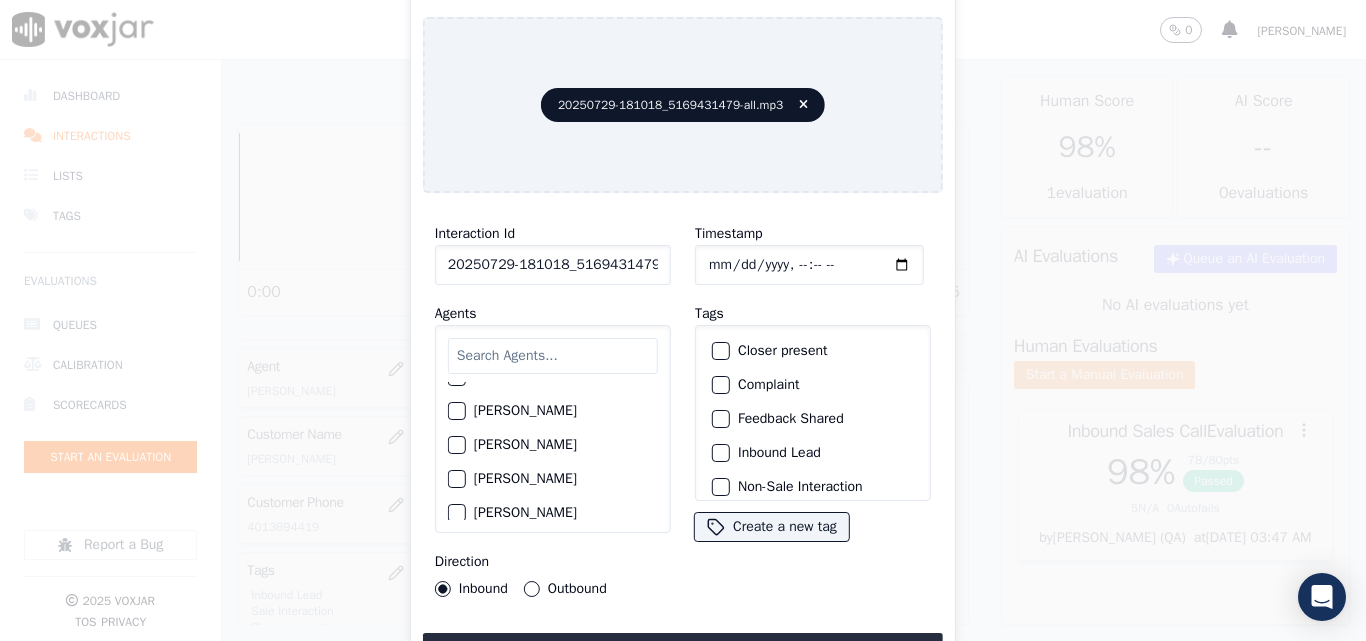 click on "[PERSON_NAME]" at bounding box center (553, 479) 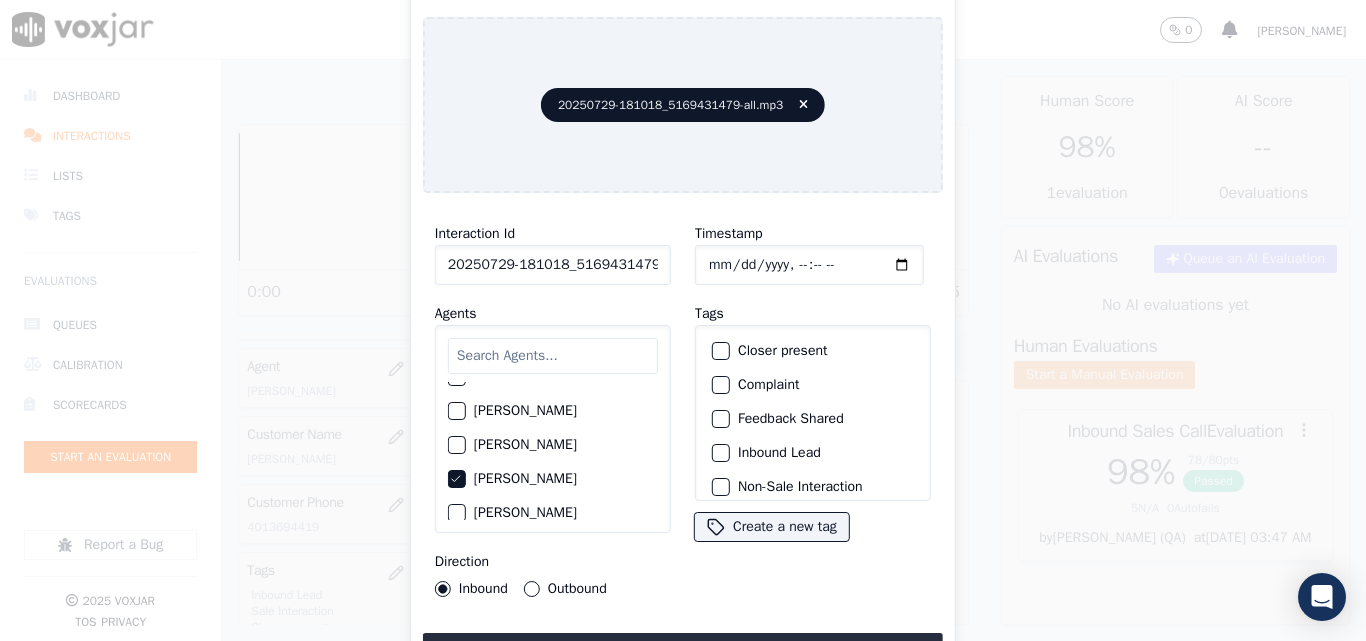 click on "Outbound" at bounding box center (532, 589) 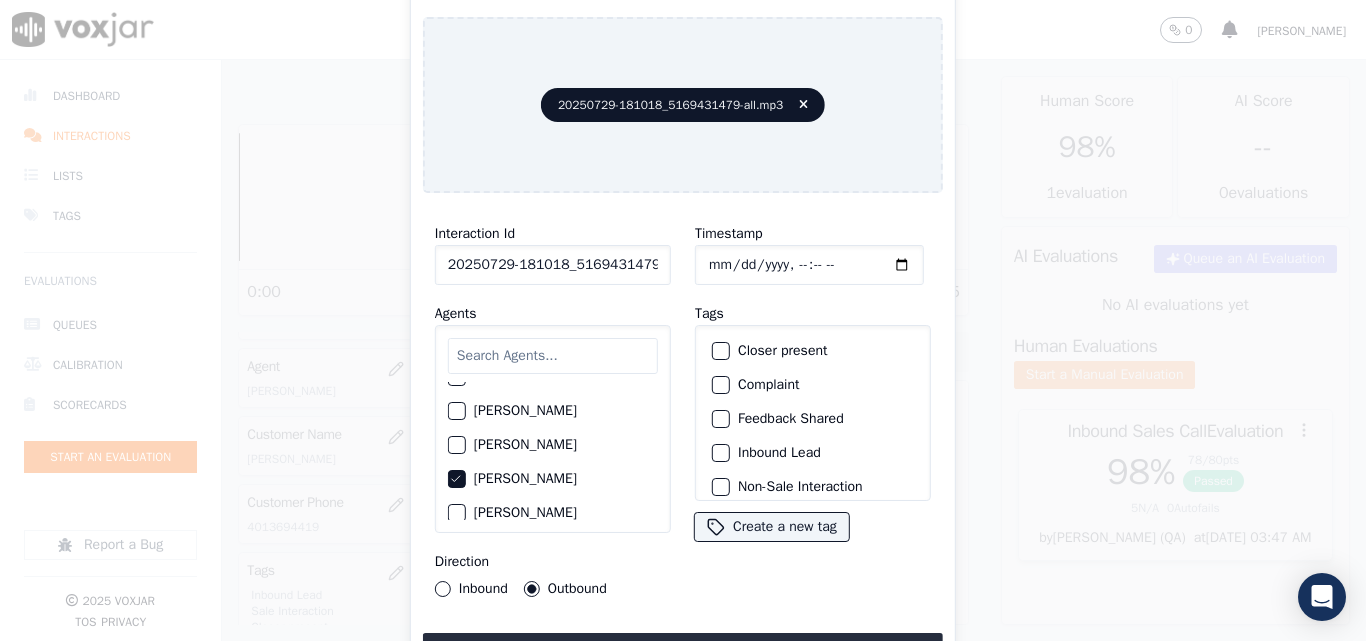 click at bounding box center (720, 351) 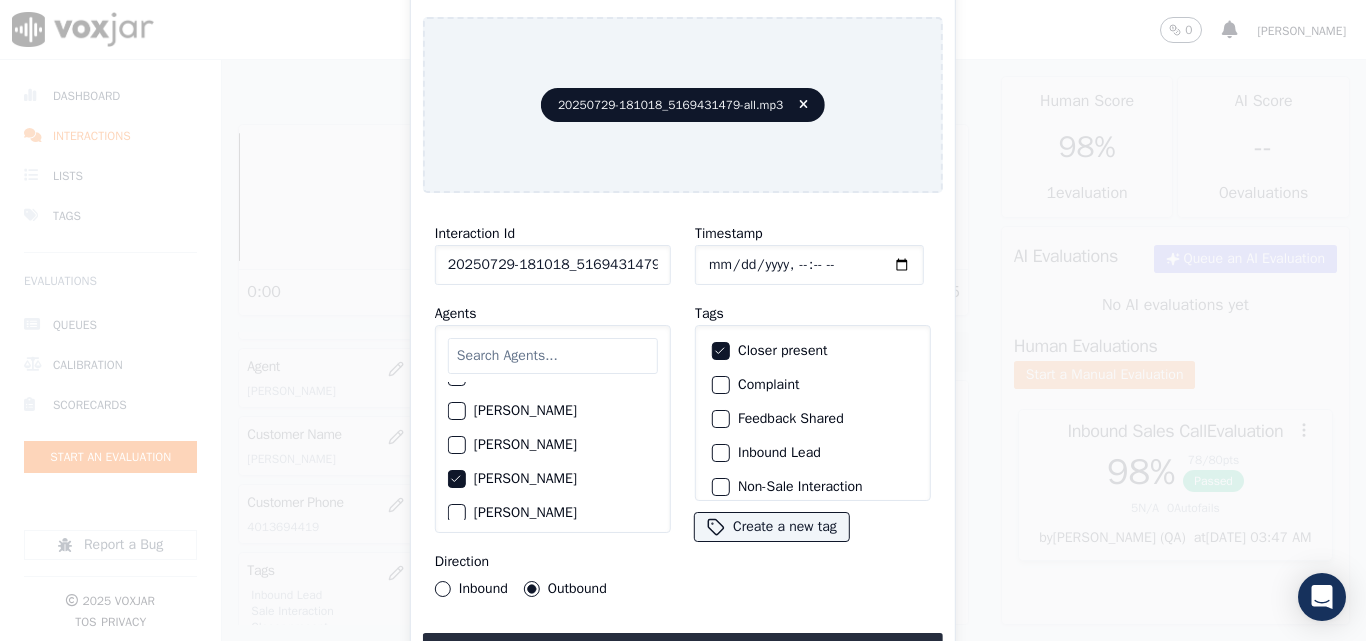 scroll, scrollTop: 173, scrollLeft: 0, axis: vertical 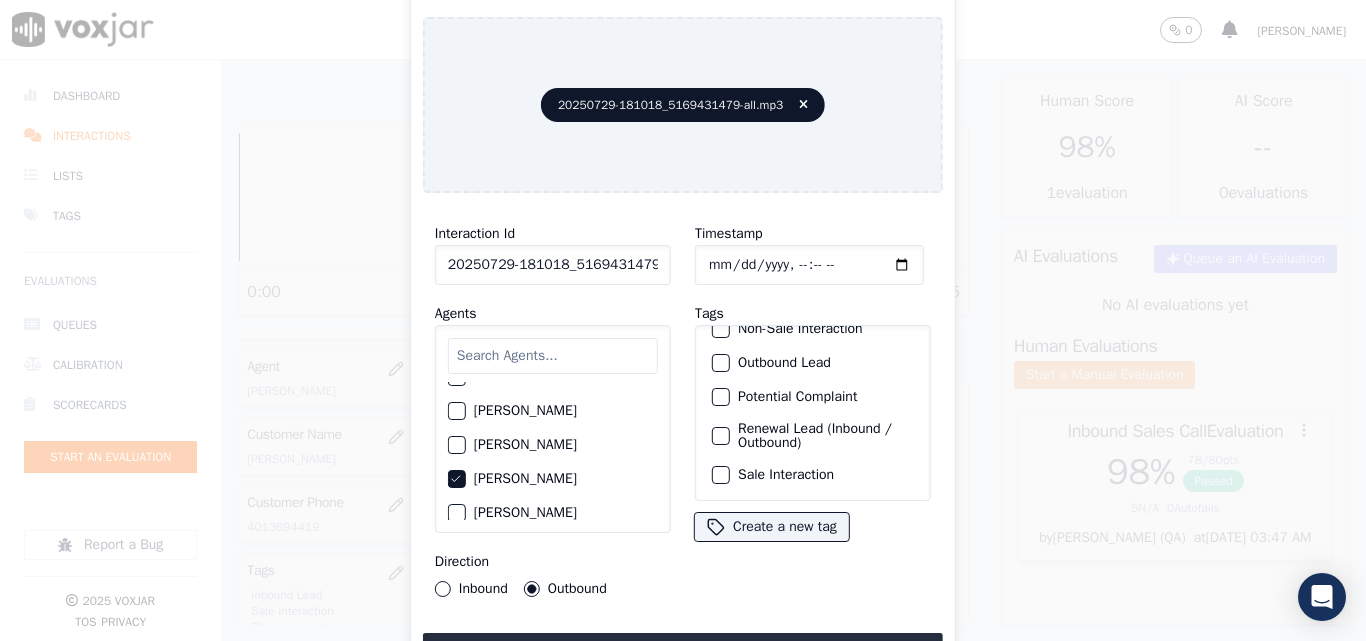 click at bounding box center [720, 436] 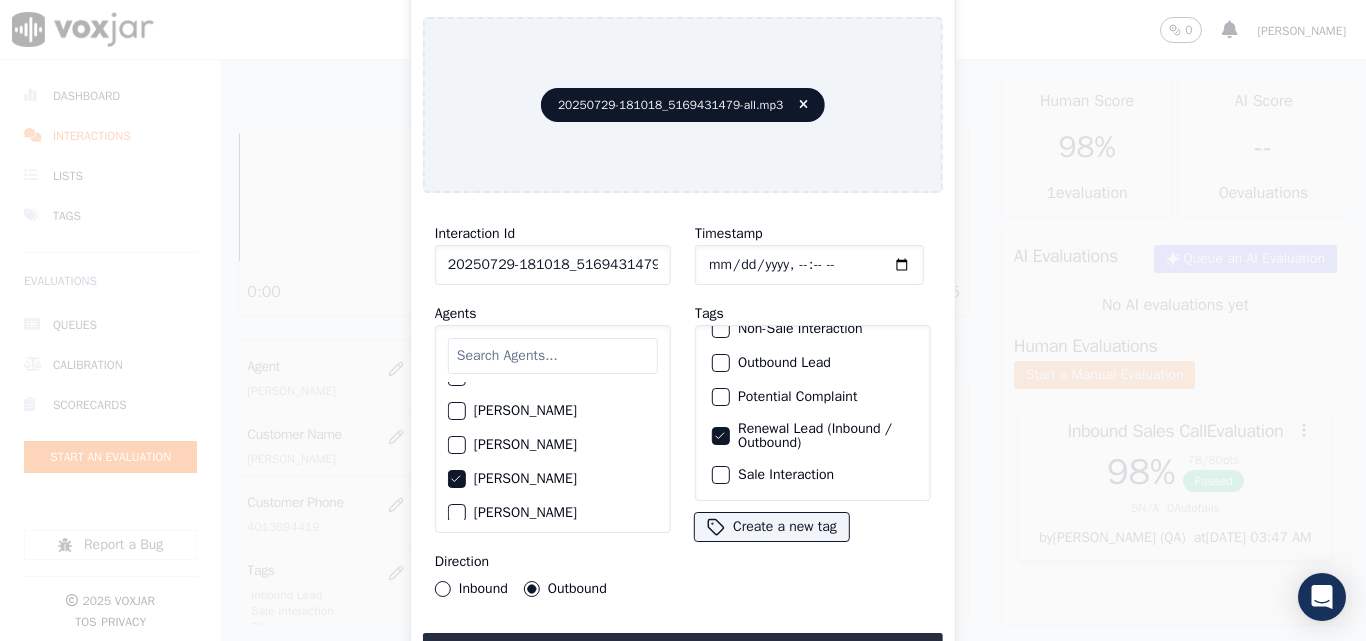 click on "Sale Interaction" at bounding box center (813, 475) 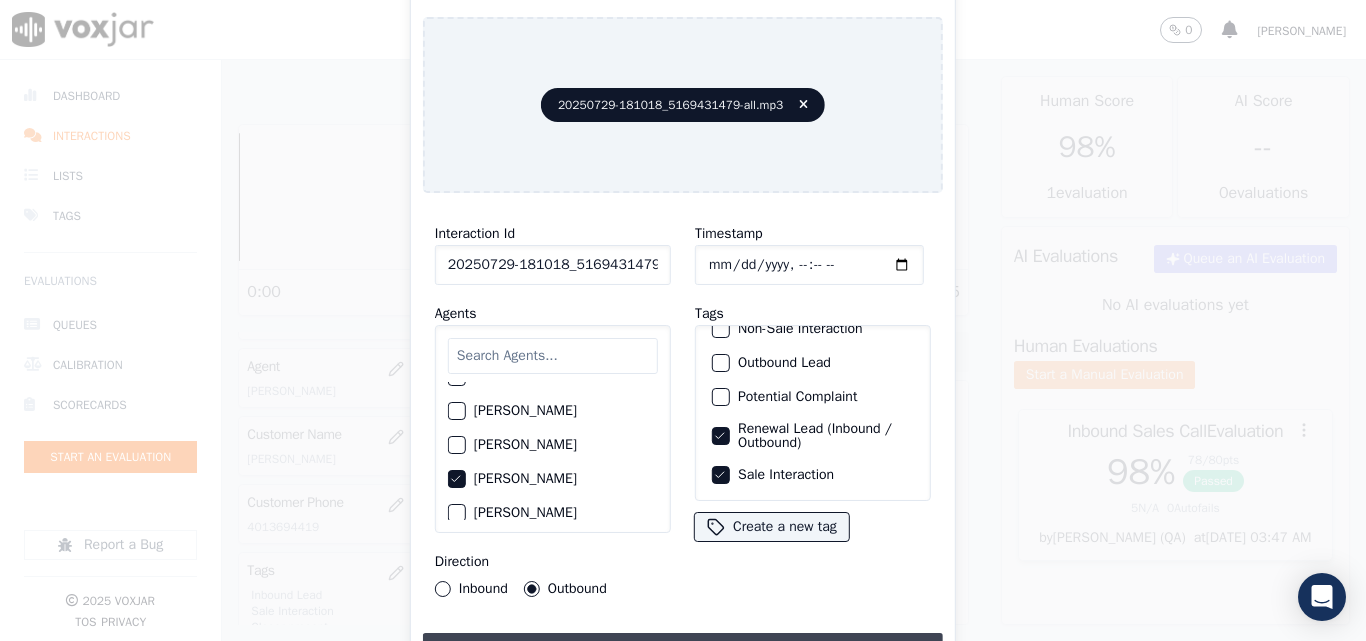 click on "Upload interaction to start evaluation" at bounding box center (683, 651) 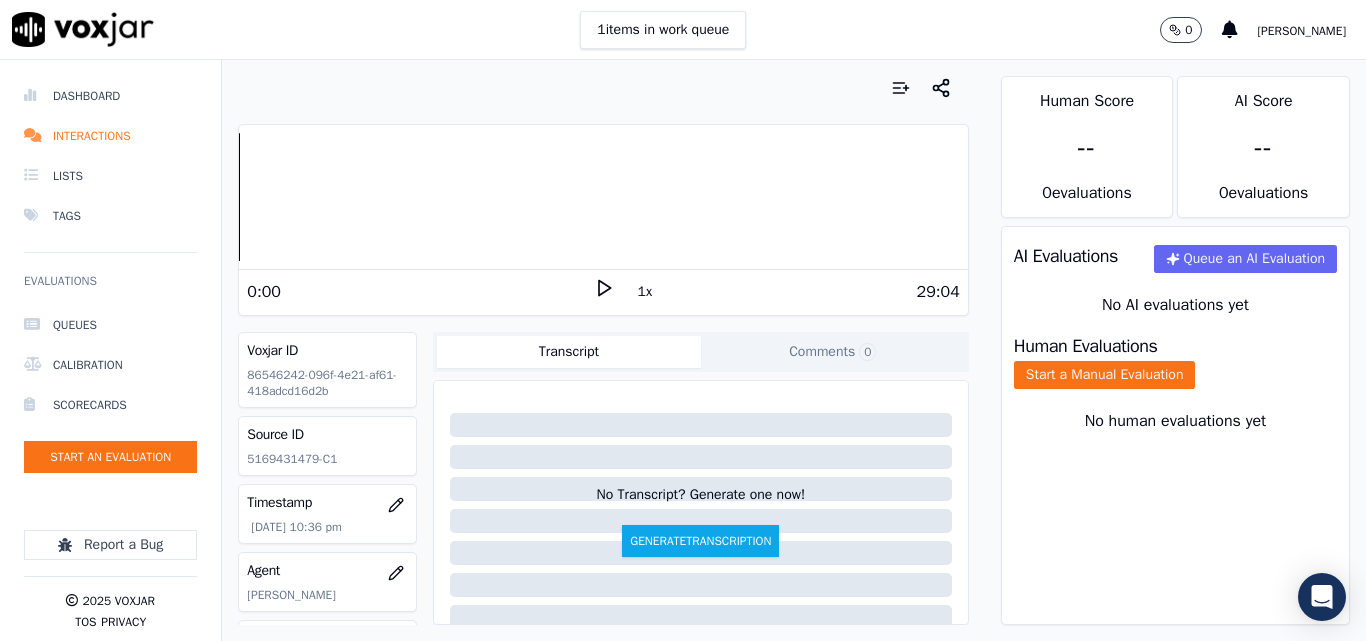scroll, scrollTop: 300, scrollLeft: 0, axis: vertical 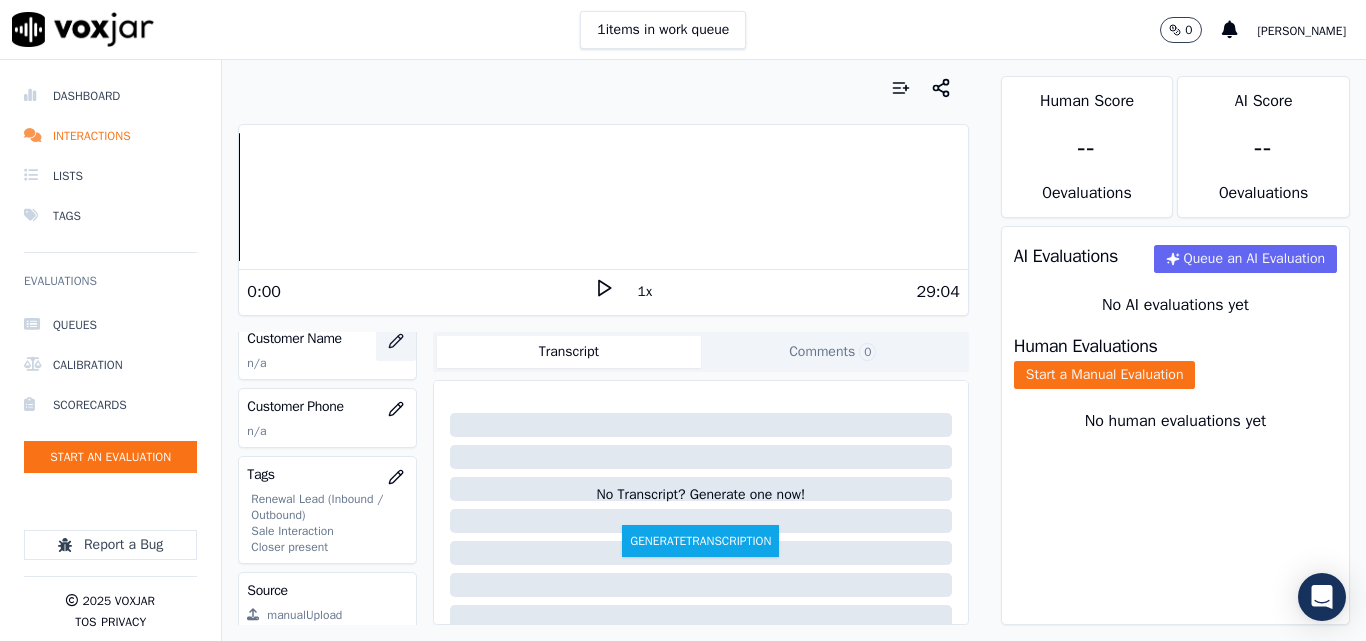 click 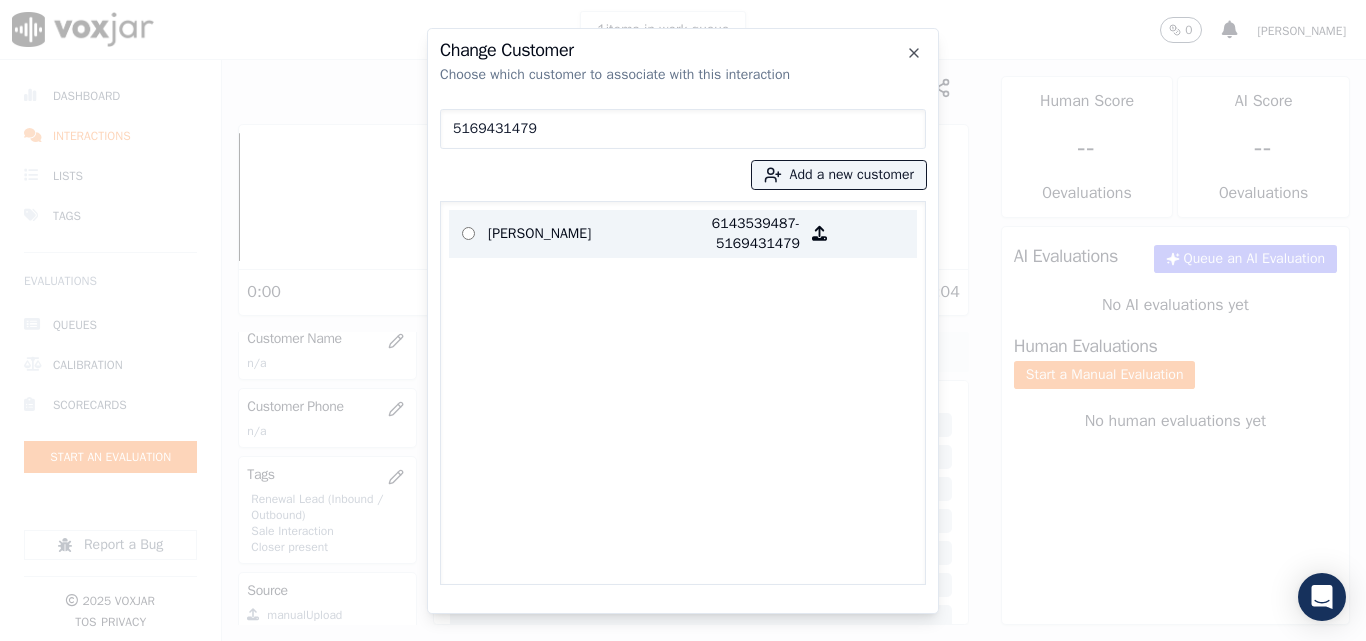 type on "5169431479" 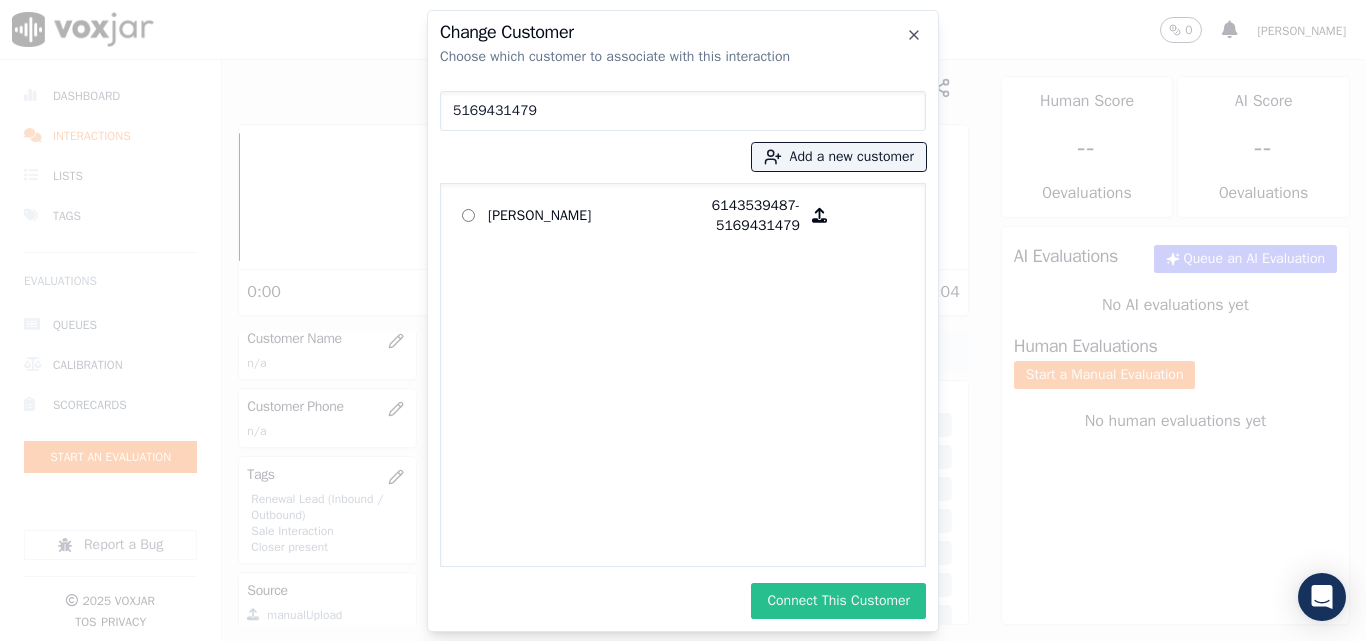 click on "Connect This Customer" at bounding box center (838, 601) 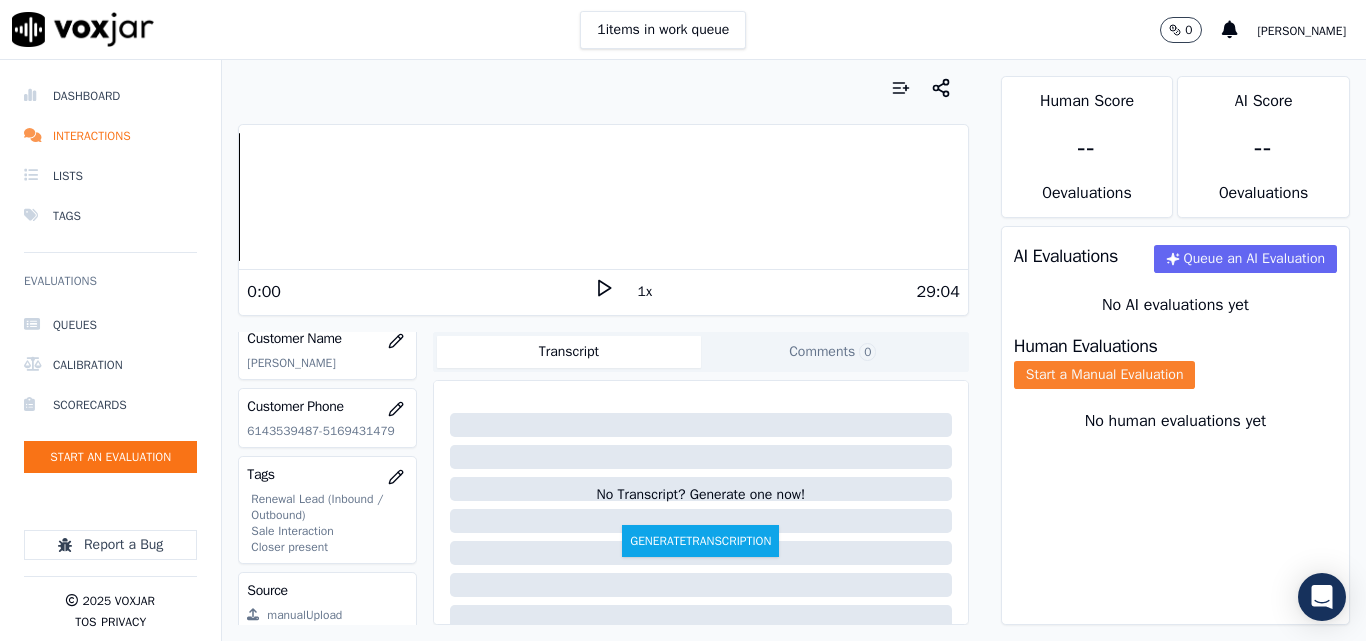 click on "Start a Manual Evaluation" 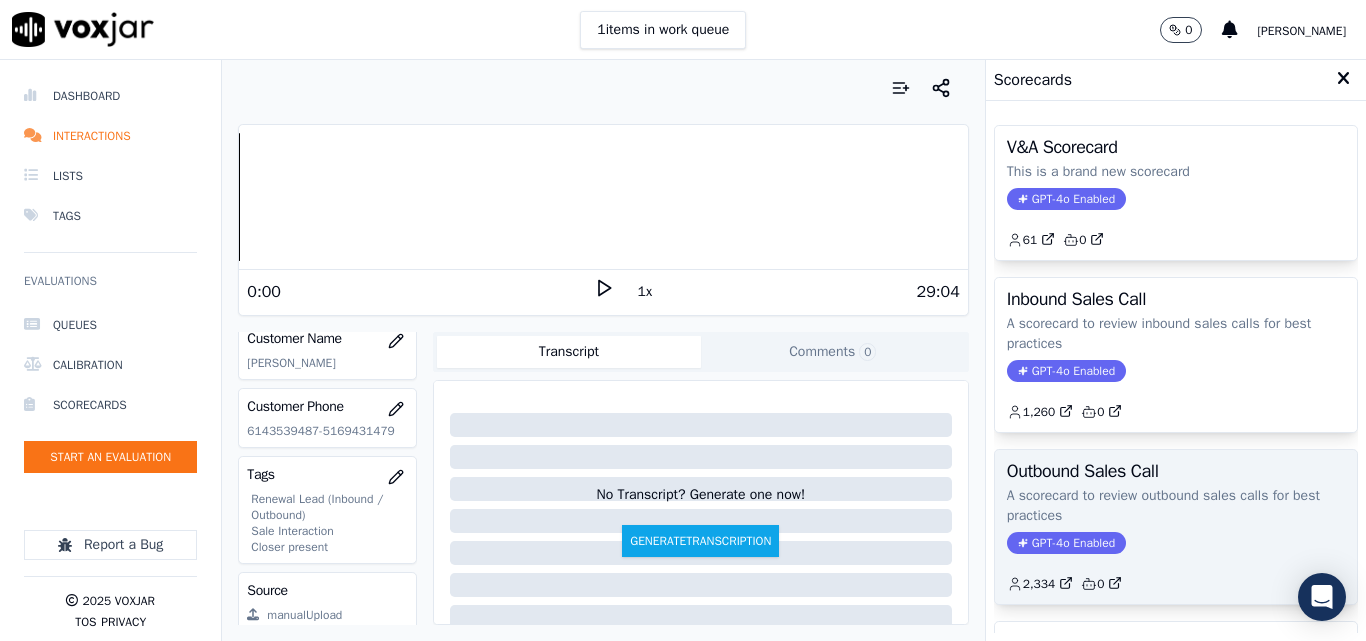 click on "A scorecard to review outbound sales calls for best practices" 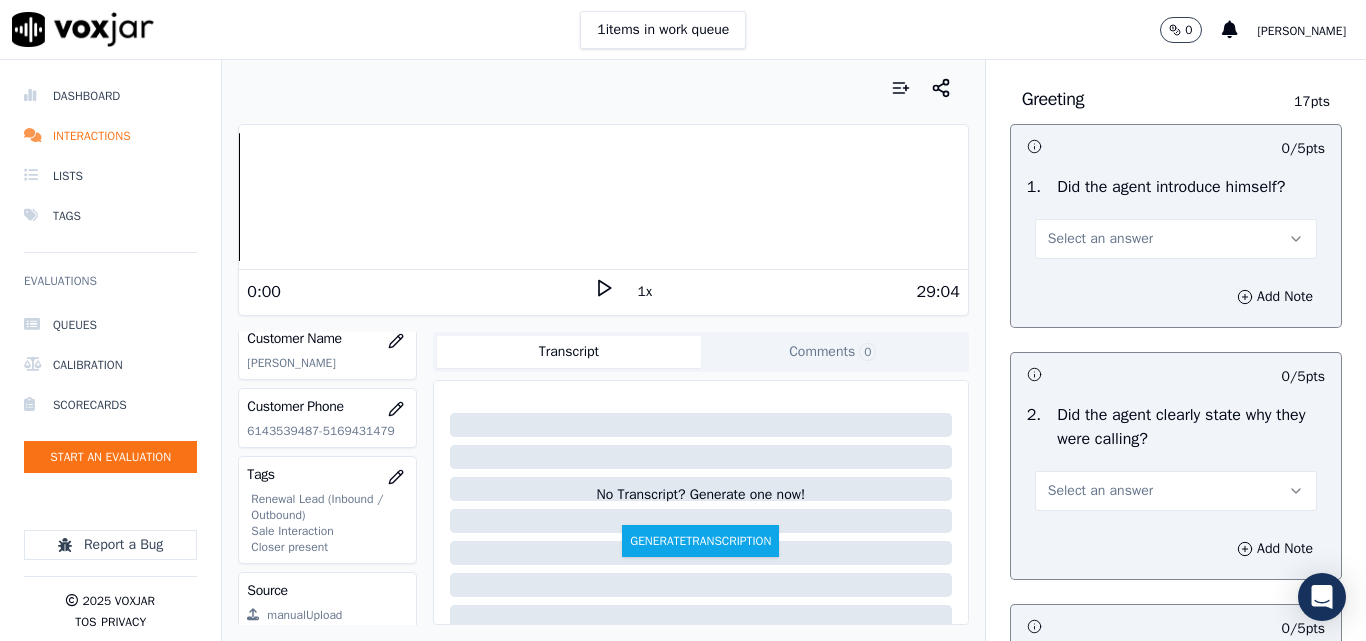 scroll, scrollTop: 200, scrollLeft: 0, axis: vertical 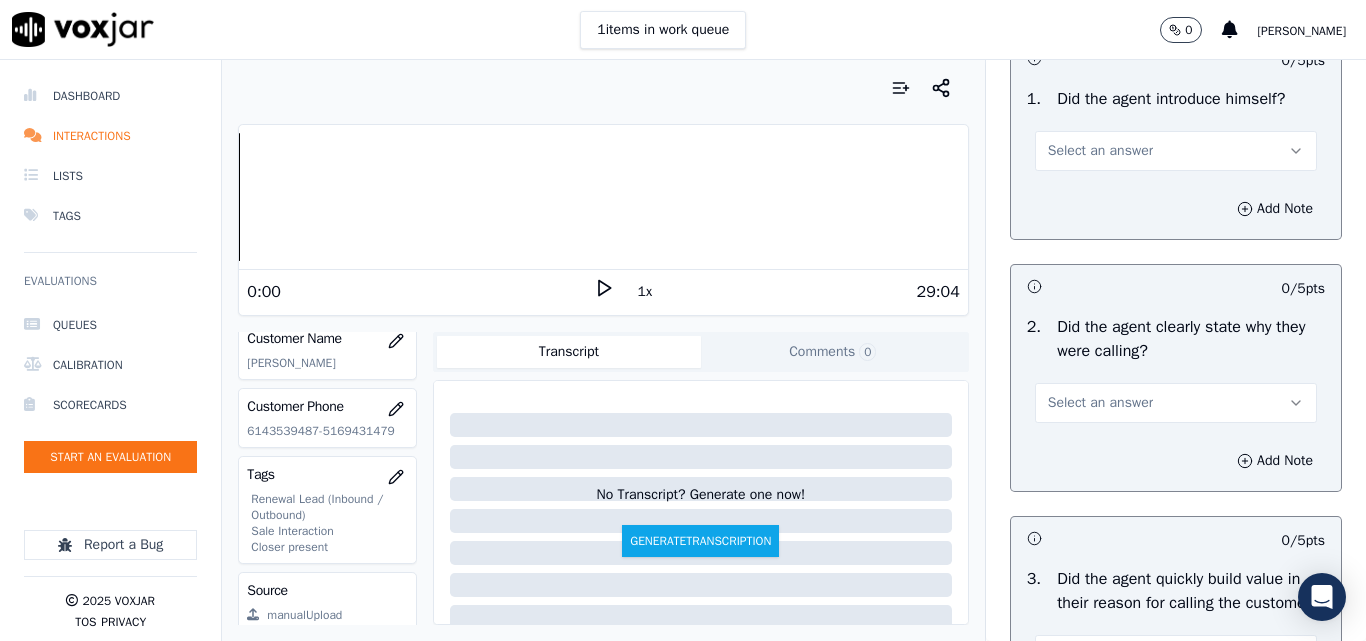 click on "Select an answer" at bounding box center [1100, 151] 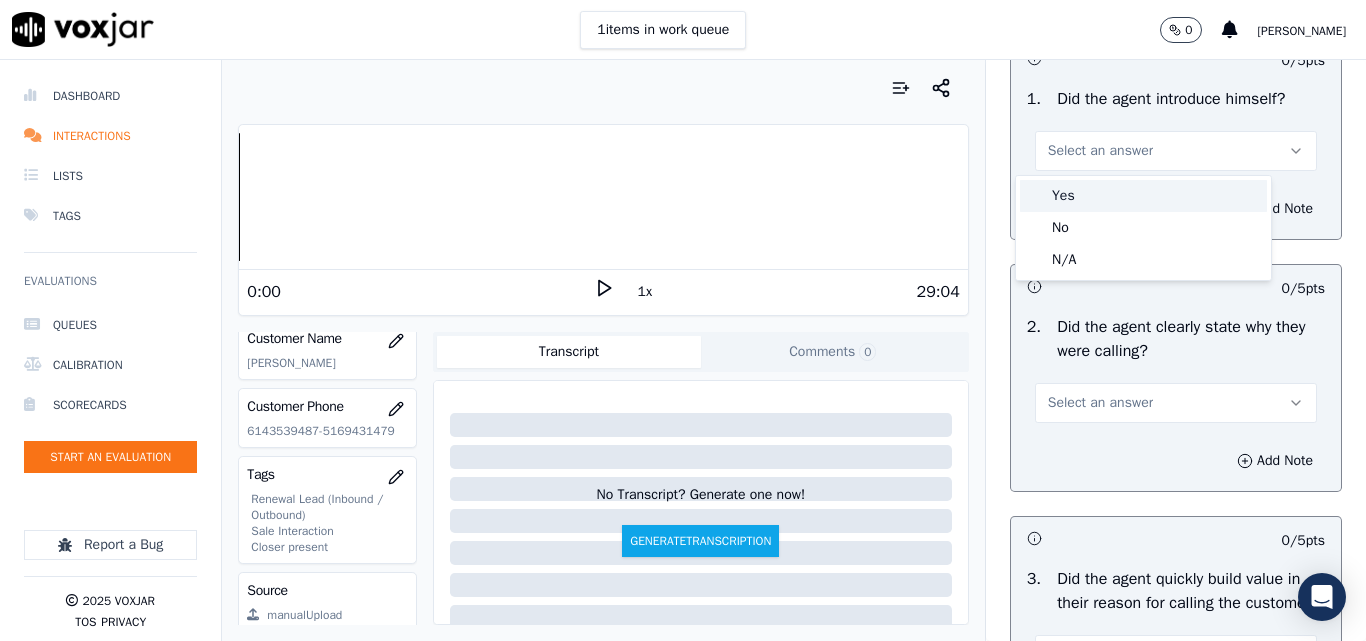 click on "Yes" at bounding box center [1143, 196] 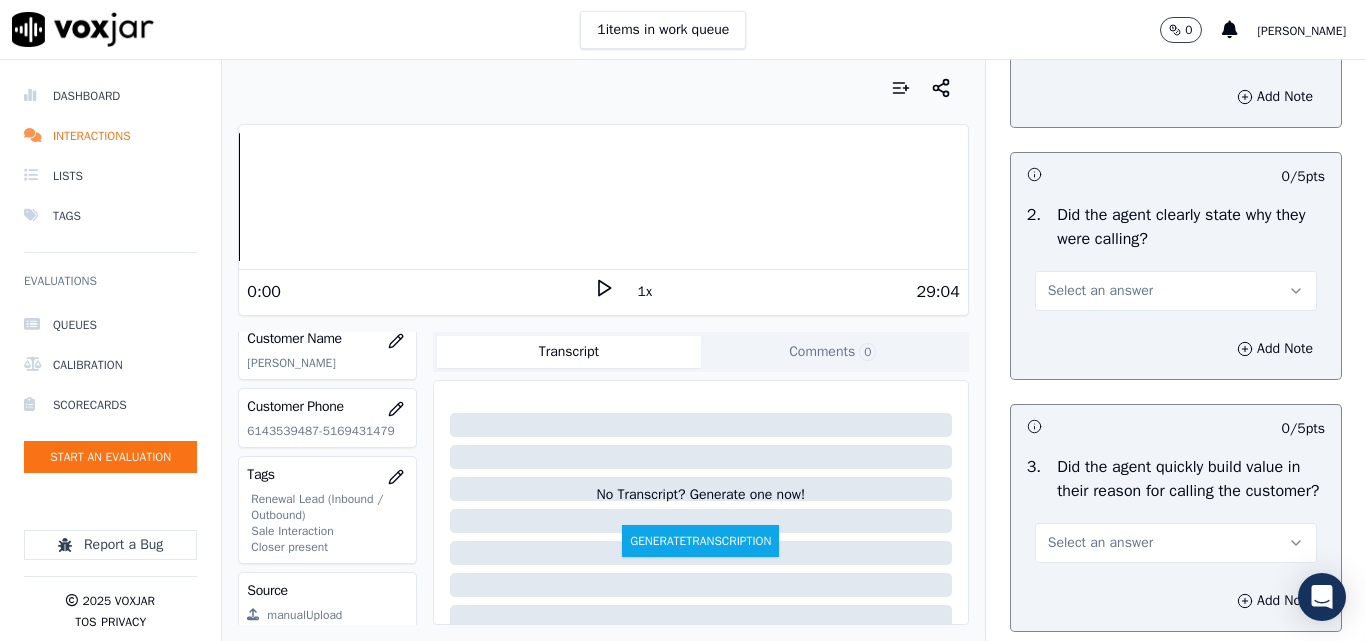 scroll, scrollTop: 400, scrollLeft: 0, axis: vertical 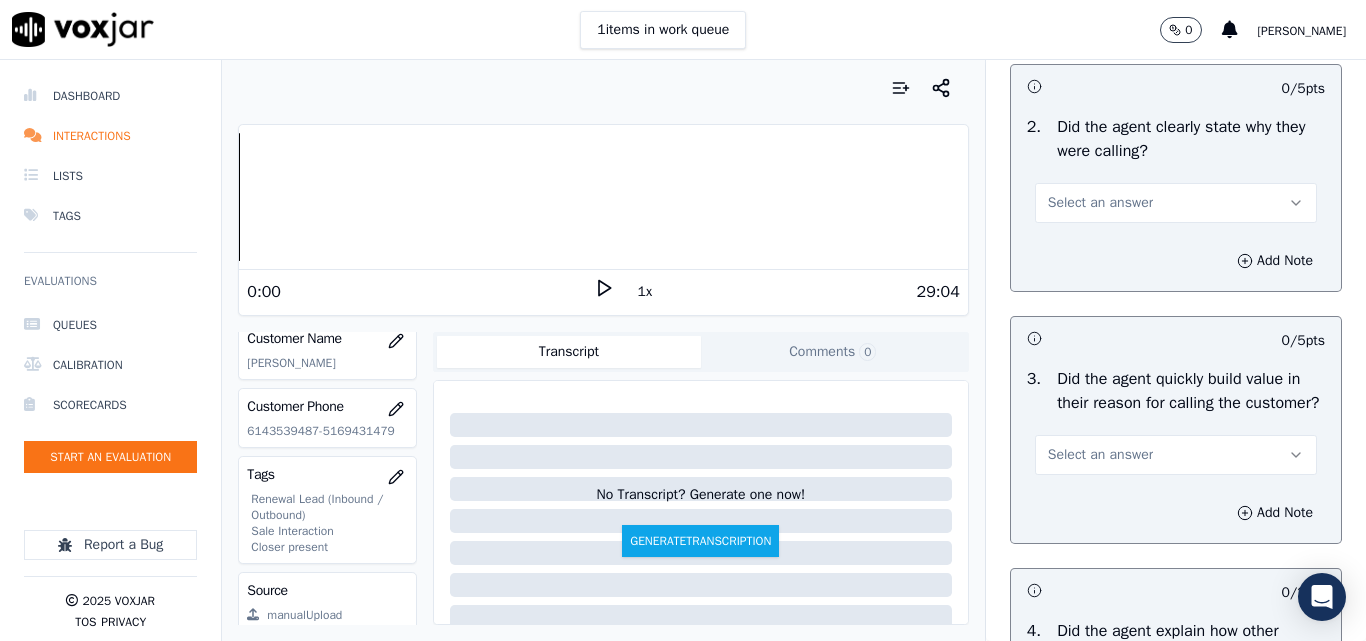 click on "Select an answer" at bounding box center [1100, 203] 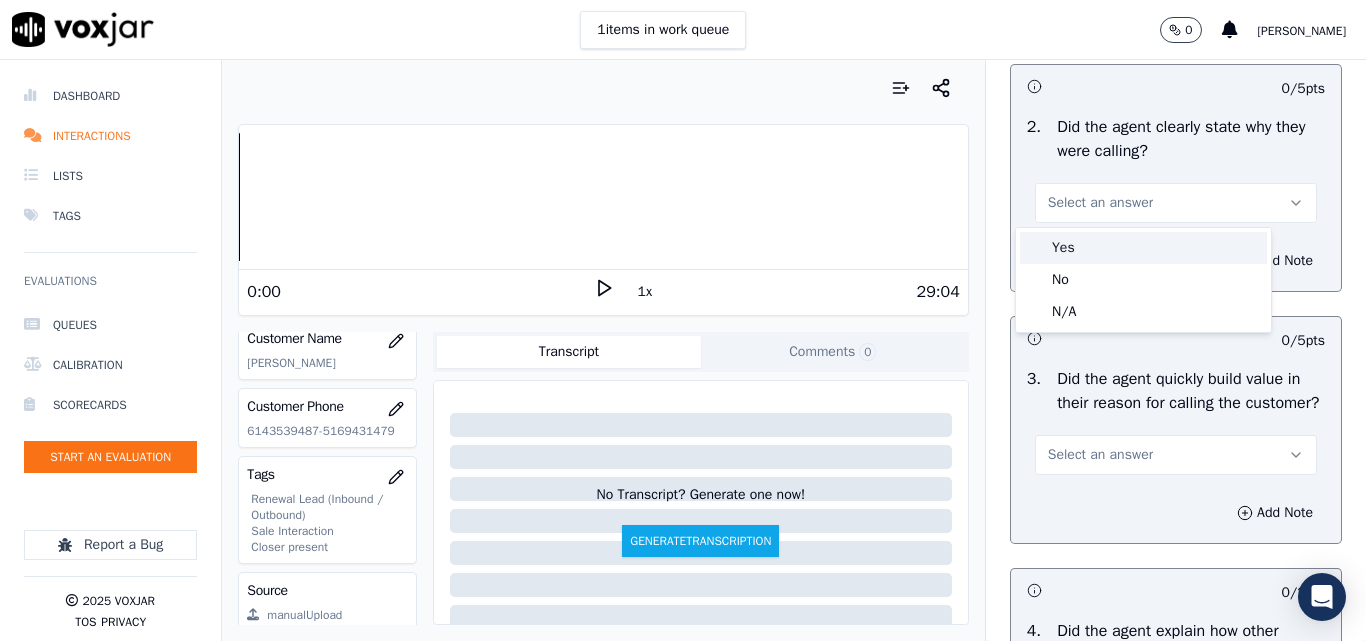click on "Yes   No     N/A" at bounding box center [1143, 280] 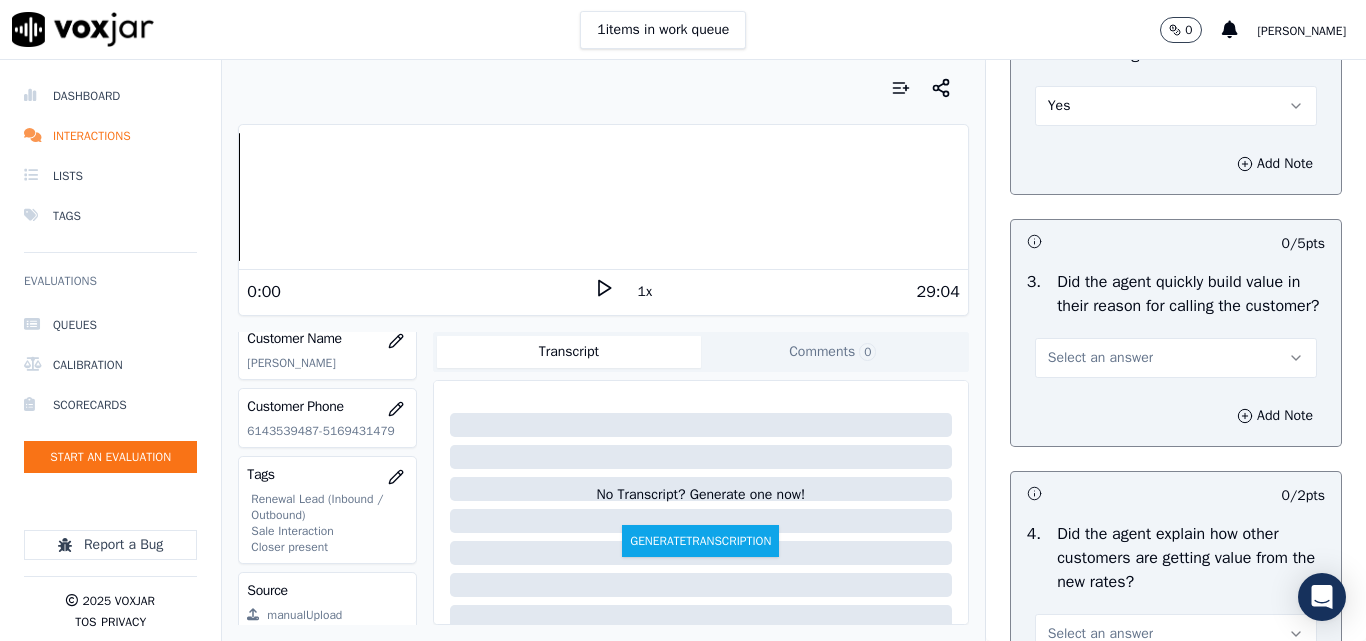 scroll, scrollTop: 600, scrollLeft: 0, axis: vertical 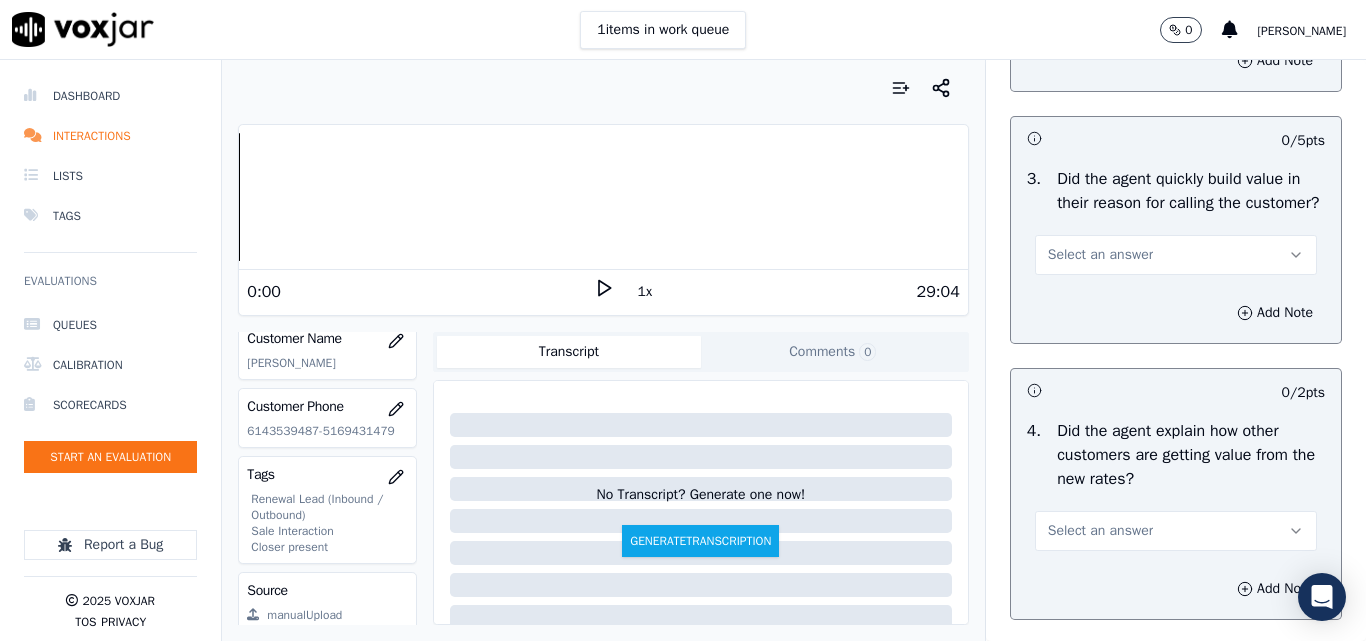 click on "Select an answer" at bounding box center [1100, 255] 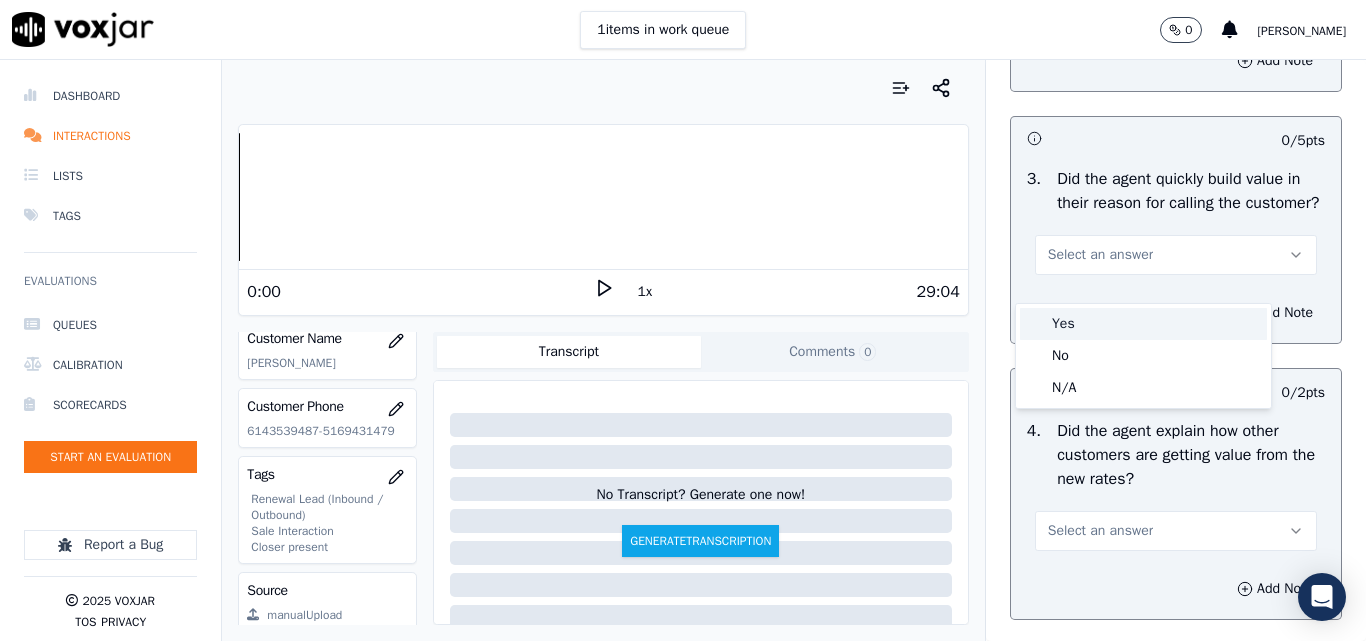 click on "Yes" at bounding box center [1143, 324] 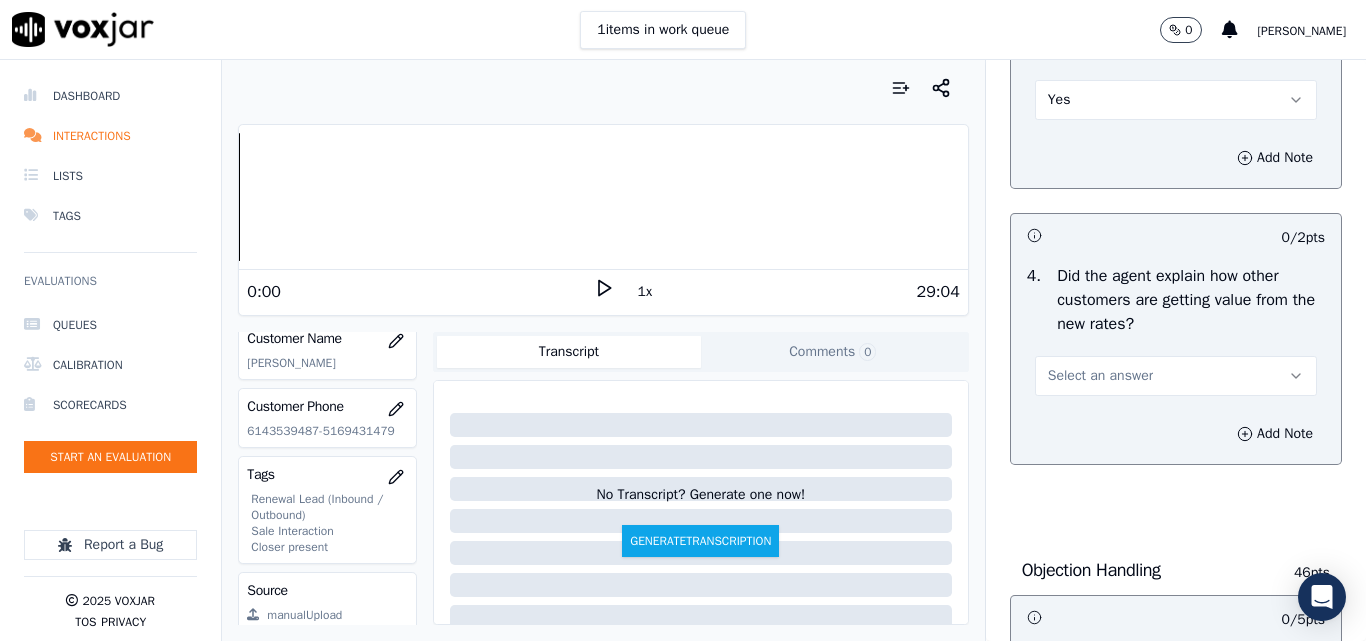 scroll, scrollTop: 1000, scrollLeft: 0, axis: vertical 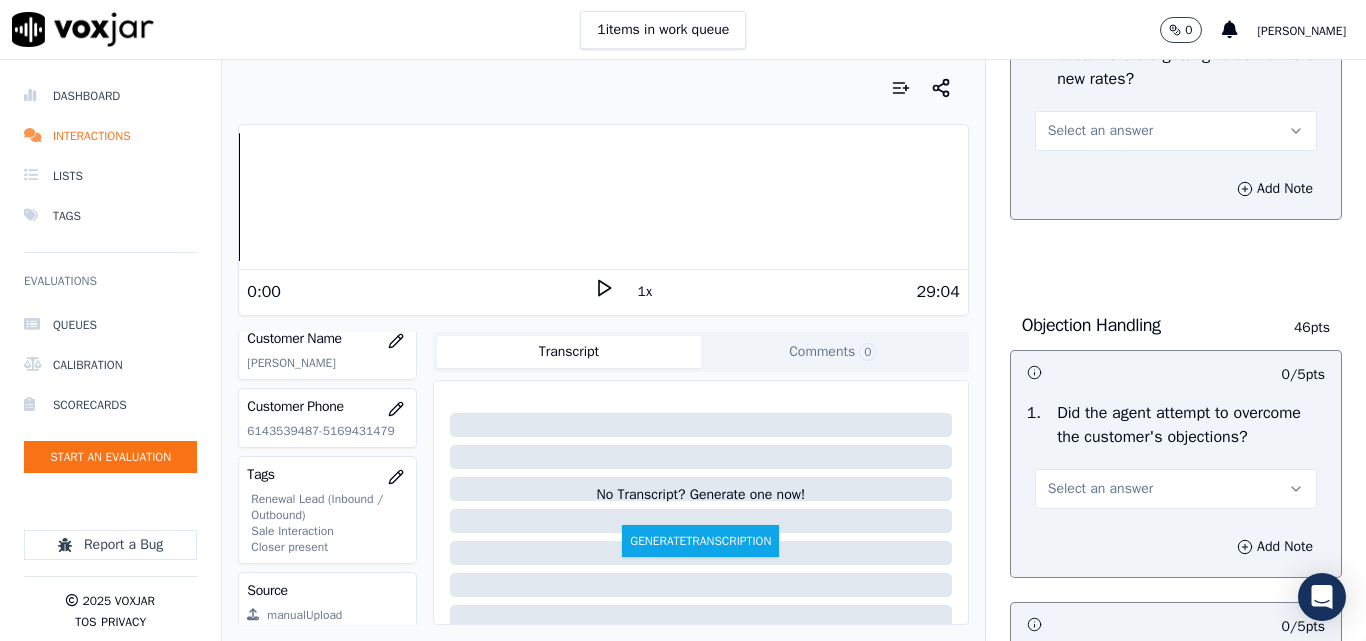 click on "Select an answer" at bounding box center (1100, 131) 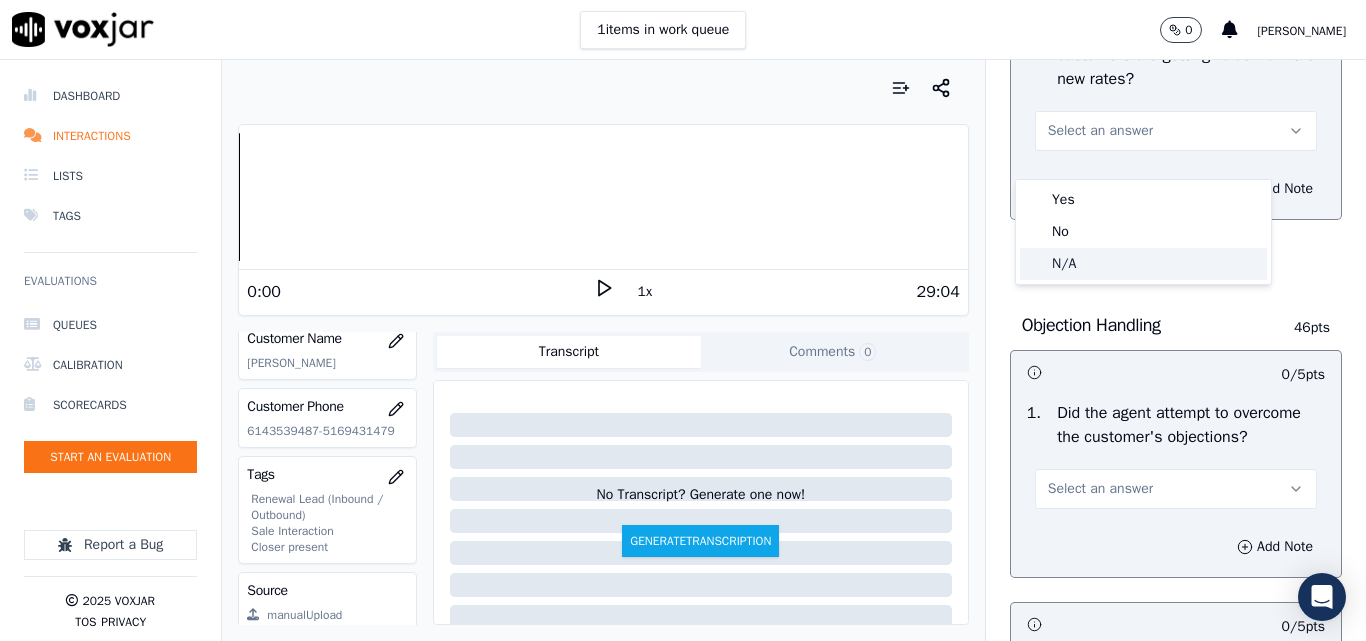 click on "N/A" 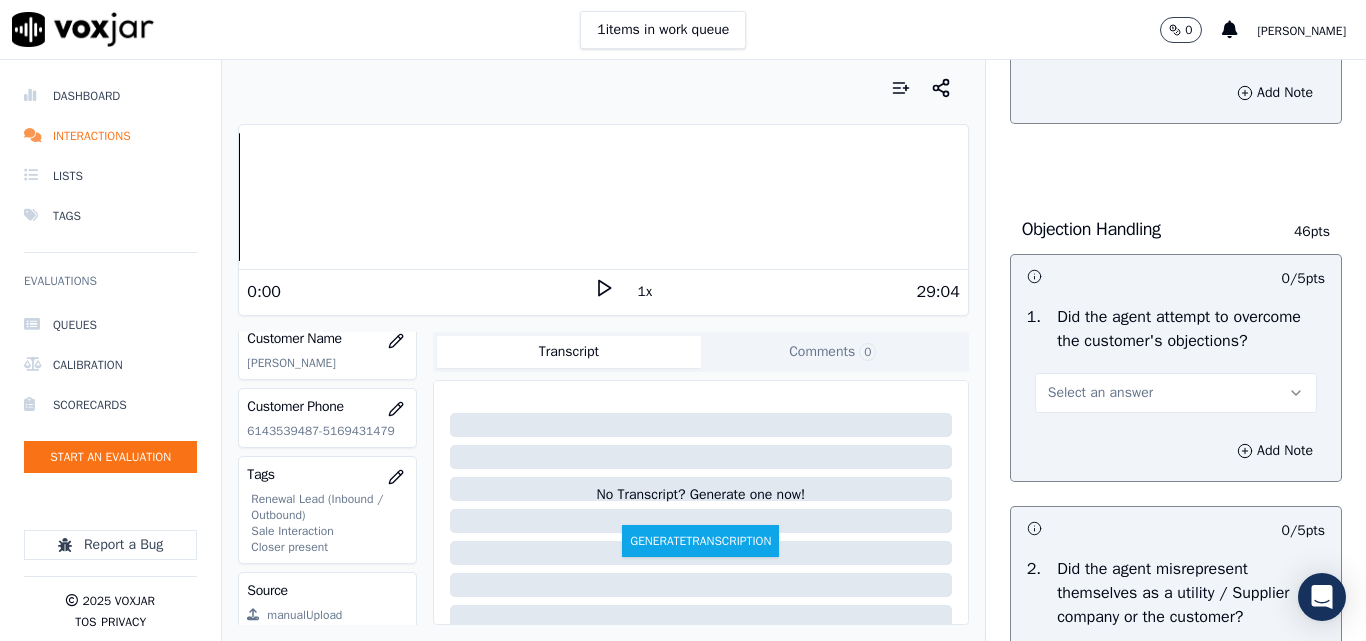 scroll, scrollTop: 1200, scrollLeft: 0, axis: vertical 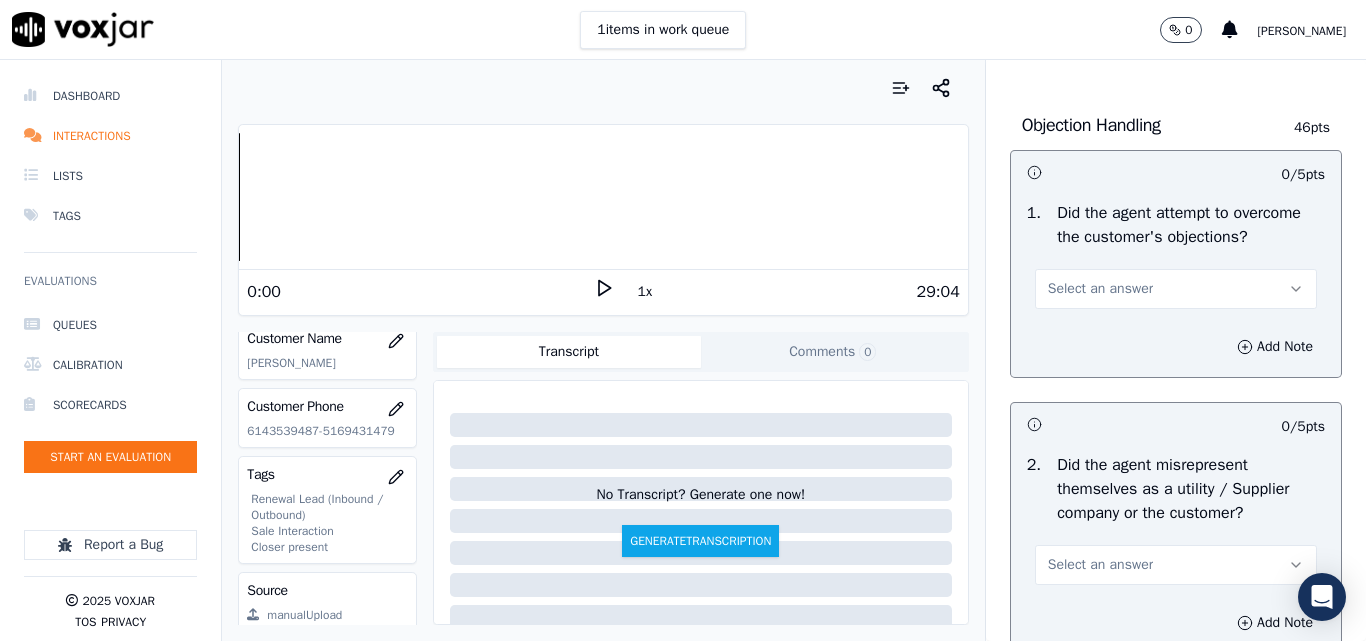 click on "Select an answer" at bounding box center [1100, 289] 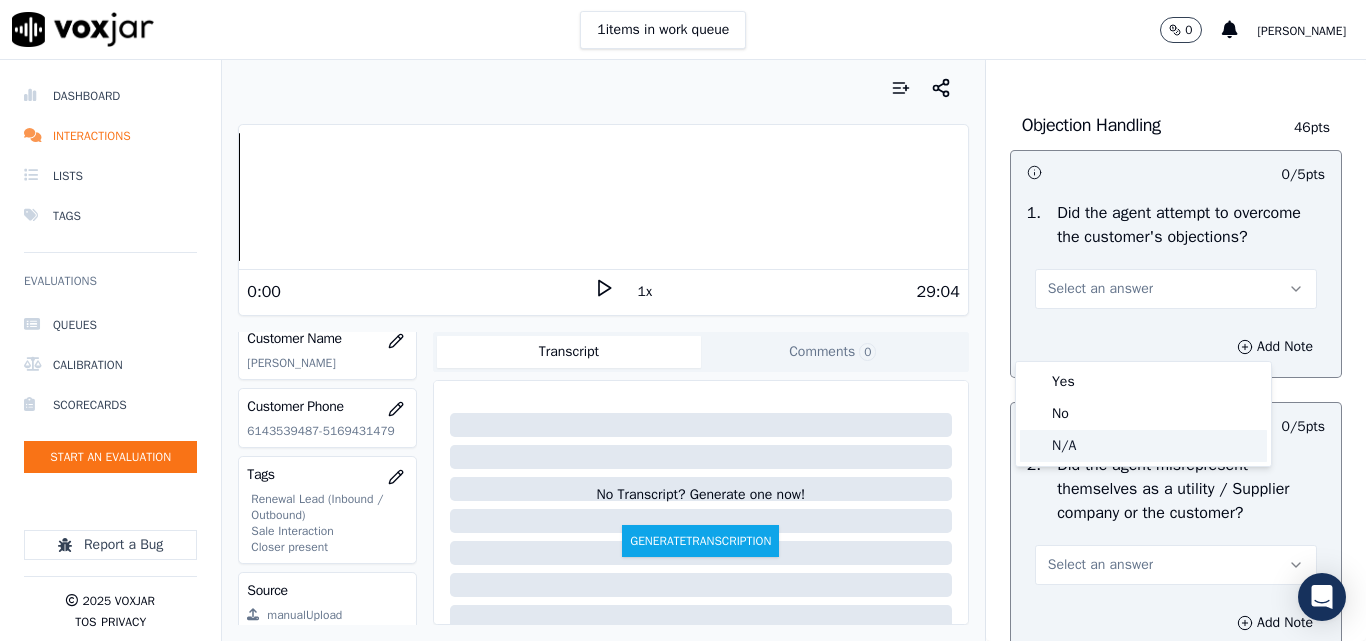 click on "N/A" 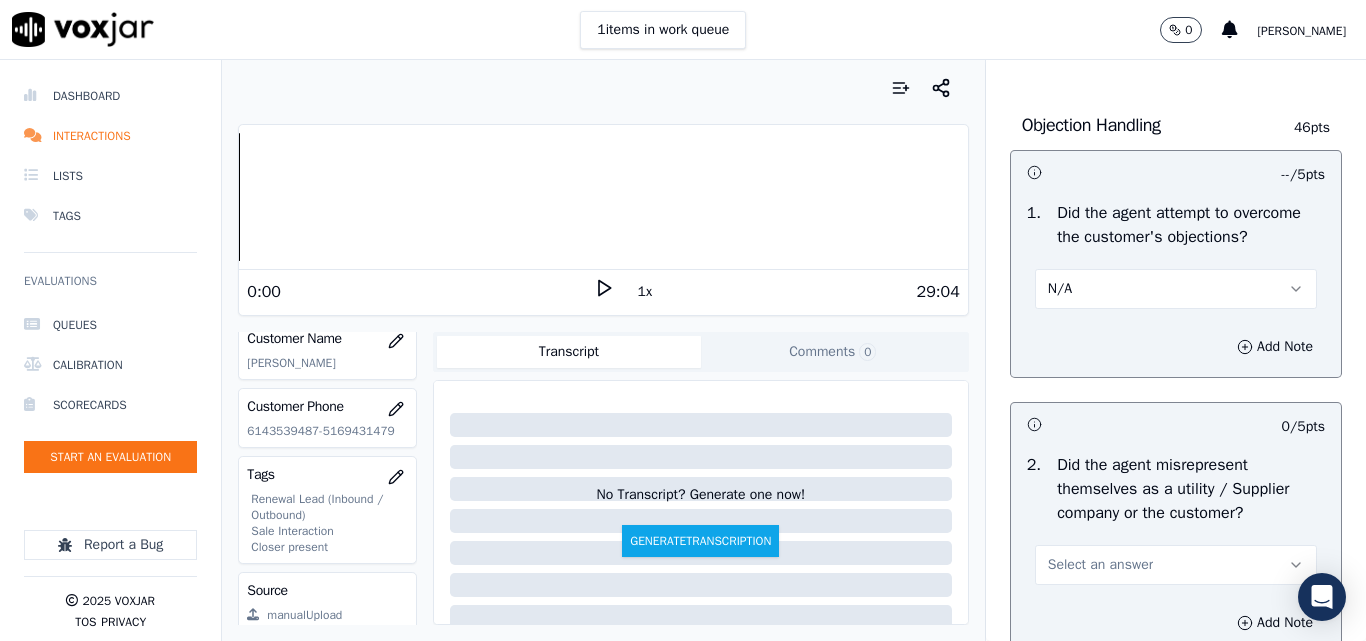 scroll, scrollTop: 1600, scrollLeft: 0, axis: vertical 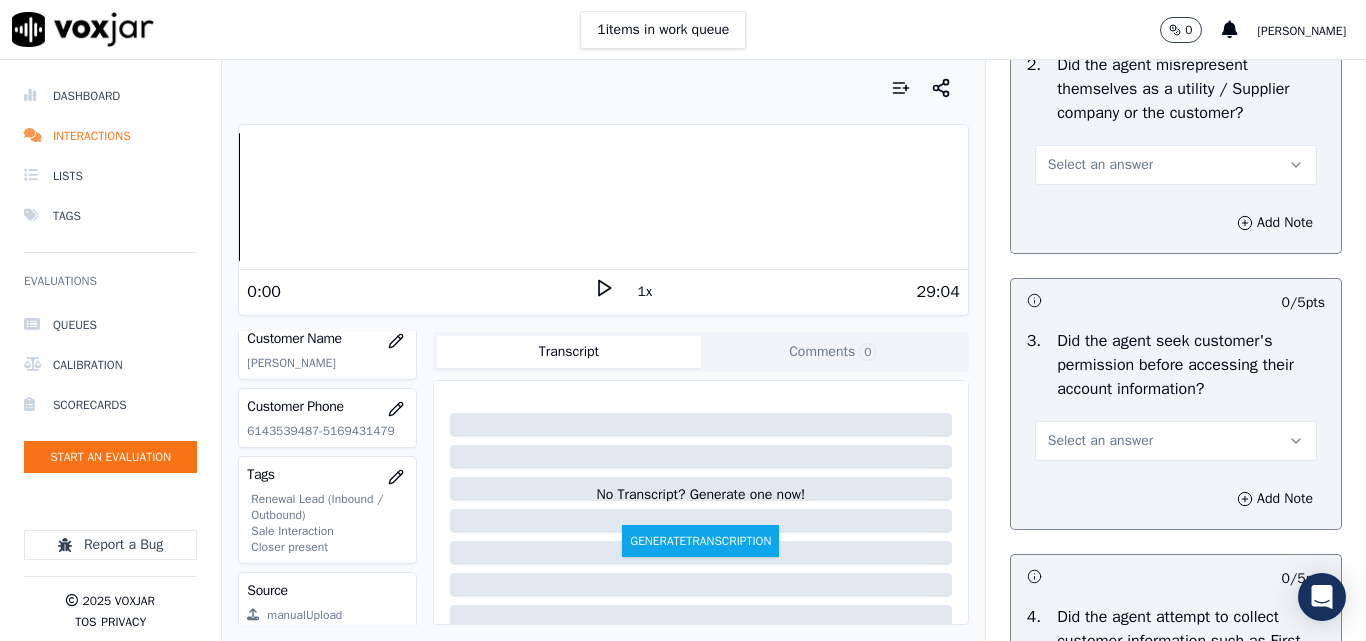 click on "Select an answer" at bounding box center (1100, 165) 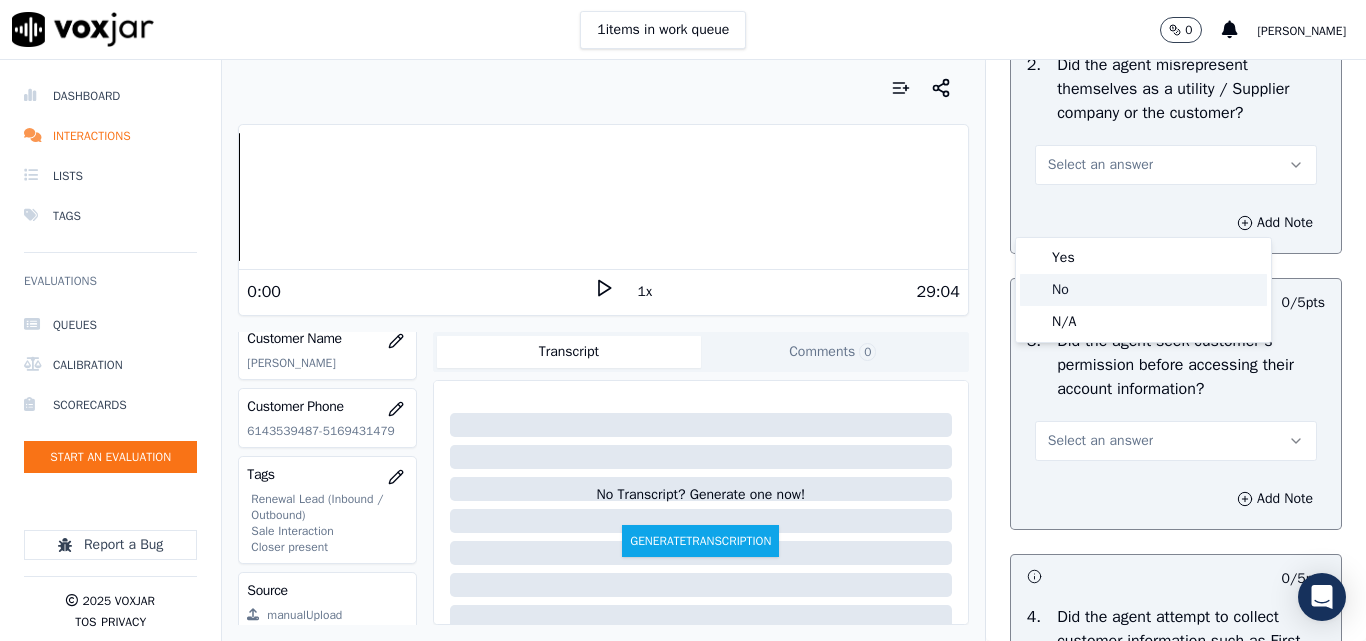 click on "No" 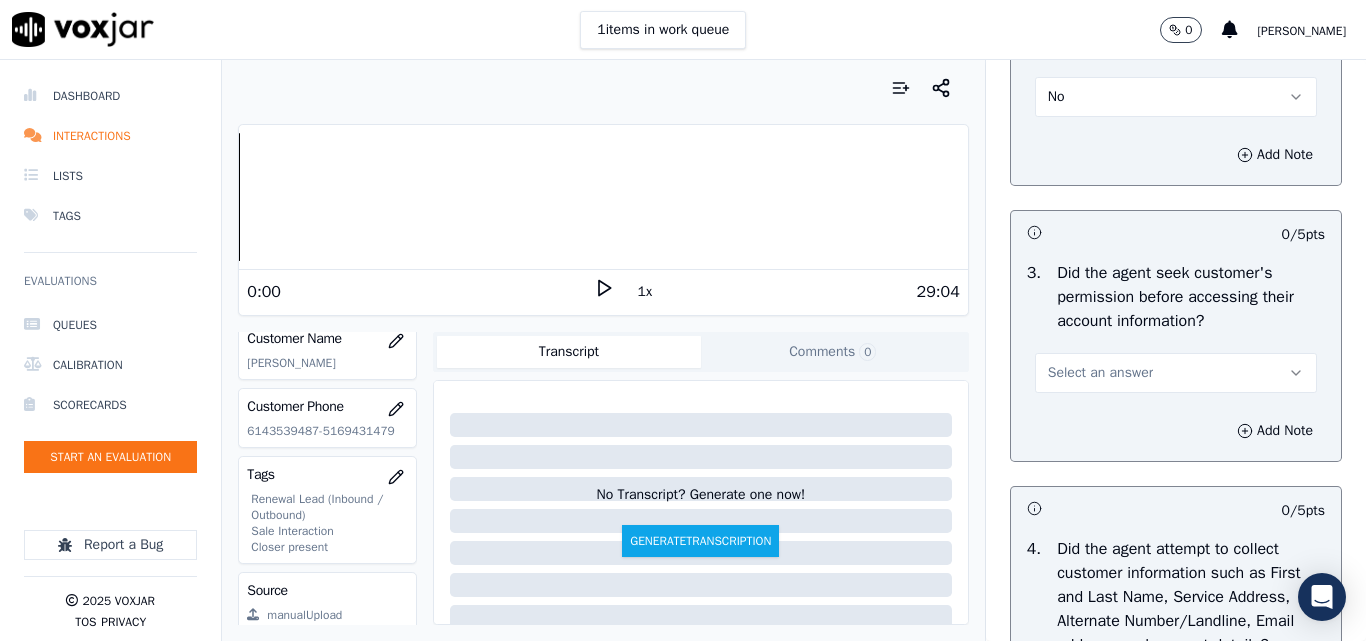scroll, scrollTop: 1800, scrollLeft: 0, axis: vertical 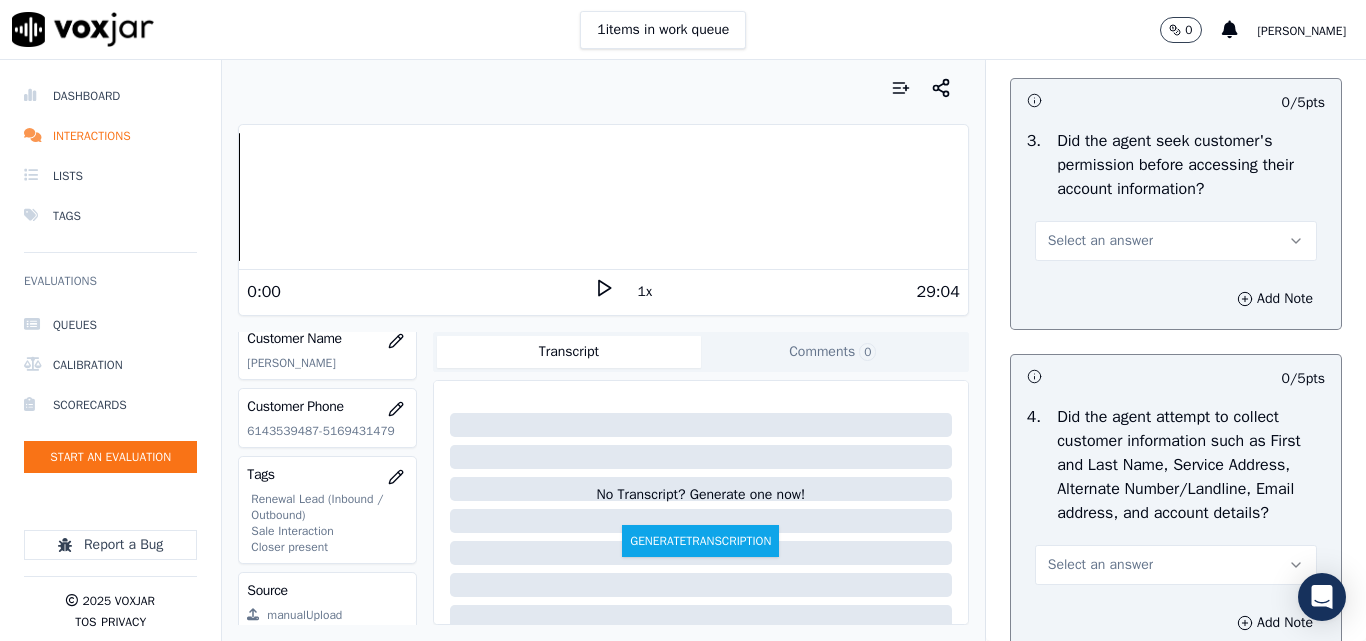 click on "Select an answer" at bounding box center (1100, 241) 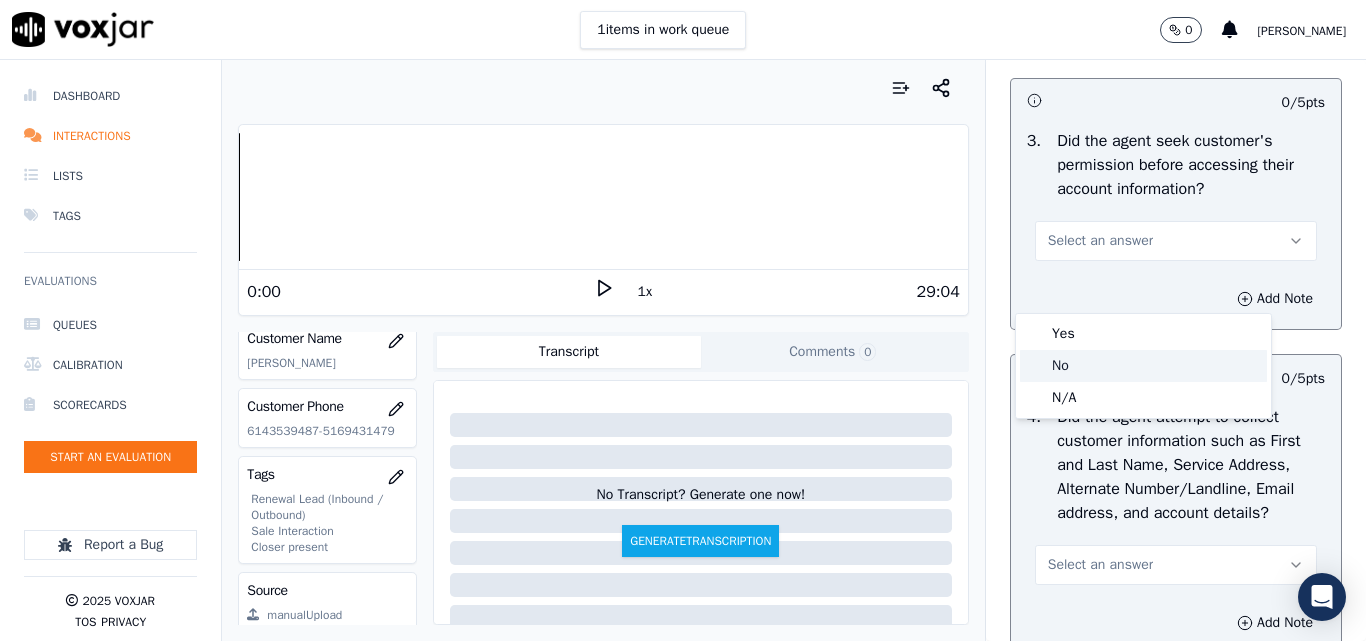 click on "No" 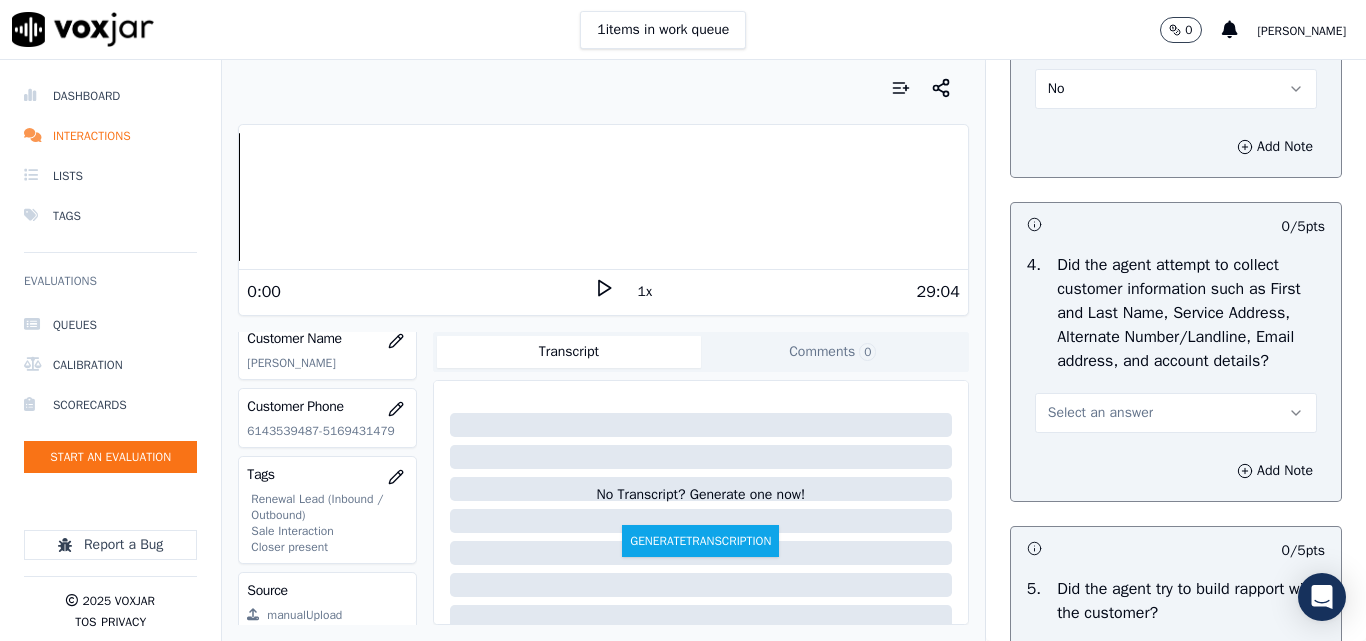 scroll, scrollTop: 2000, scrollLeft: 0, axis: vertical 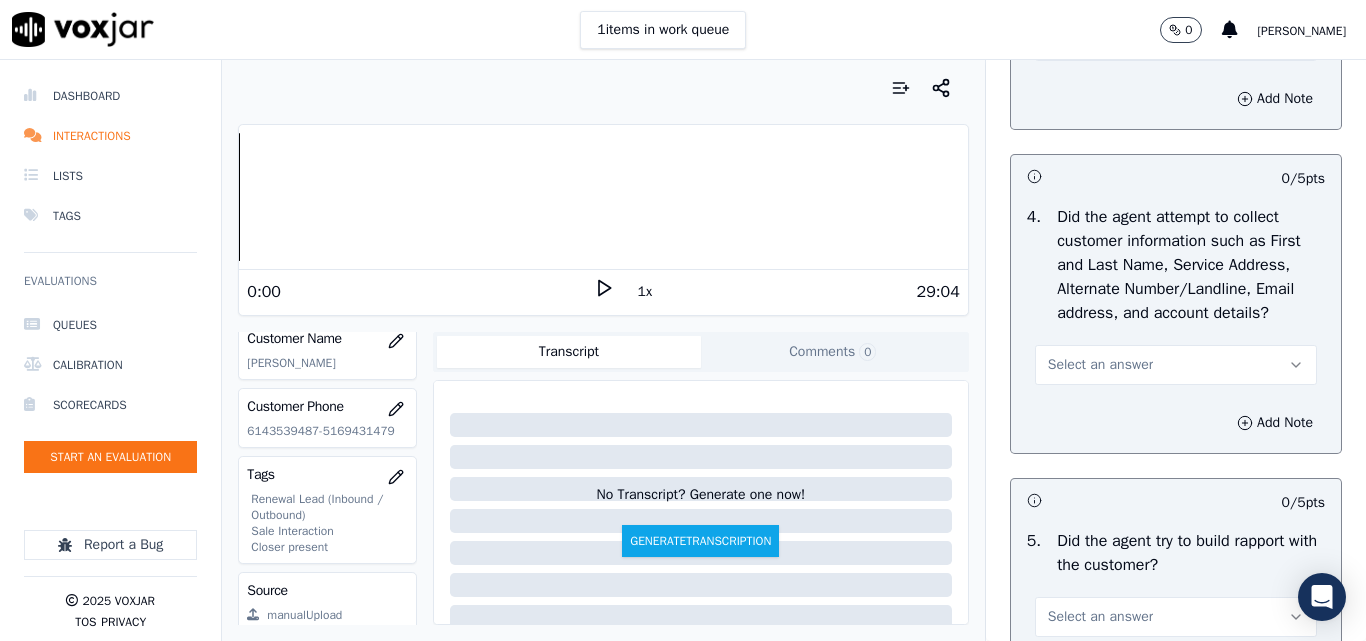 click on "Select an answer" at bounding box center (1100, 365) 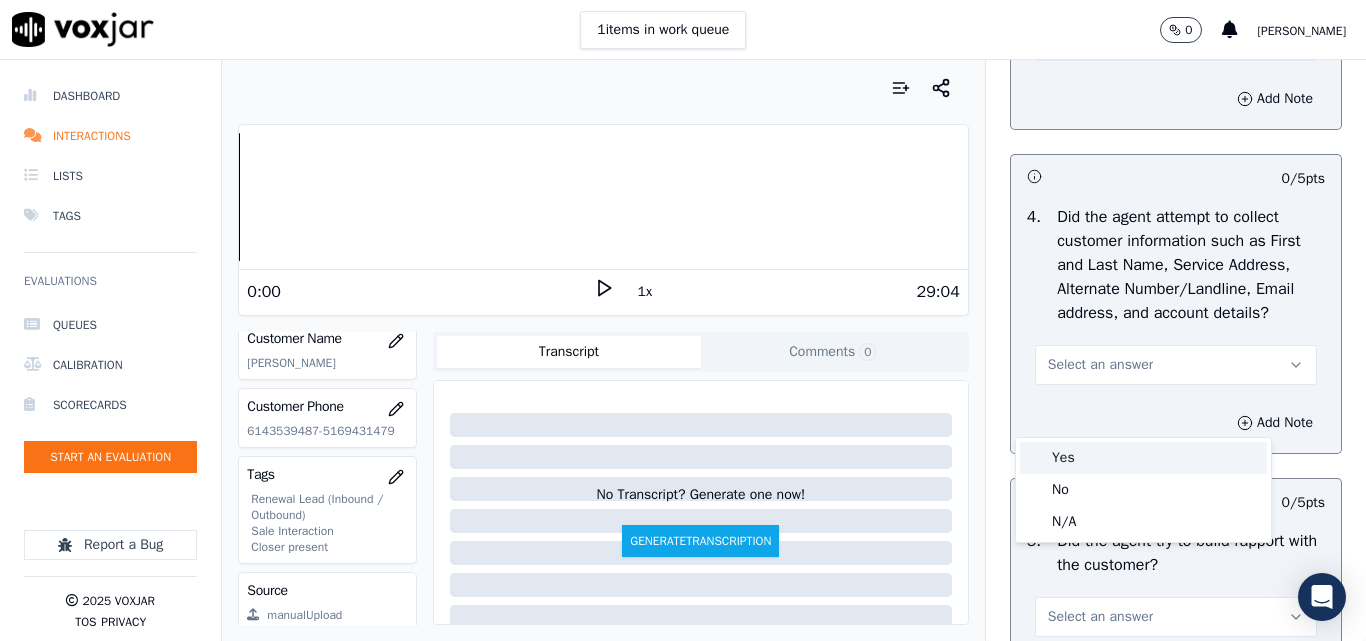 click on "Yes" at bounding box center (1143, 458) 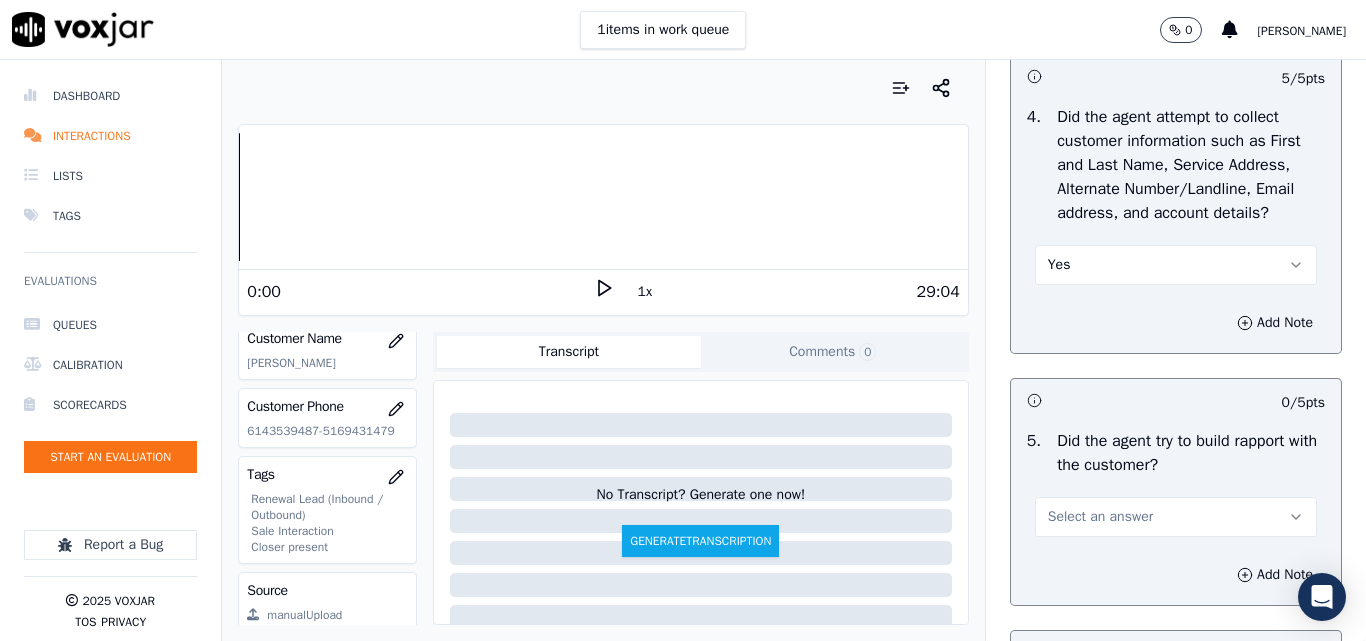 scroll, scrollTop: 2300, scrollLeft: 0, axis: vertical 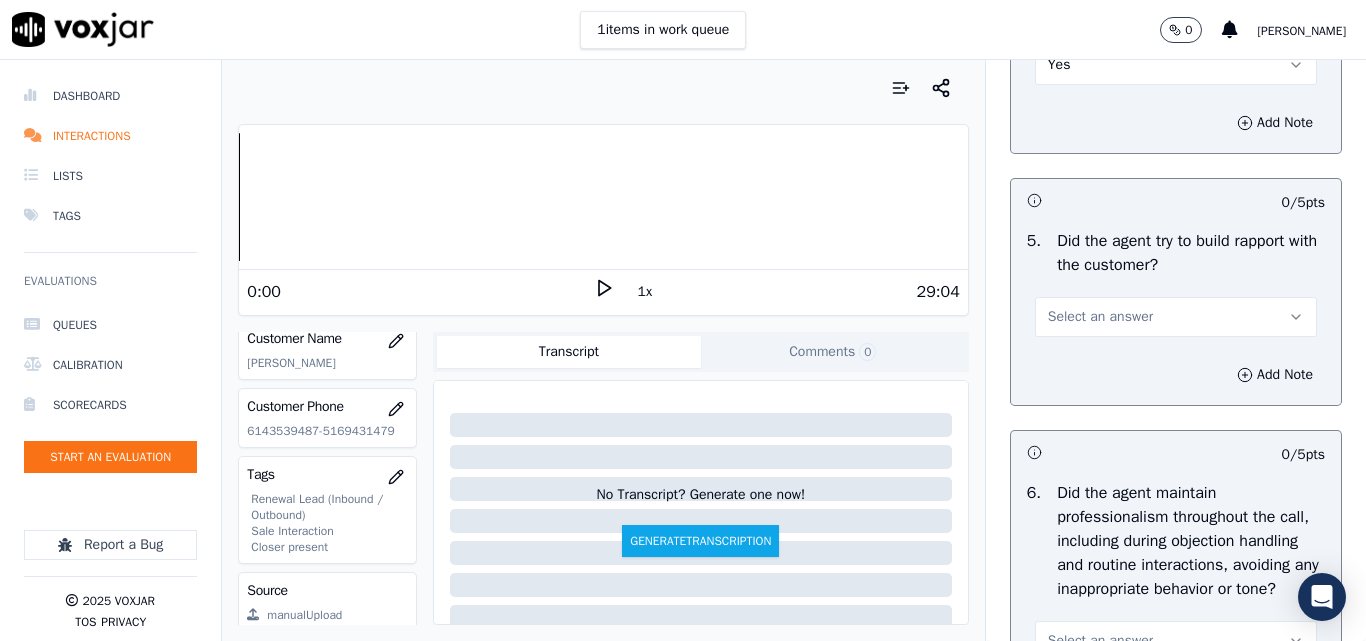 click on "Select an answer" at bounding box center [1100, 317] 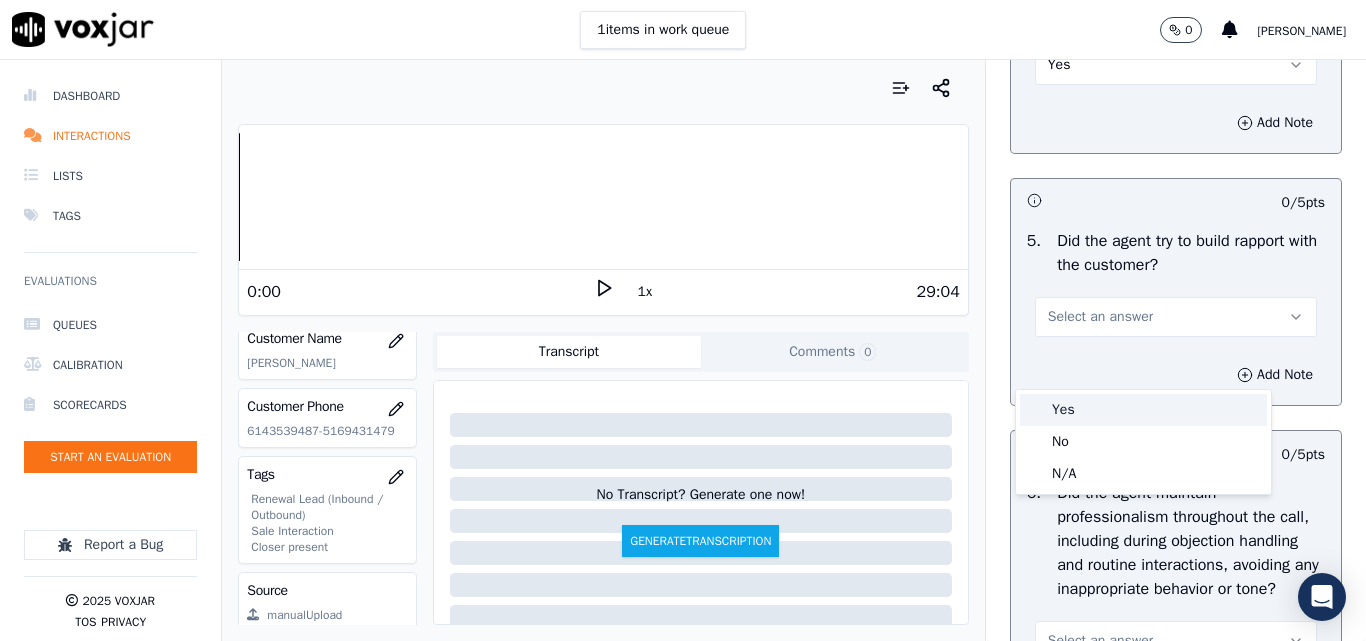 click on "Yes" at bounding box center [1143, 410] 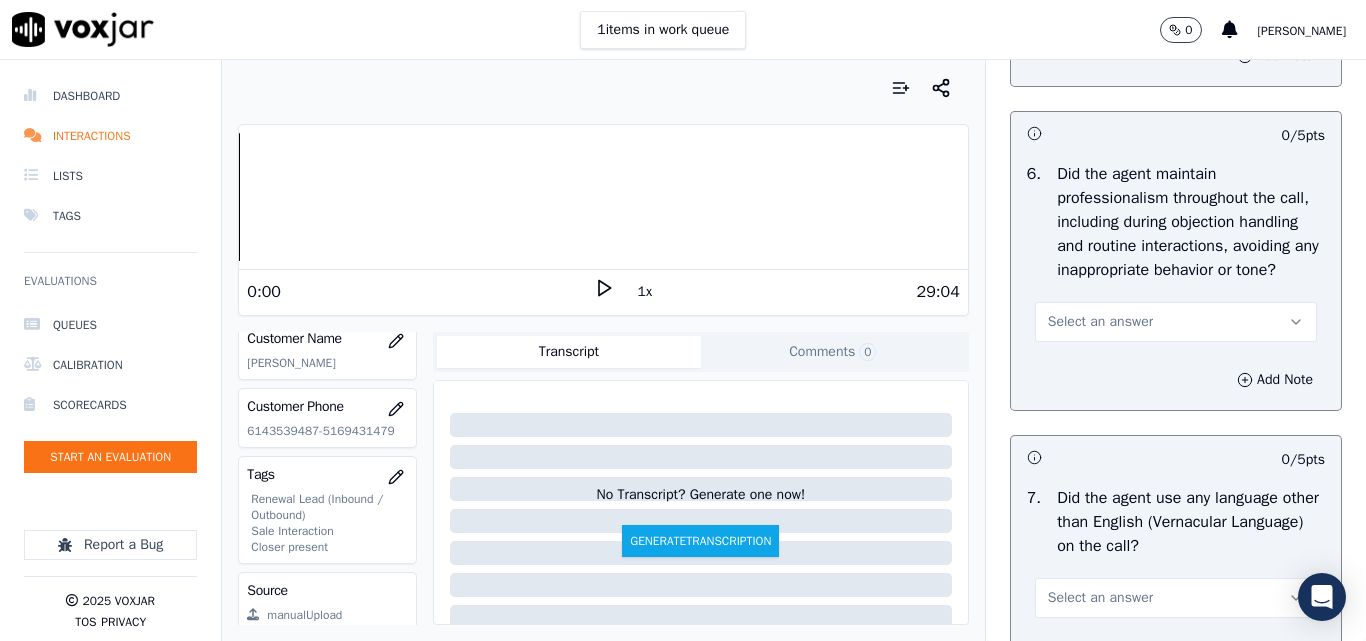 scroll, scrollTop: 2800, scrollLeft: 0, axis: vertical 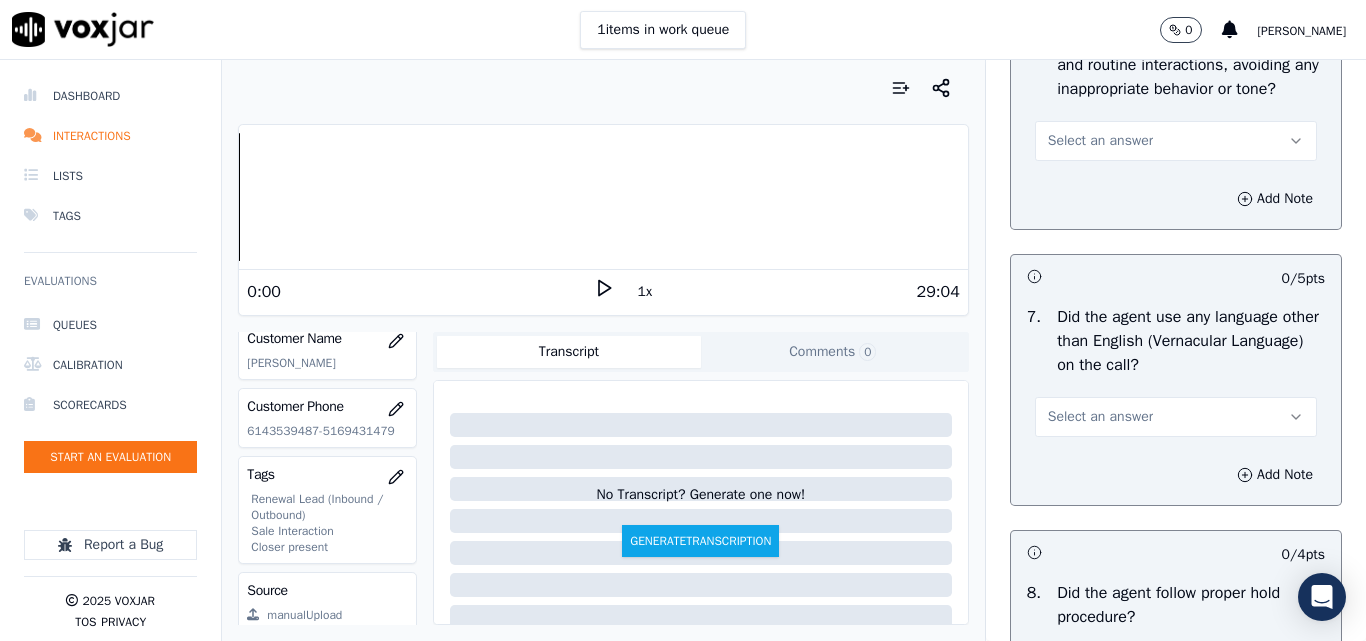 click on "Select an answer" at bounding box center (1100, 141) 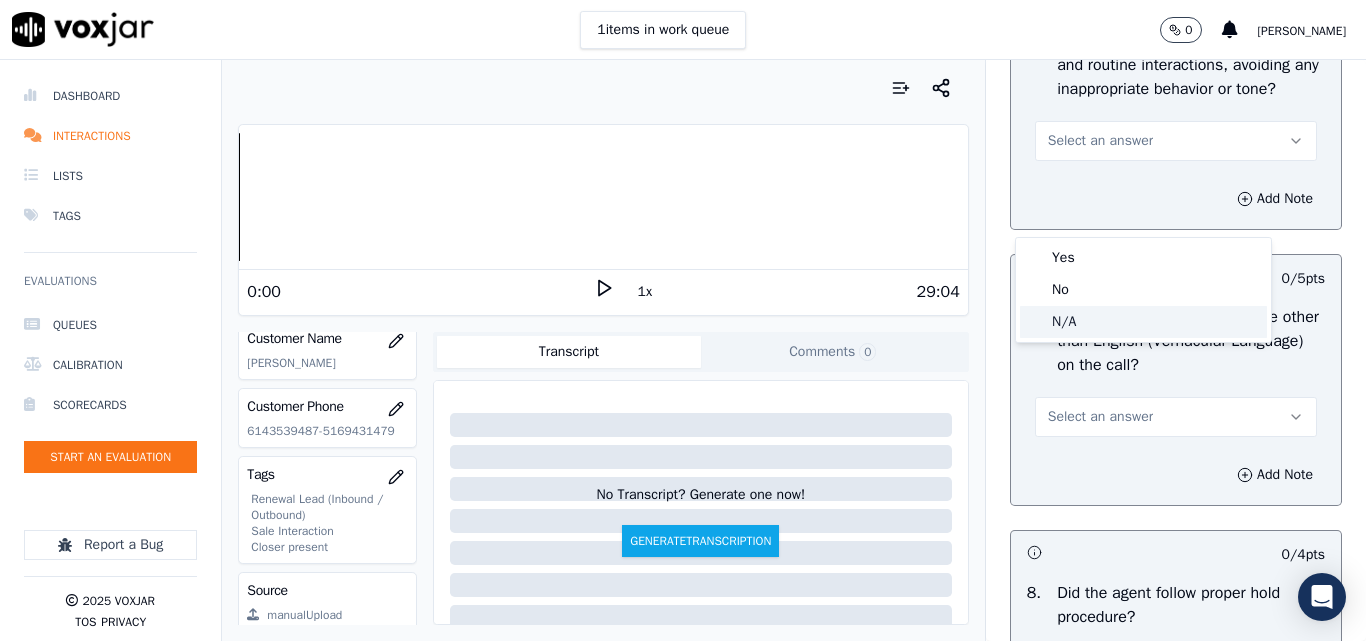 click on "N/A" 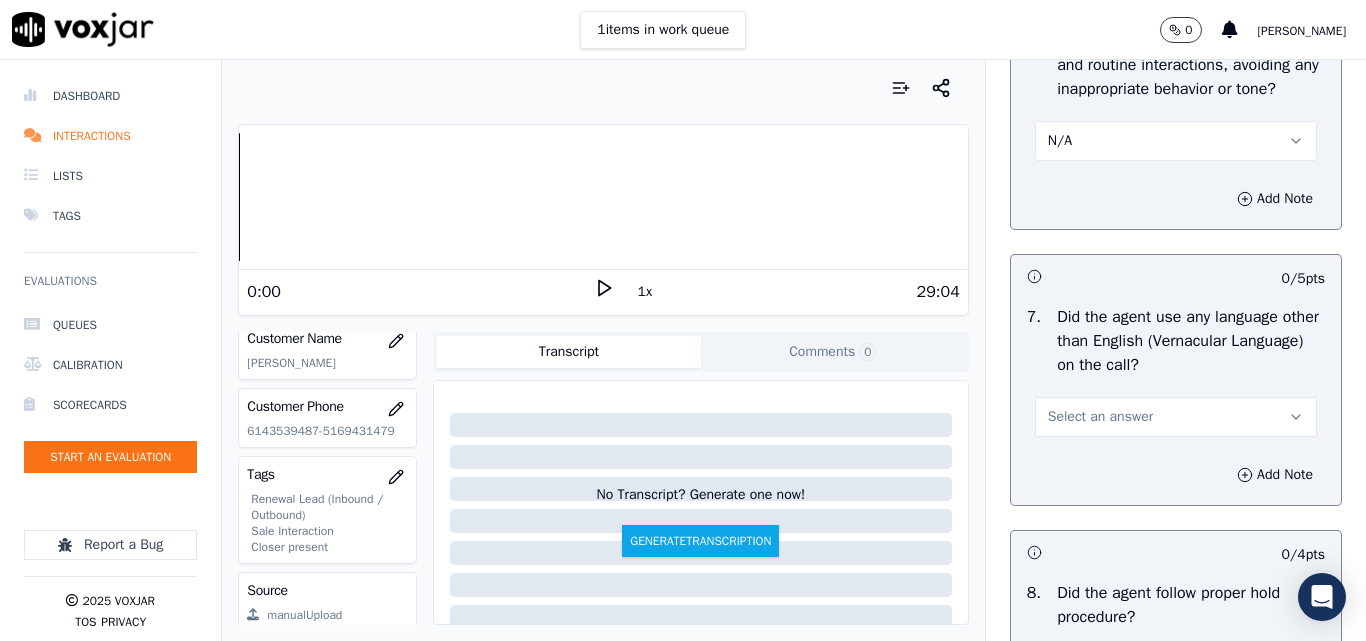 scroll, scrollTop: 3000, scrollLeft: 0, axis: vertical 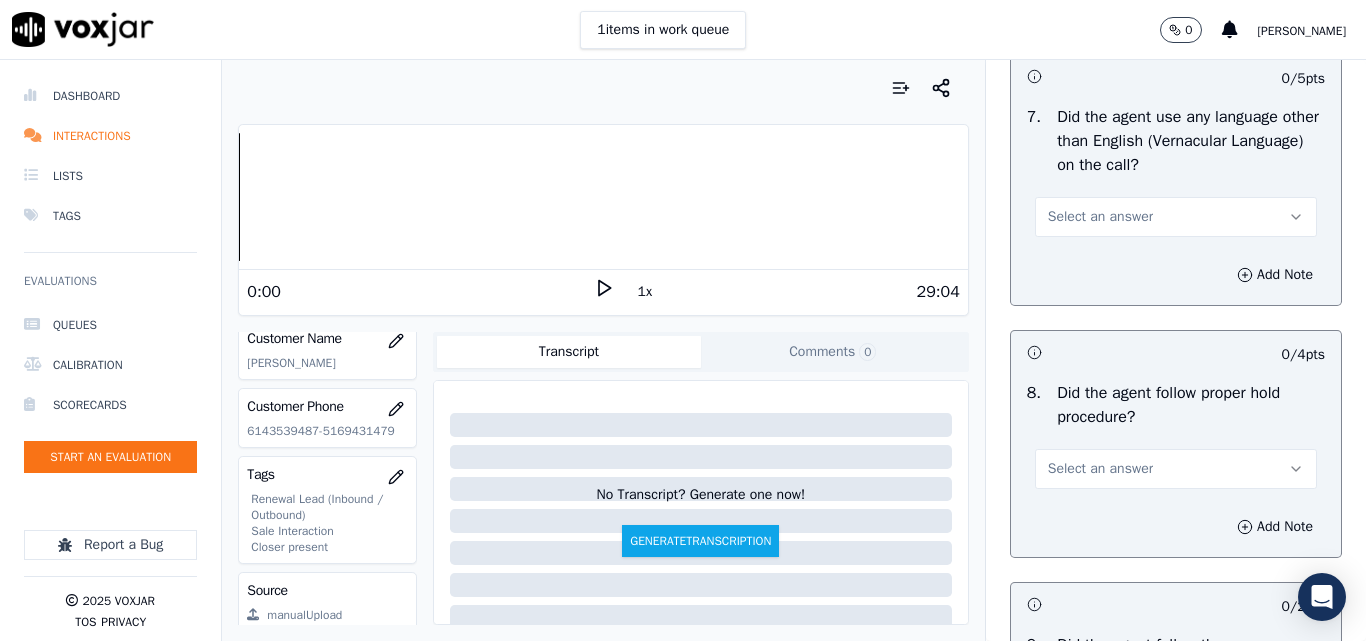 click on "Select an answer" at bounding box center (1100, 217) 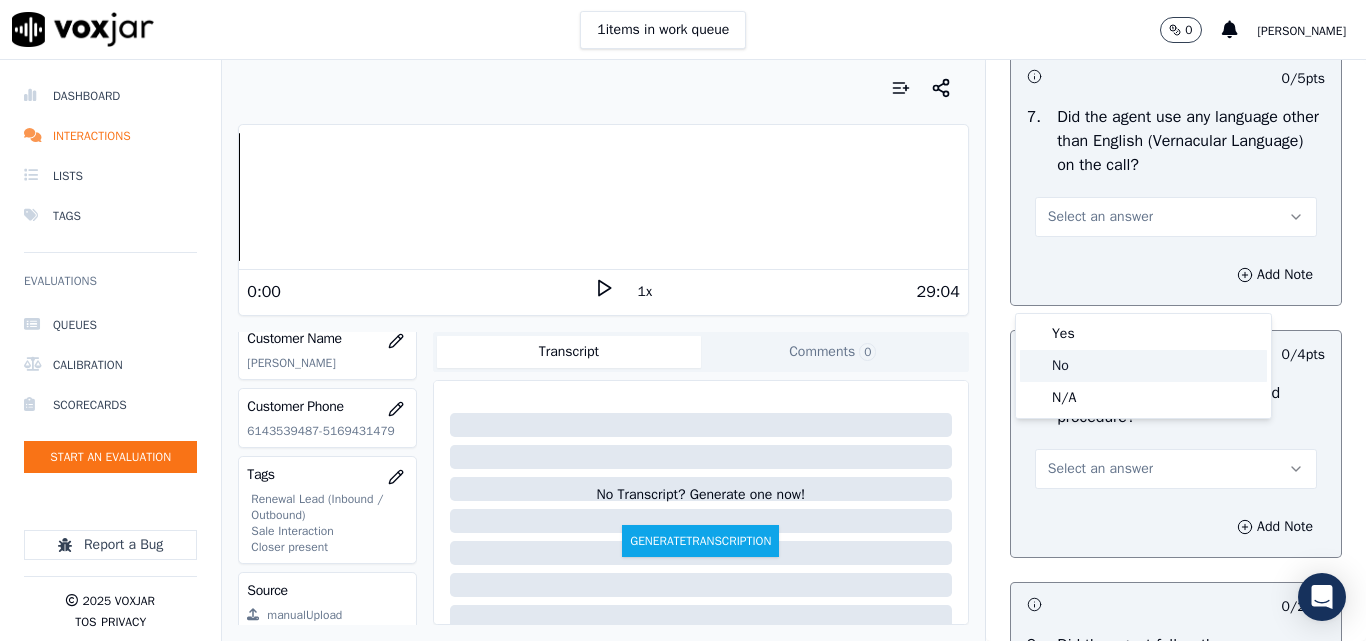 click on "No" 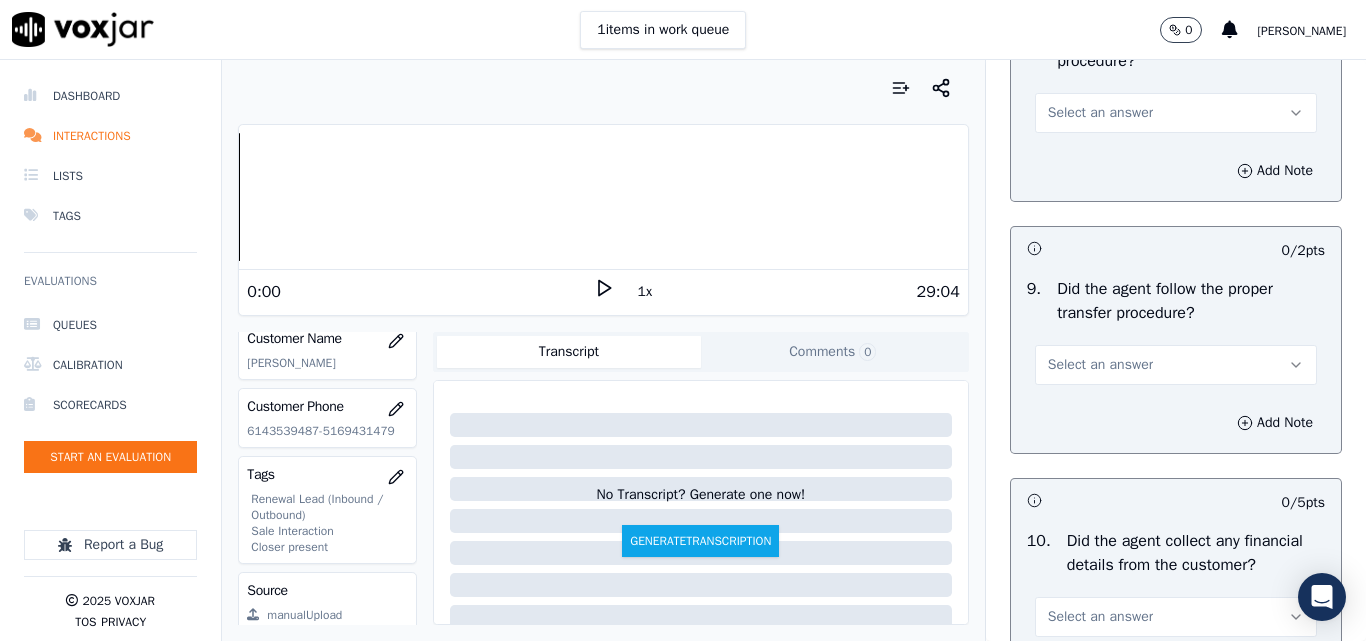 scroll, scrollTop: 3400, scrollLeft: 0, axis: vertical 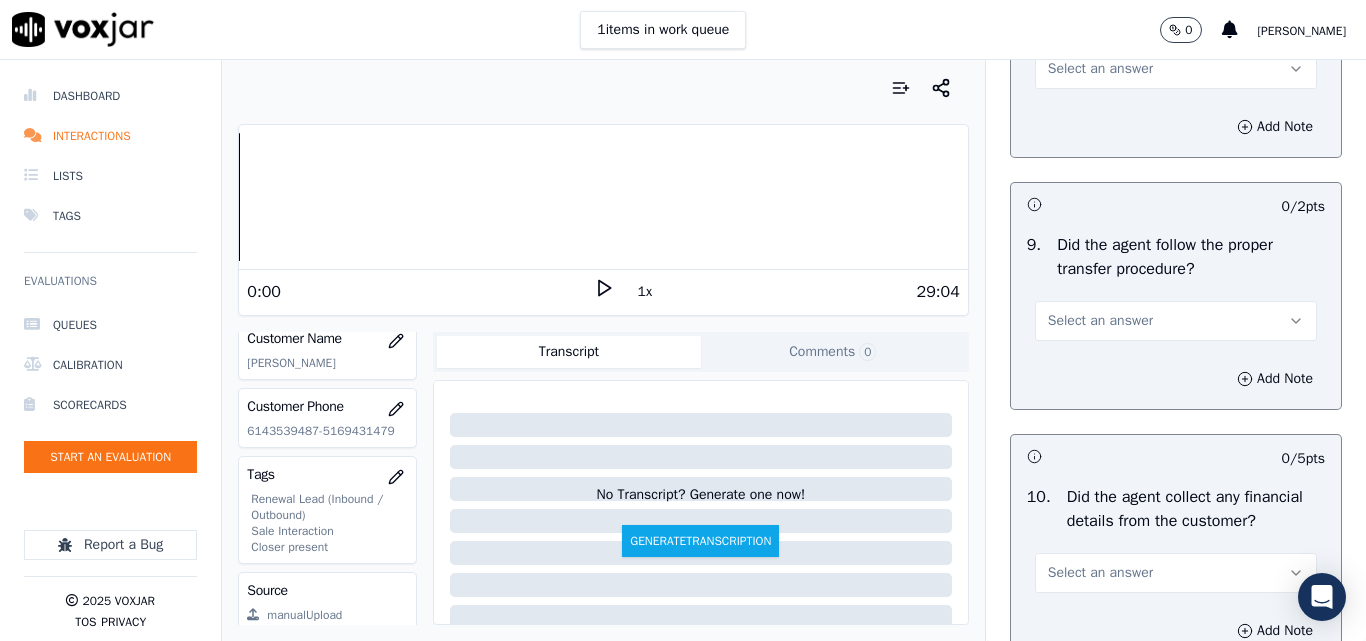 click on "Select an answer" at bounding box center [1100, 69] 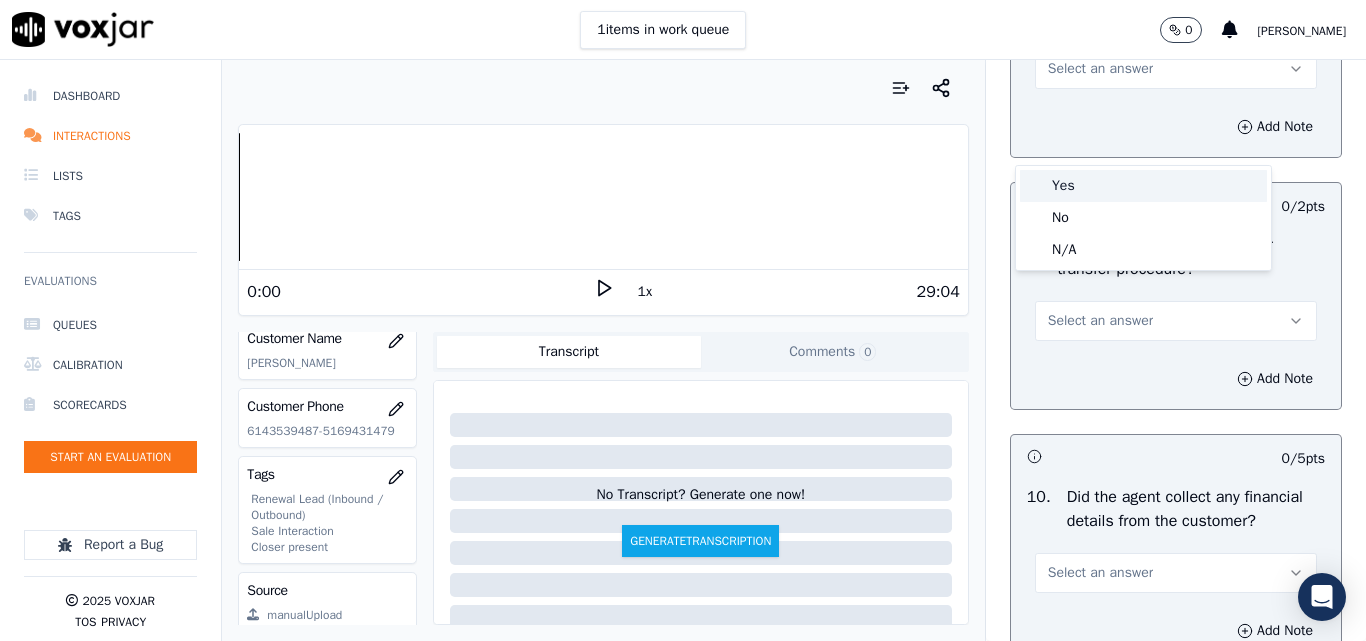 click on "Yes" at bounding box center [1143, 186] 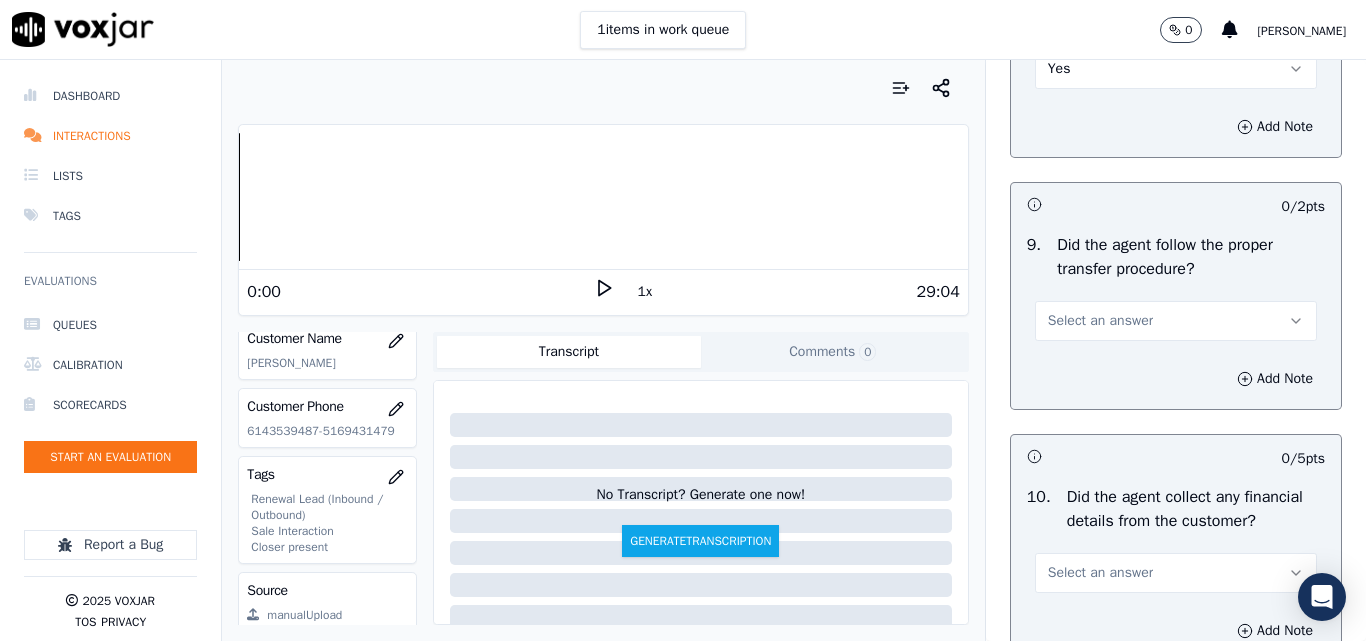 scroll, scrollTop: 3600, scrollLeft: 0, axis: vertical 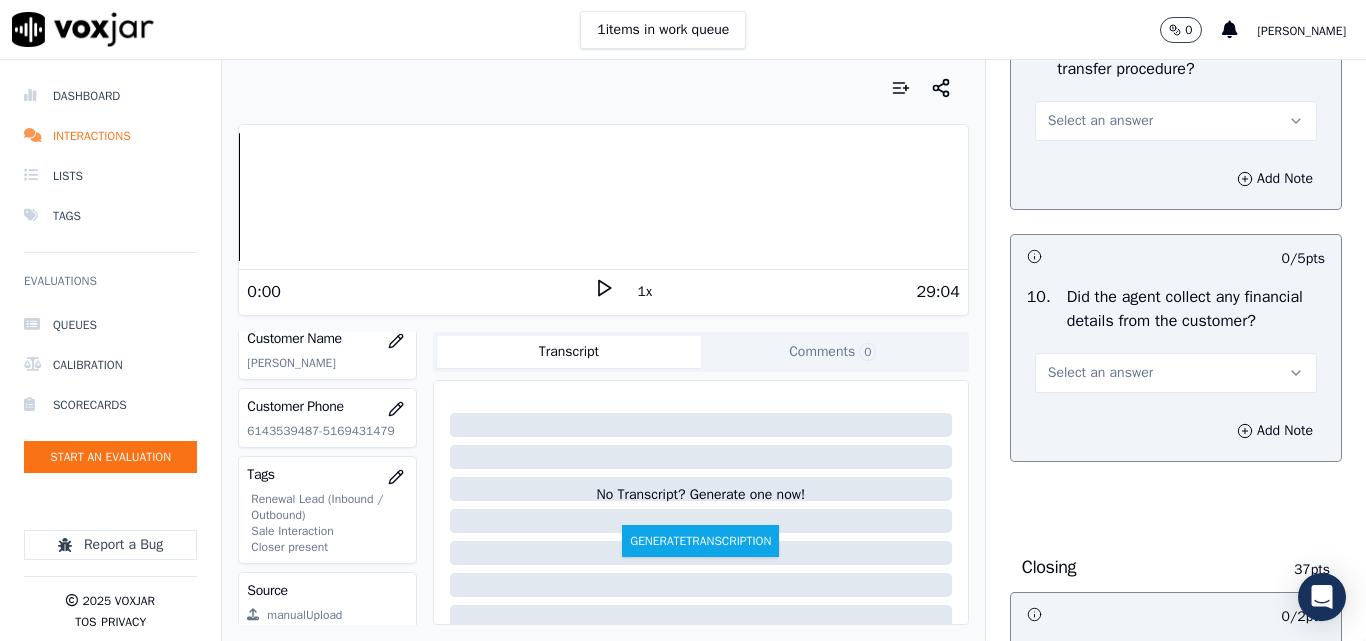 click on "Select an answer" at bounding box center [1100, 121] 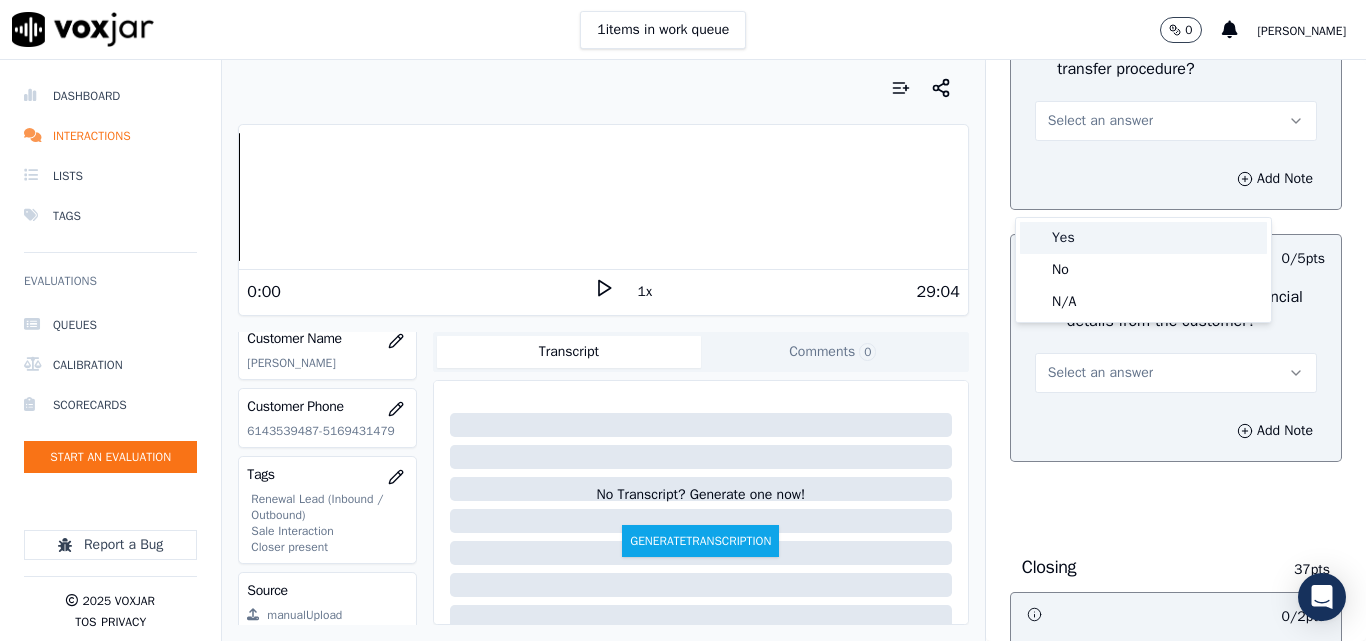 click on "Yes" at bounding box center (1143, 238) 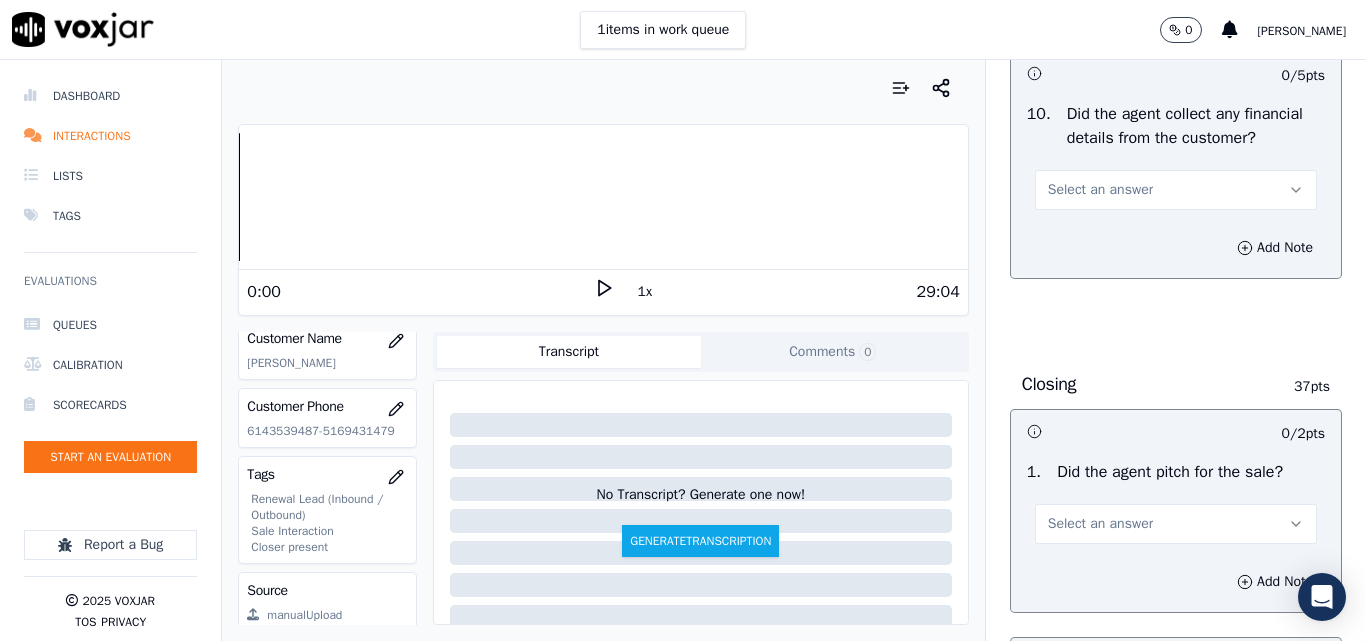 scroll, scrollTop: 3800, scrollLeft: 0, axis: vertical 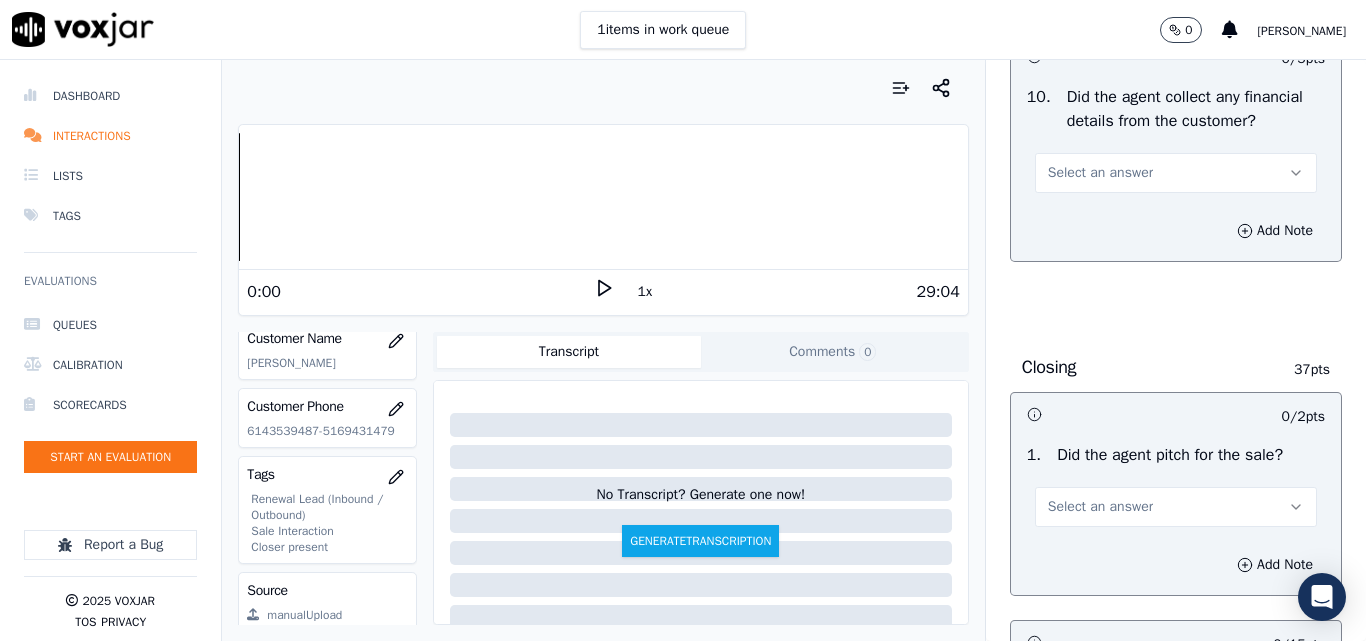click on "Select an answer" at bounding box center [1176, 173] 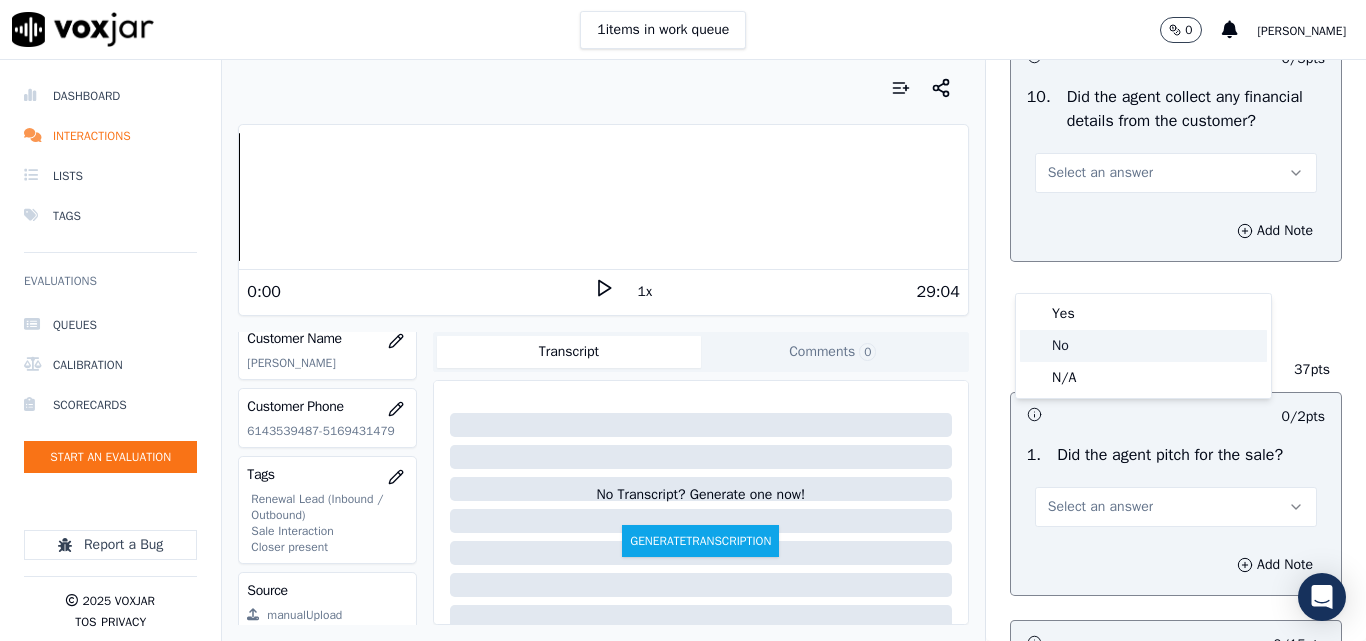 click on "No" 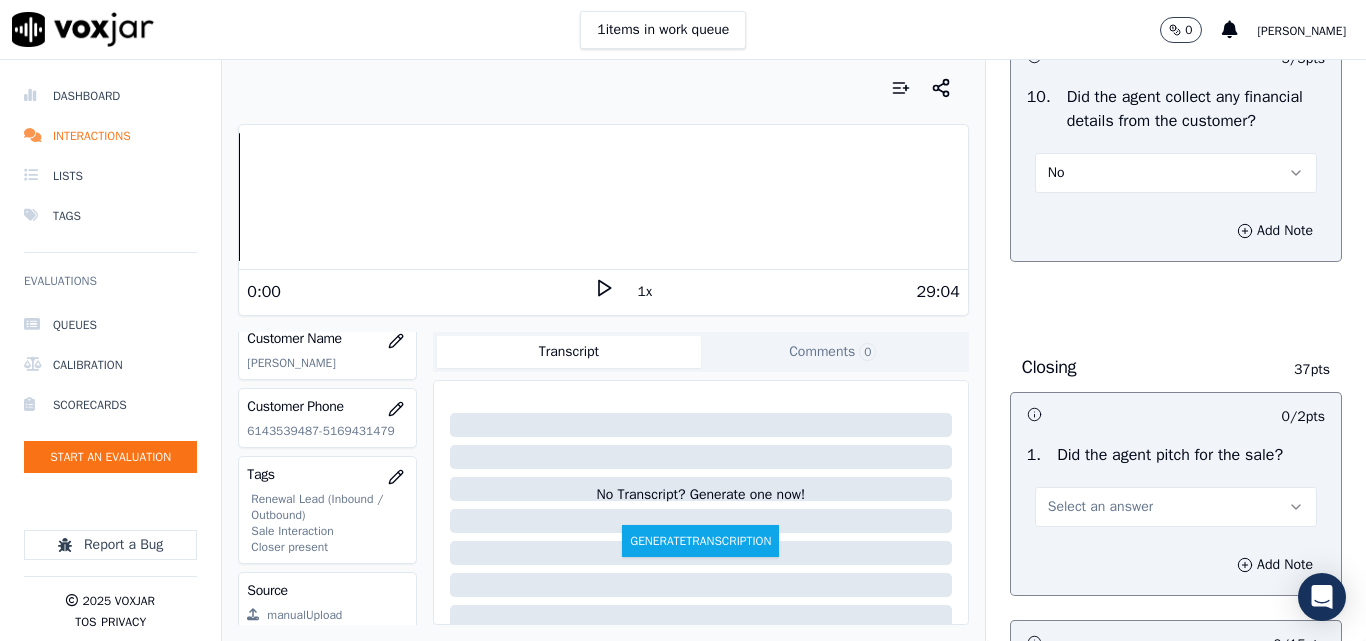 scroll, scrollTop: 4100, scrollLeft: 0, axis: vertical 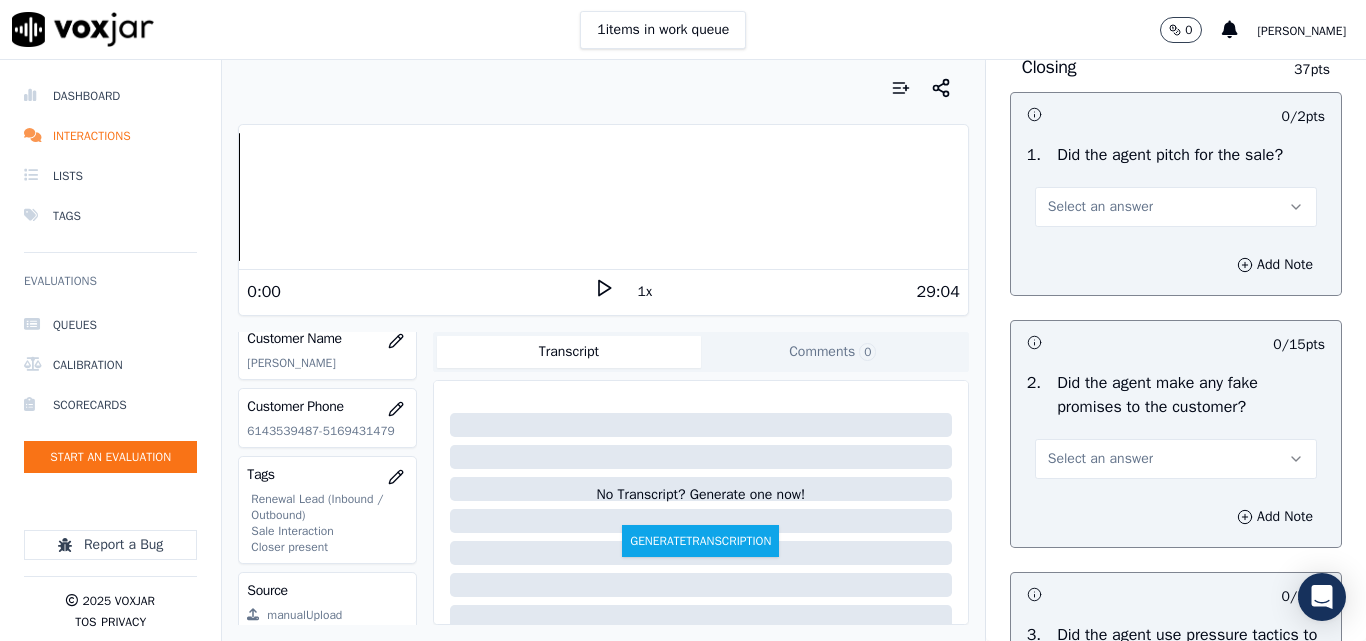 click on "Select an answer" at bounding box center (1100, 207) 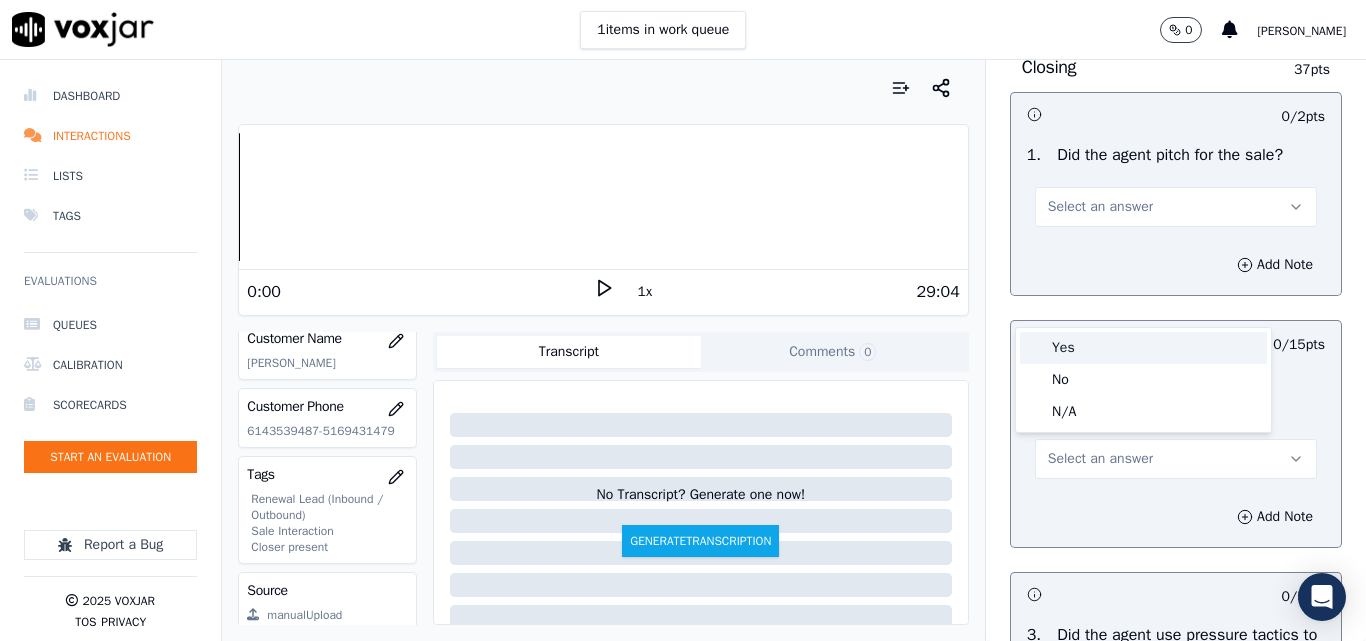 click on "Yes" at bounding box center (1143, 348) 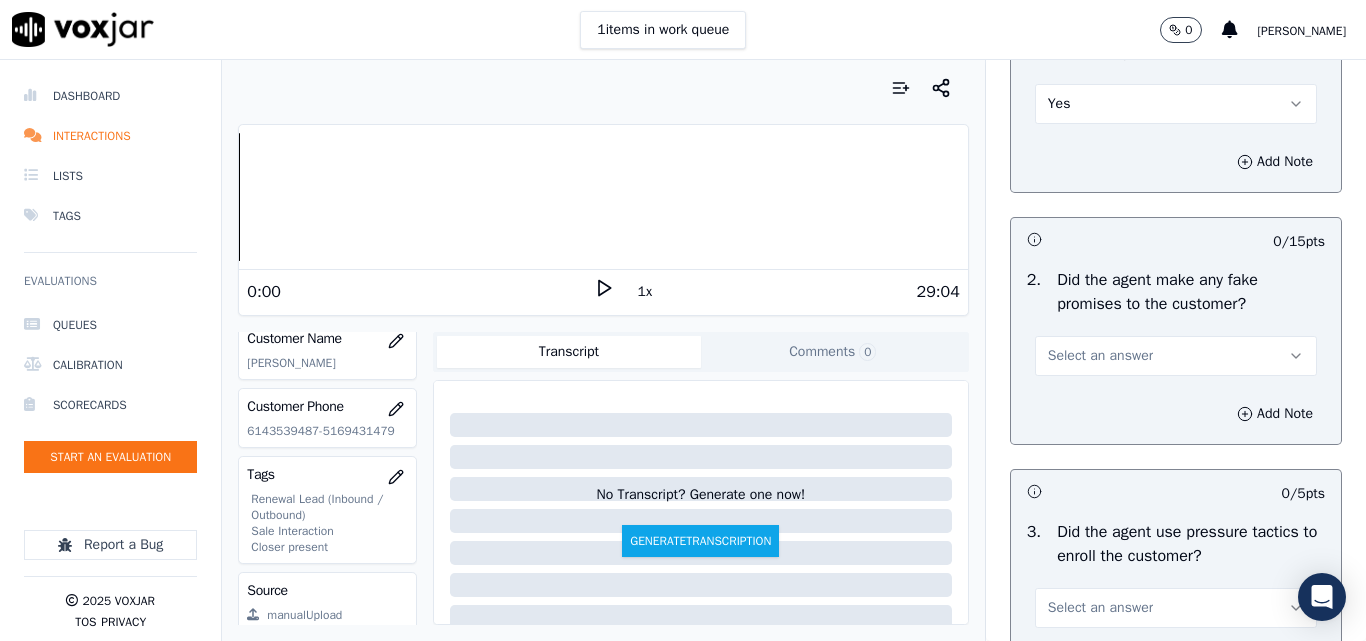 scroll, scrollTop: 4300, scrollLeft: 0, axis: vertical 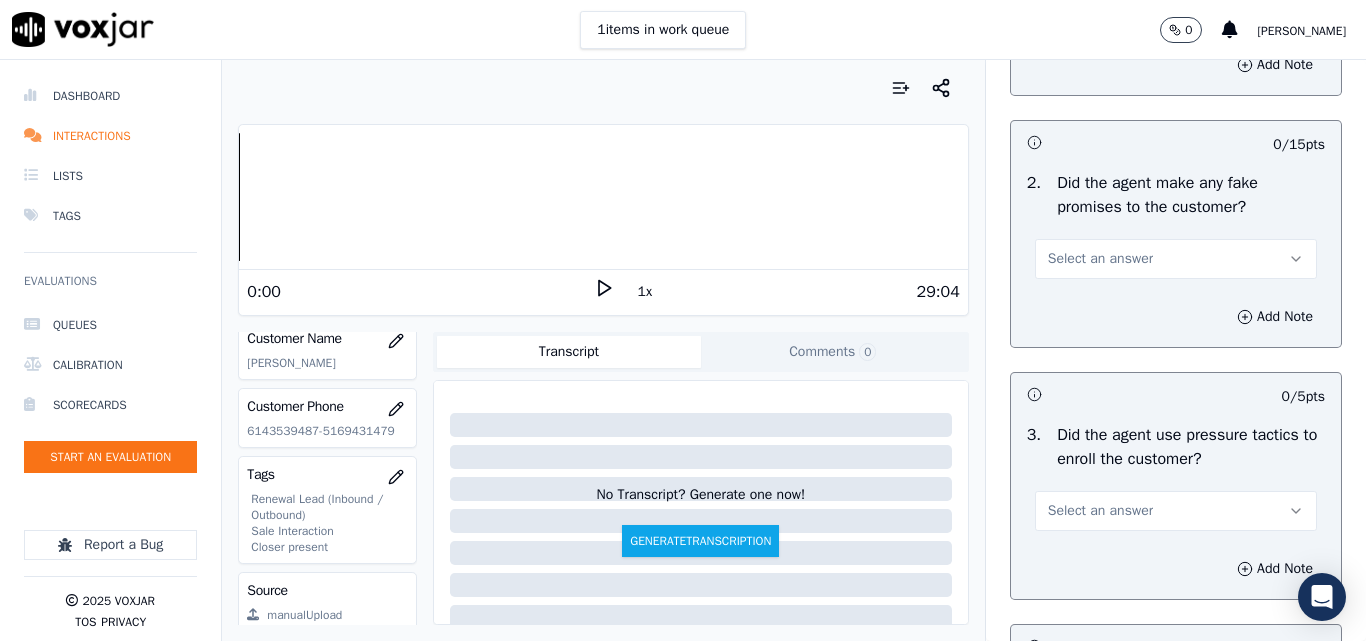 click on "Select an answer" at bounding box center [1100, 259] 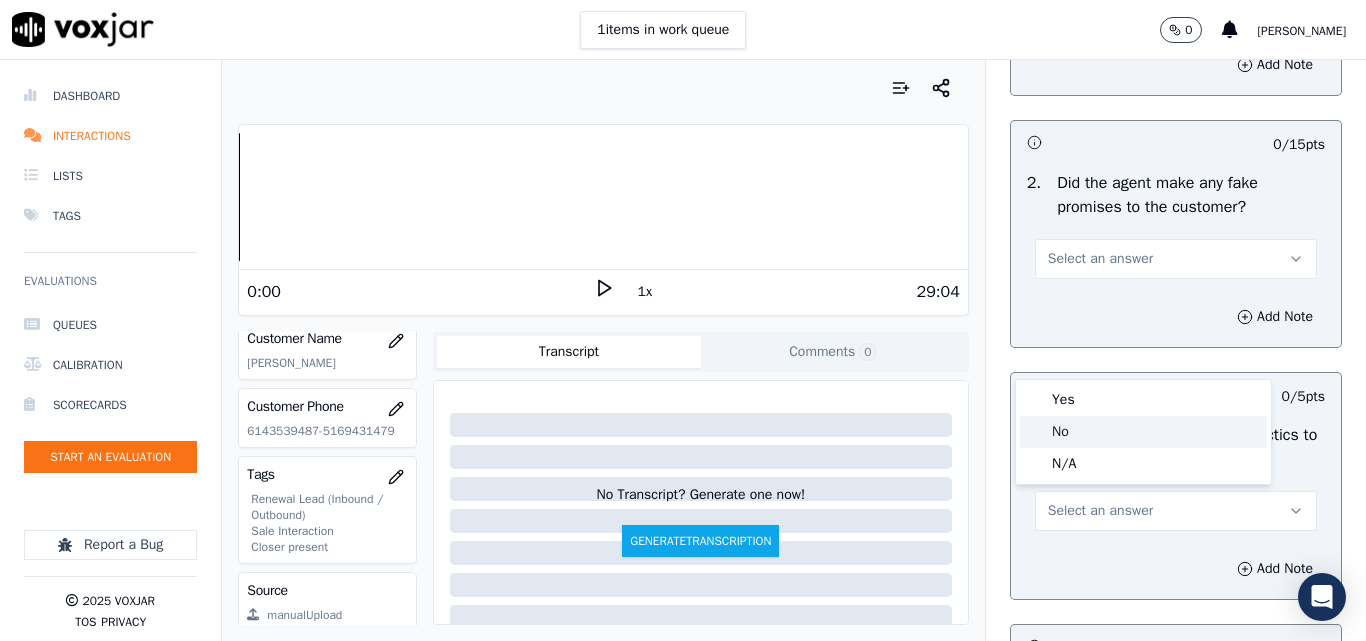 click on "No" 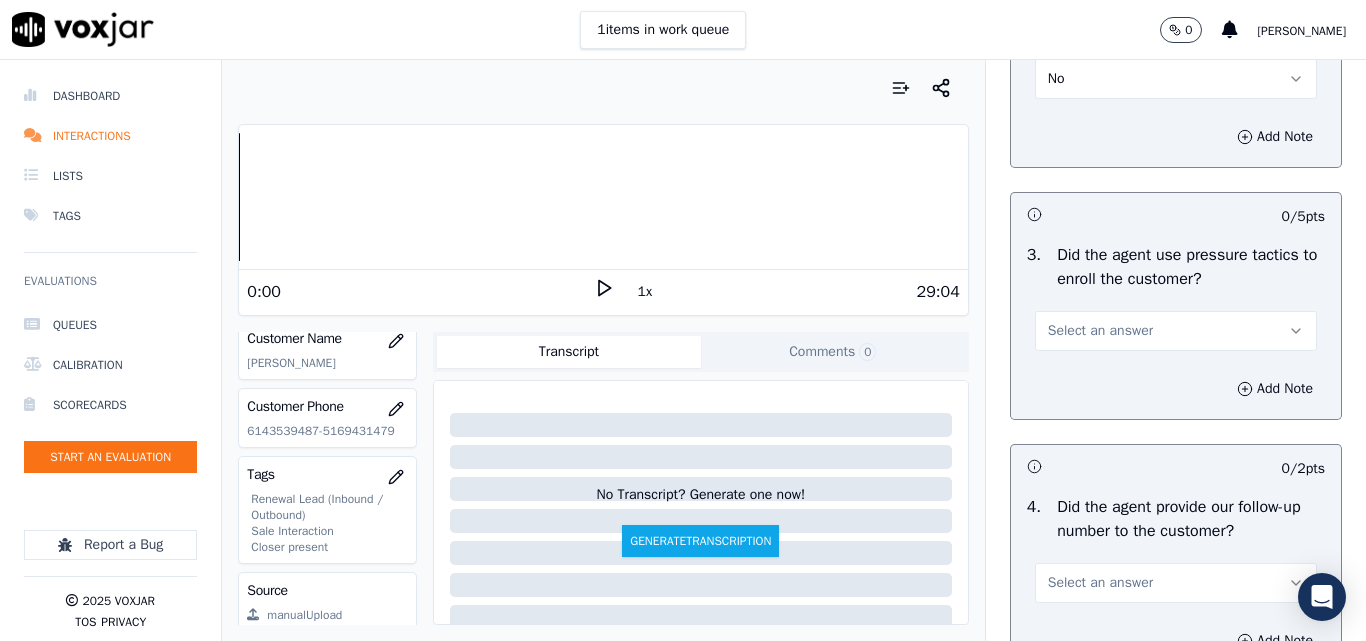 scroll, scrollTop: 4800, scrollLeft: 0, axis: vertical 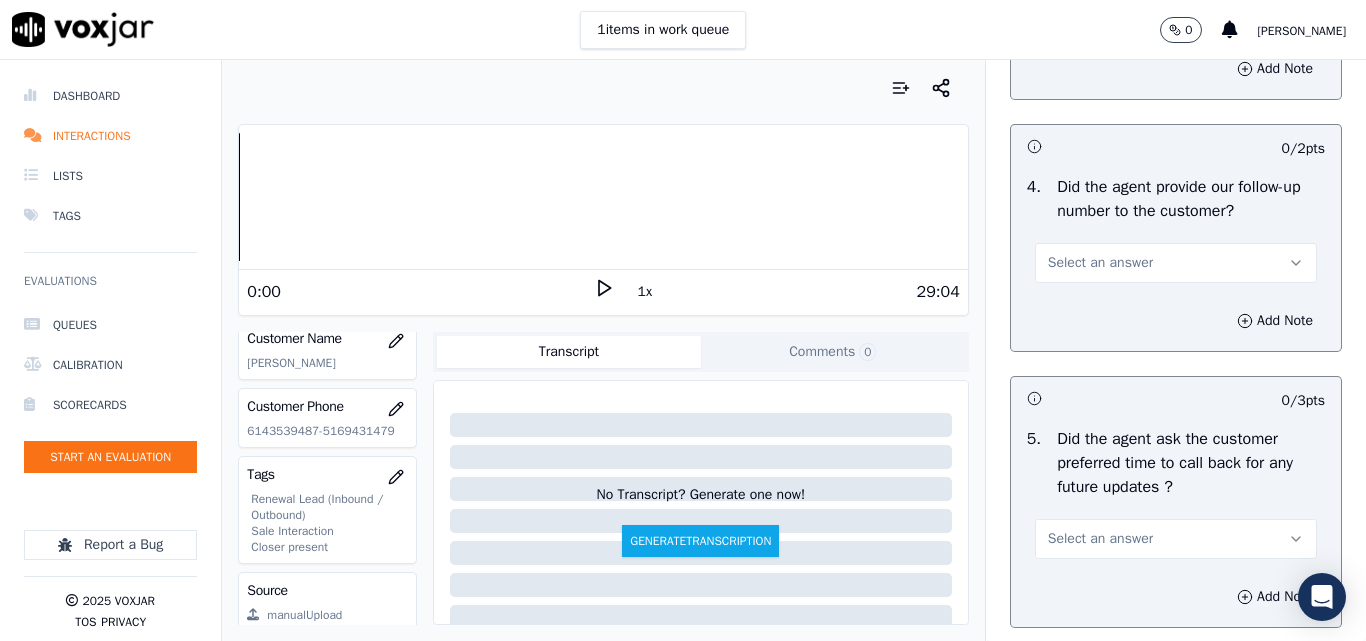 click on "Select an answer" at bounding box center [1100, 263] 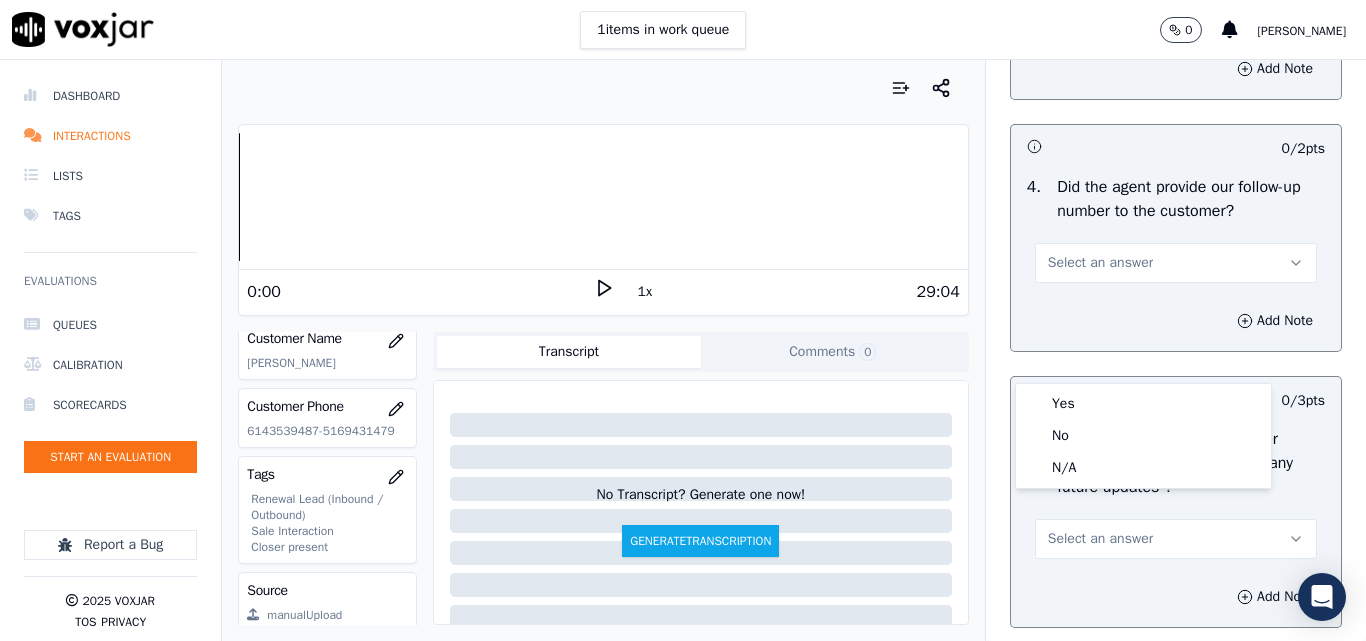 click on "Select an answer" at bounding box center (1100, 11) 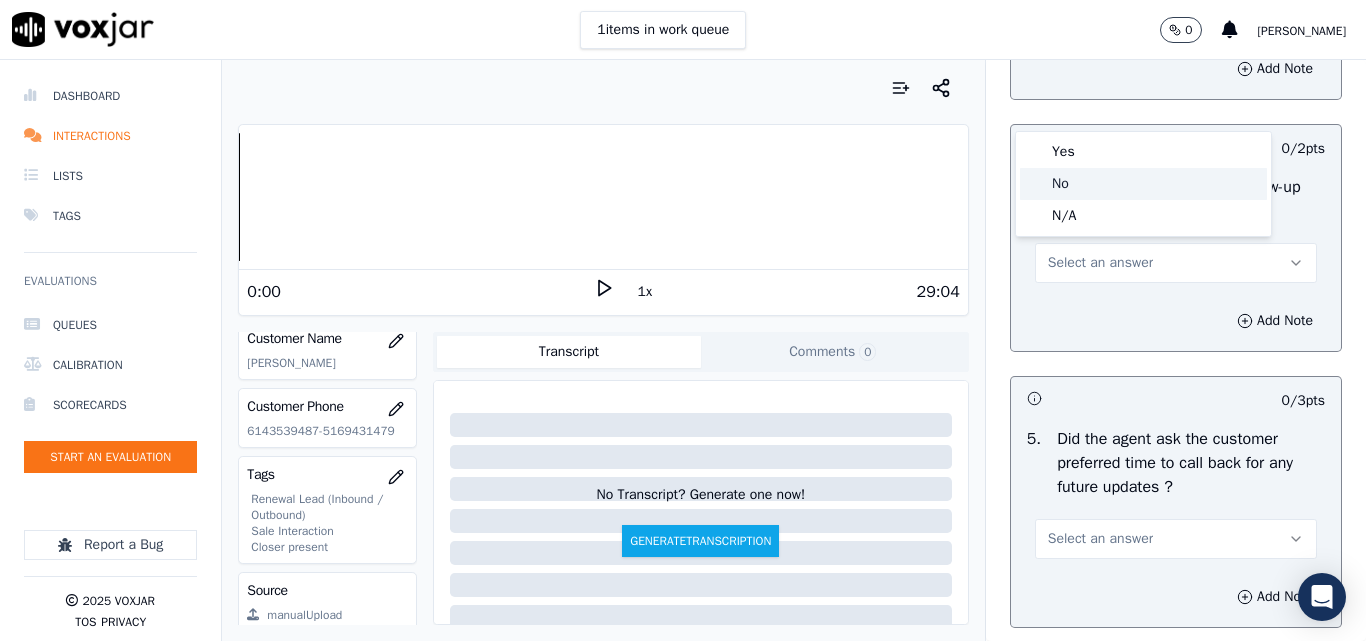 click on "No" 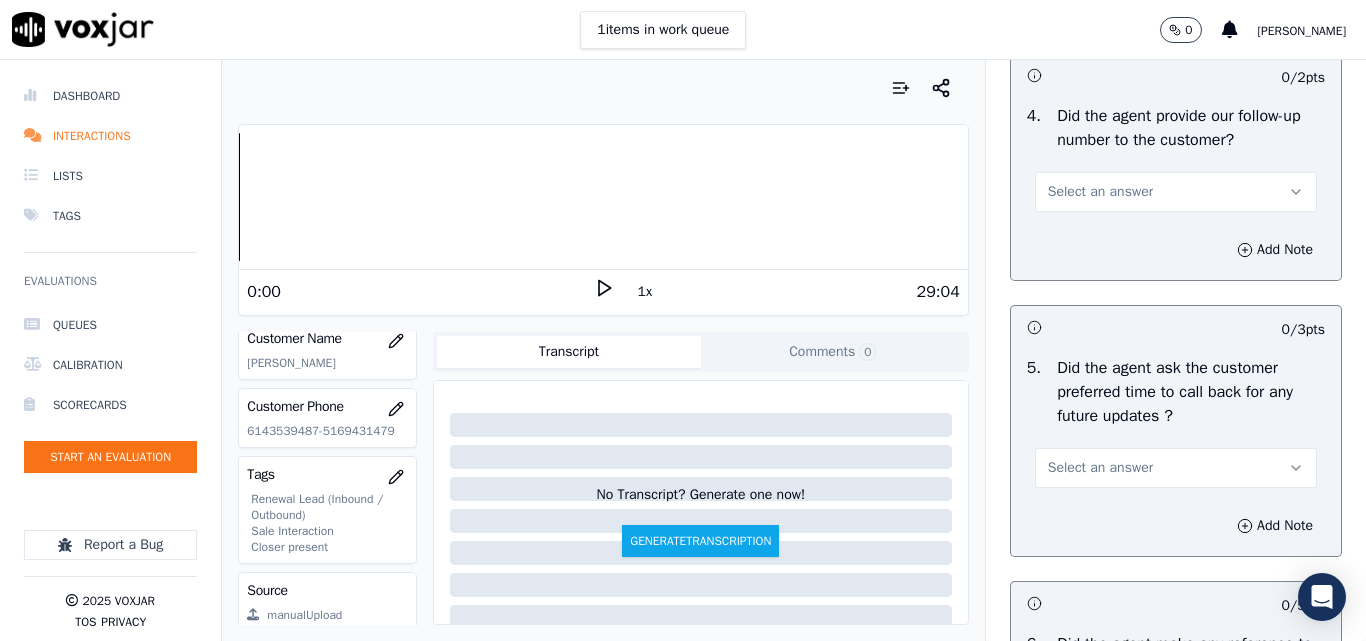 scroll, scrollTop: 4900, scrollLeft: 0, axis: vertical 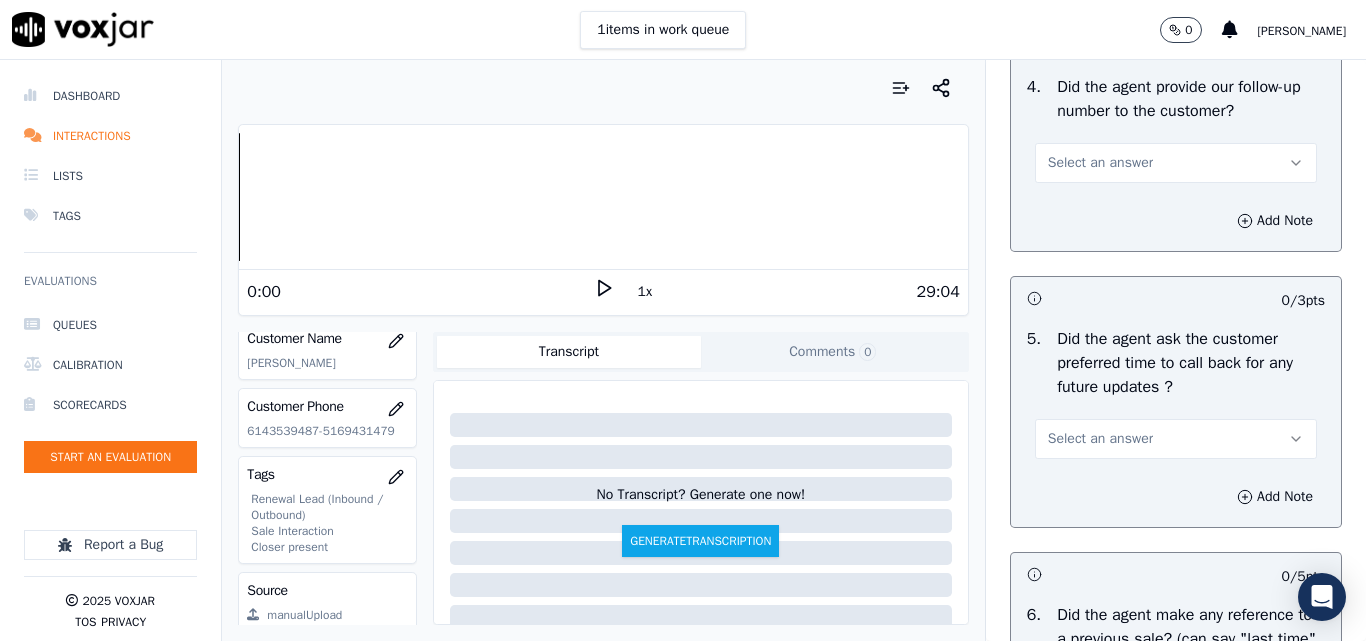 click on "Select an answer" at bounding box center (1100, 163) 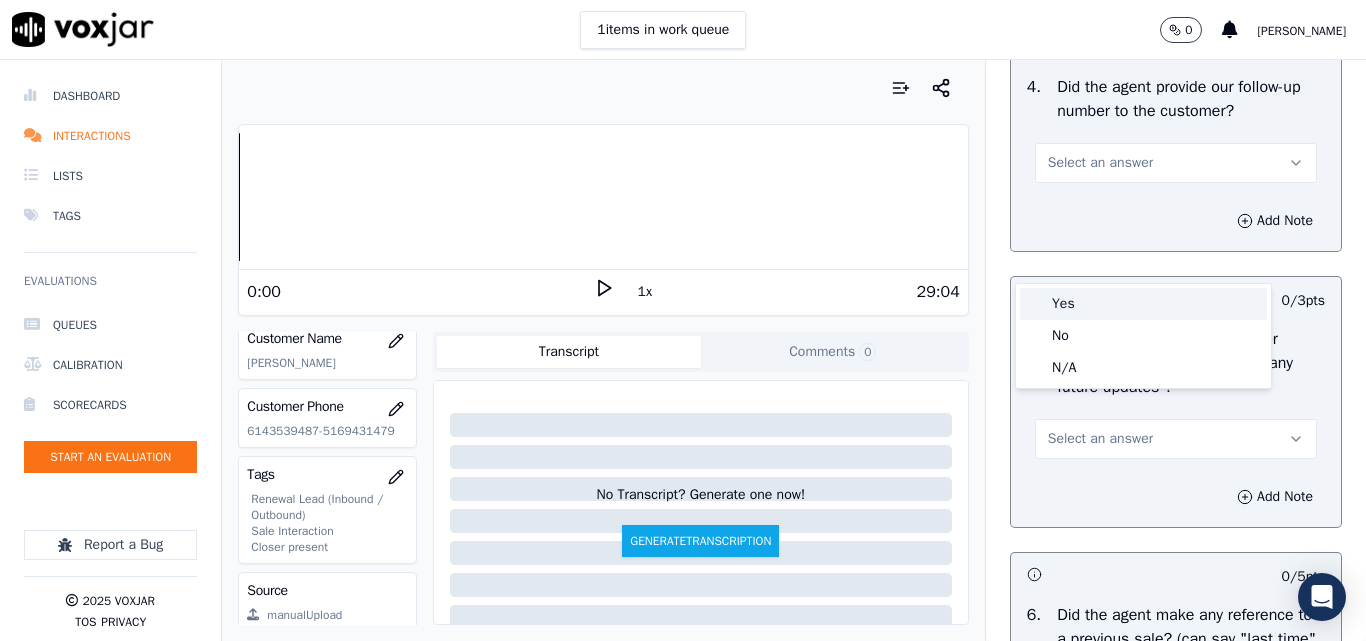 click on "Yes" at bounding box center (1143, 304) 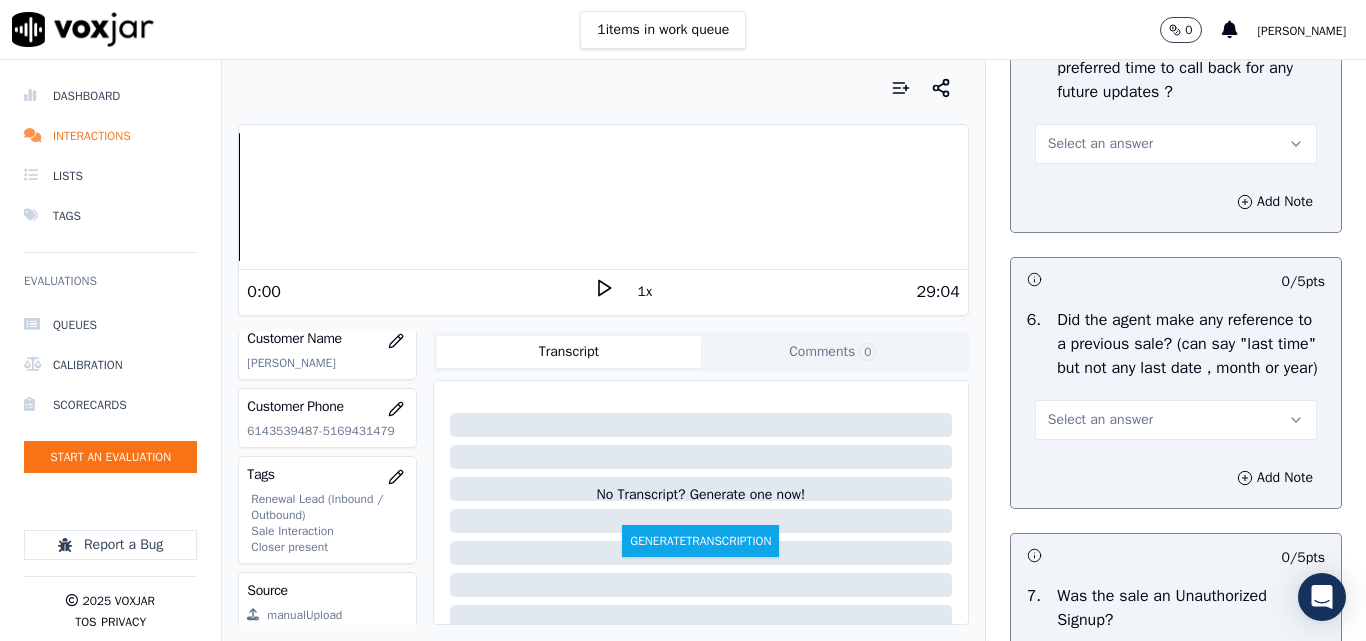 scroll, scrollTop: 5200, scrollLeft: 0, axis: vertical 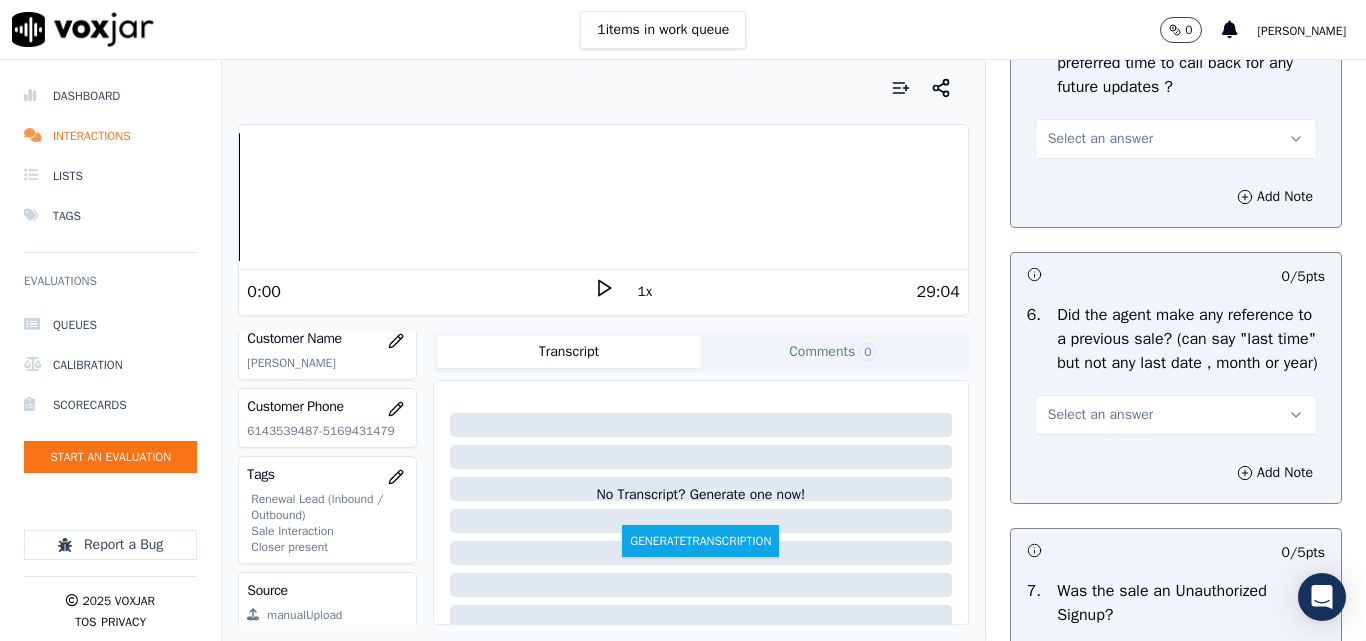 click on "Select an answer" at bounding box center [1100, 139] 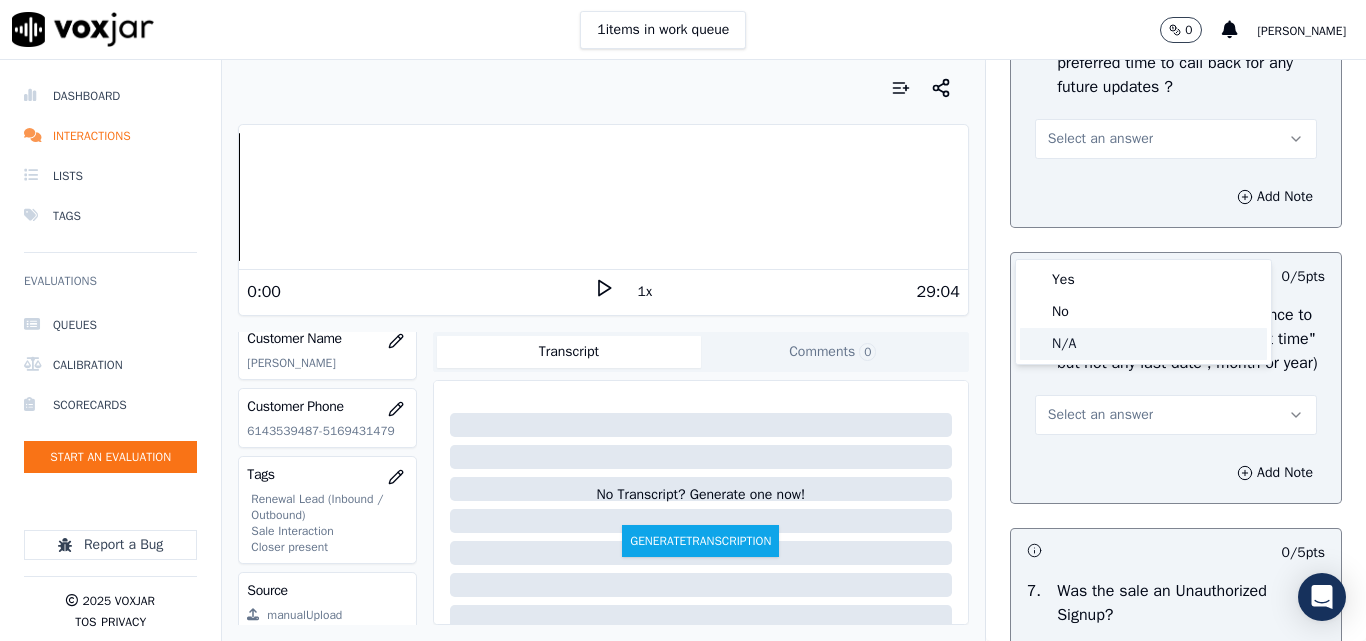 click on "N/A" 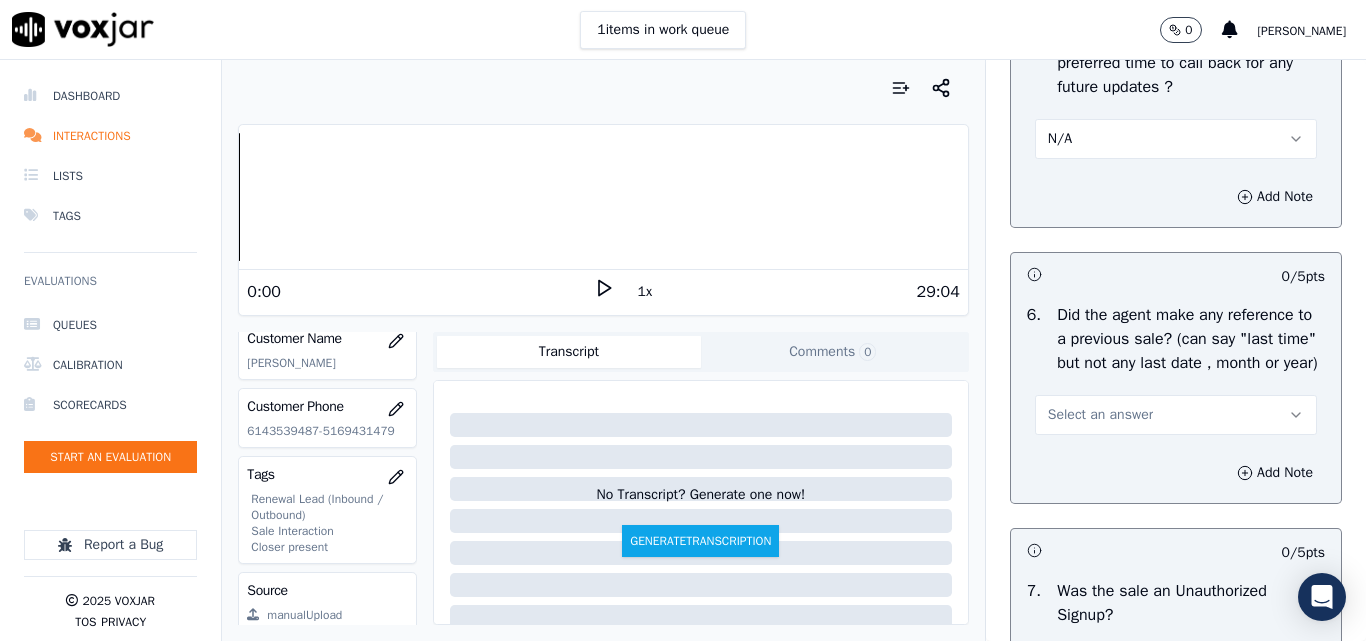 scroll, scrollTop: 5500, scrollLeft: 0, axis: vertical 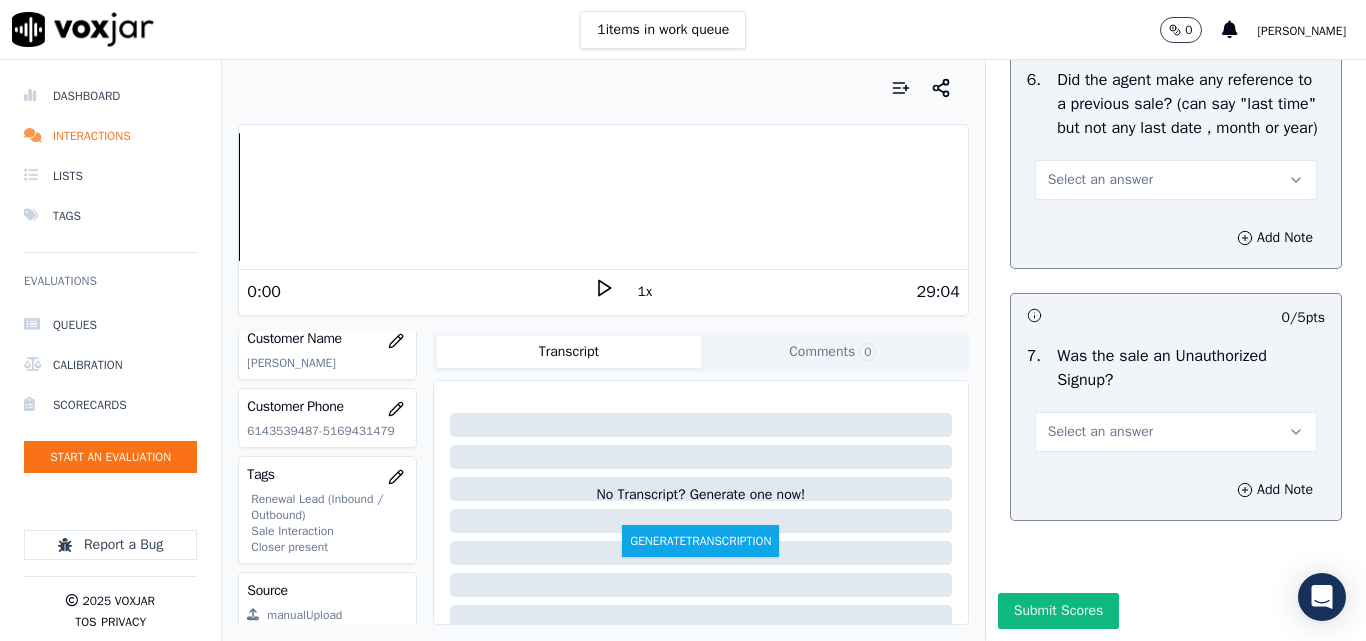 click on "Select an answer" at bounding box center [1100, 180] 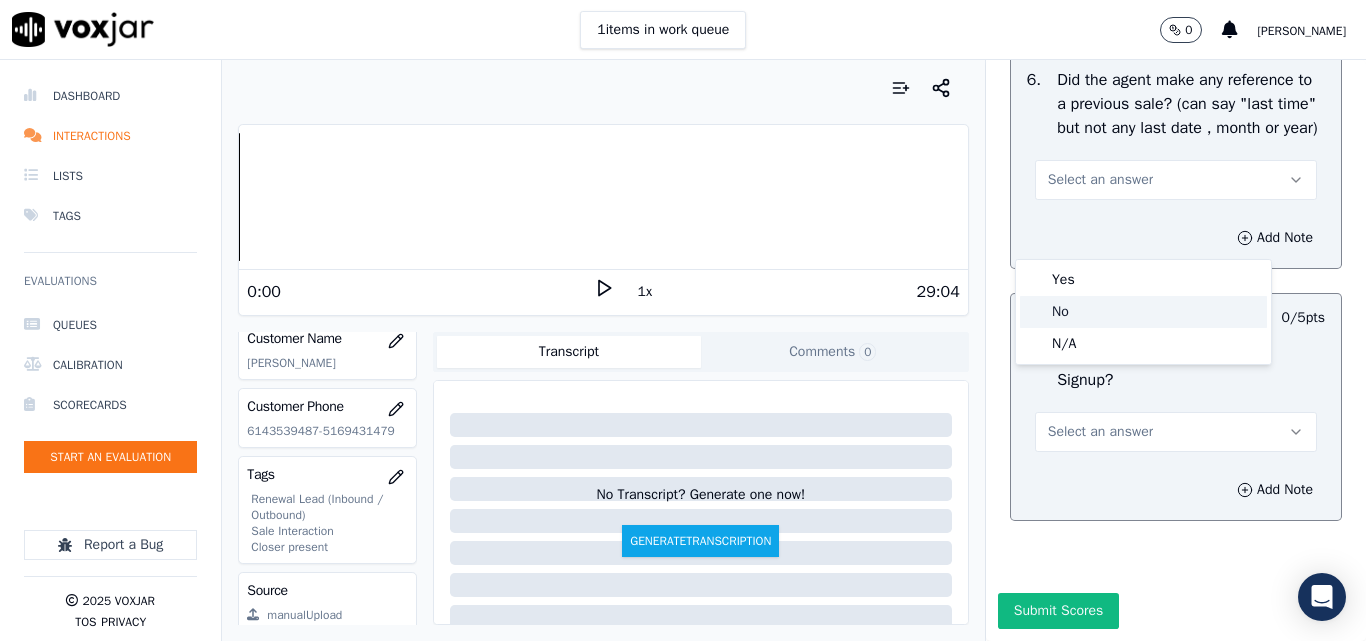 click on "No" 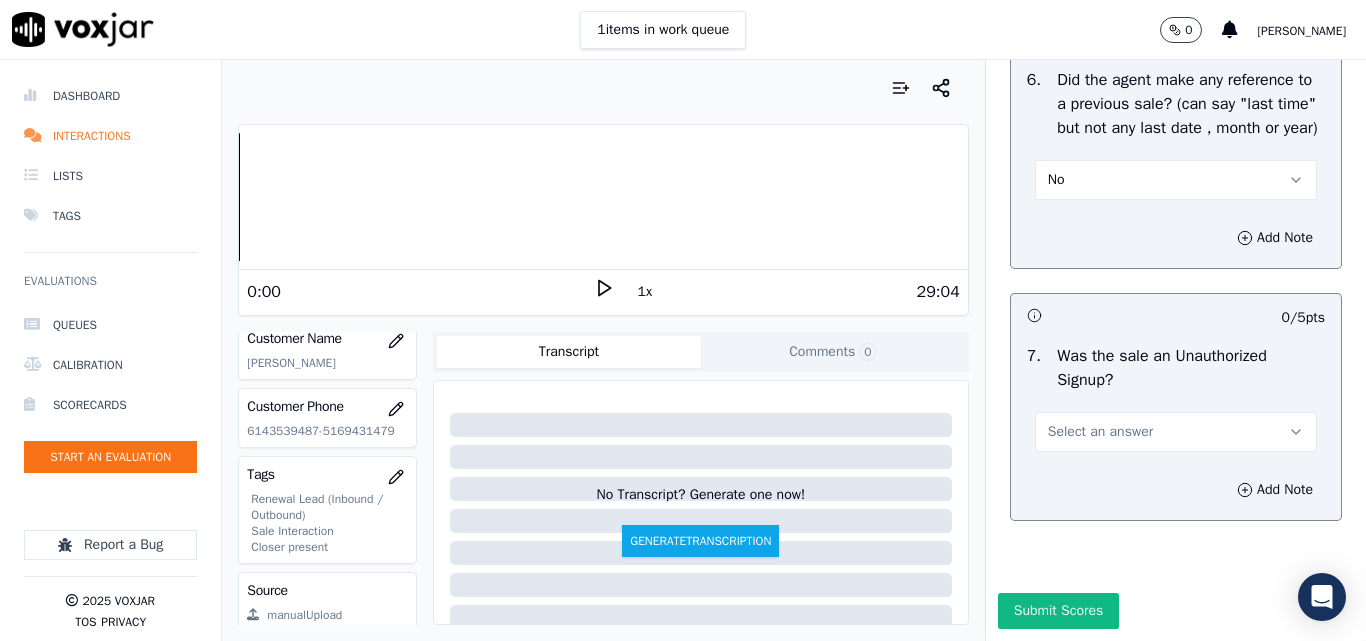 scroll, scrollTop: 5600, scrollLeft: 0, axis: vertical 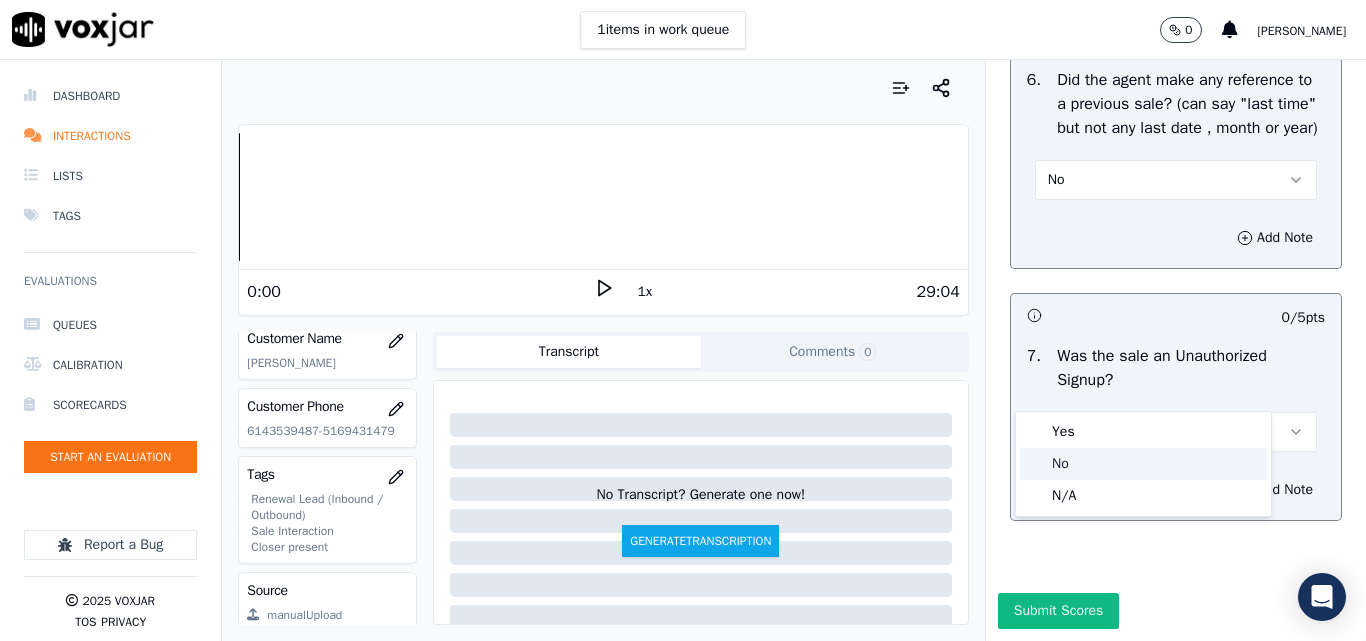 click on "No" 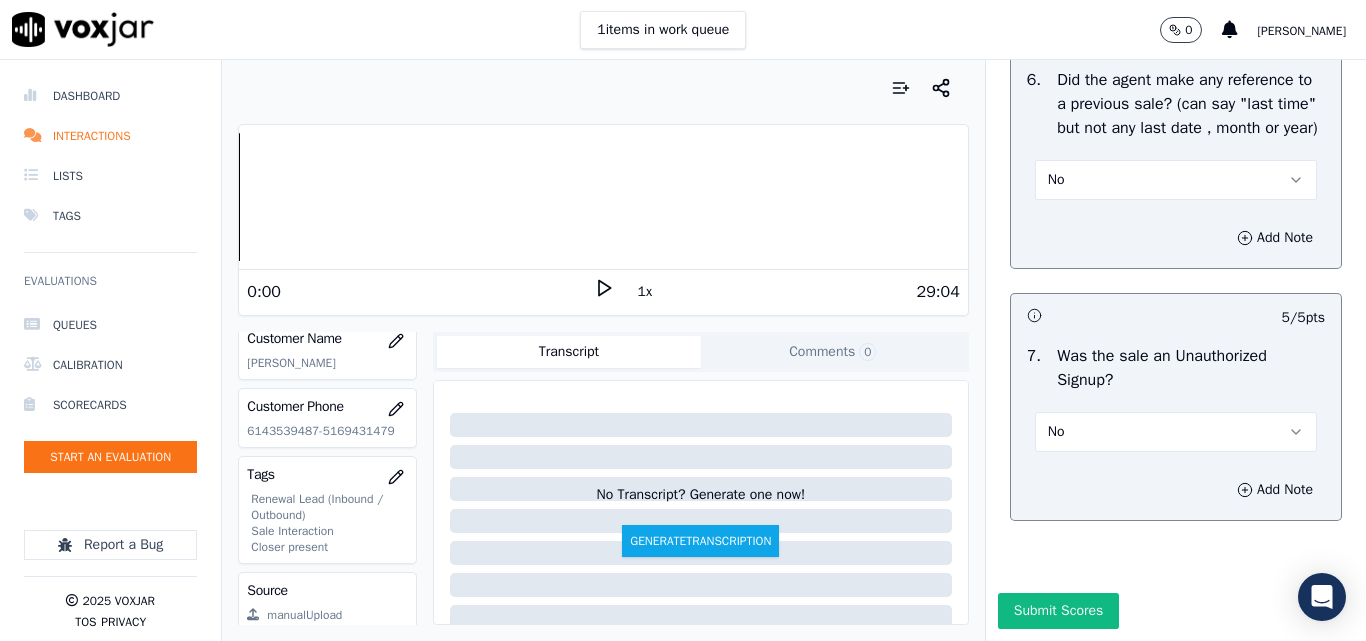click on "Submit Scores" at bounding box center [1058, 611] 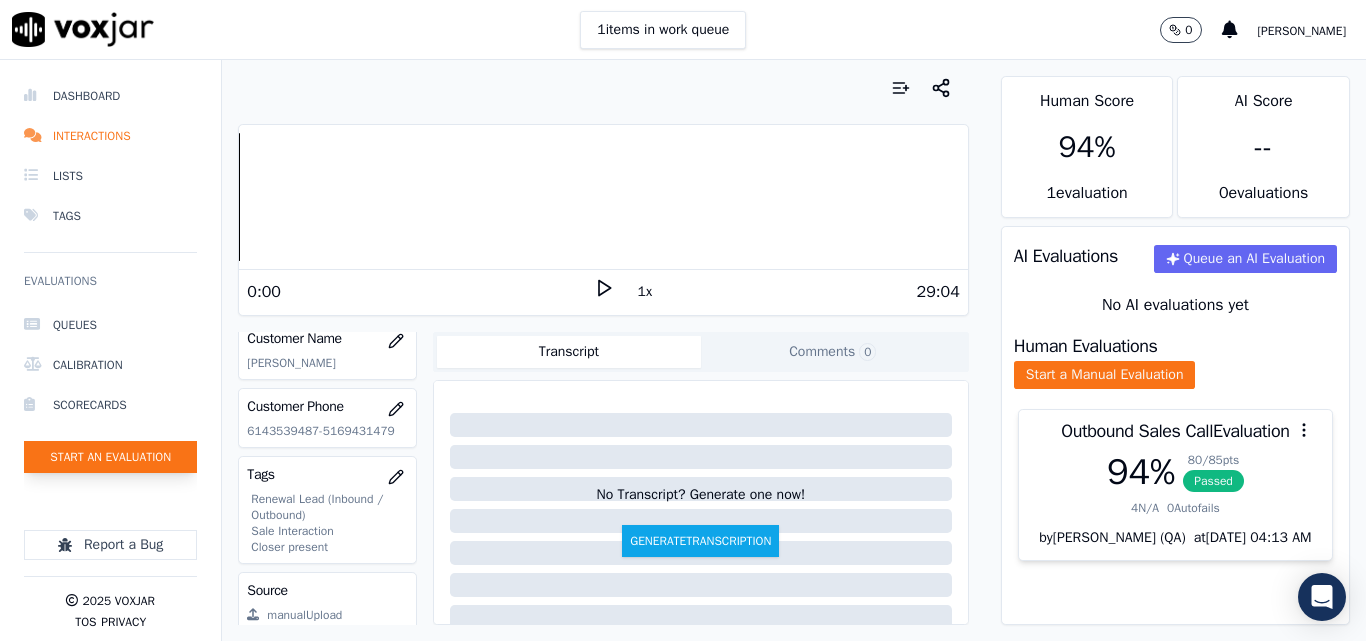 click on "Start an Evaluation" 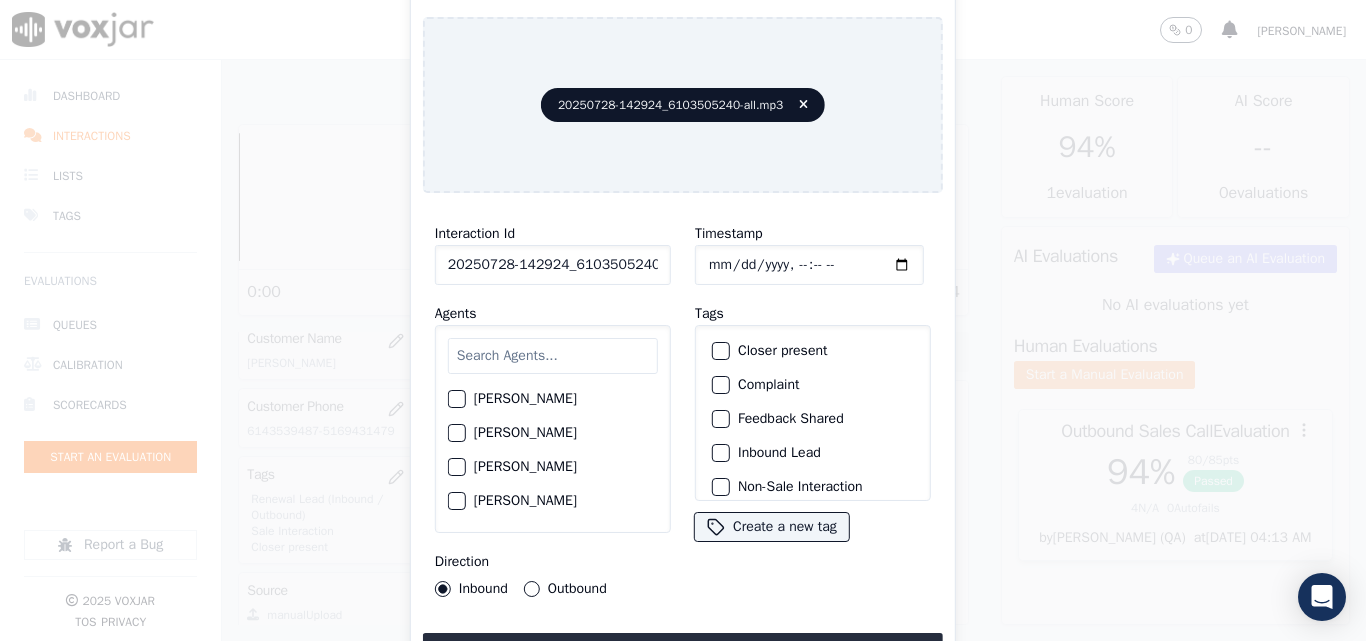 scroll, scrollTop: 0, scrollLeft: 40, axis: horizontal 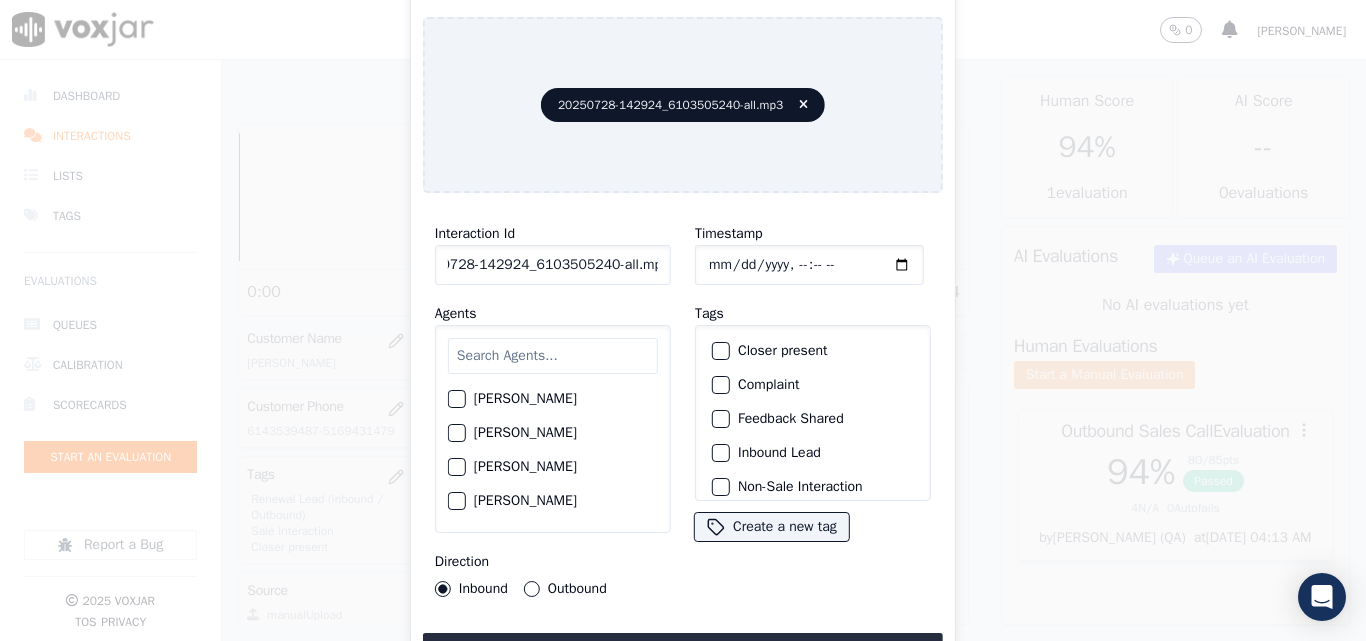 drag, startPoint x: 641, startPoint y: 259, endPoint x: 763, endPoint y: 259, distance: 122 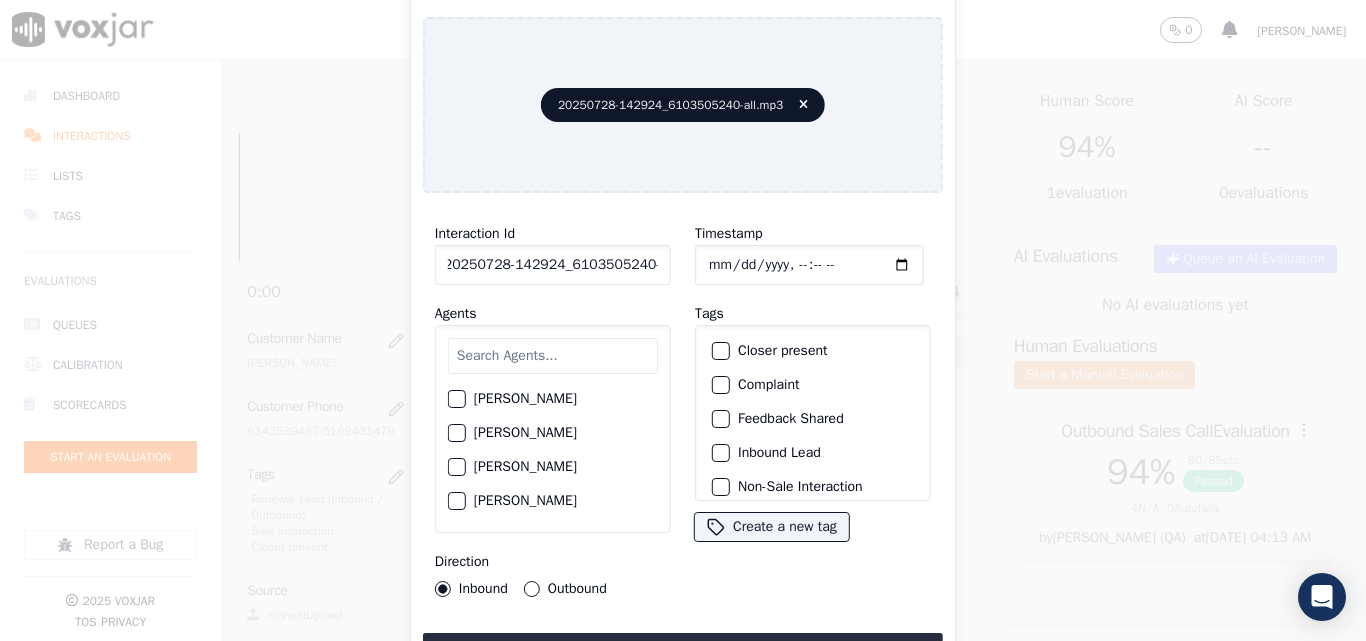 scroll, scrollTop: 0, scrollLeft: 11, axis: horizontal 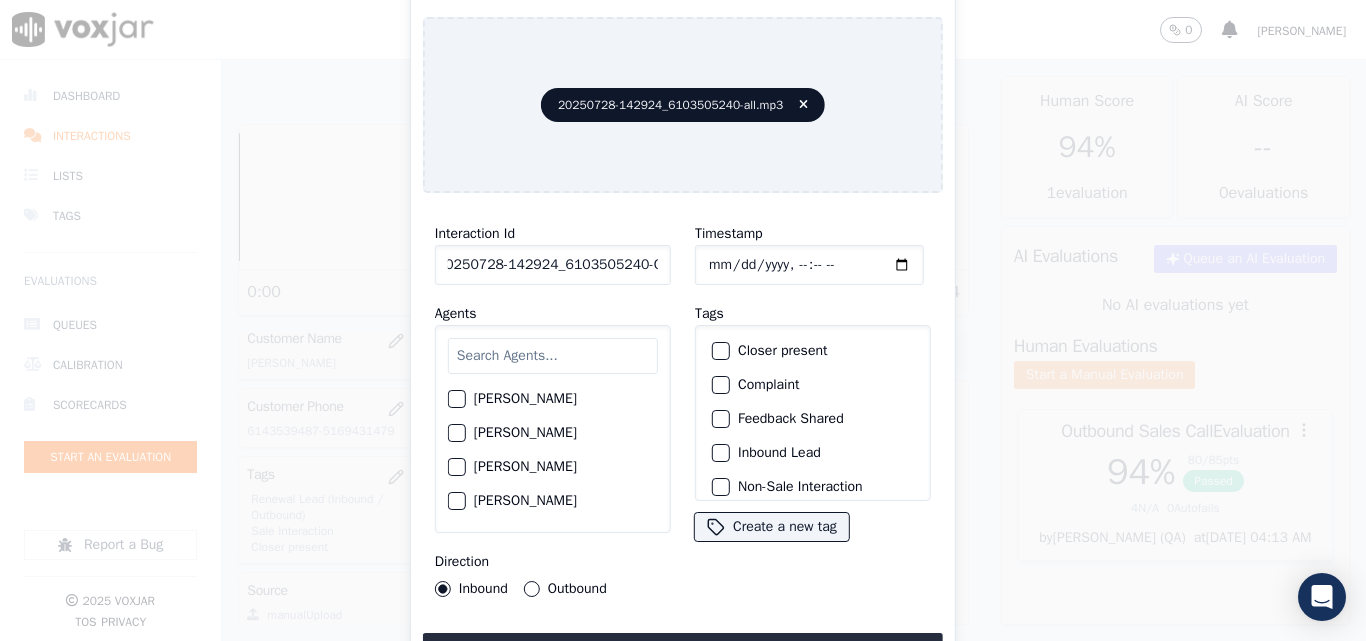 type on "20250728-142924_6103505240-C1" 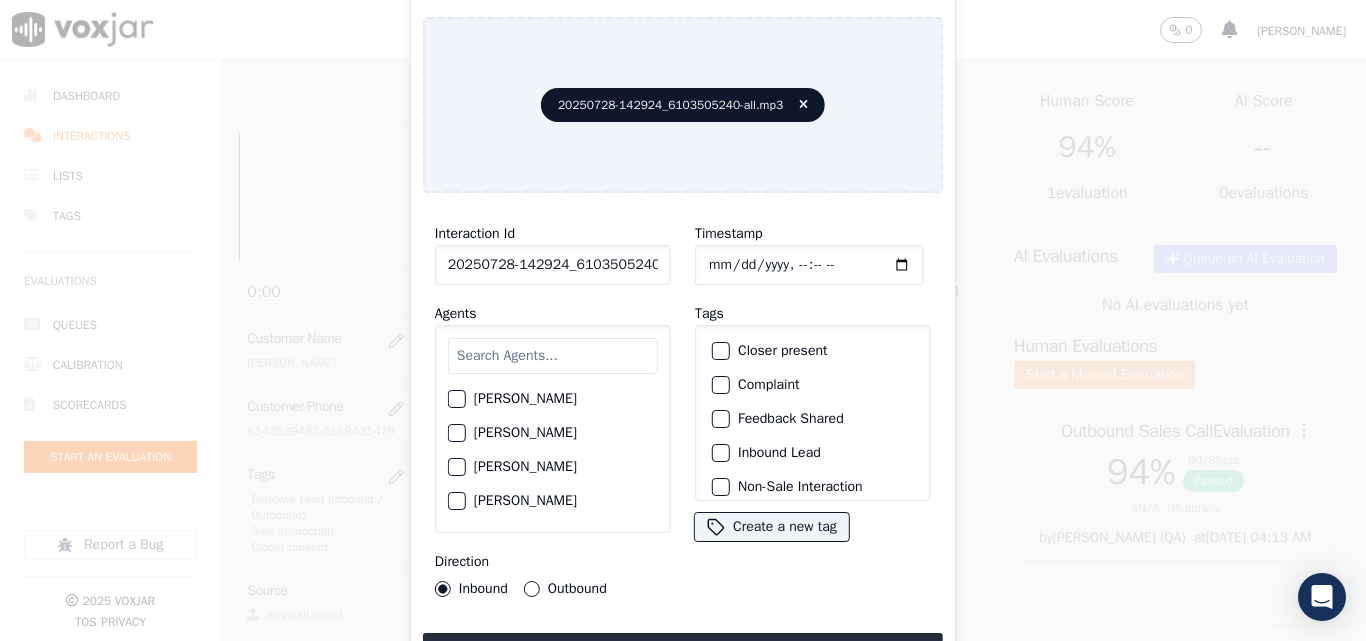 type on "[DATE]T22:54" 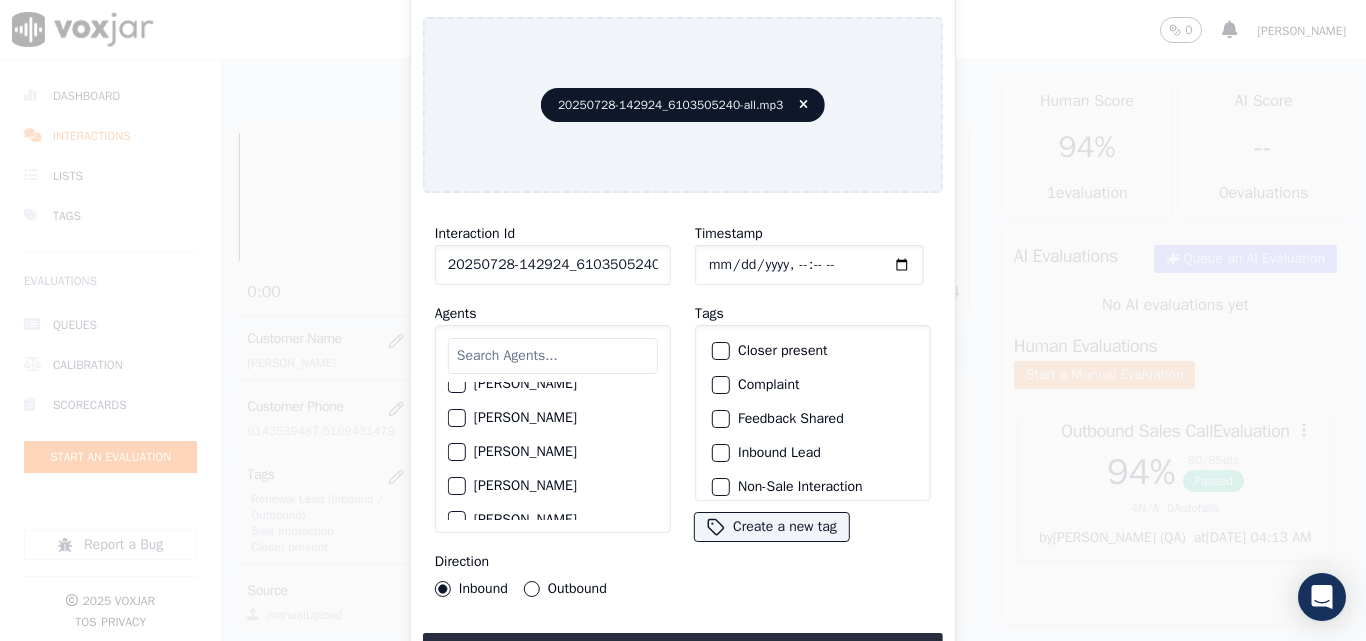 scroll, scrollTop: 900, scrollLeft: 0, axis: vertical 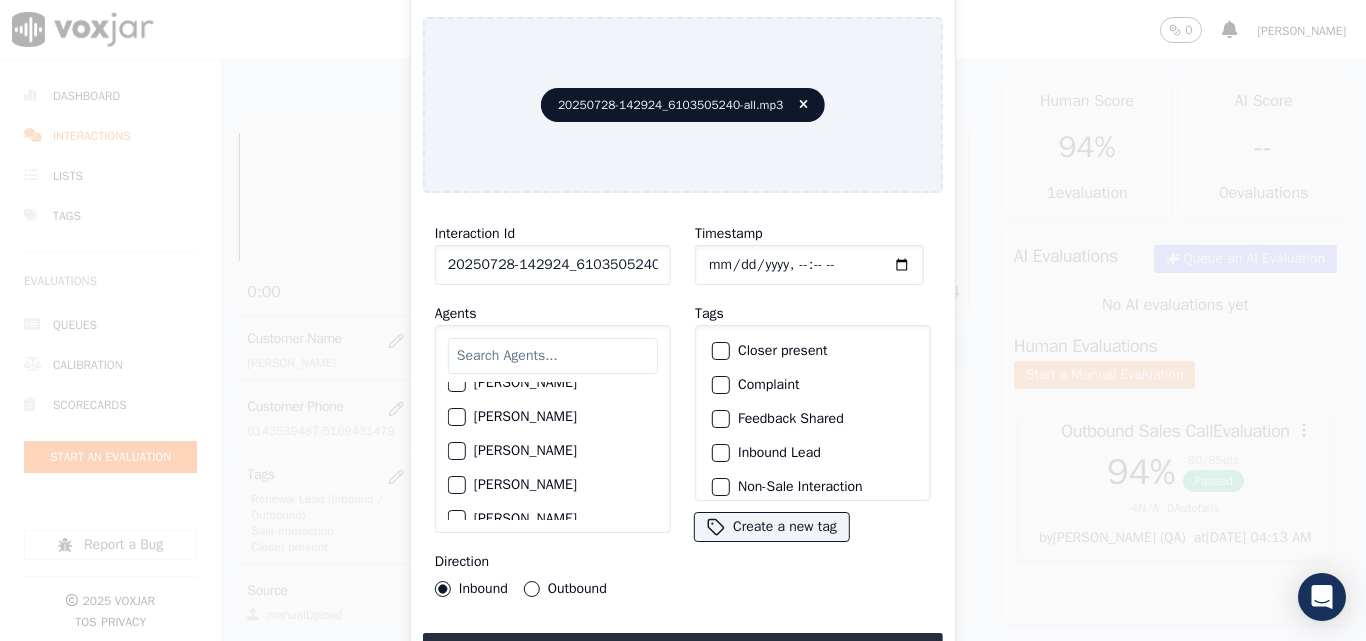 click on "[PERSON_NAME]" 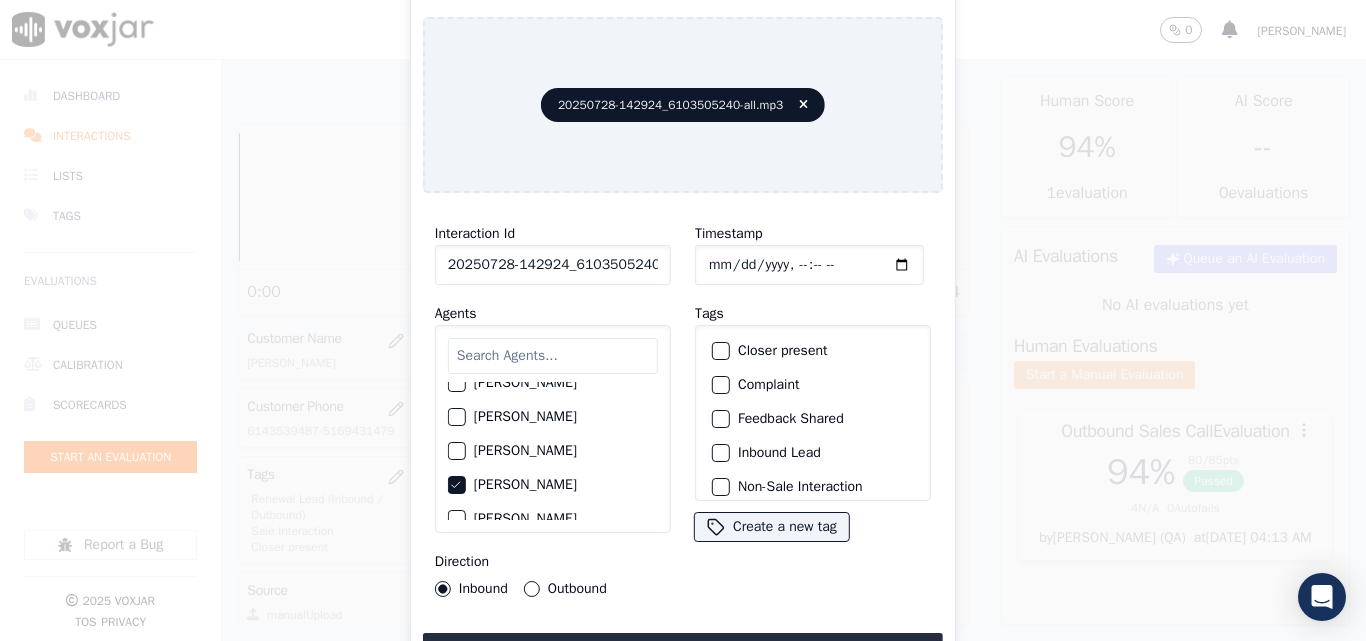 click on "Closer present" at bounding box center (721, 351) 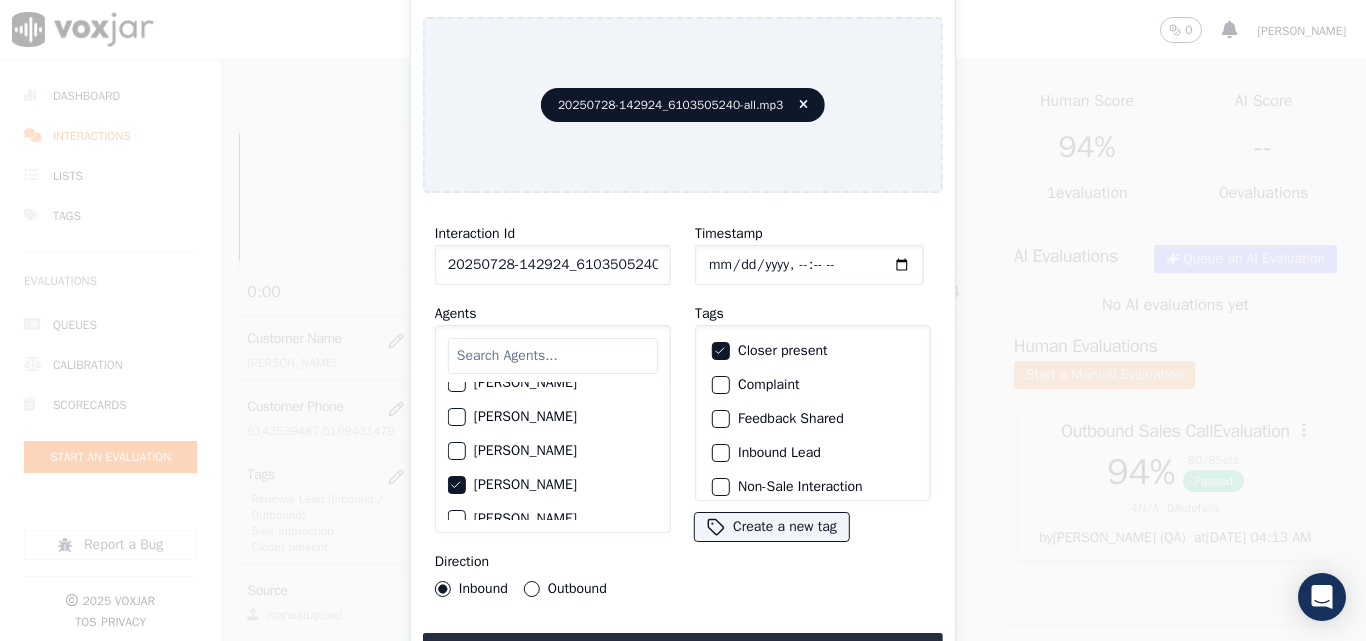 drag, startPoint x: 713, startPoint y: 440, endPoint x: 725, endPoint y: 433, distance: 13.892444 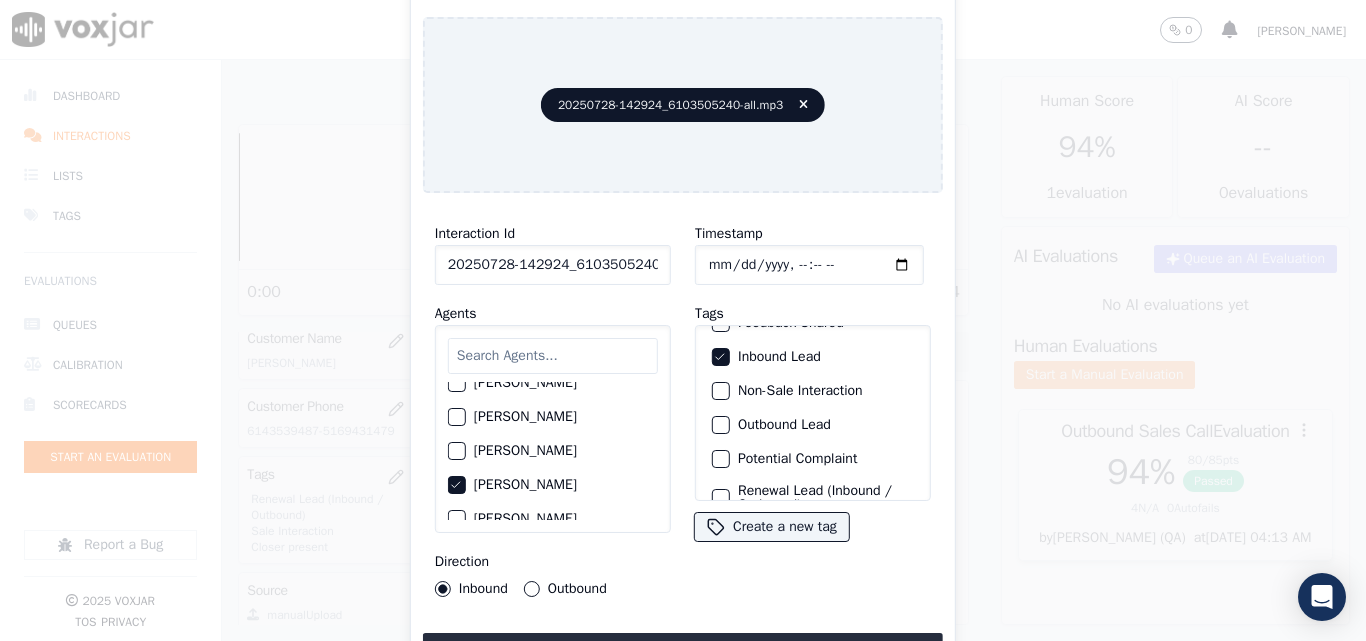 scroll, scrollTop: 173, scrollLeft: 0, axis: vertical 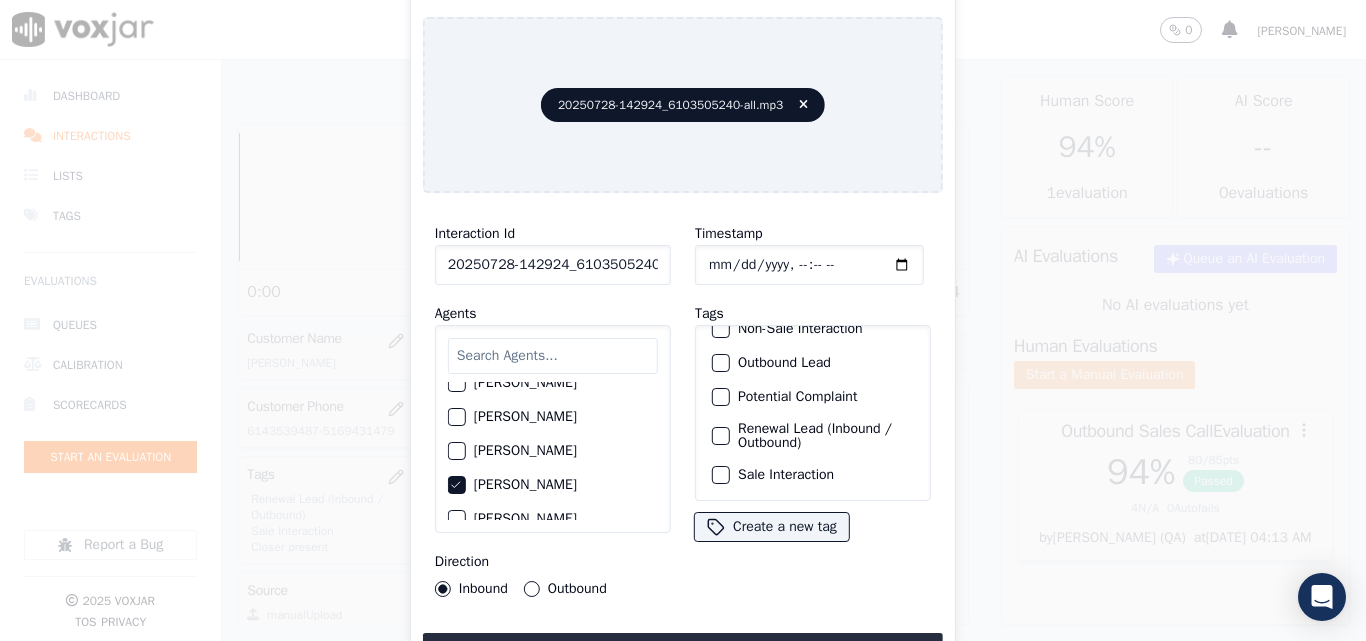click at bounding box center [720, 475] 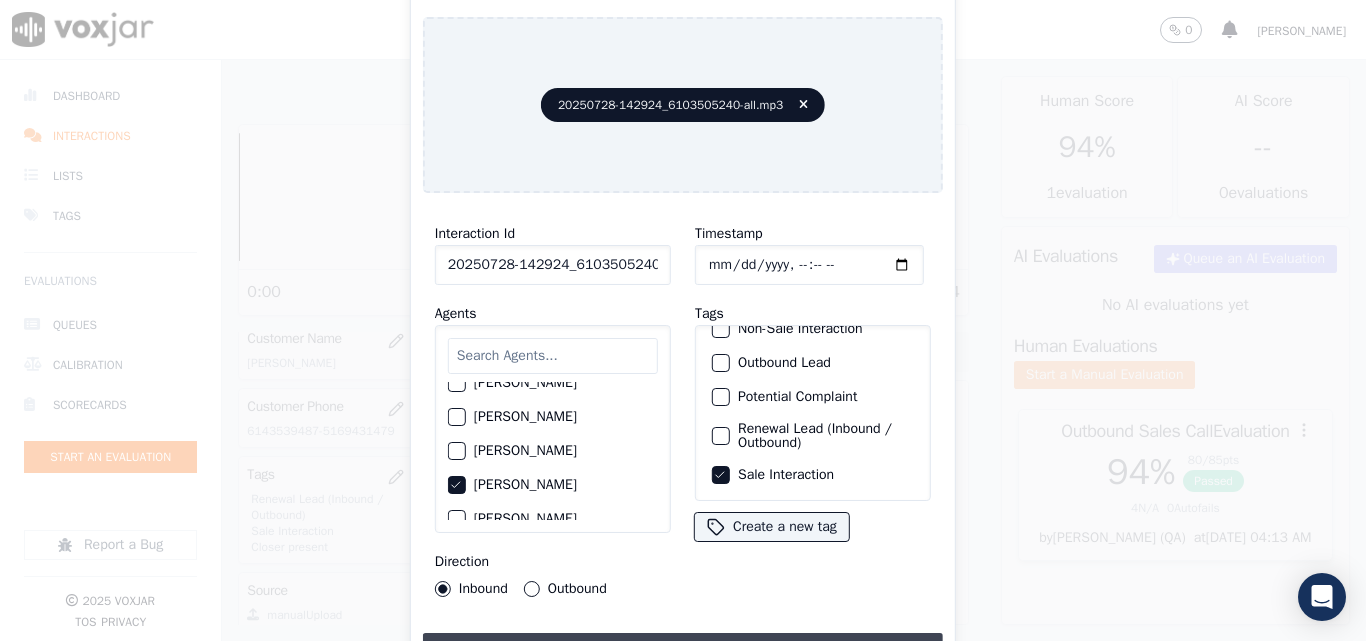 click on "Upload interaction to start evaluation" at bounding box center [683, 651] 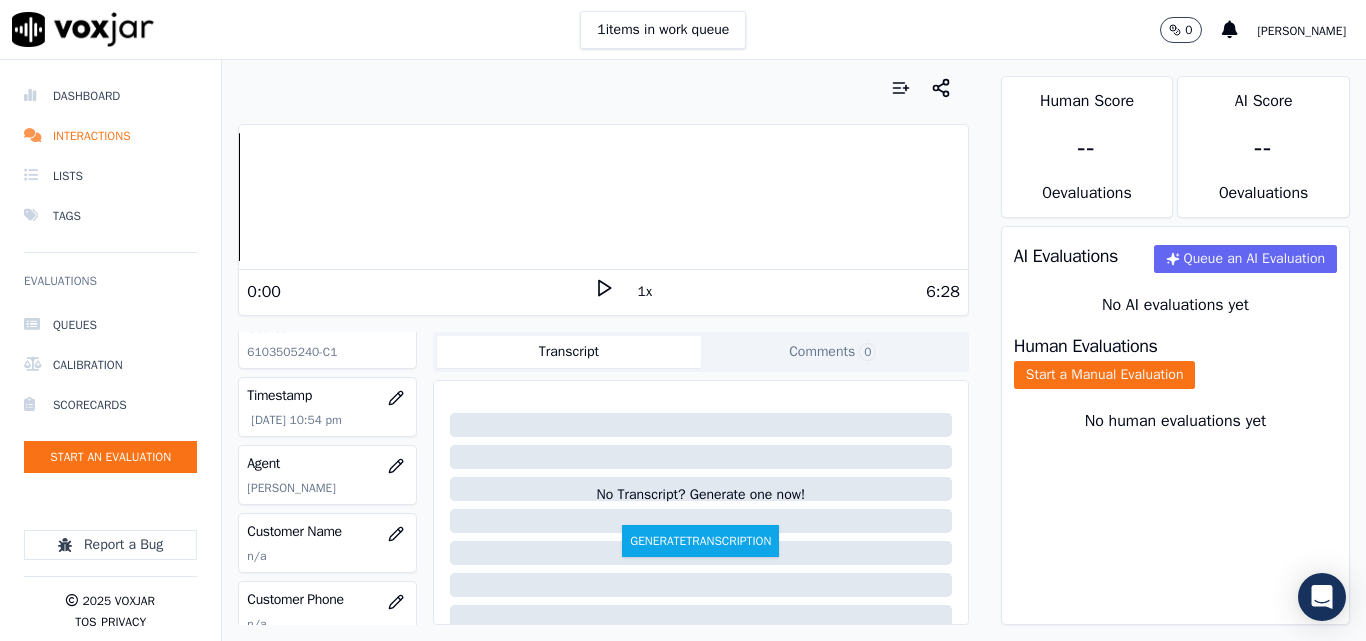 scroll, scrollTop: 200, scrollLeft: 0, axis: vertical 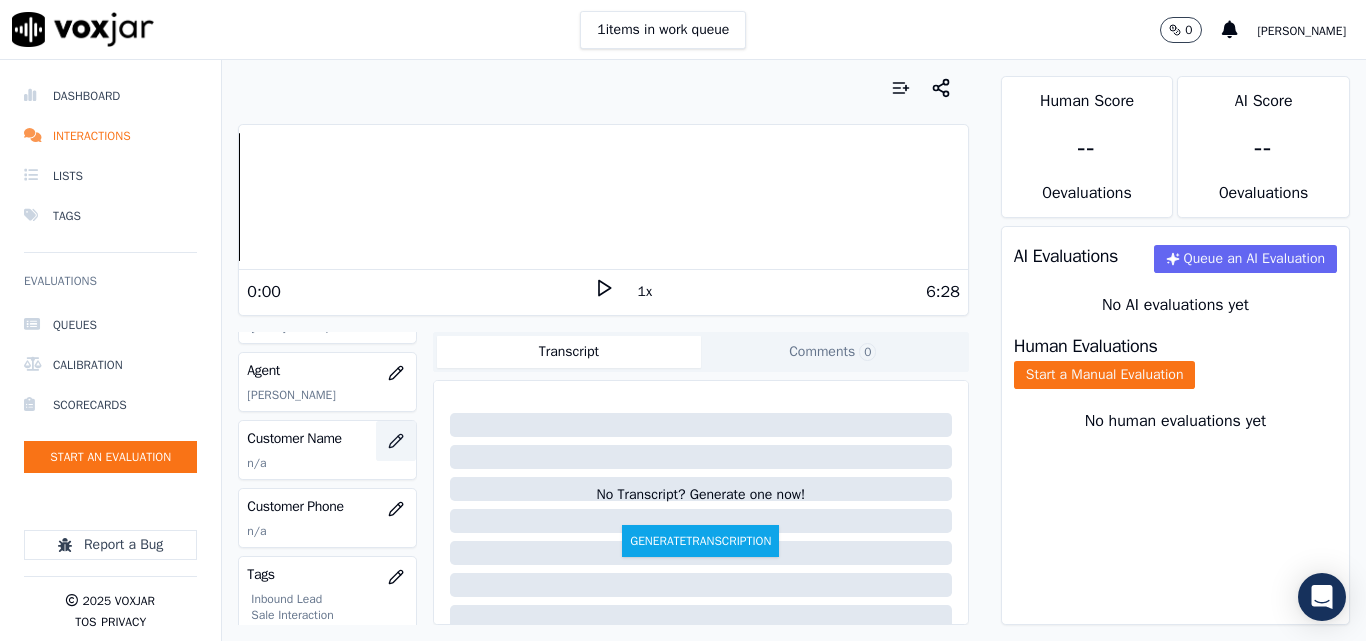 click 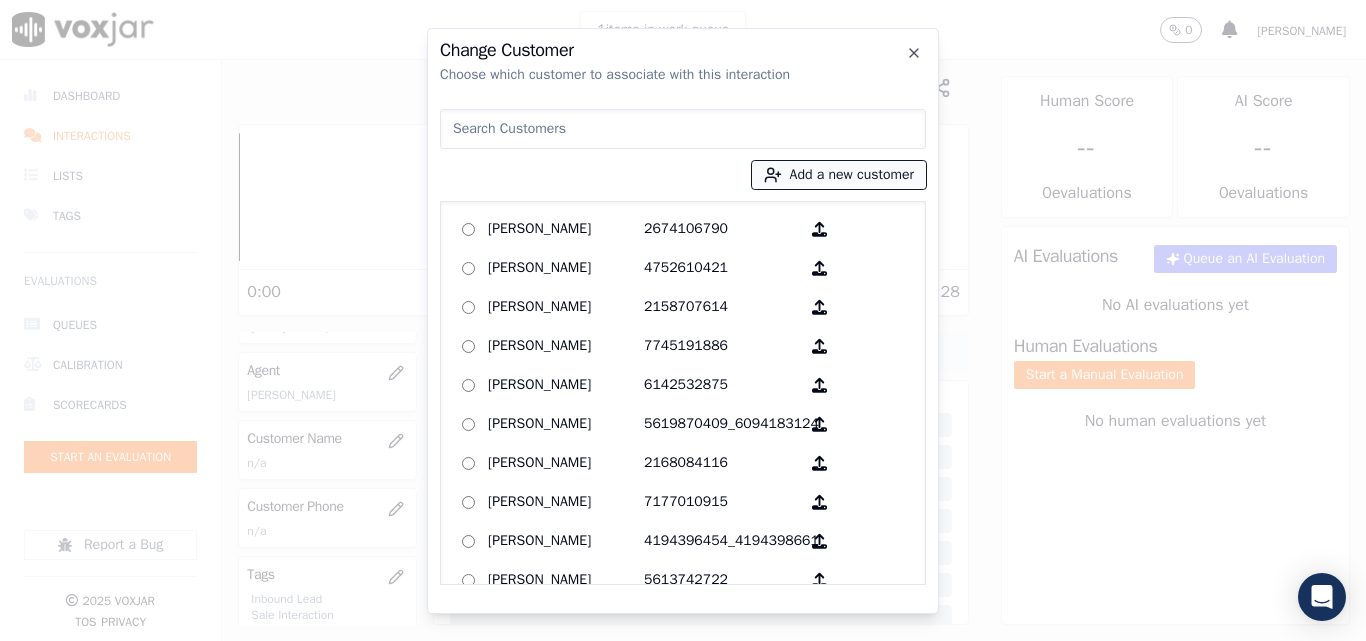 click on "Add a new customer" at bounding box center [839, 175] 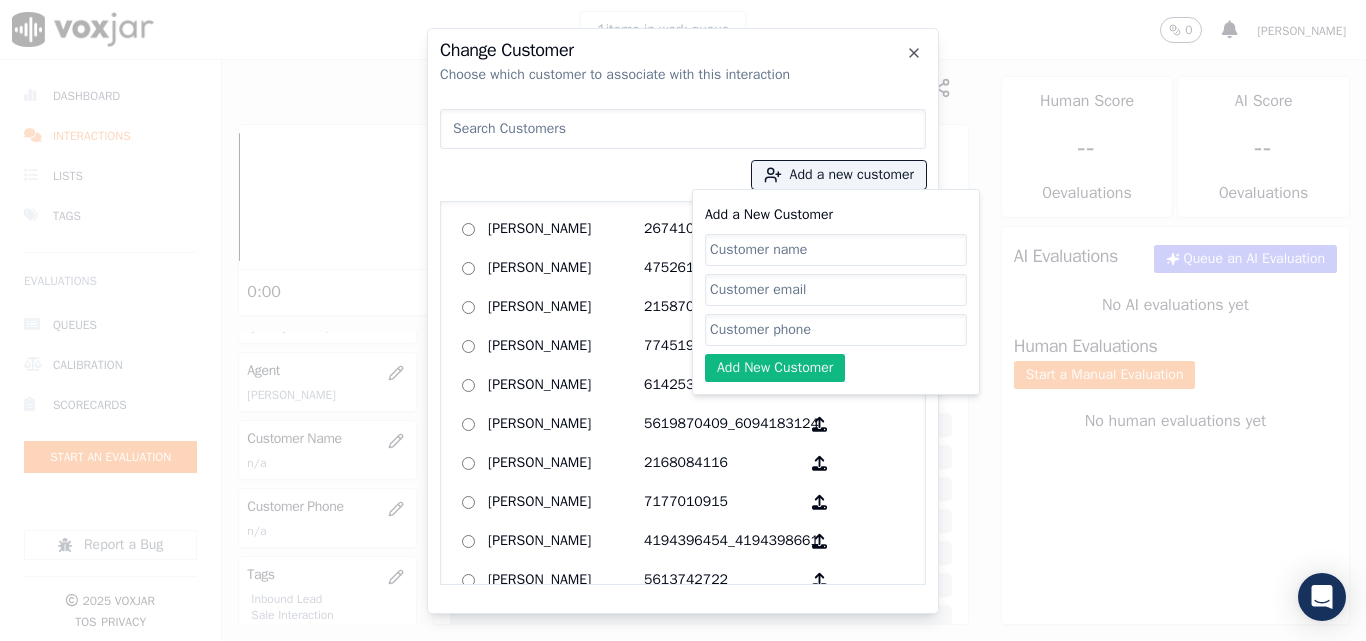 click at bounding box center [683, 129] 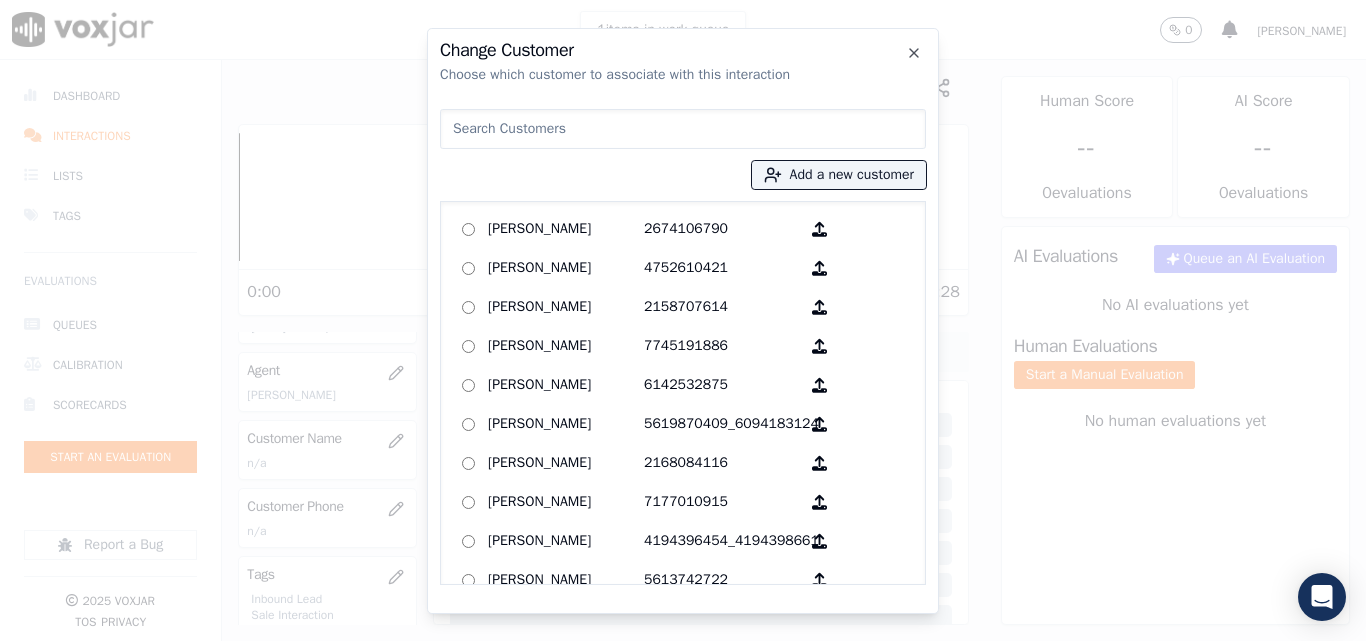click at bounding box center [683, 129] 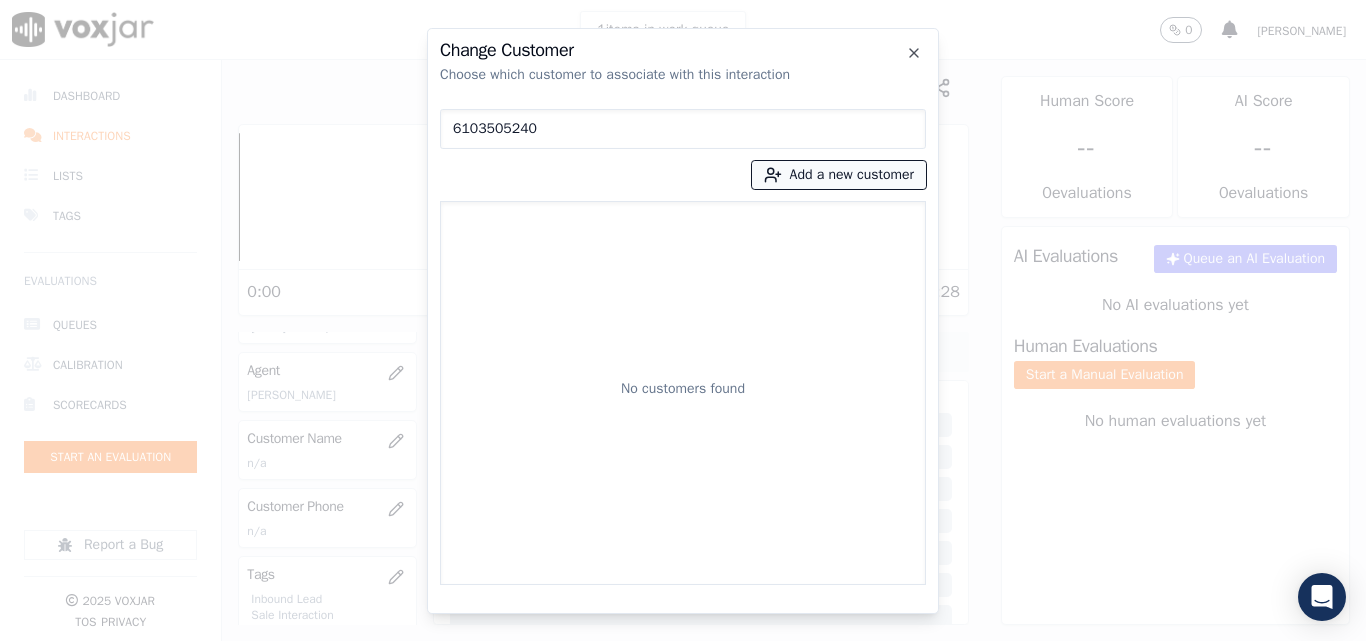 type on "6103505240" 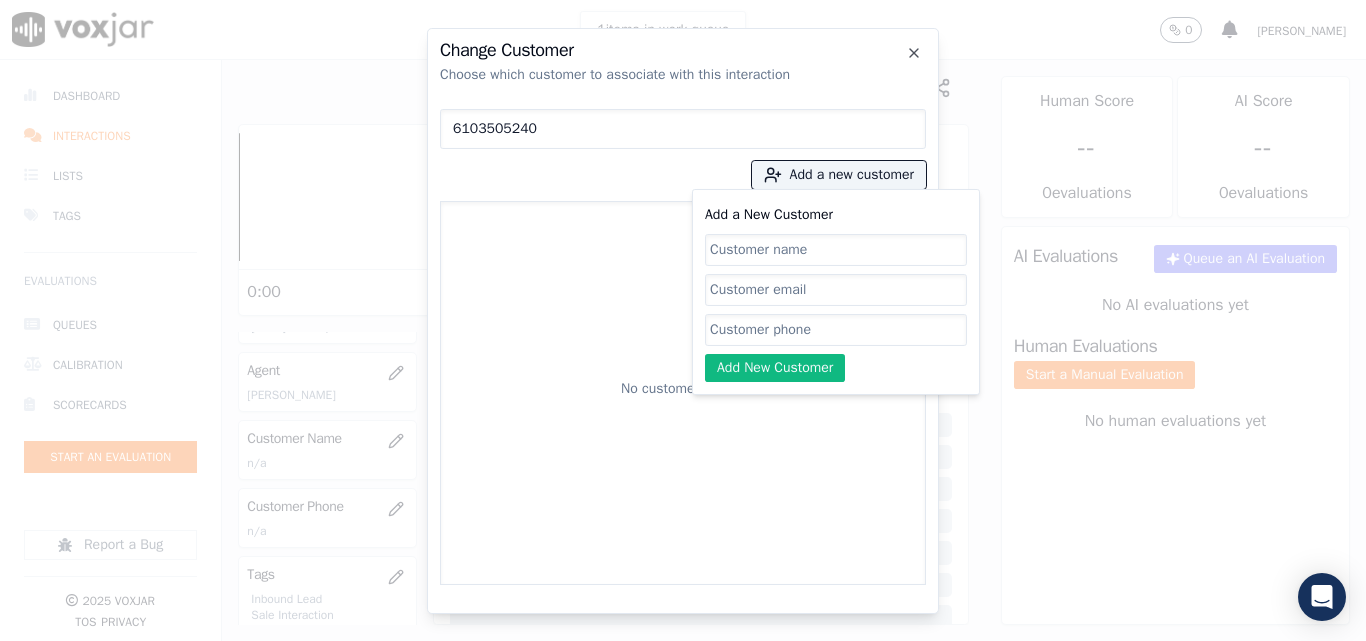 click on "Add a New Customer" 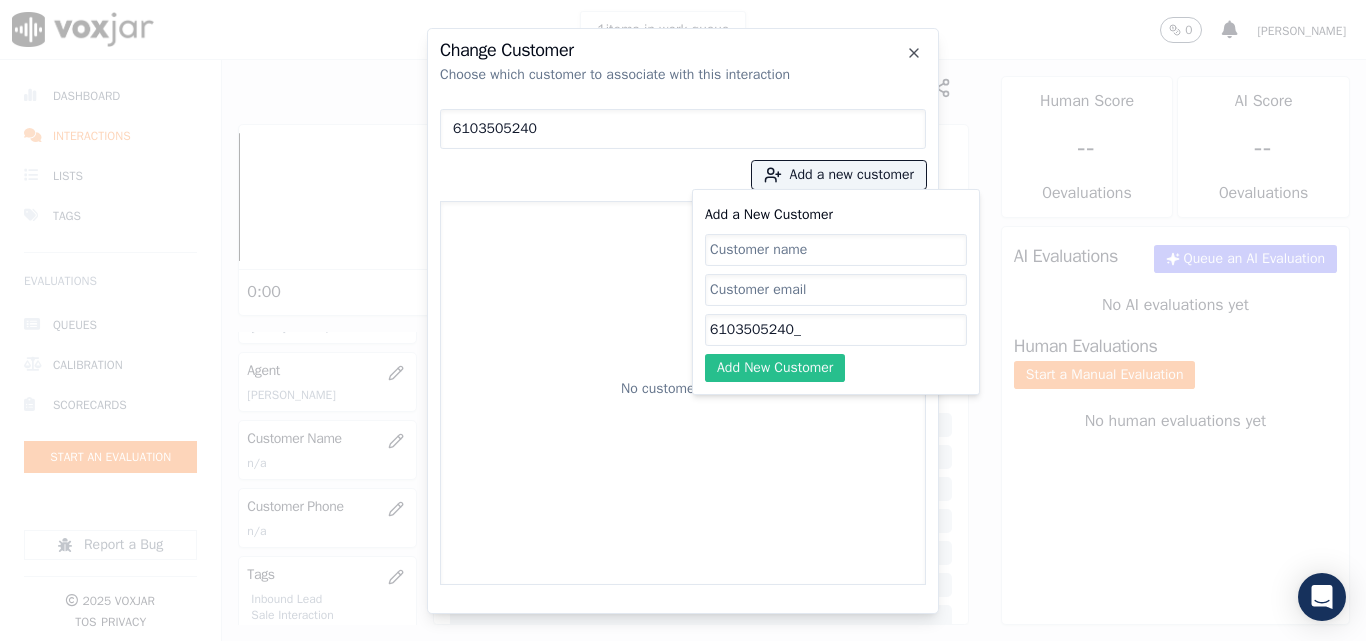 paste on "8566310809" 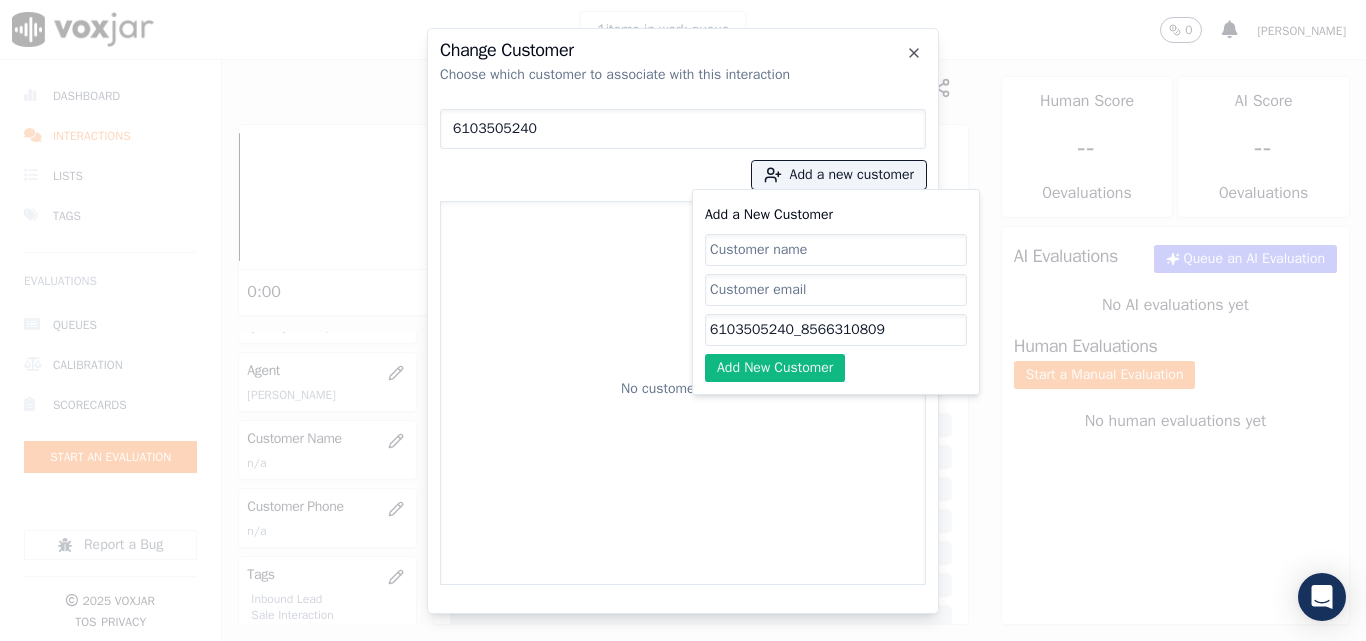 type on "6103505240_8566310809" 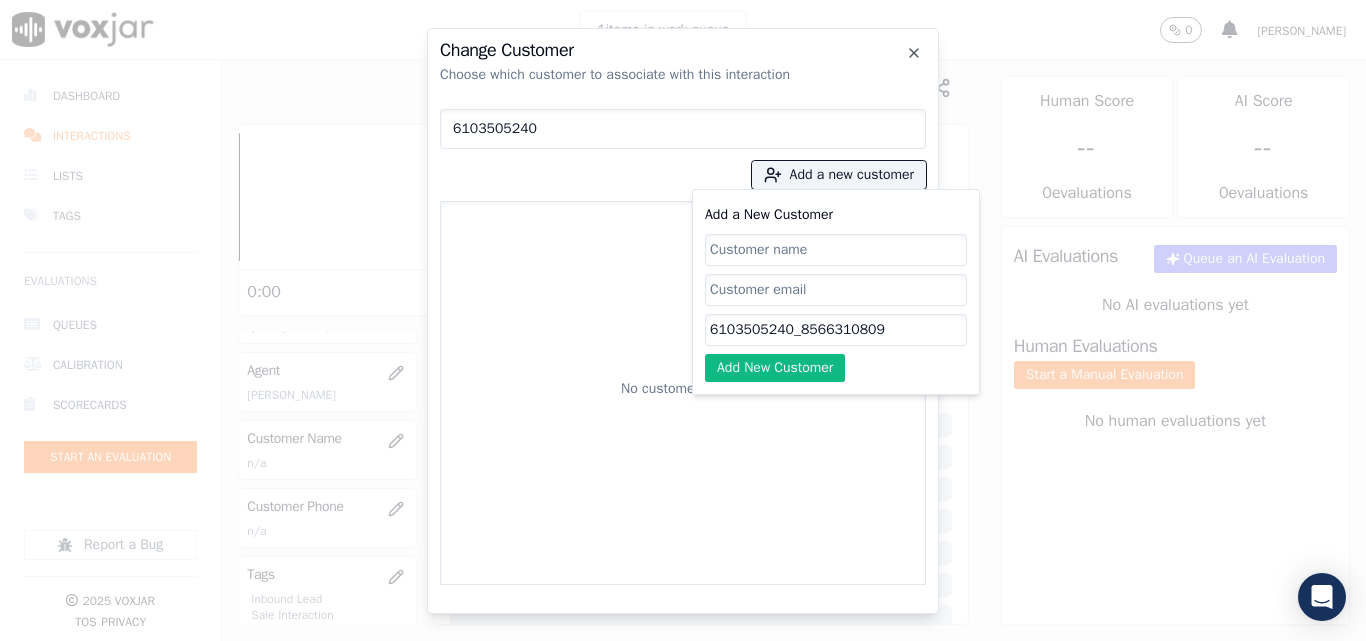 click on "Add a New Customer" 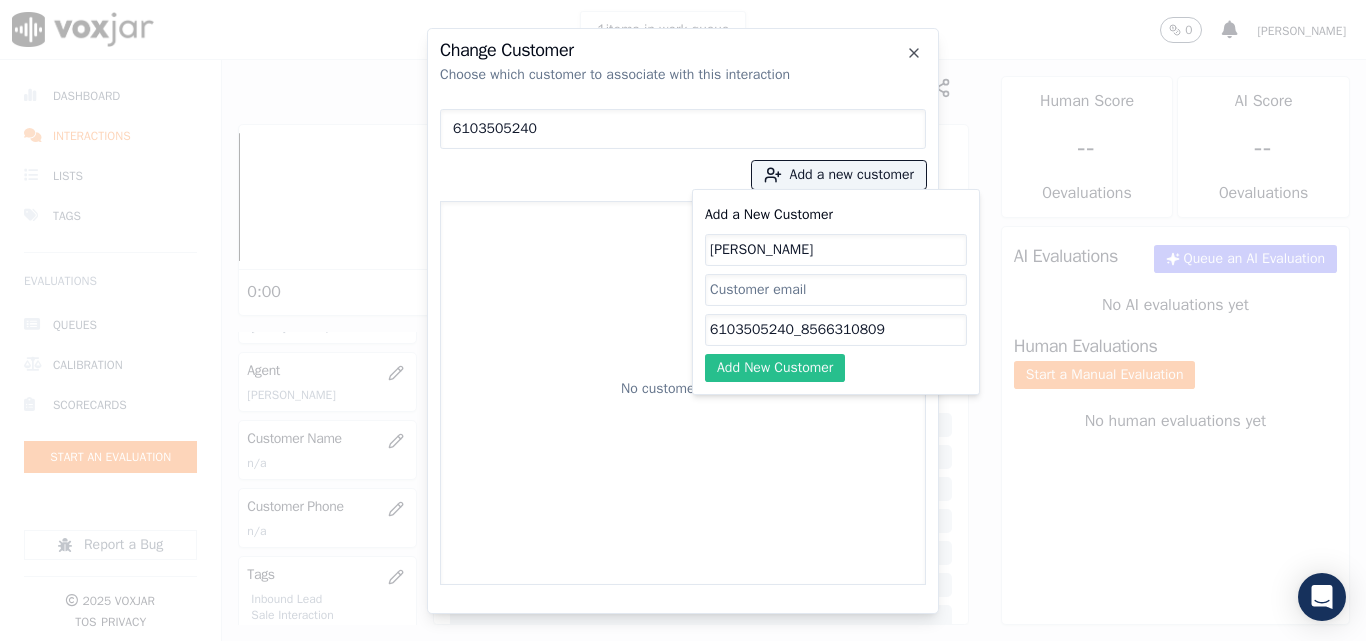 type on "[PERSON_NAME]" 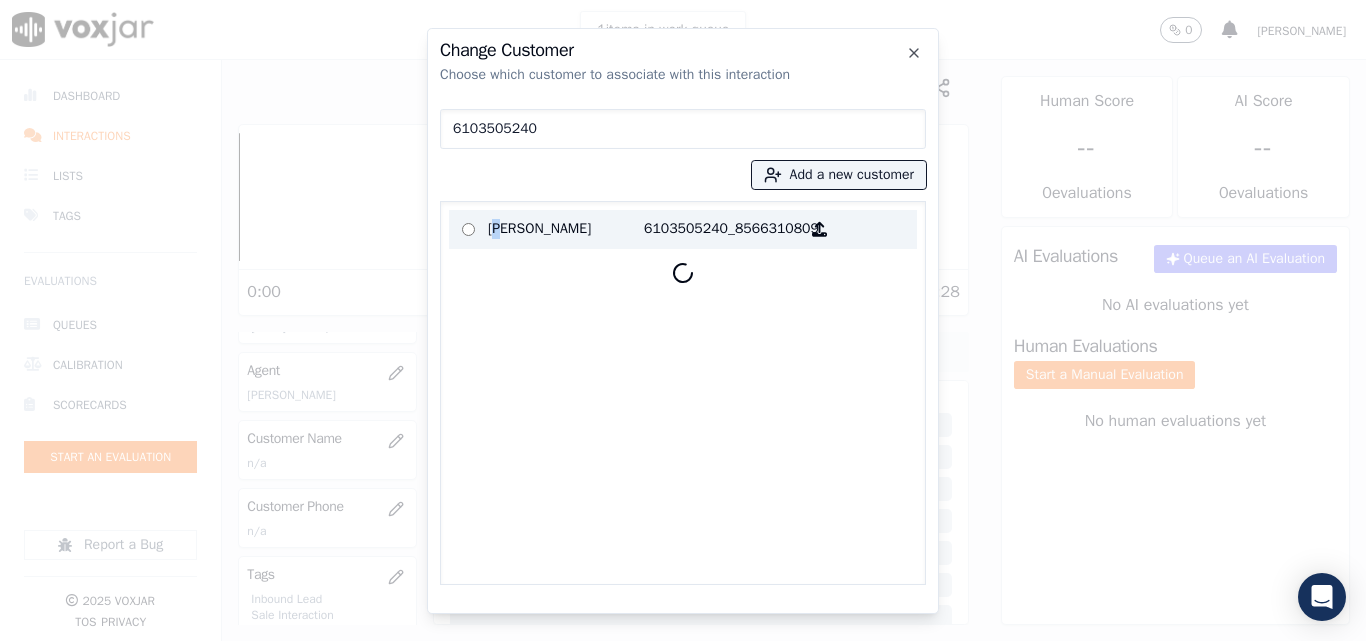 drag, startPoint x: 502, startPoint y: 230, endPoint x: 534, endPoint y: 260, distance: 43.863426 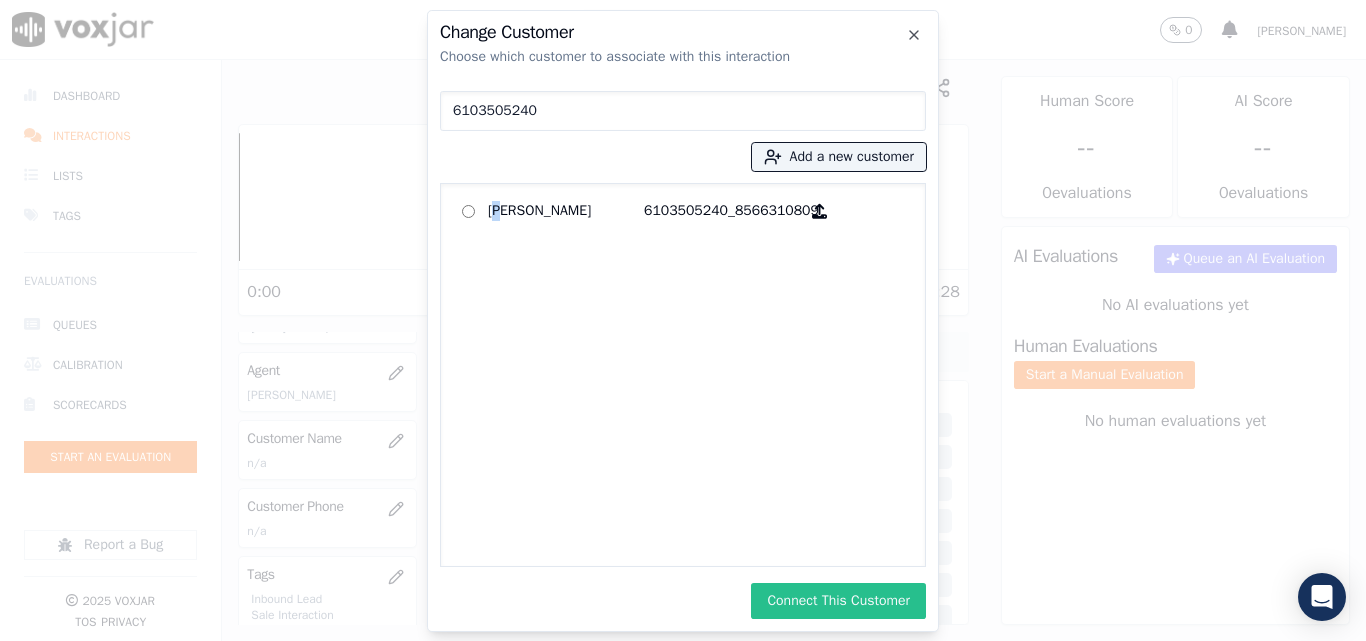 click on "Connect This Customer" at bounding box center [838, 601] 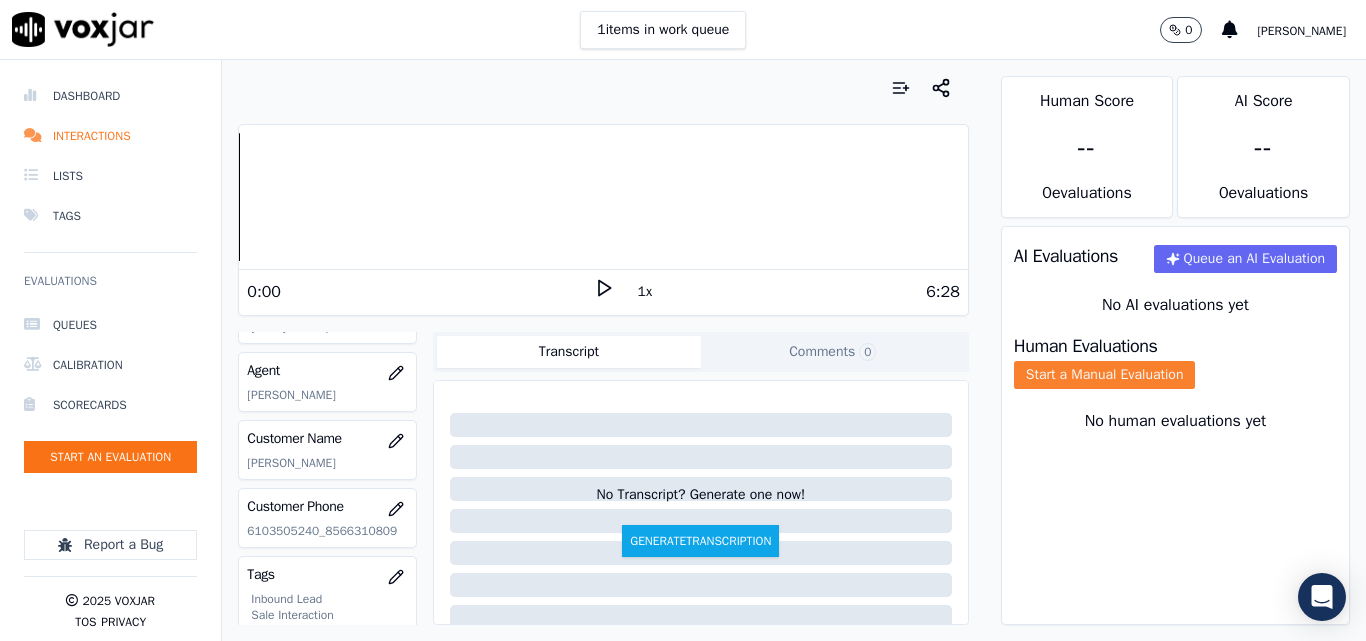 click on "Start a Manual Evaluation" 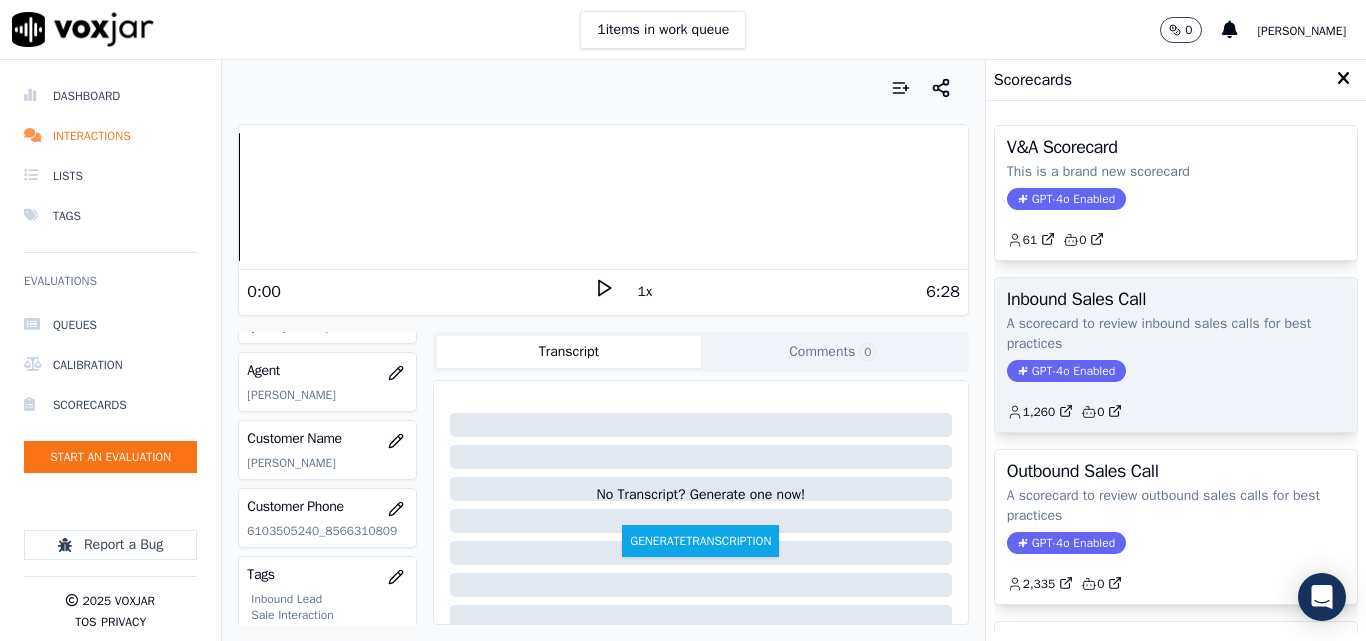 scroll, scrollTop: 200, scrollLeft: 0, axis: vertical 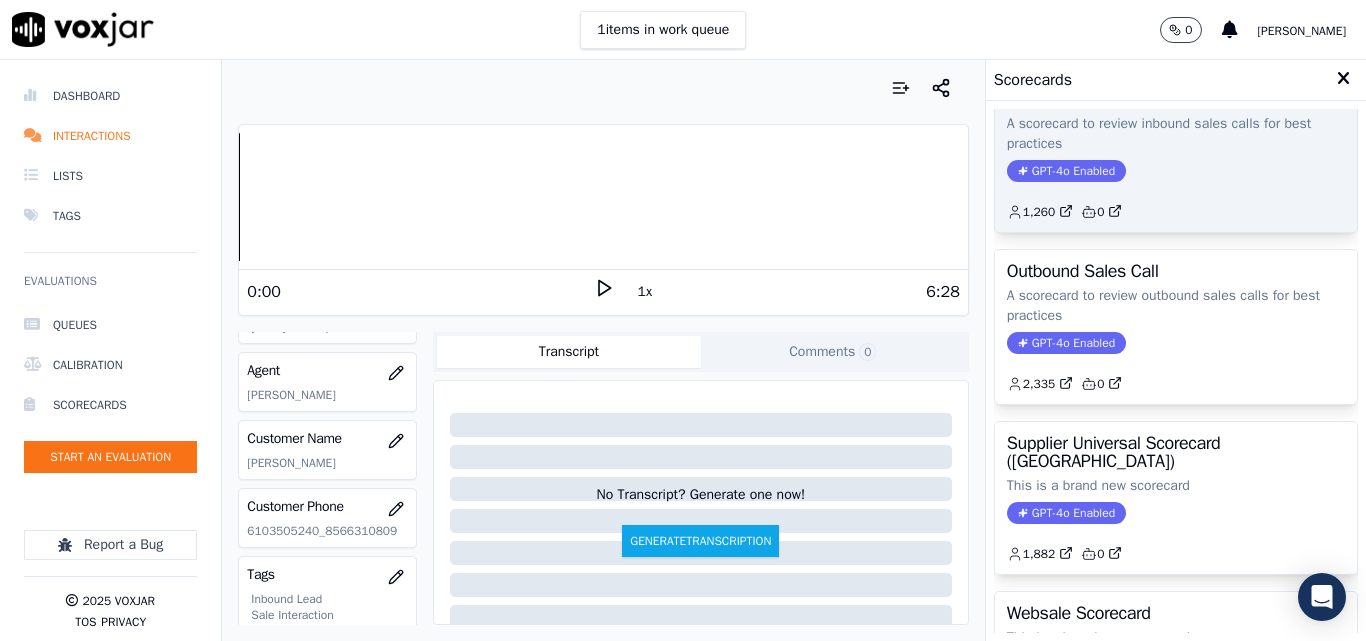 click on "GPT-4o Enabled" 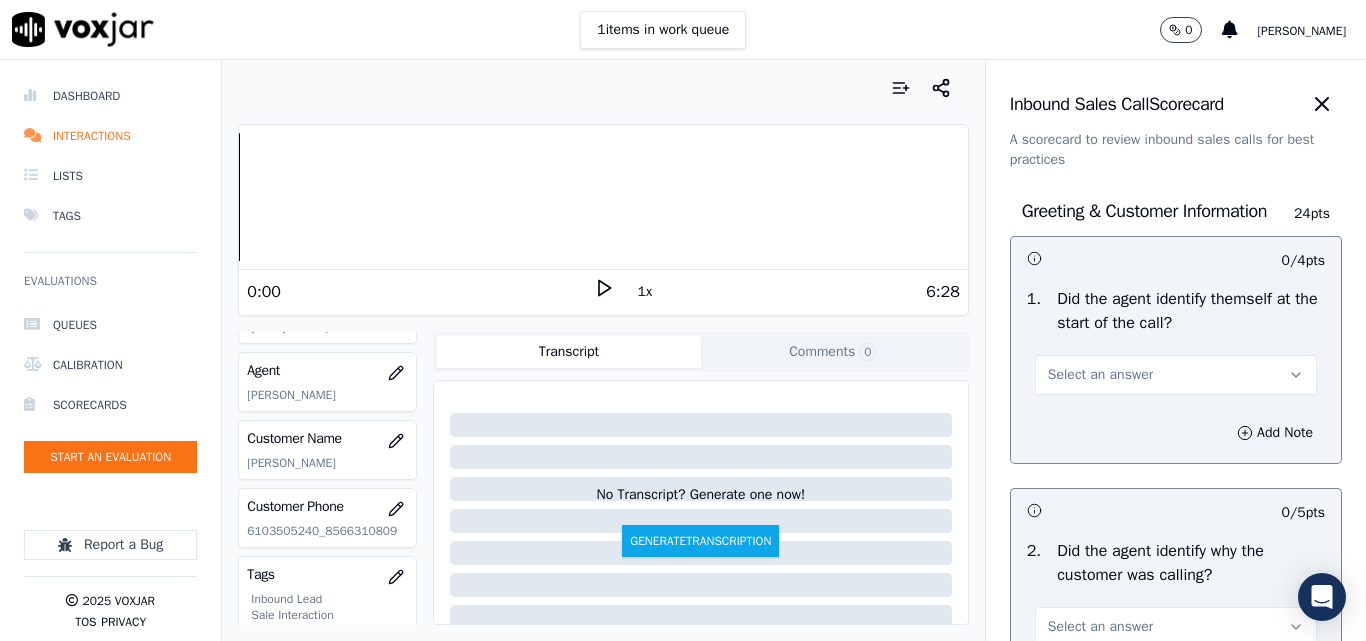 click on "Select an answer" at bounding box center [1100, 375] 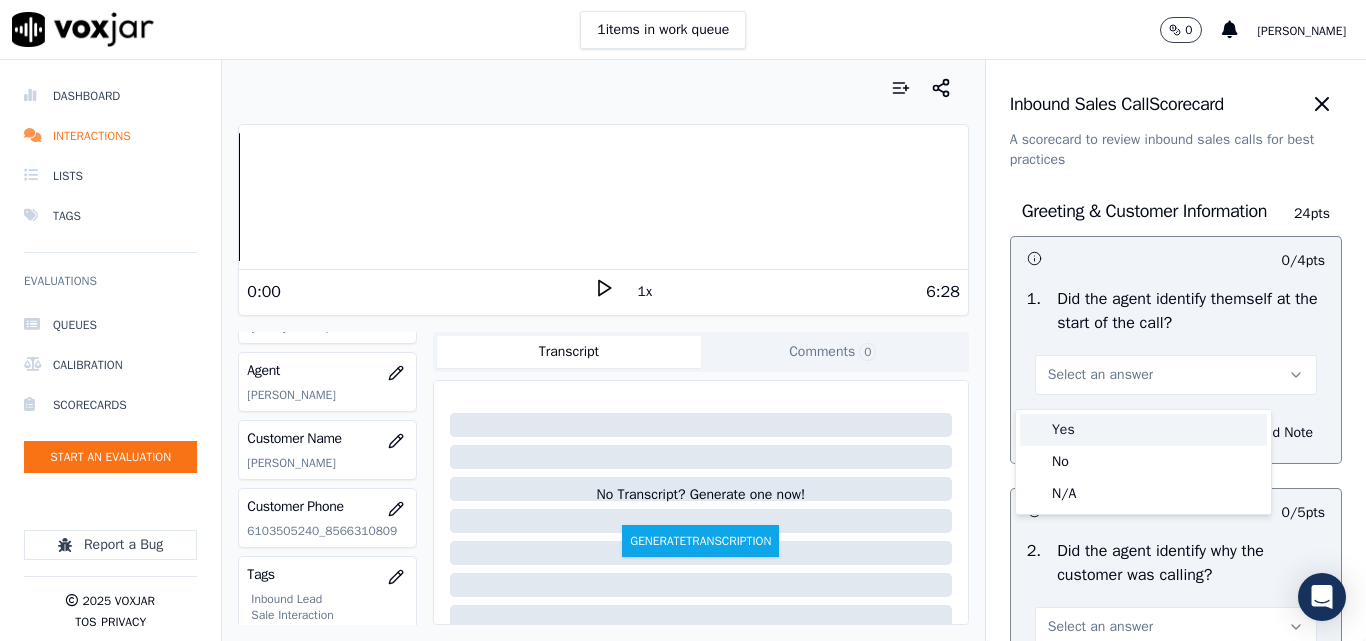 click on "Yes" at bounding box center (1143, 430) 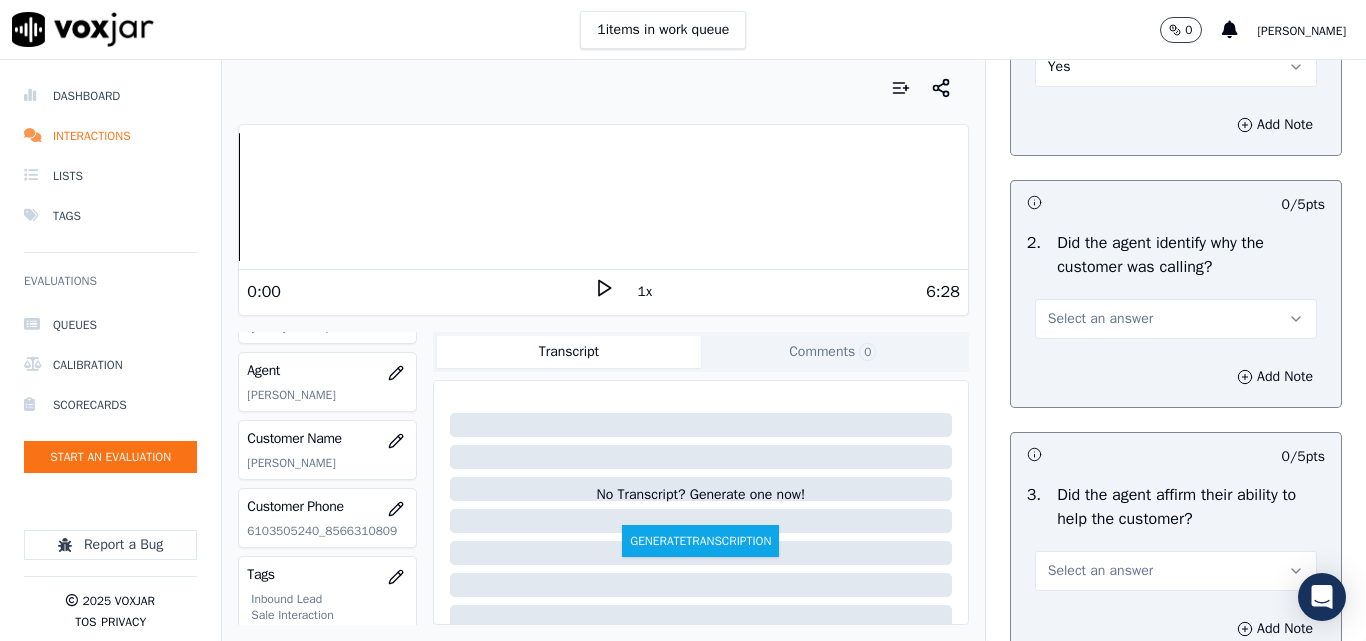 scroll, scrollTop: 400, scrollLeft: 0, axis: vertical 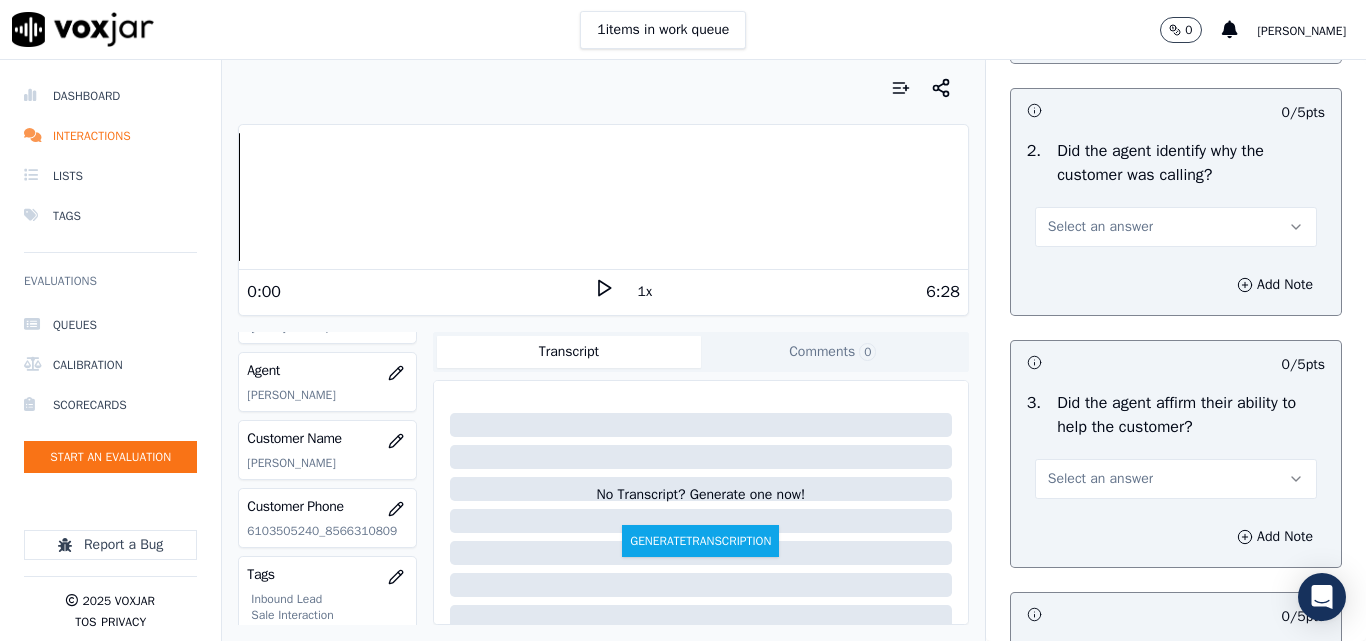click on "Select an answer" at bounding box center [1100, 227] 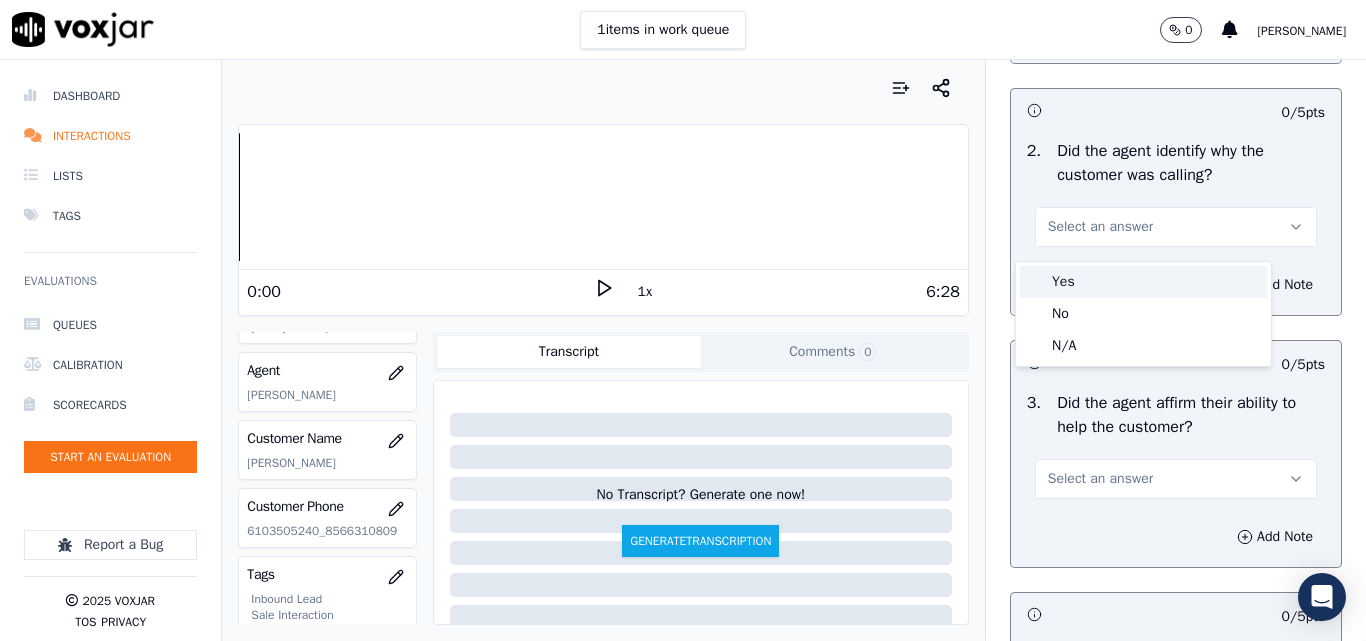 click on "Yes" at bounding box center (1143, 282) 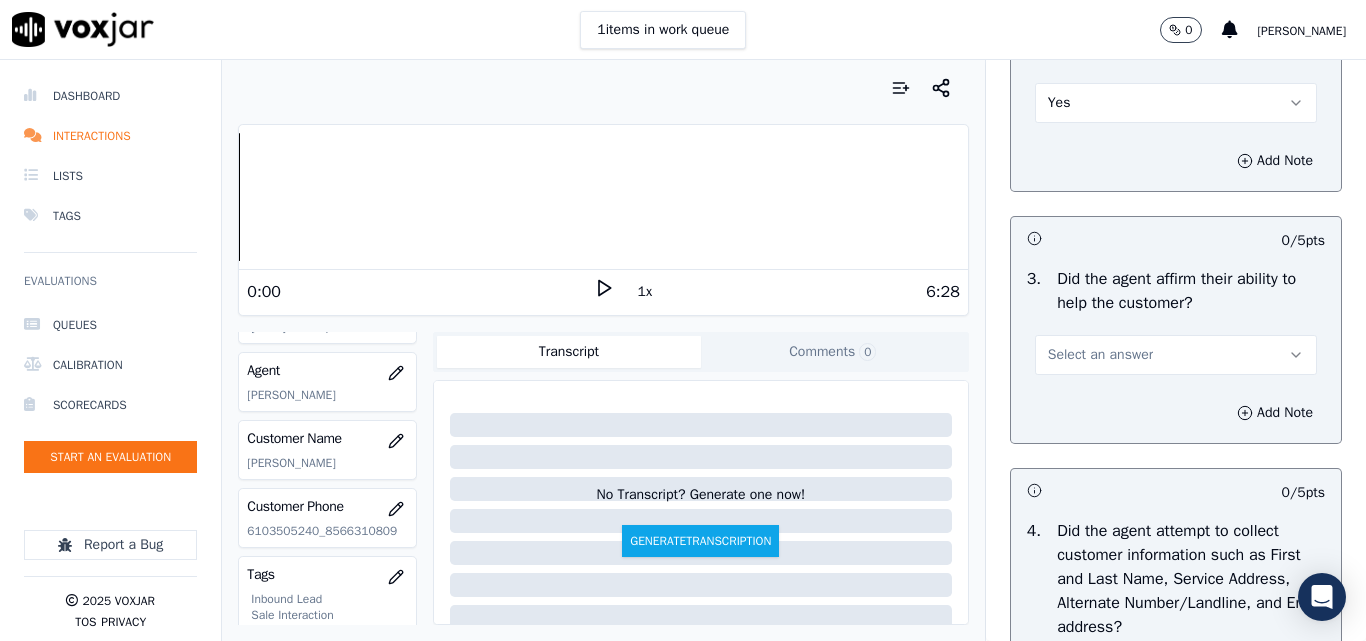 scroll, scrollTop: 700, scrollLeft: 0, axis: vertical 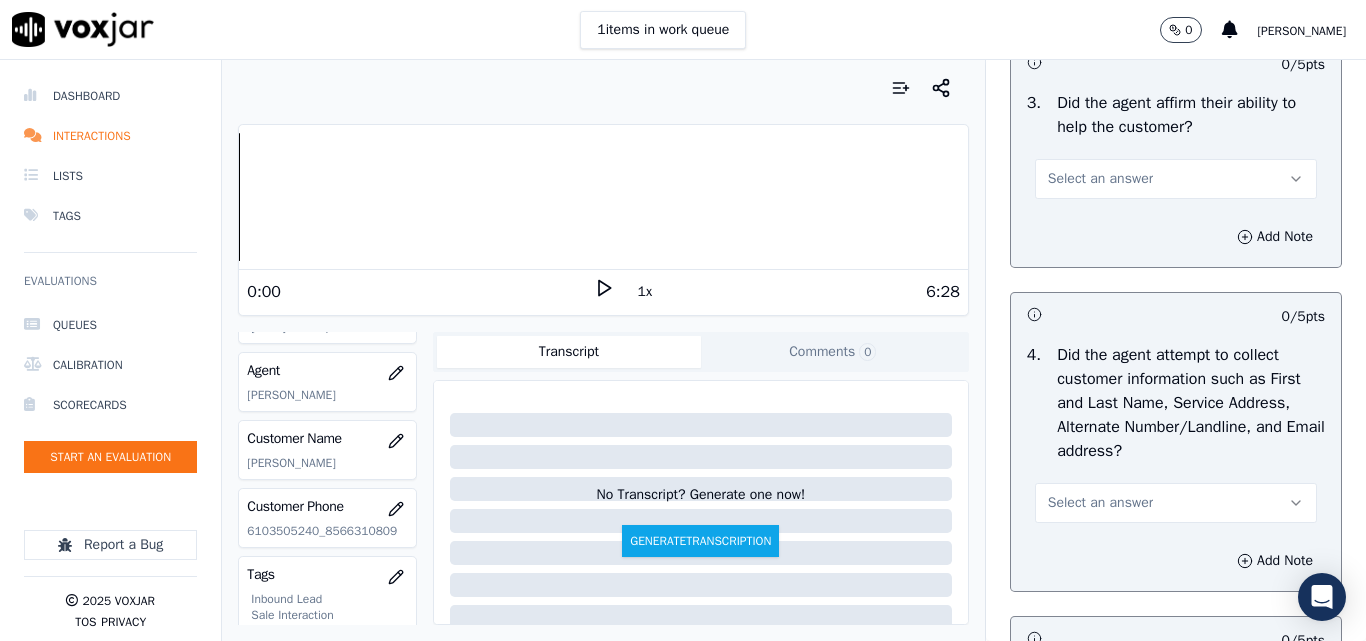 click on "Select an answer" at bounding box center [1100, 179] 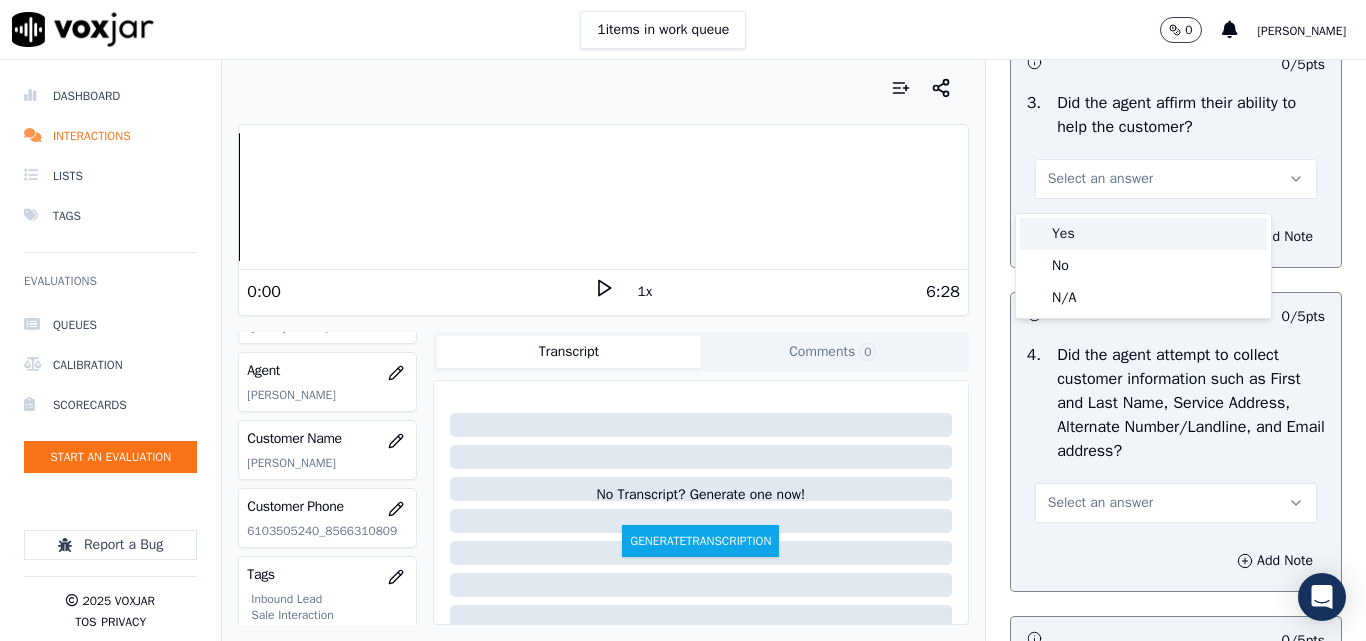 click on "Yes" at bounding box center (1143, 234) 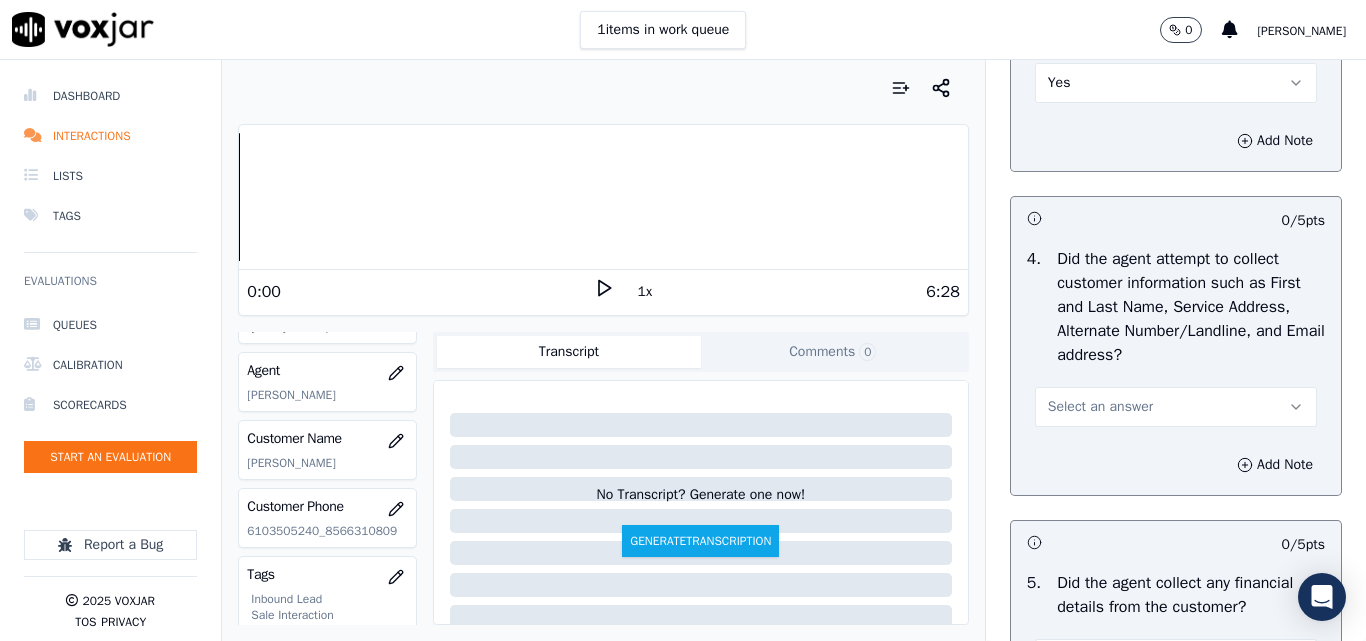 scroll, scrollTop: 900, scrollLeft: 0, axis: vertical 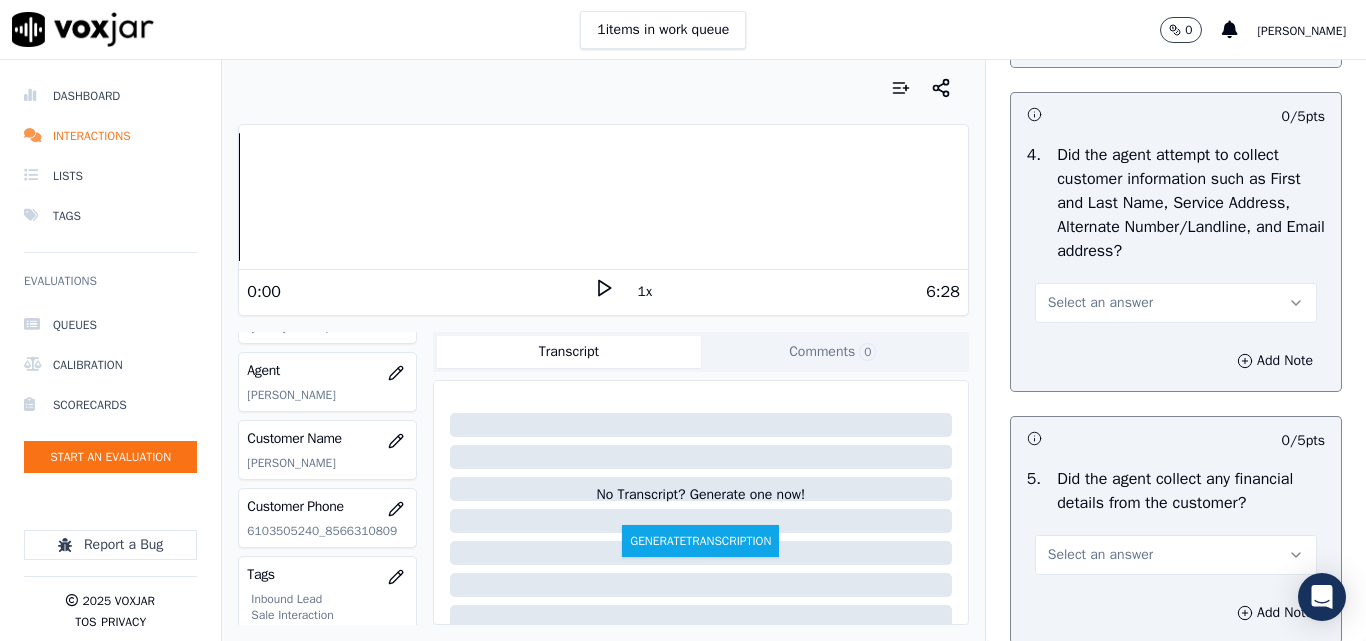 click on "Select an answer" at bounding box center (1100, 303) 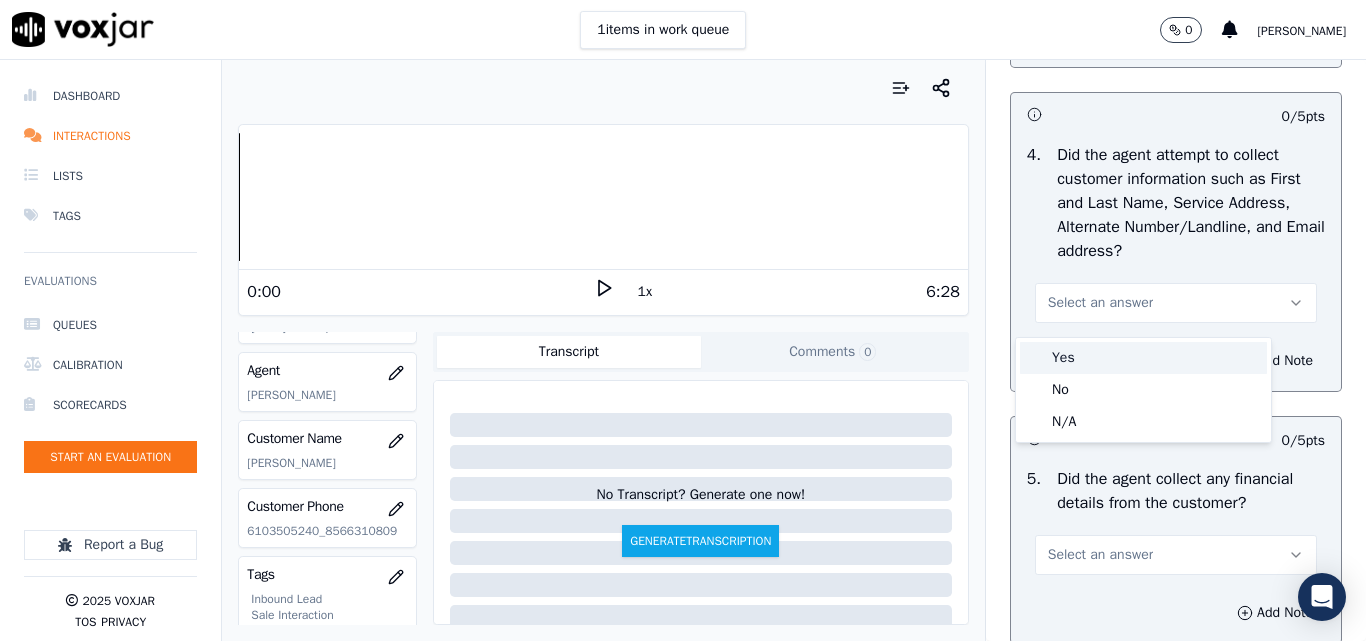 click on "Yes" at bounding box center (1143, 358) 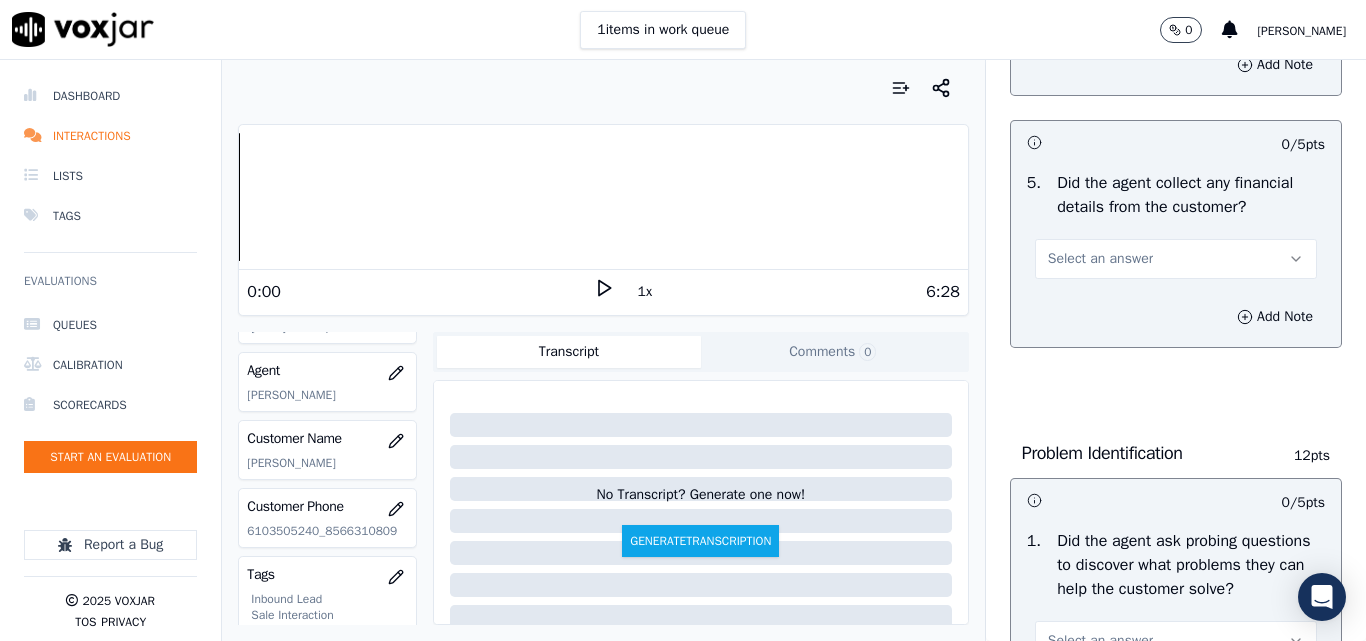 scroll, scrollTop: 1200, scrollLeft: 0, axis: vertical 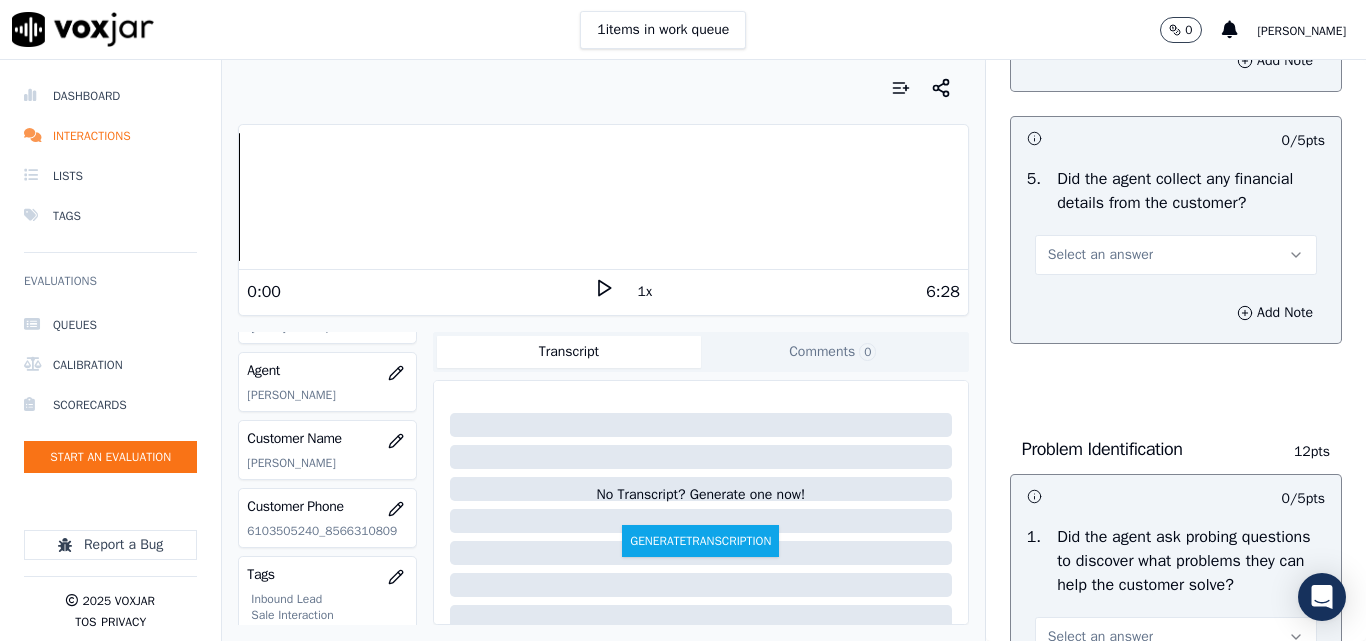 click on "Select an answer" at bounding box center (1100, 255) 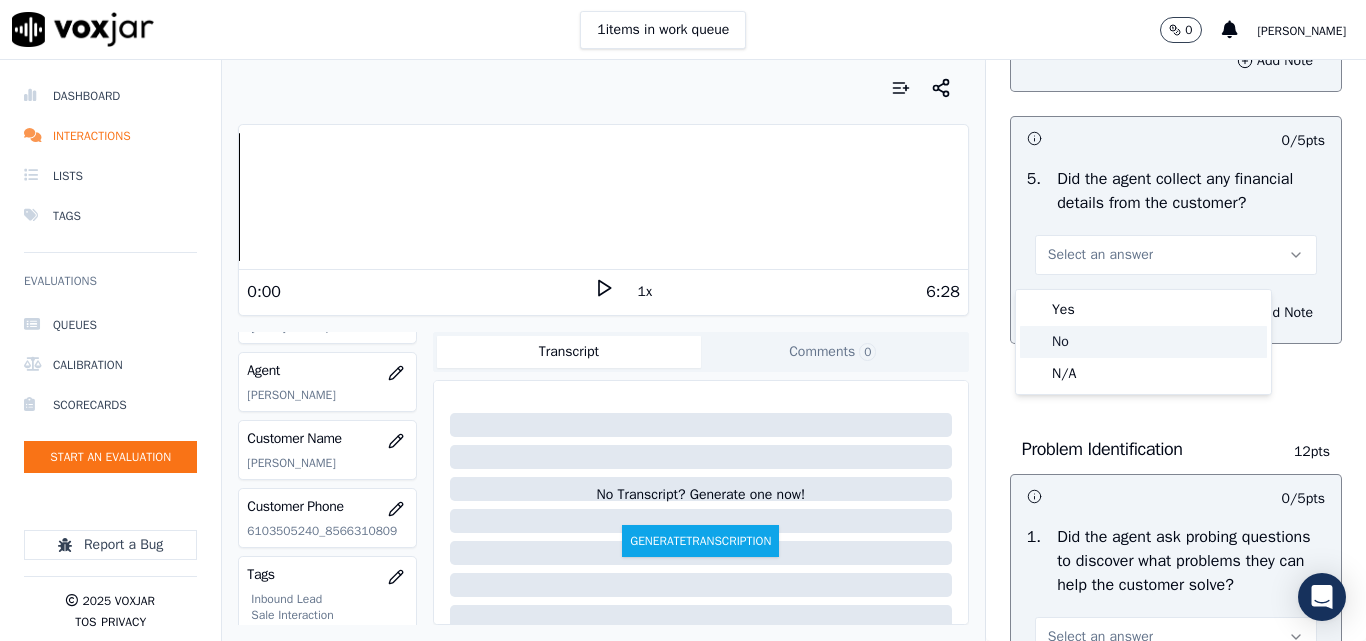 click on "No" 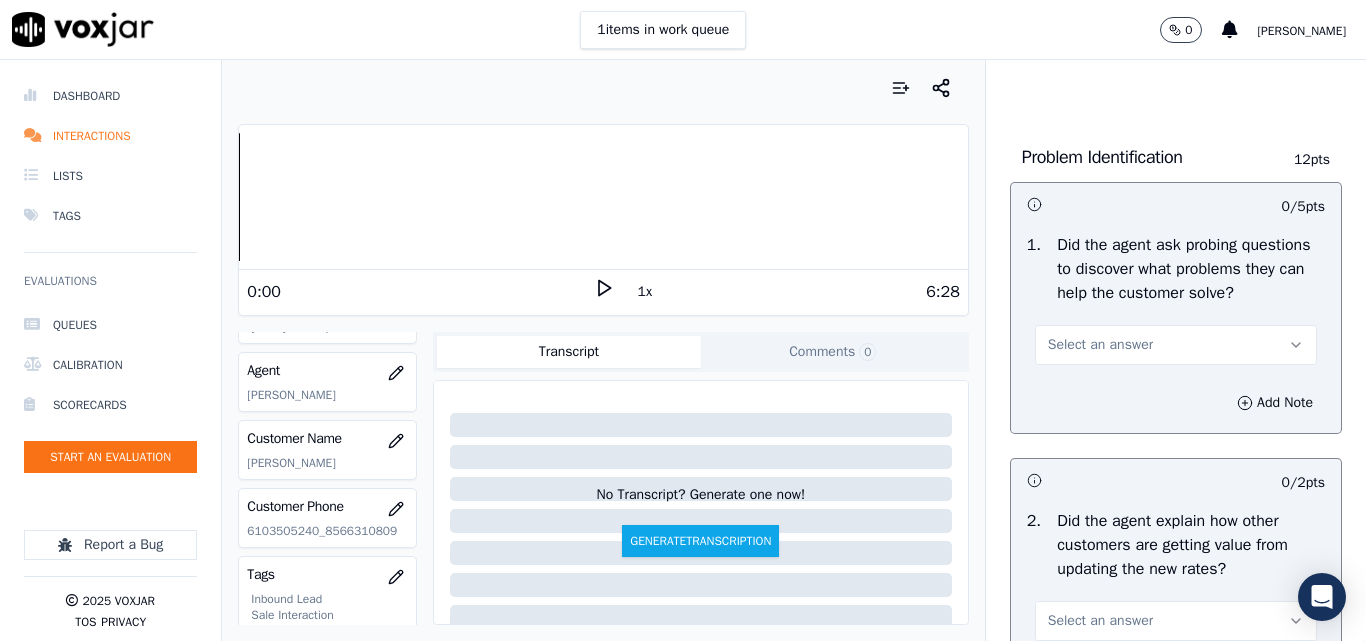 scroll, scrollTop: 1500, scrollLeft: 0, axis: vertical 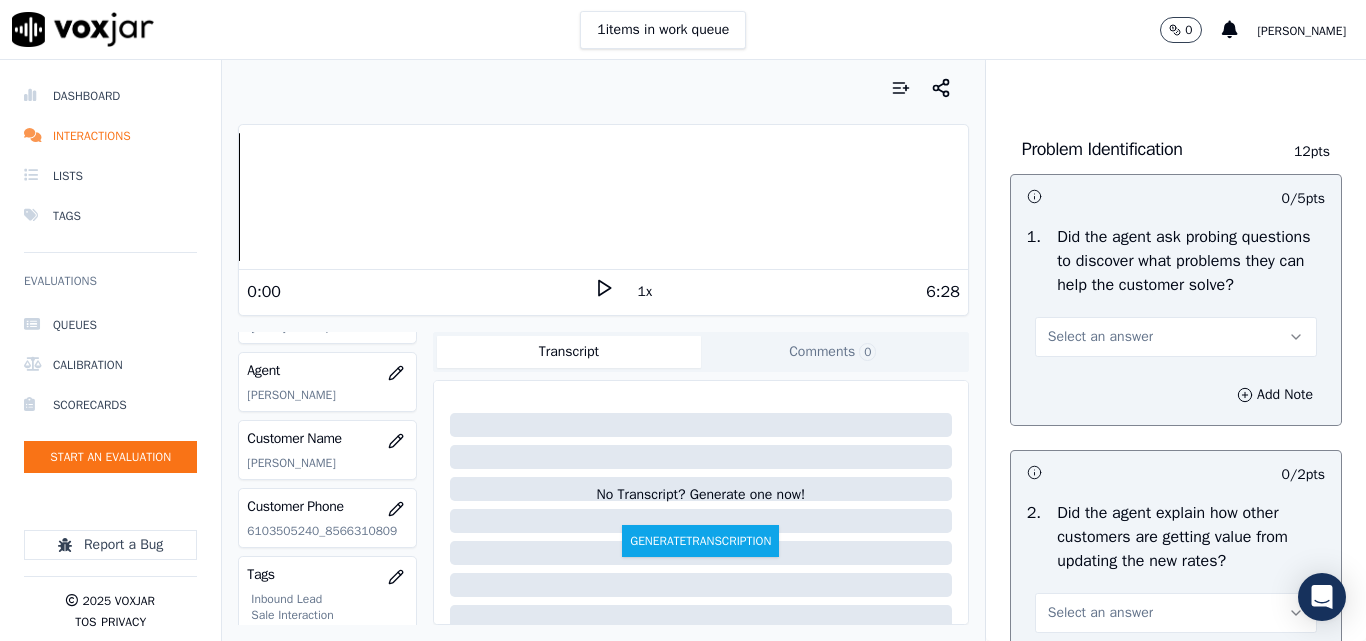 click on "Select an answer" at bounding box center [1100, 337] 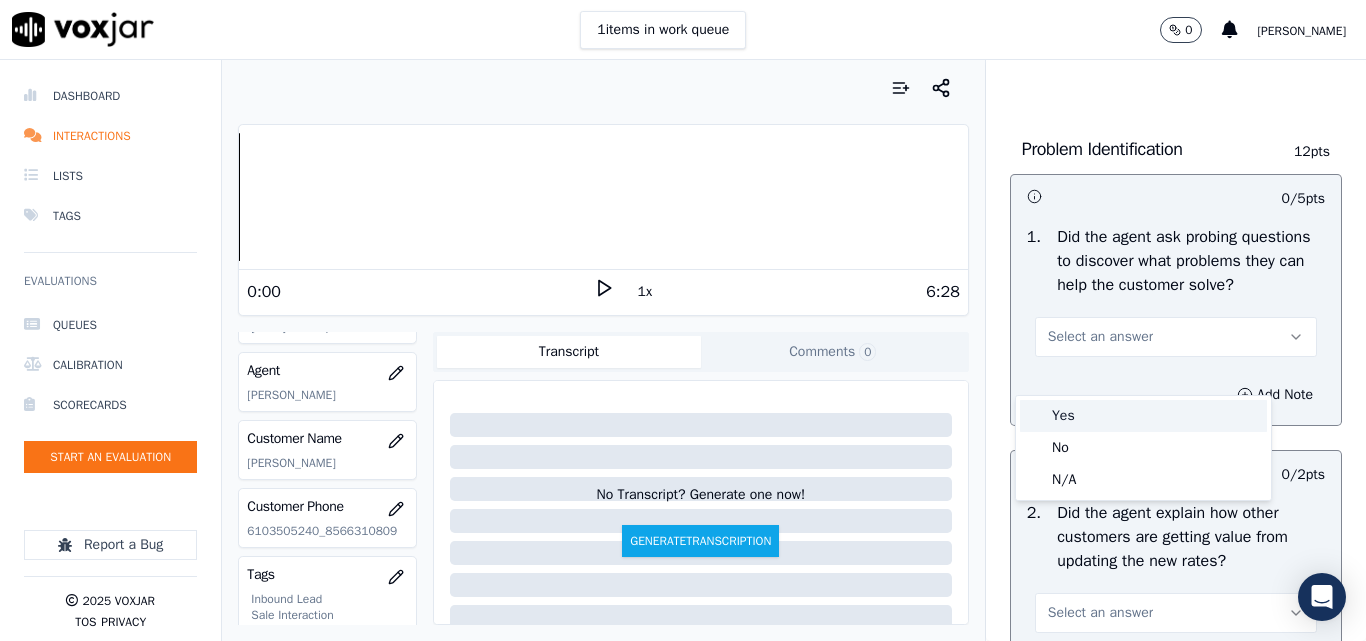 click on "Yes" at bounding box center [1143, 416] 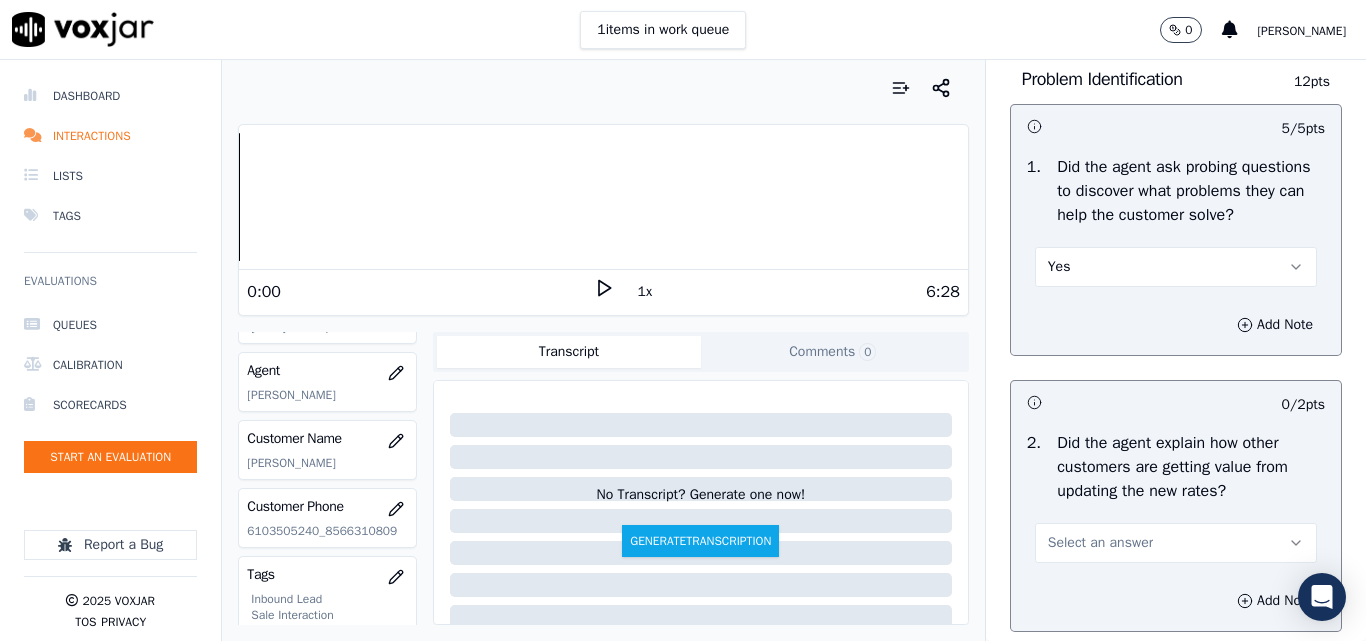 scroll, scrollTop: 1900, scrollLeft: 0, axis: vertical 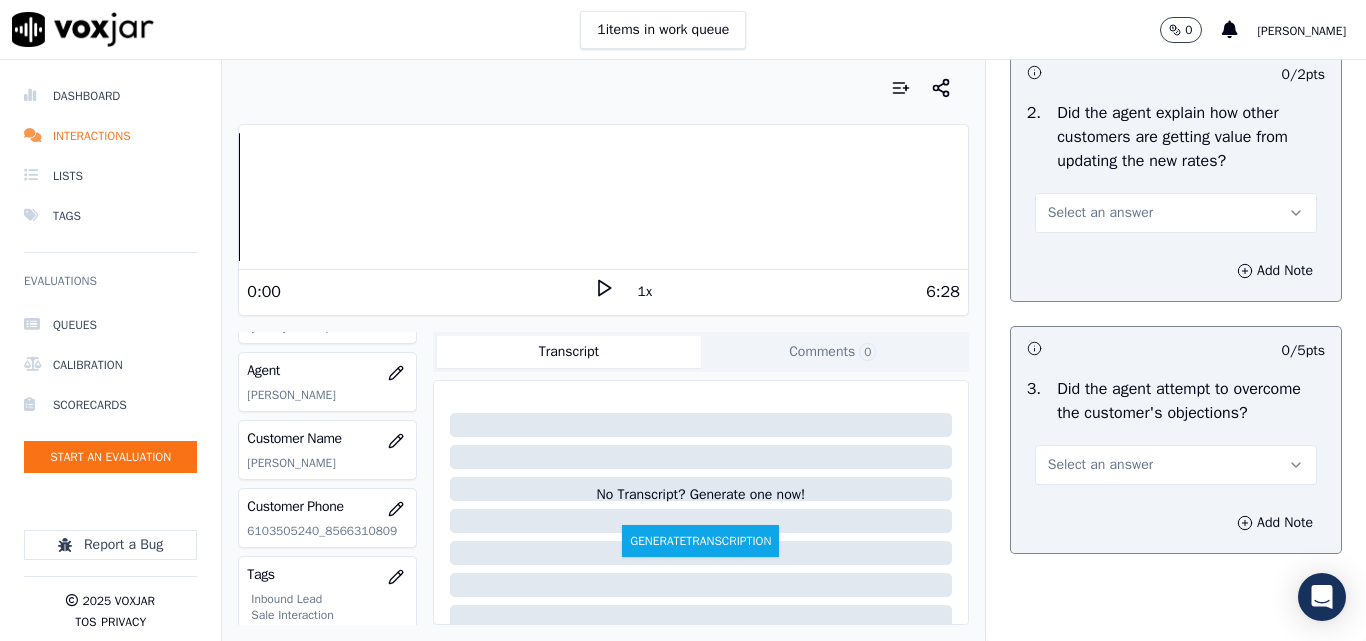 drag, startPoint x: 1092, startPoint y: 249, endPoint x: 1089, endPoint y: 263, distance: 14.3178215 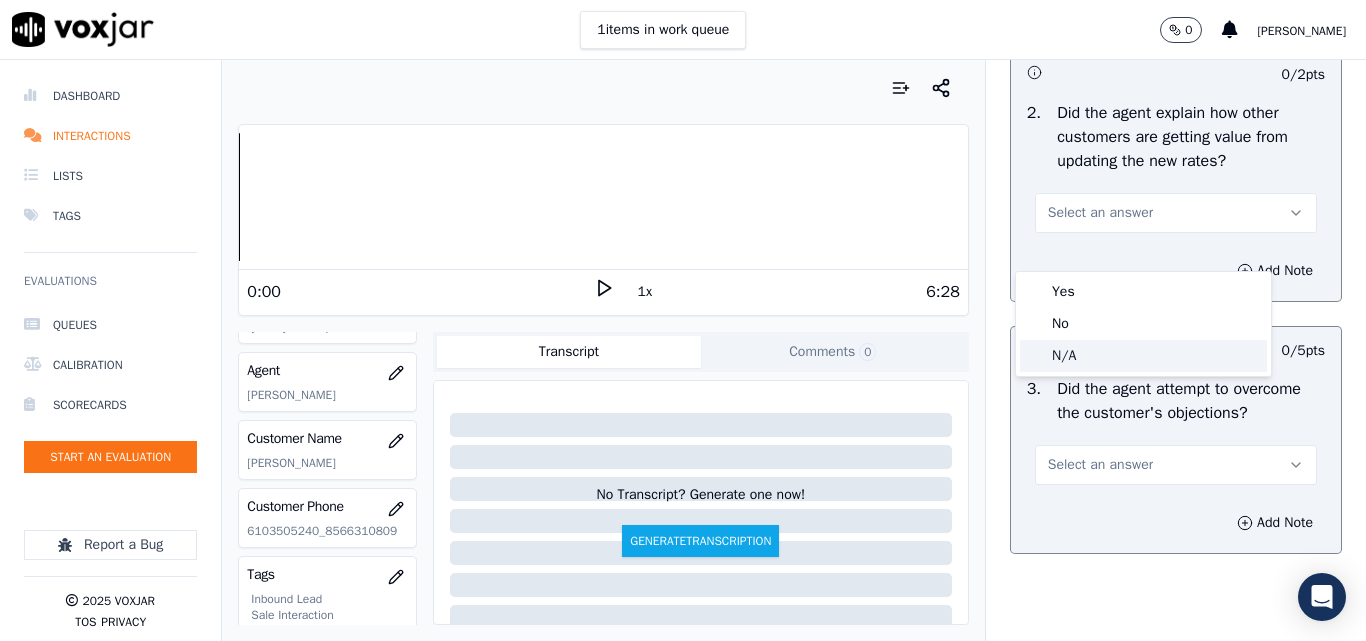 click on "N/A" 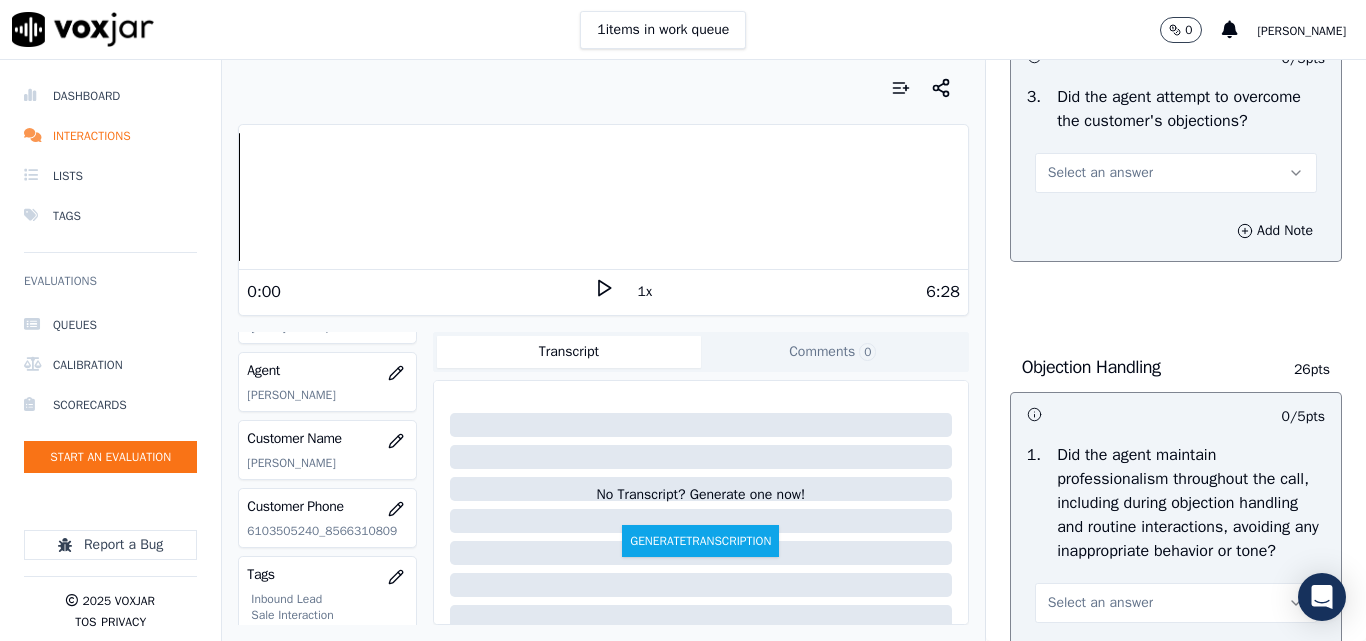 scroll, scrollTop: 2200, scrollLeft: 0, axis: vertical 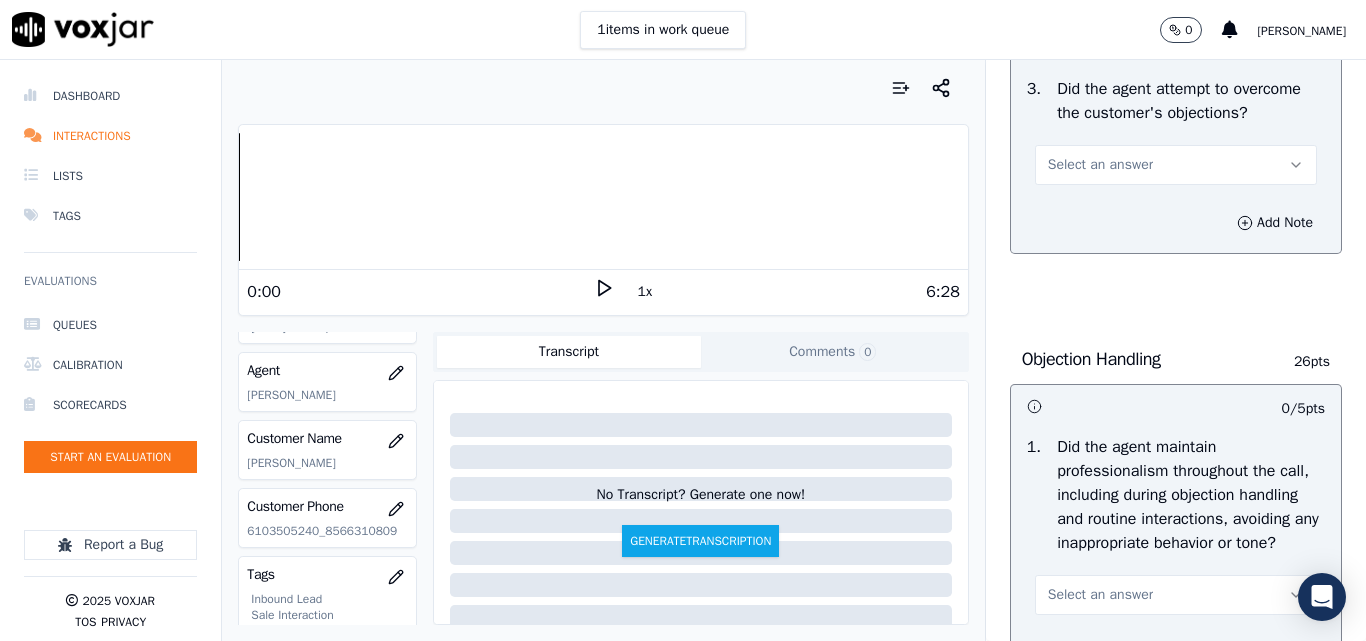 click on "Select an answer" at bounding box center (1100, 165) 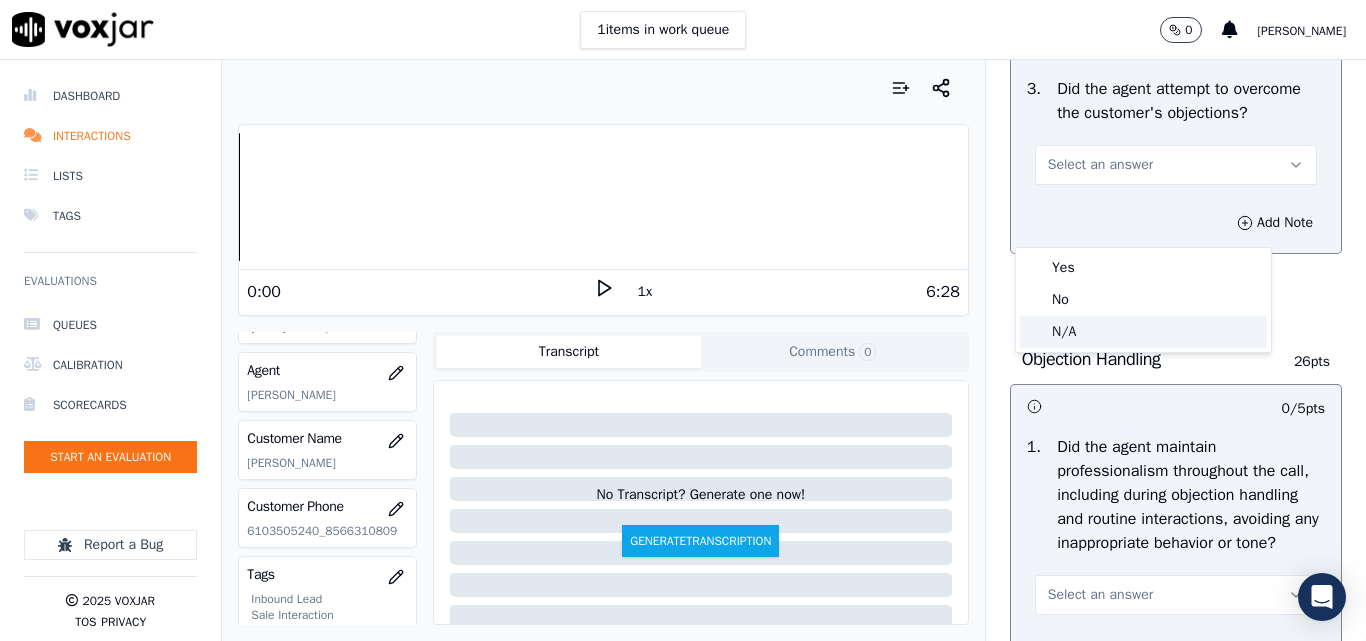 click on "N/A" 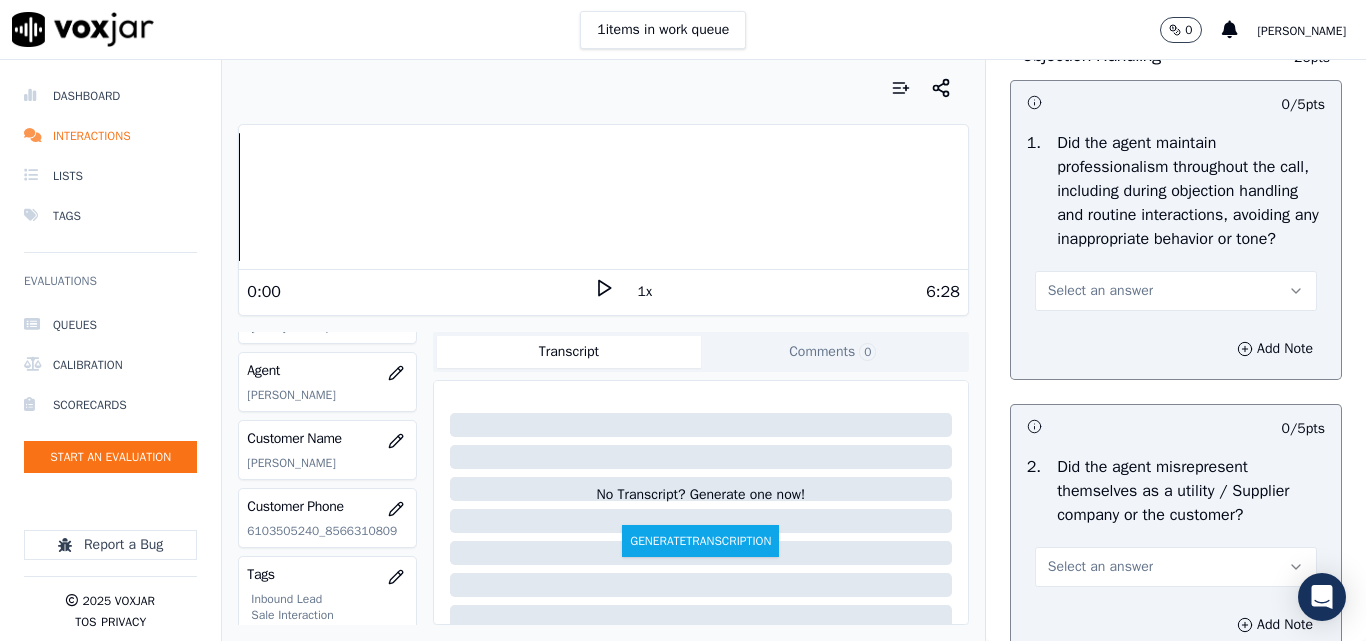 scroll, scrollTop: 2600, scrollLeft: 0, axis: vertical 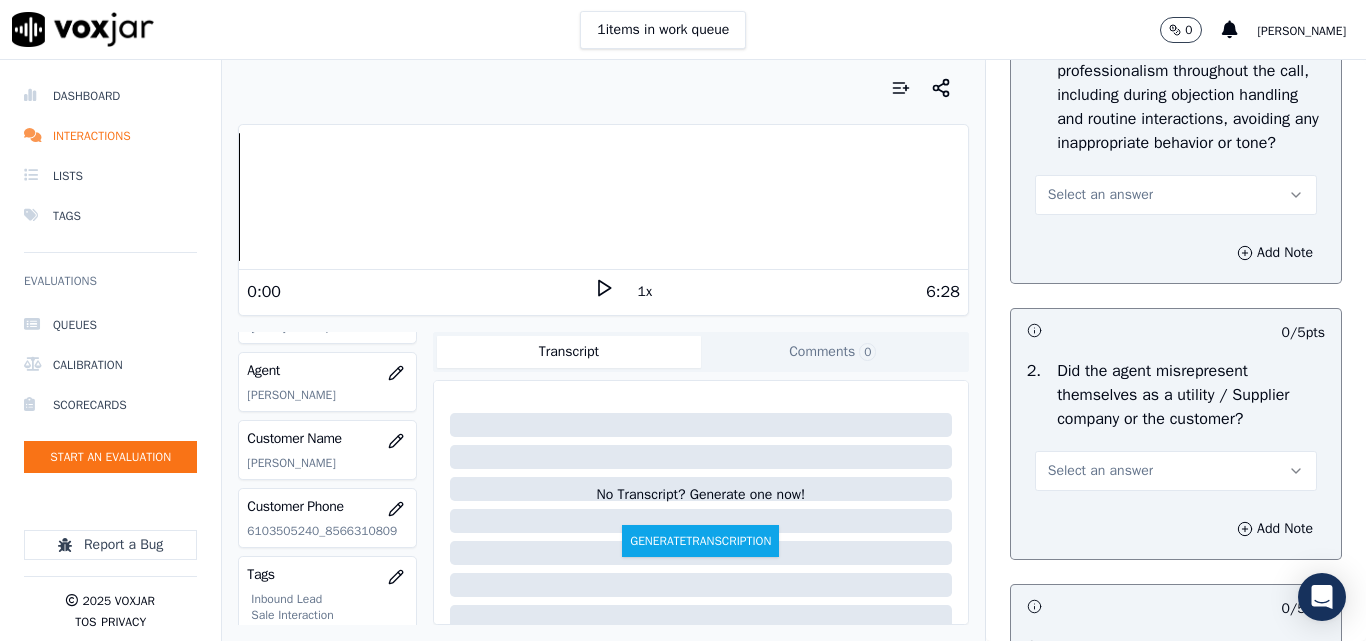 click on "Select an answer" at bounding box center [1100, 195] 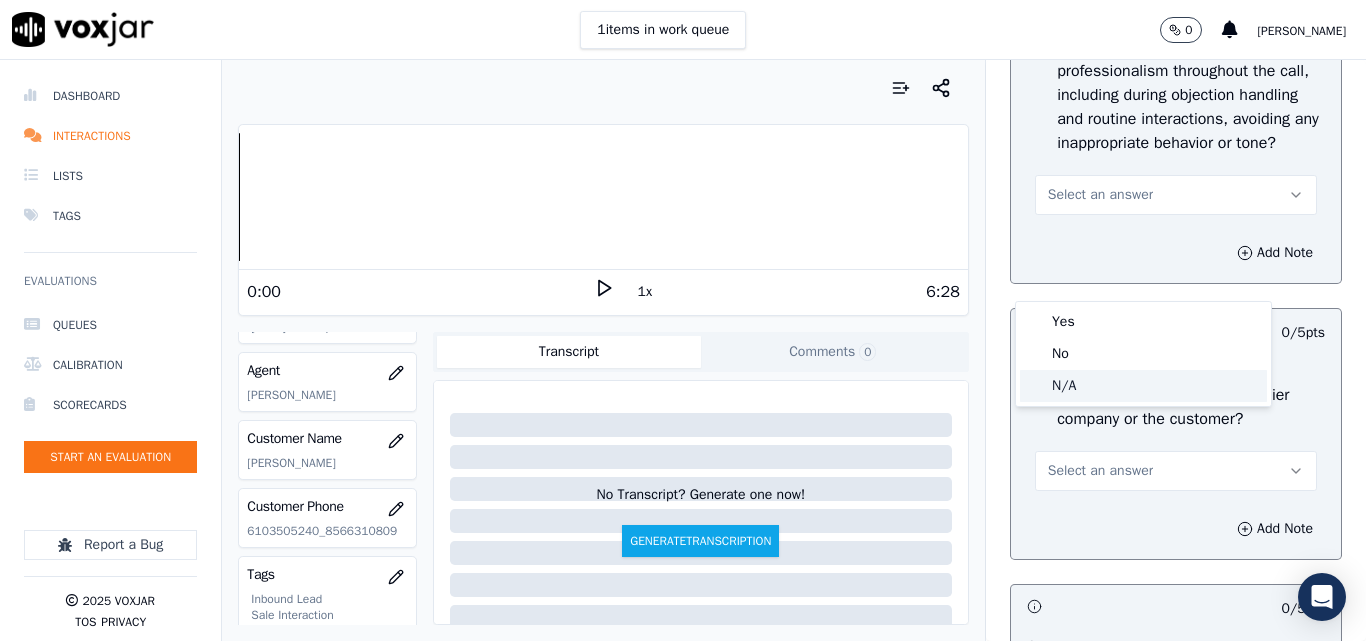 click on "N/A" 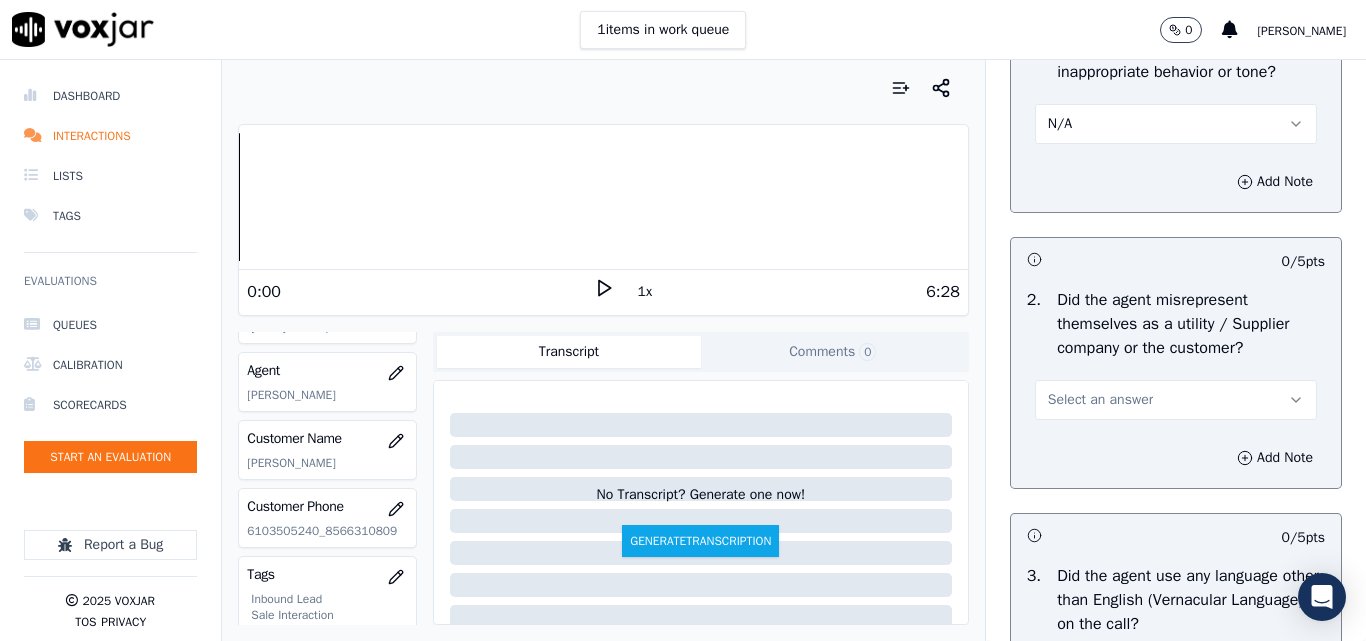 scroll, scrollTop: 2800, scrollLeft: 0, axis: vertical 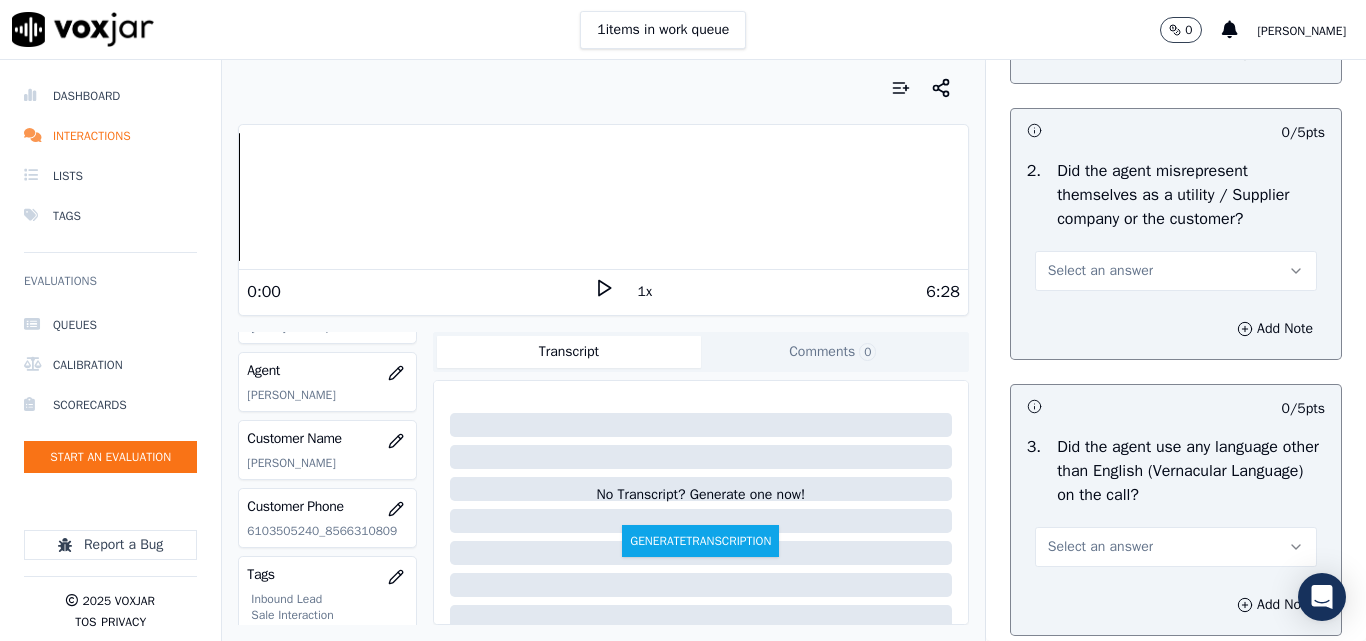 click on "Select an answer" at bounding box center (1176, 271) 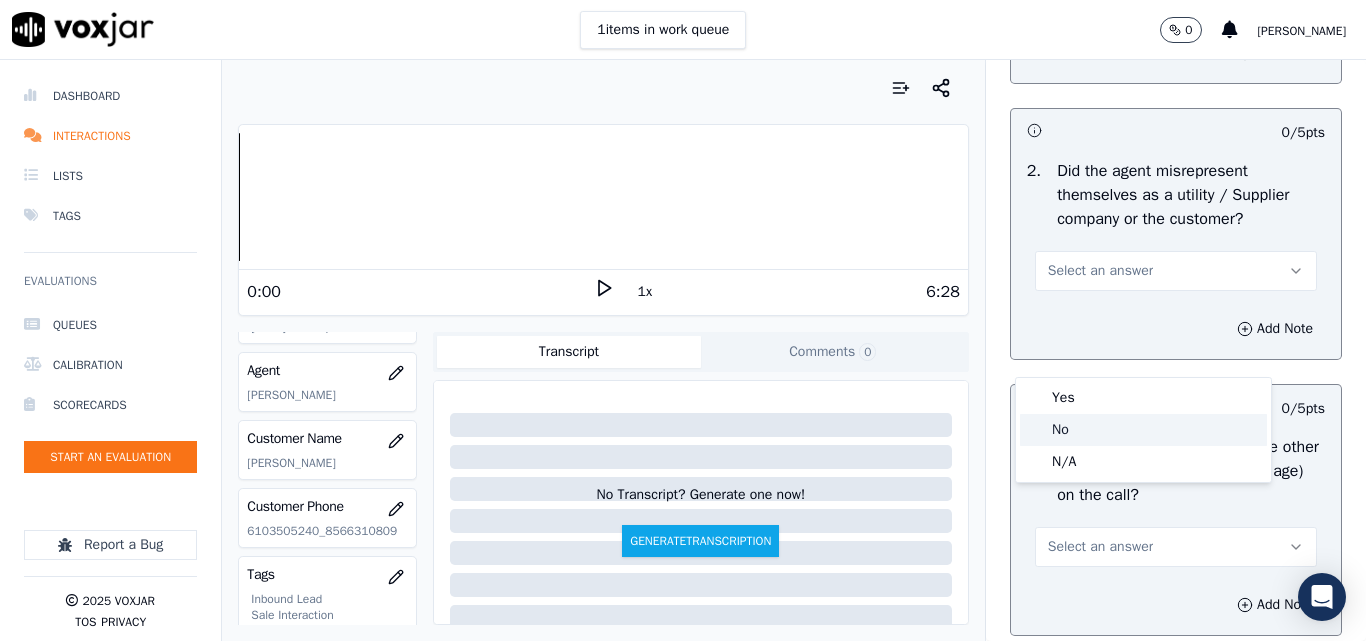 click on "No" 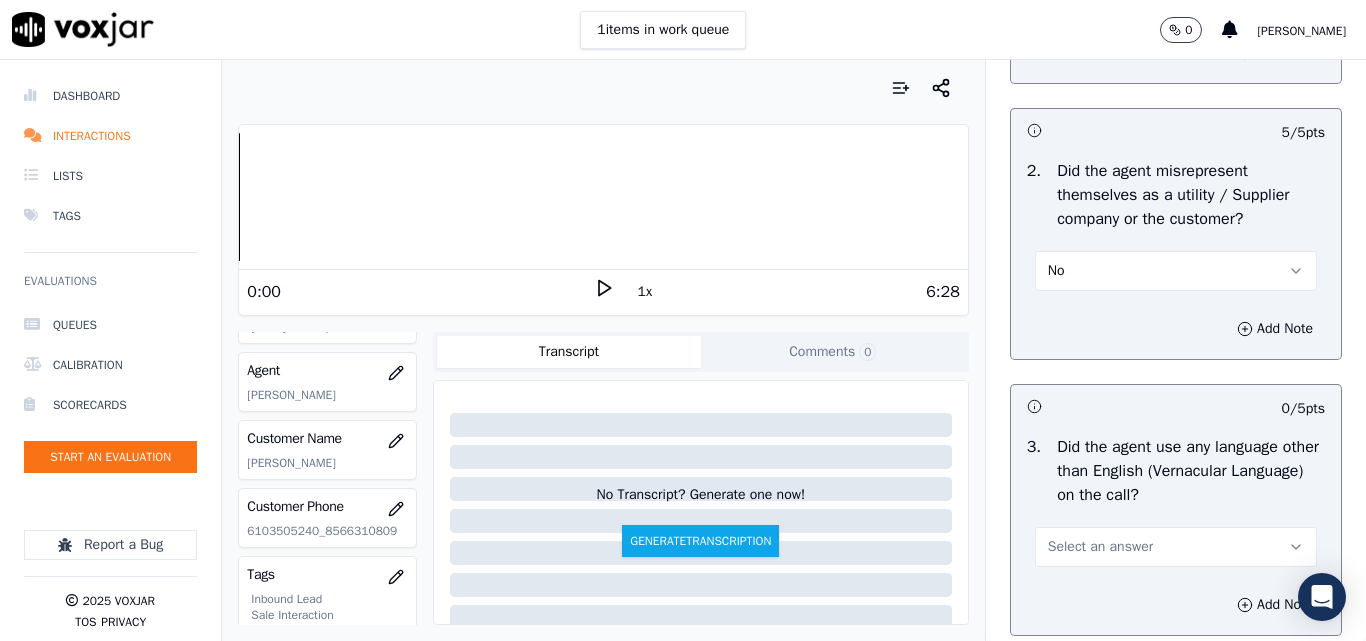 scroll, scrollTop: 3100, scrollLeft: 0, axis: vertical 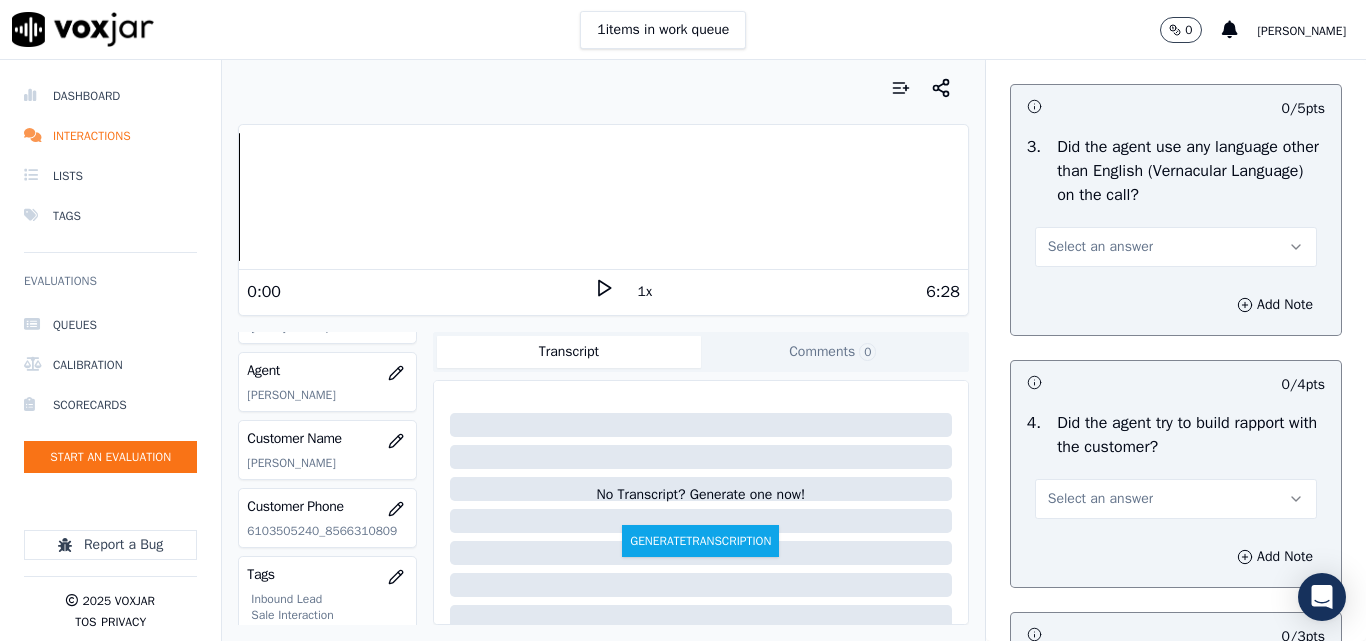 click on "Select an answer" at bounding box center [1100, 247] 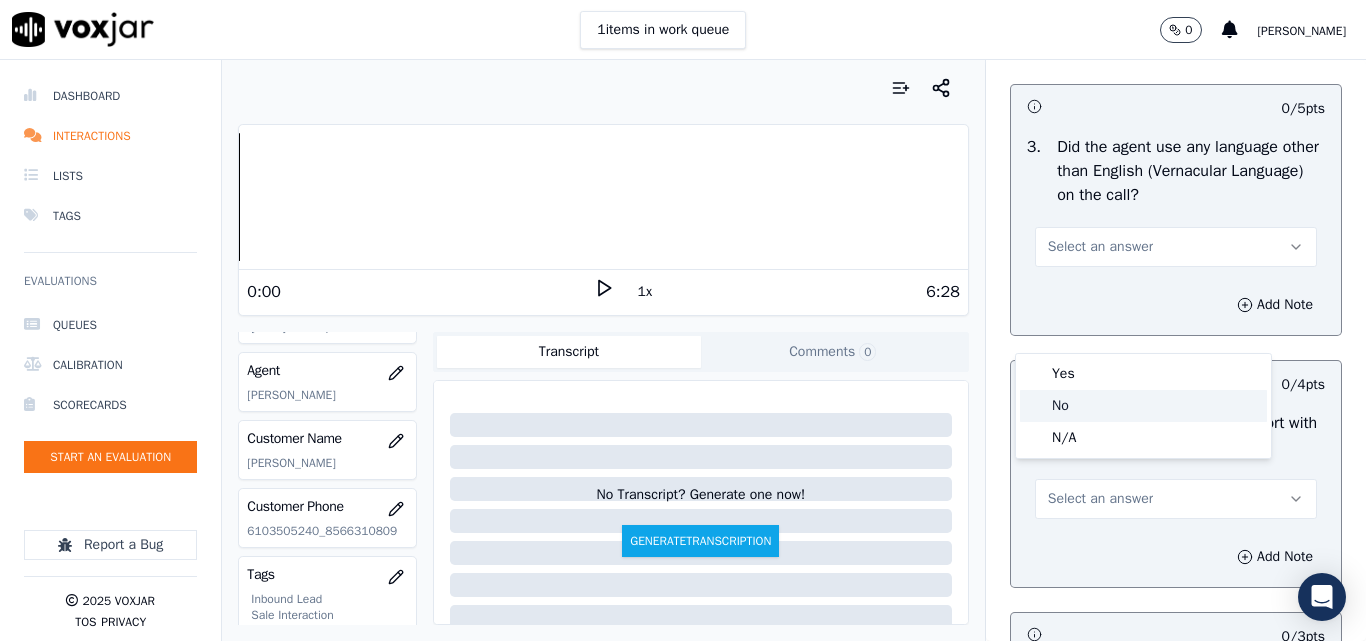 click on "No" 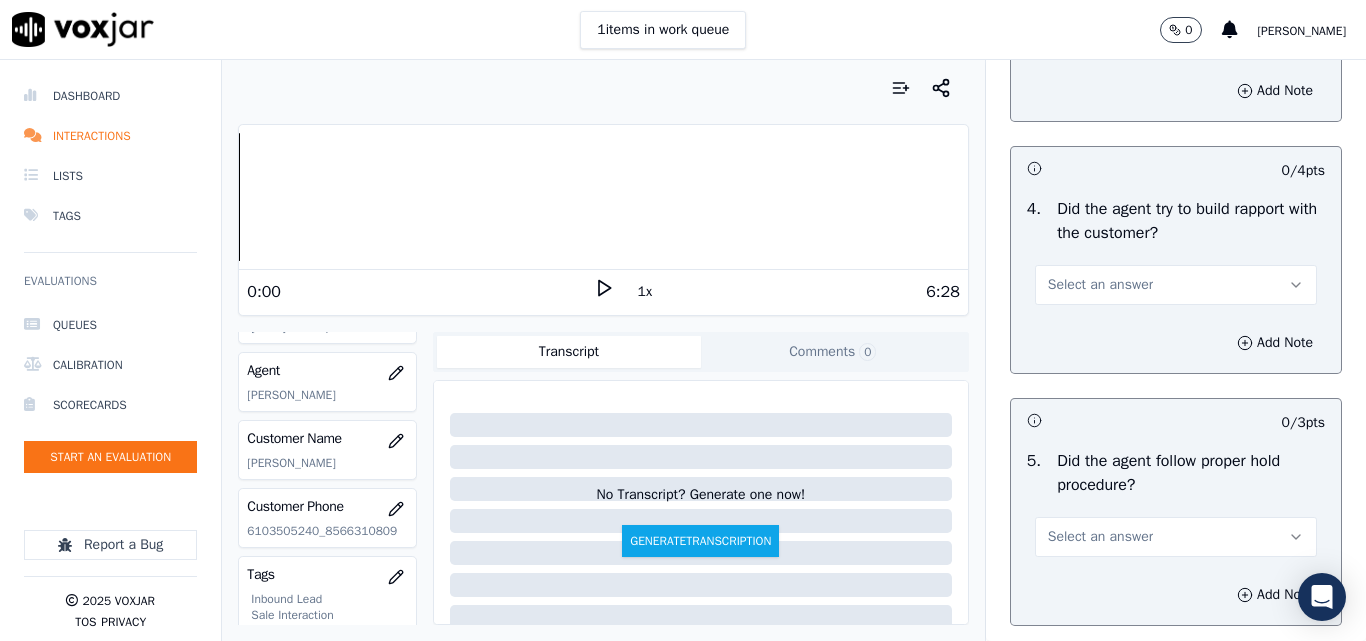 scroll, scrollTop: 3500, scrollLeft: 0, axis: vertical 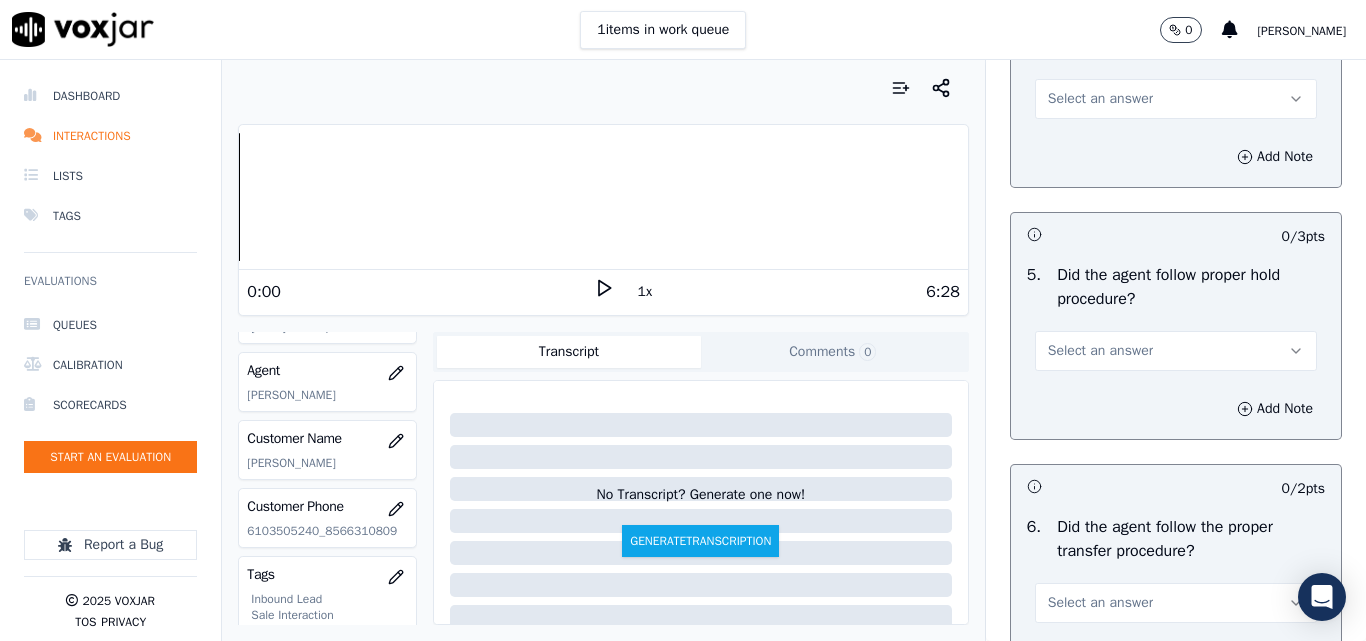 click on "Select an answer" at bounding box center [1100, 99] 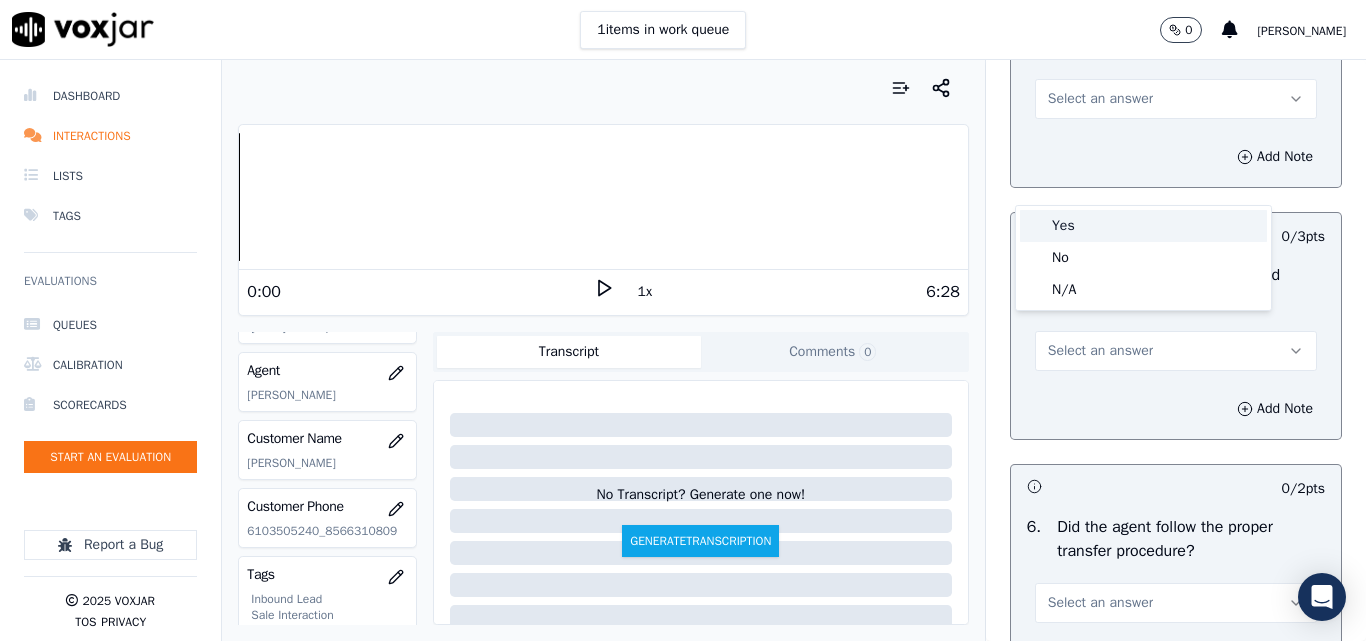 click on "Yes" at bounding box center [1143, 226] 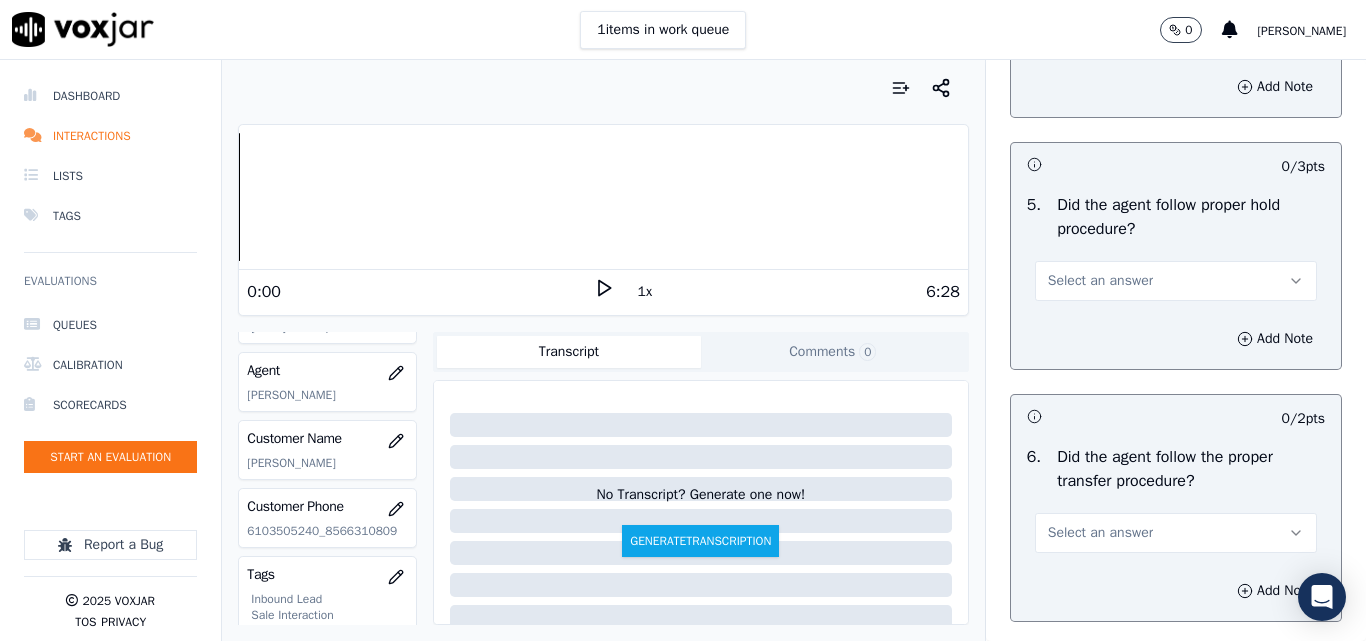 scroll, scrollTop: 3600, scrollLeft: 0, axis: vertical 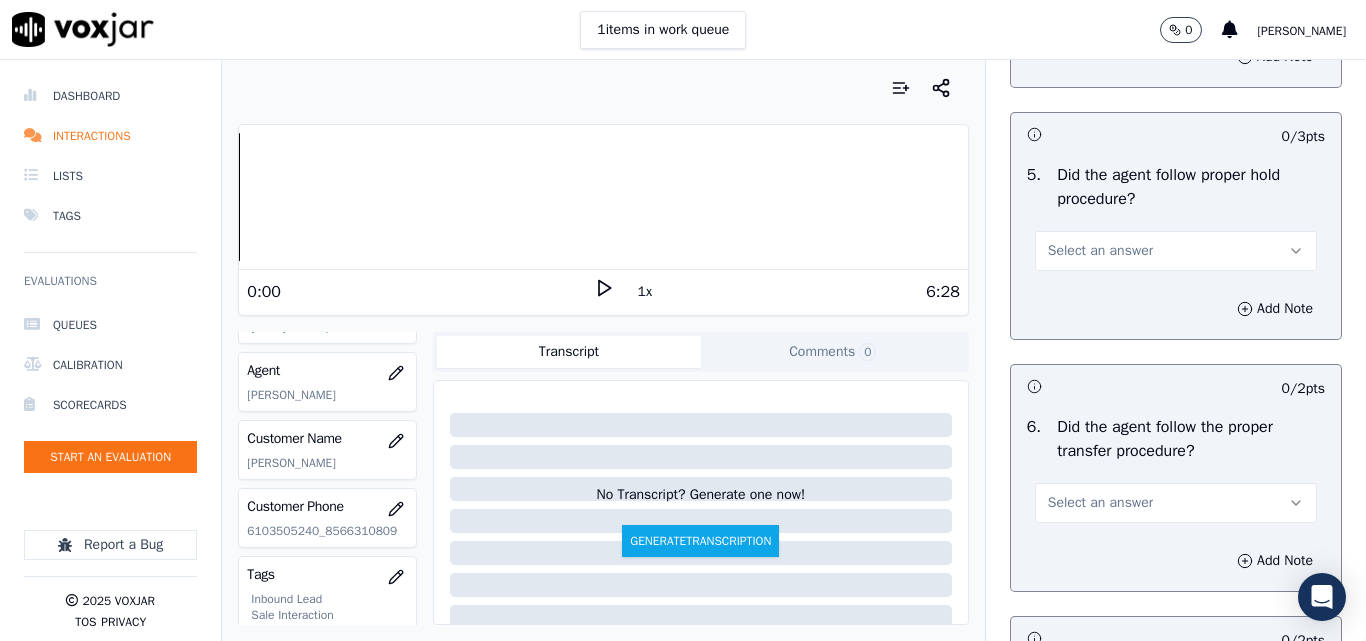 click on "Select an answer" at bounding box center (1100, 251) 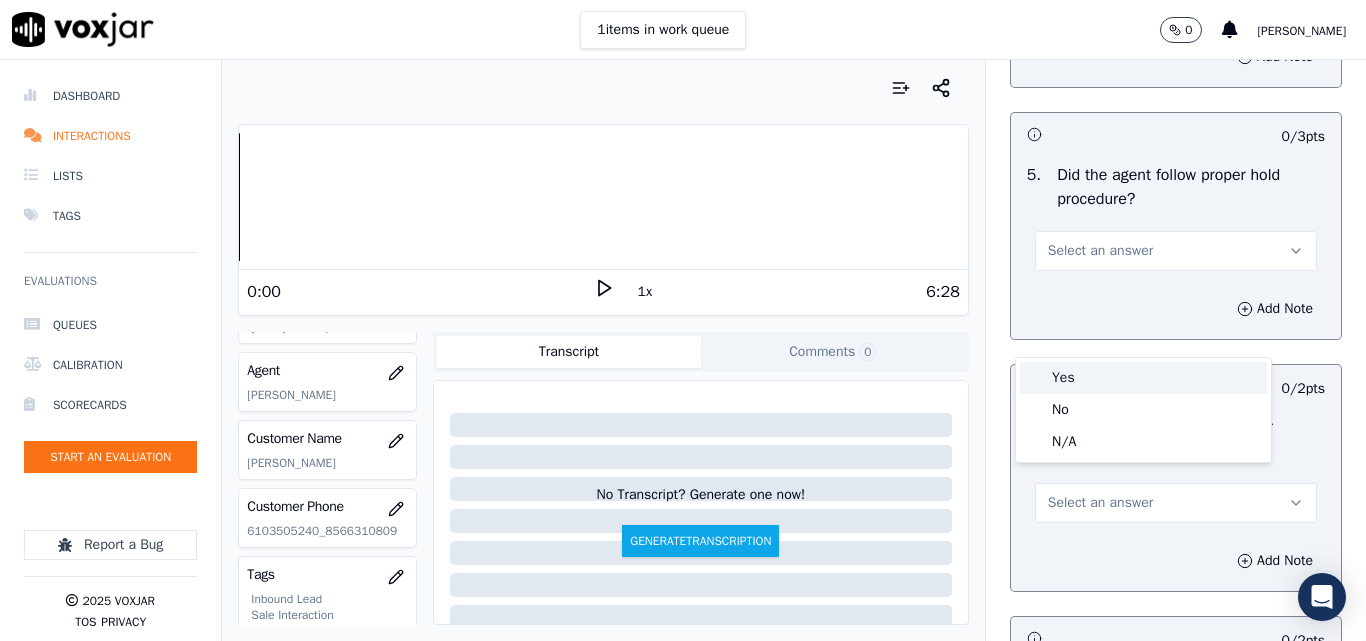 click on "Yes" at bounding box center [1143, 378] 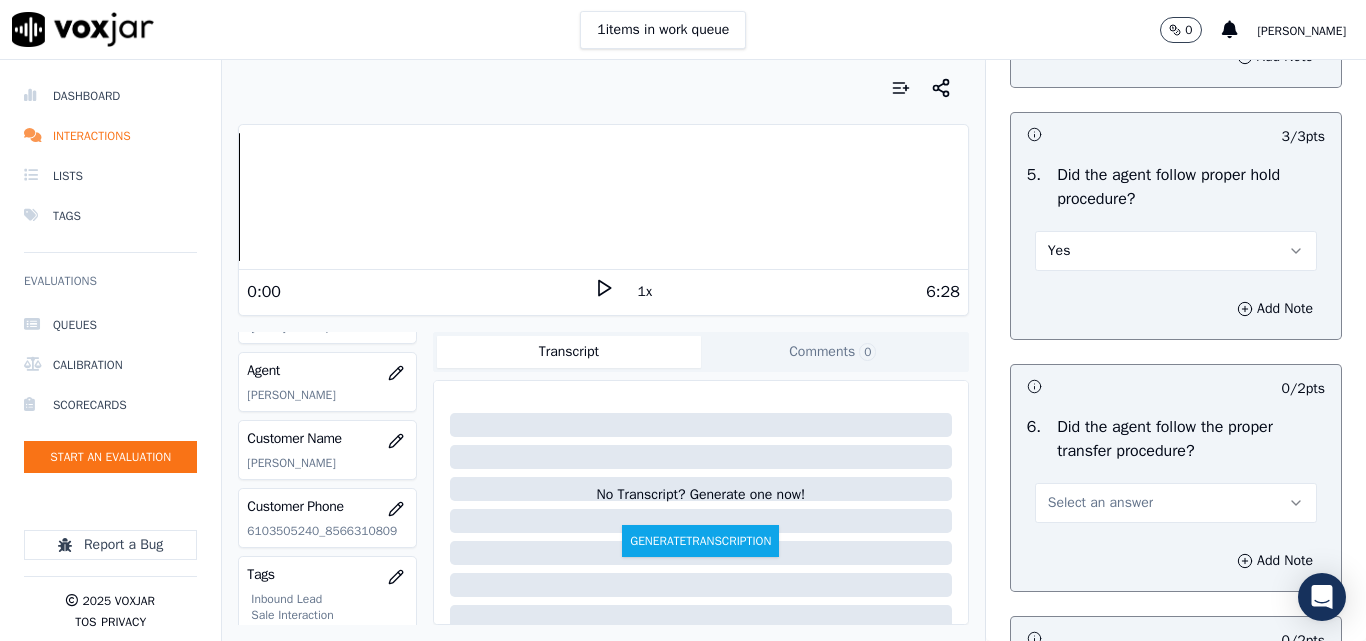 scroll, scrollTop: 3900, scrollLeft: 0, axis: vertical 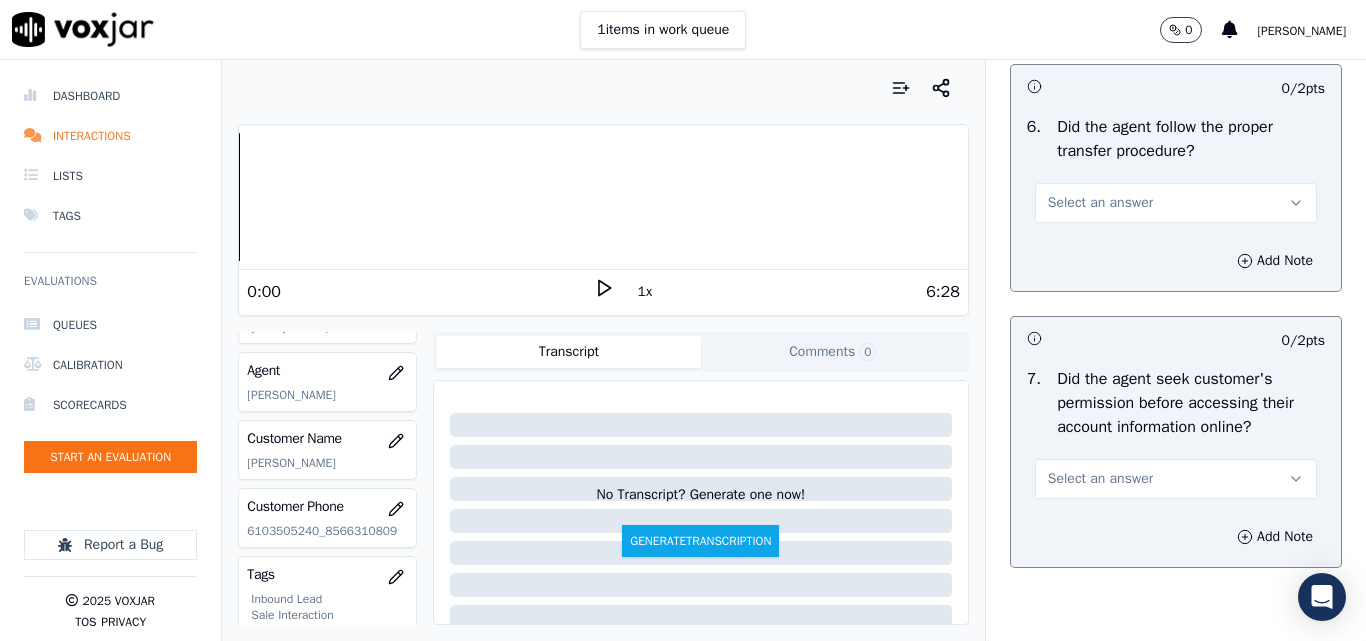 click on "Select an answer" at bounding box center [1100, 203] 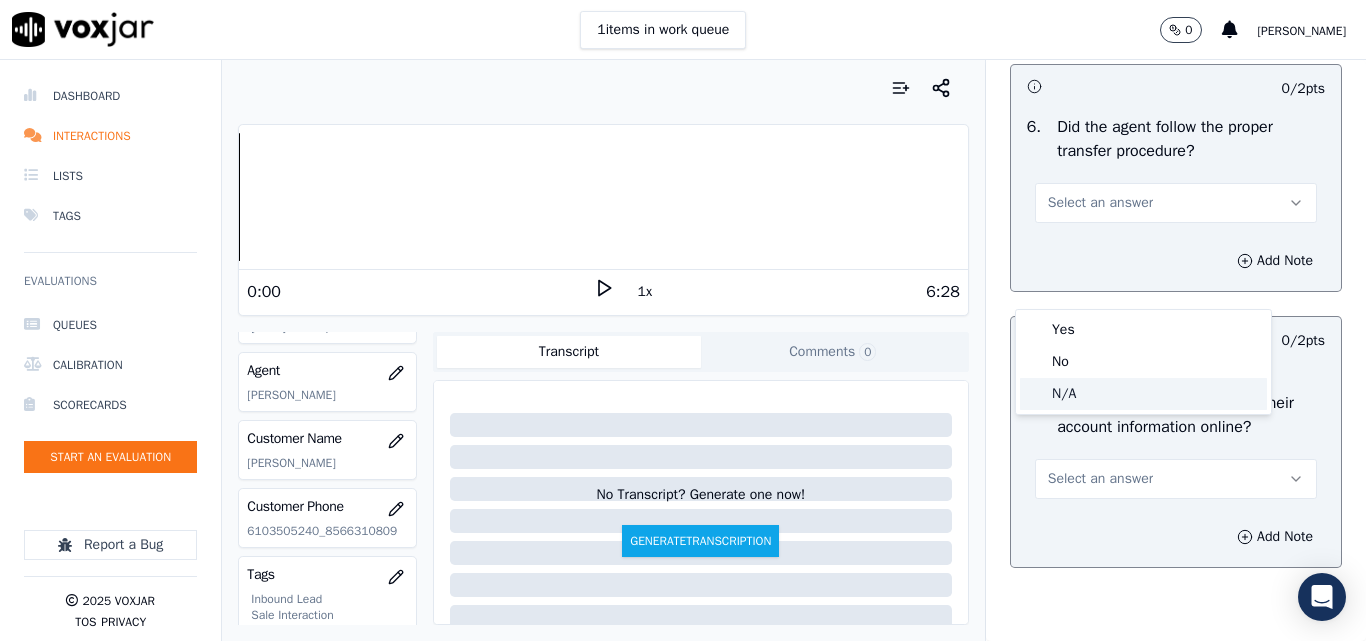 click on "N/A" 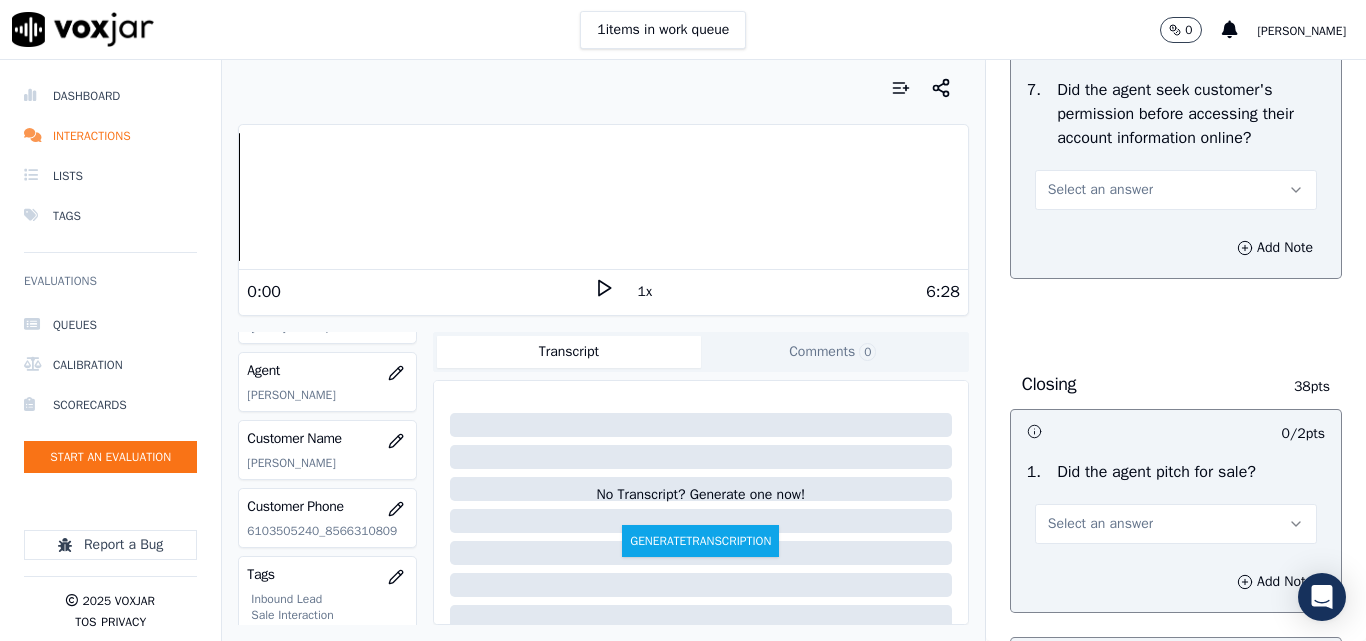 scroll, scrollTop: 4200, scrollLeft: 0, axis: vertical 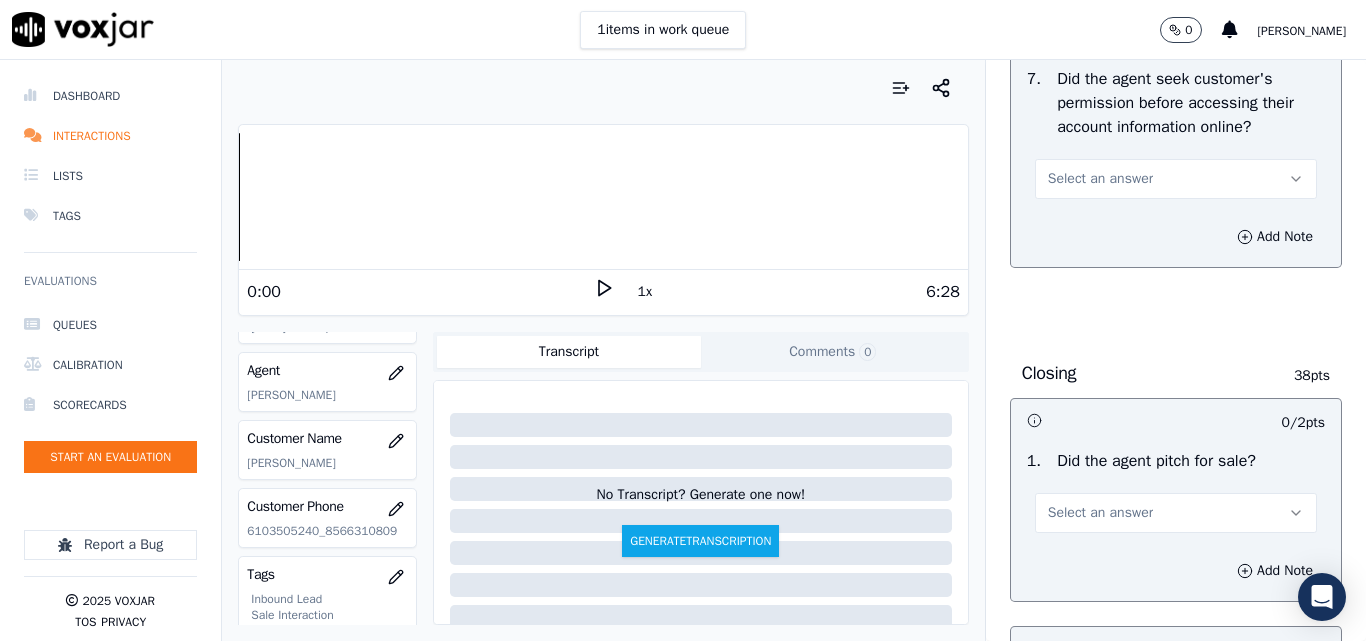 click on "Select an answer" at bounding box center [1176, 179] 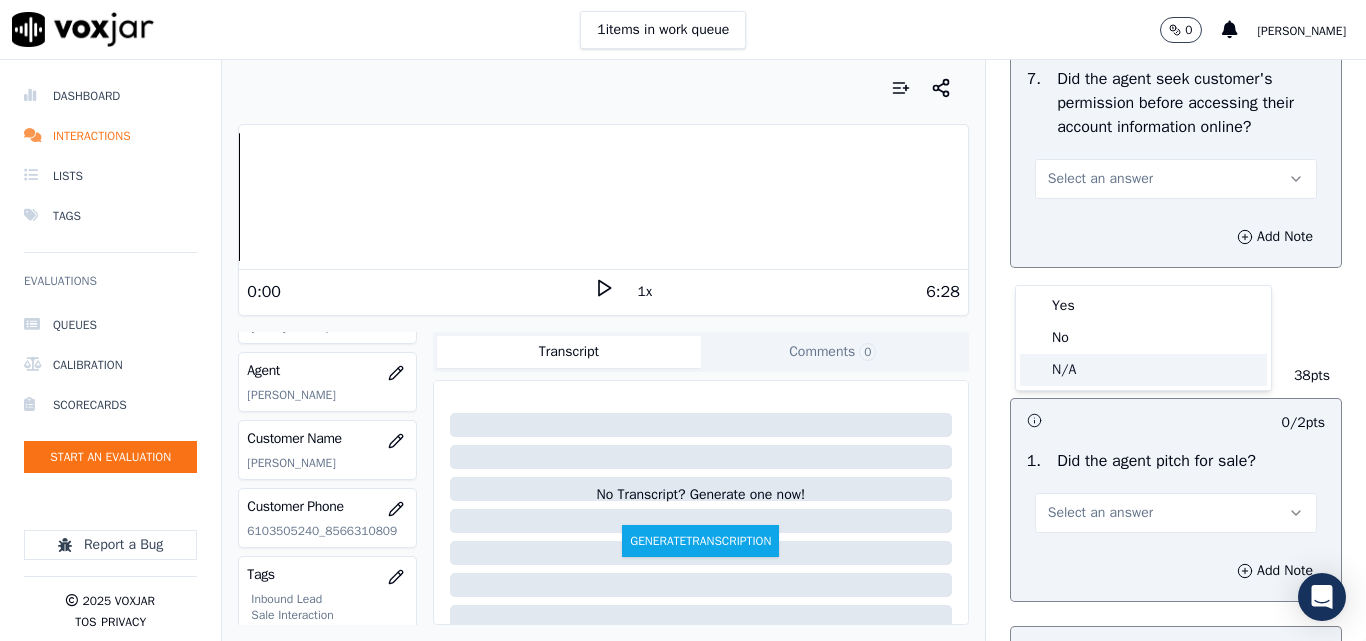 click on "N/A" 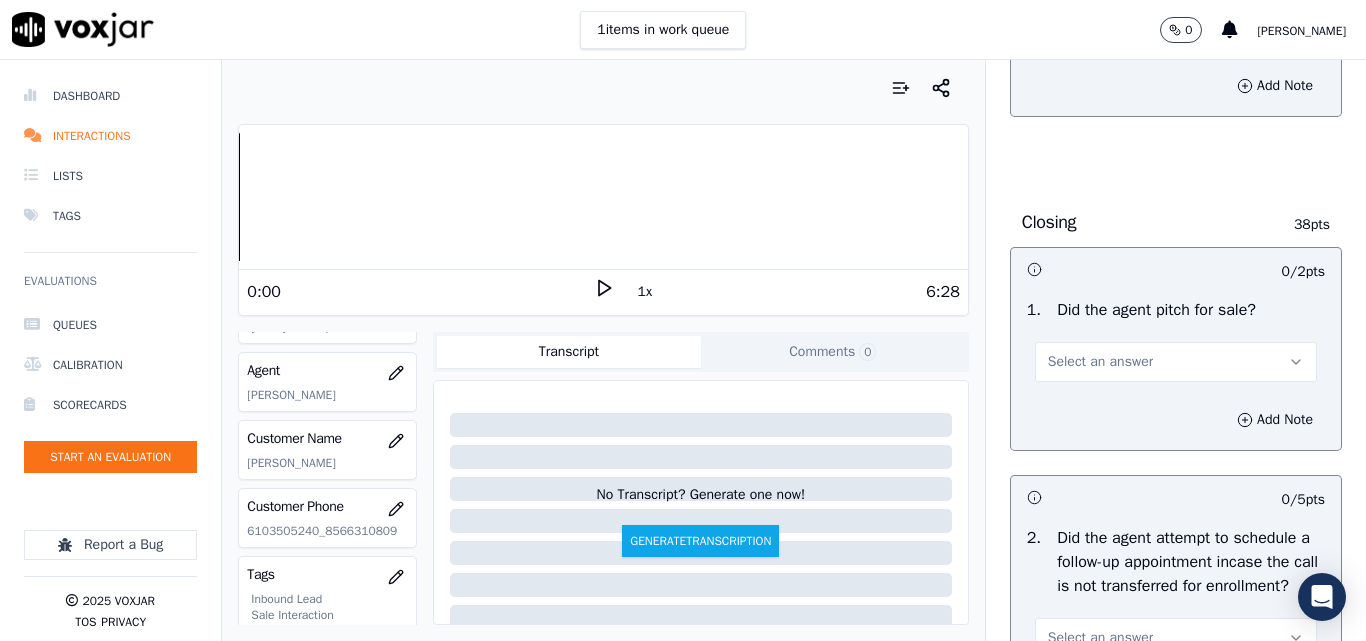 scroll, scrollTop: 4500, scrollLeft: 0, axis: vertical 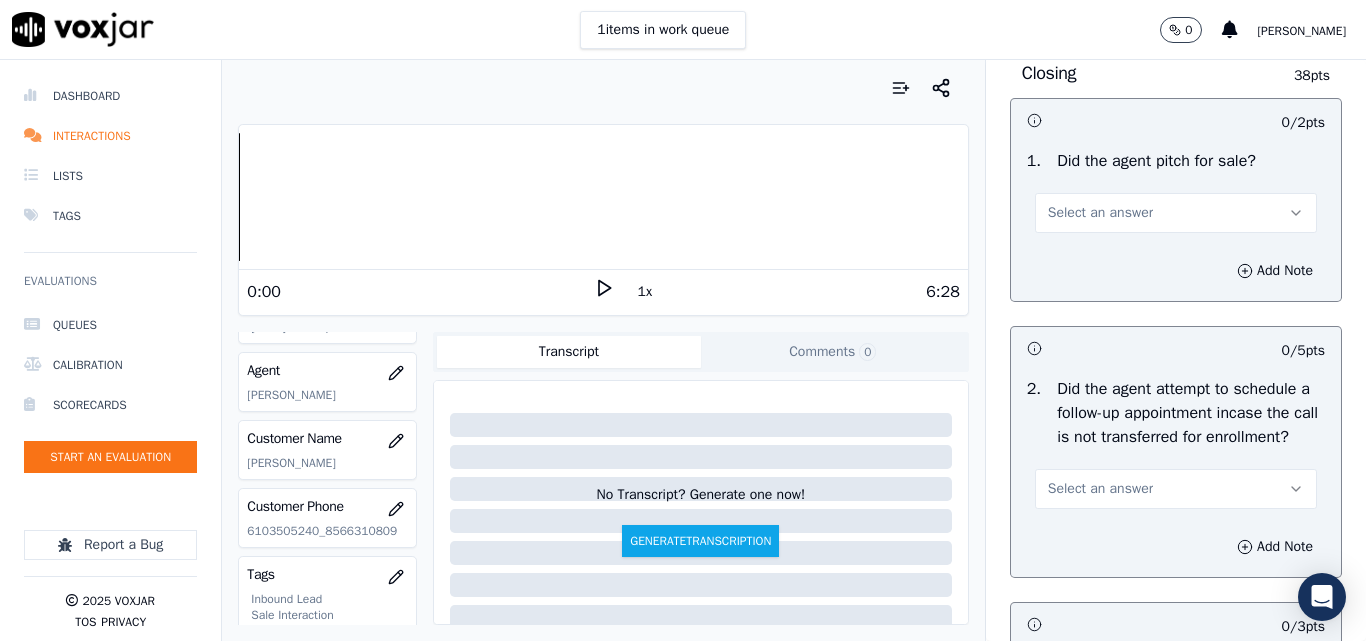 click on "Select an answer" at bounding box center (1176, 203) 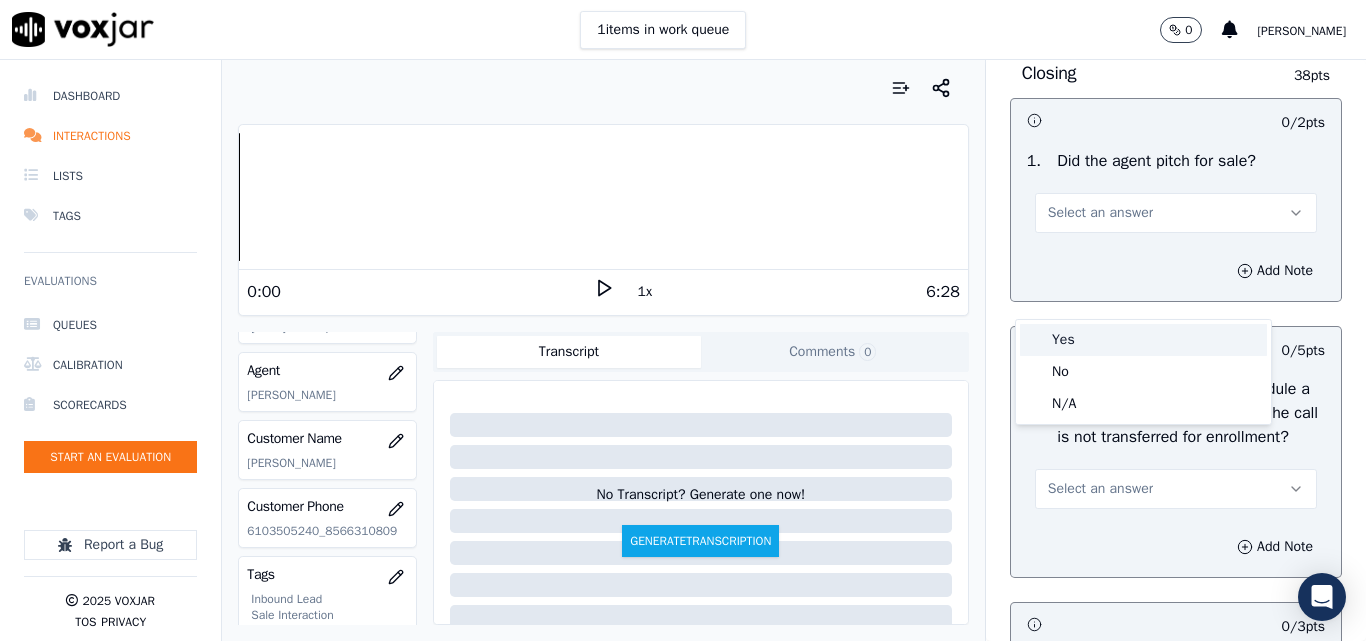 click on "Yes" at bounding box center (1143, 340) 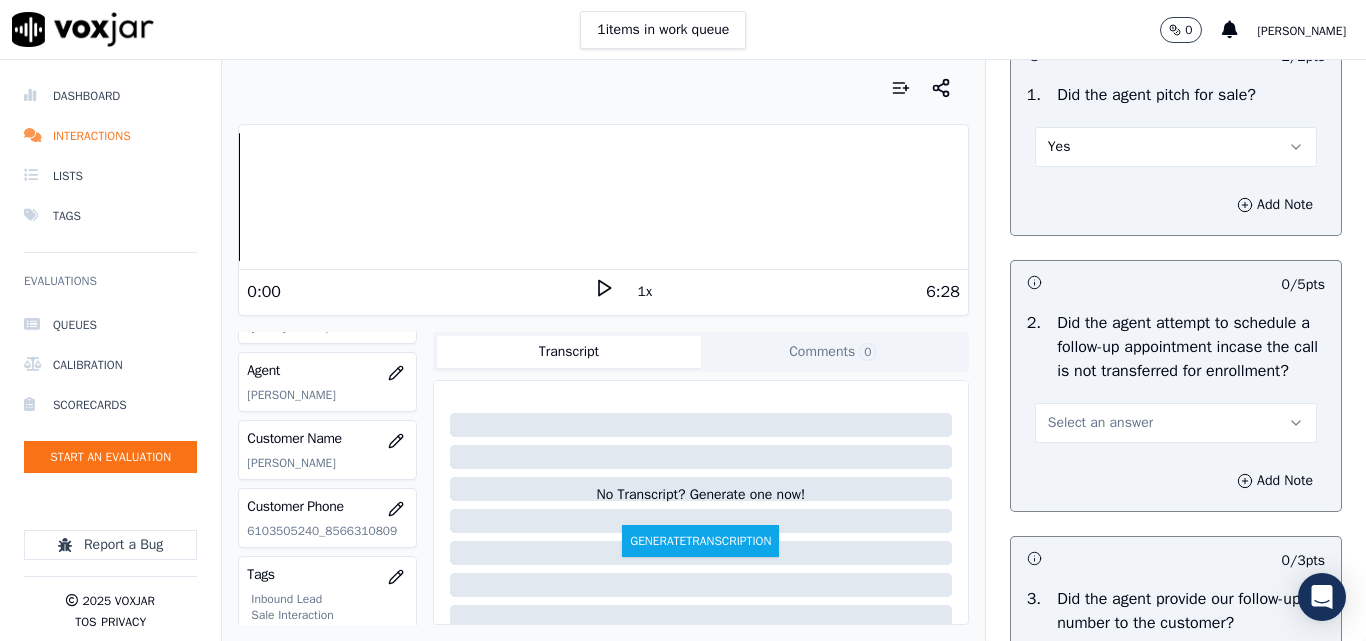 scroll, scrollTop: 4700, scrollLeft: 0, axis: vertical 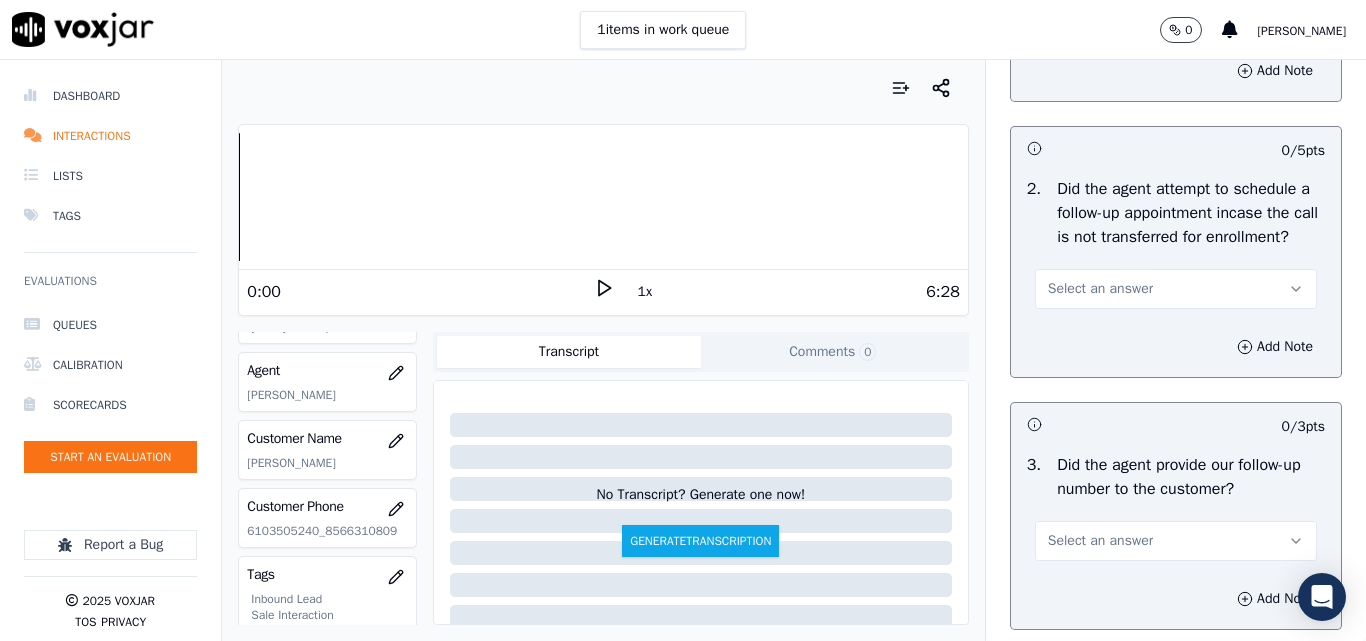 click on "Select an answer" at bounding box center [1100, 289] 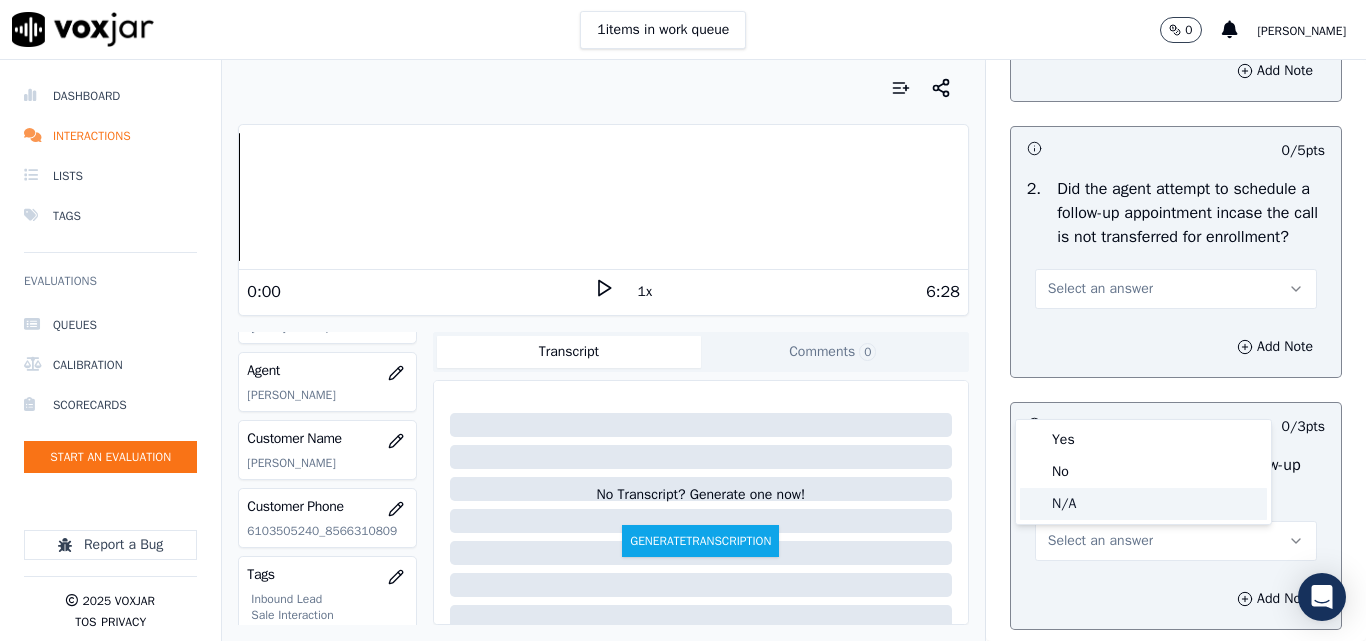 click on "N/A" 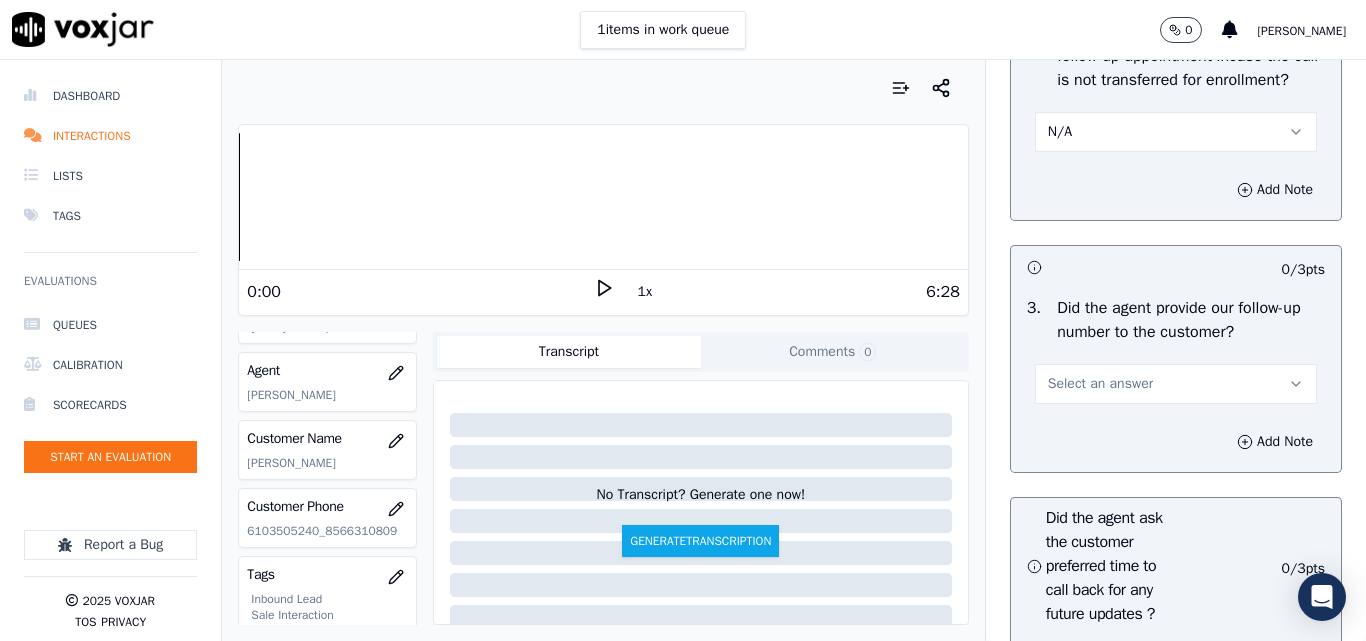 scroll, scrollTop: 5100, scrollLeft: 0, axis: vertical 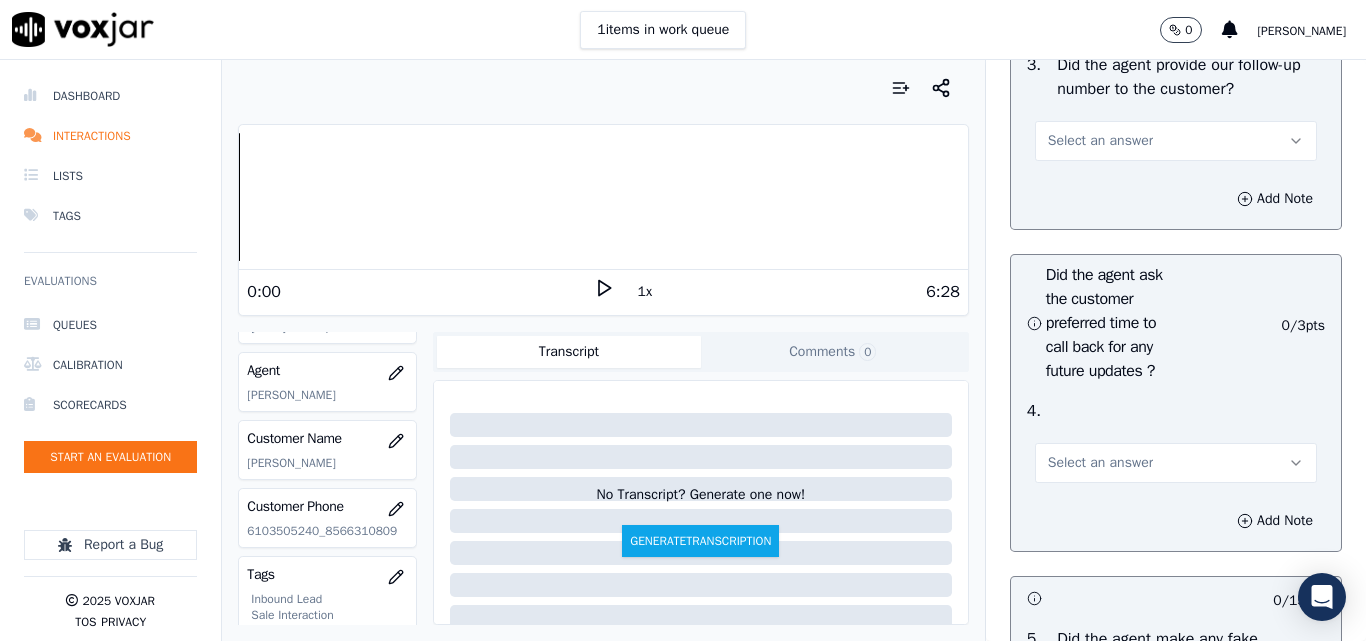 click on "Select an answer" at bounding box center [1100, 141] 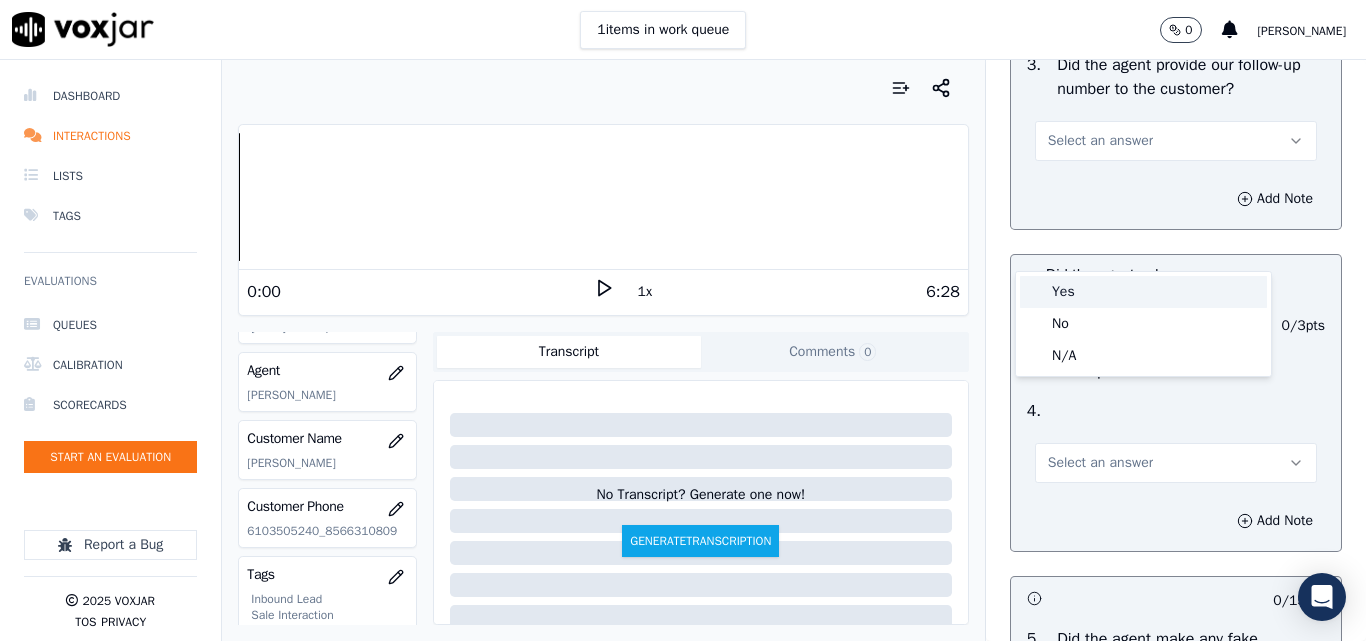 click on "Yes" at bounding box center (1143, 292) 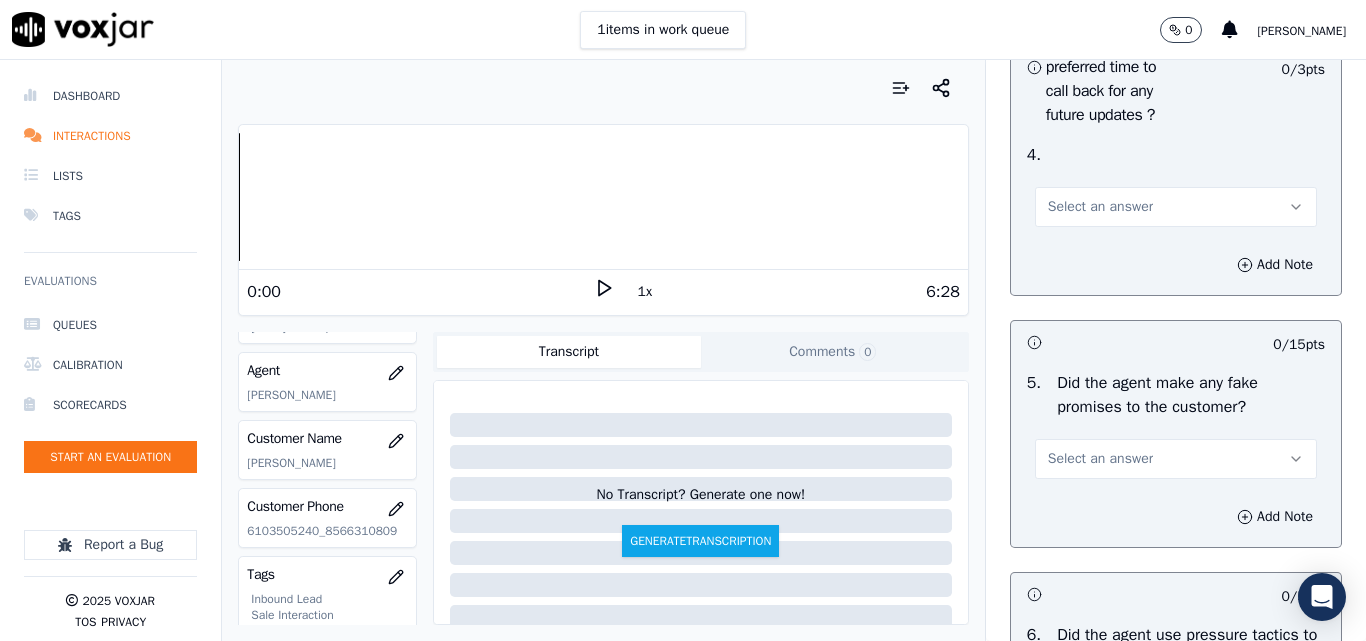 scroll, scrollTop: 5400, scrollLeft: 0, axis: vertical 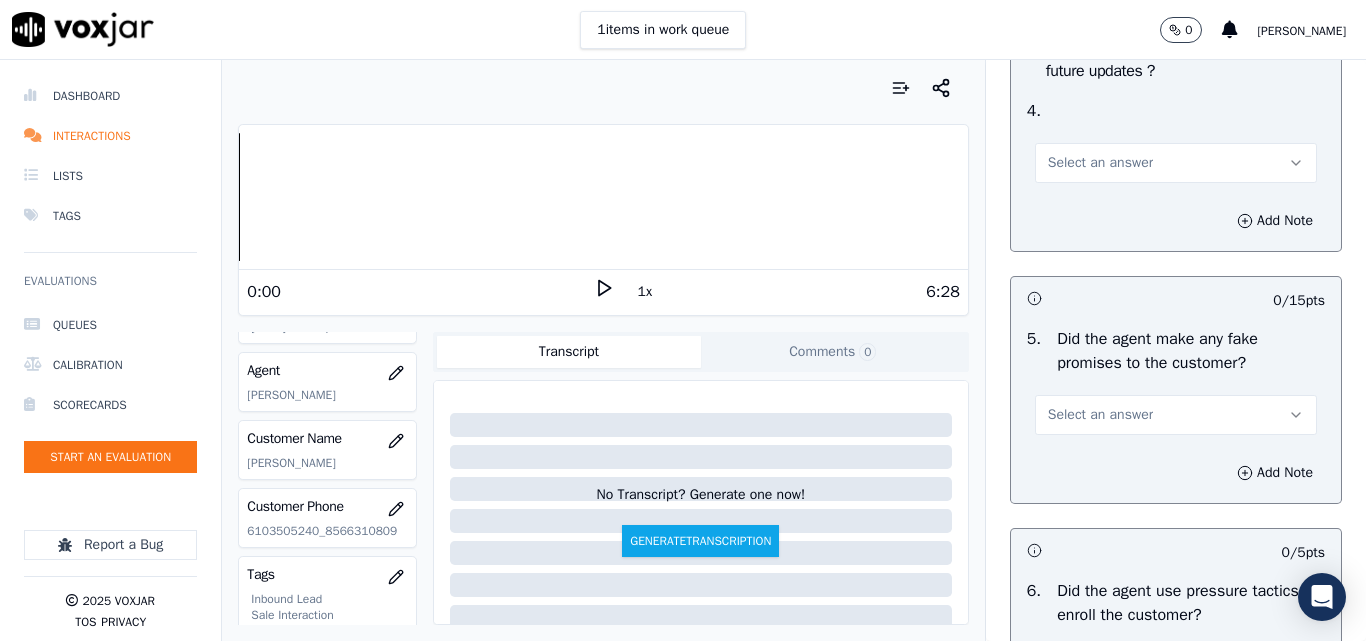 click on "Select an answer" at bounding box center [1100, 163] 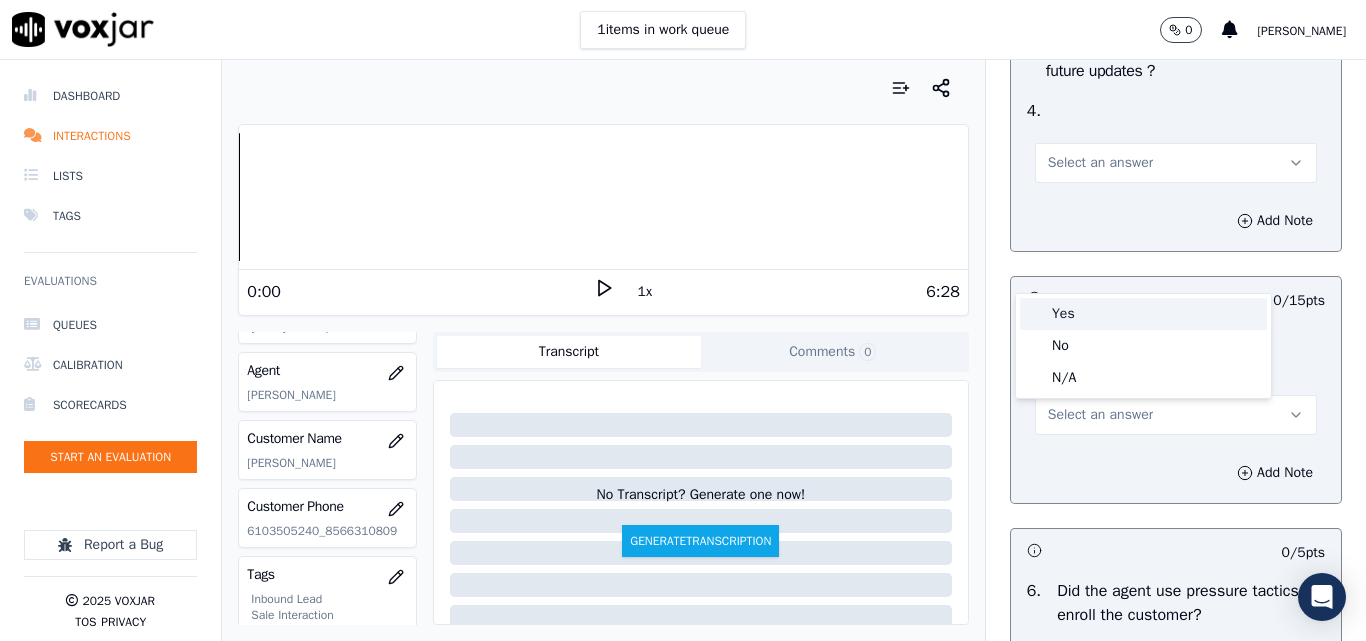 click on "Yes" at bounding box center [1143, 314] 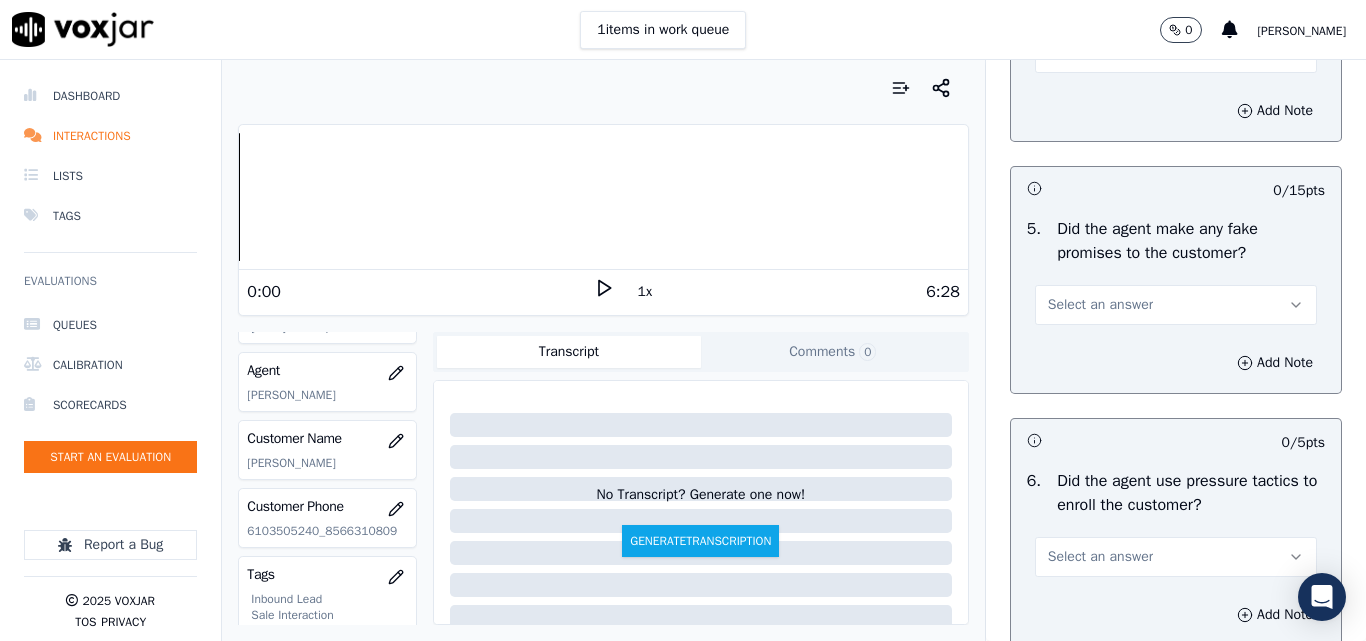 scroll, scrollTop: 5600, scrollLeft: 0, axis: vertical 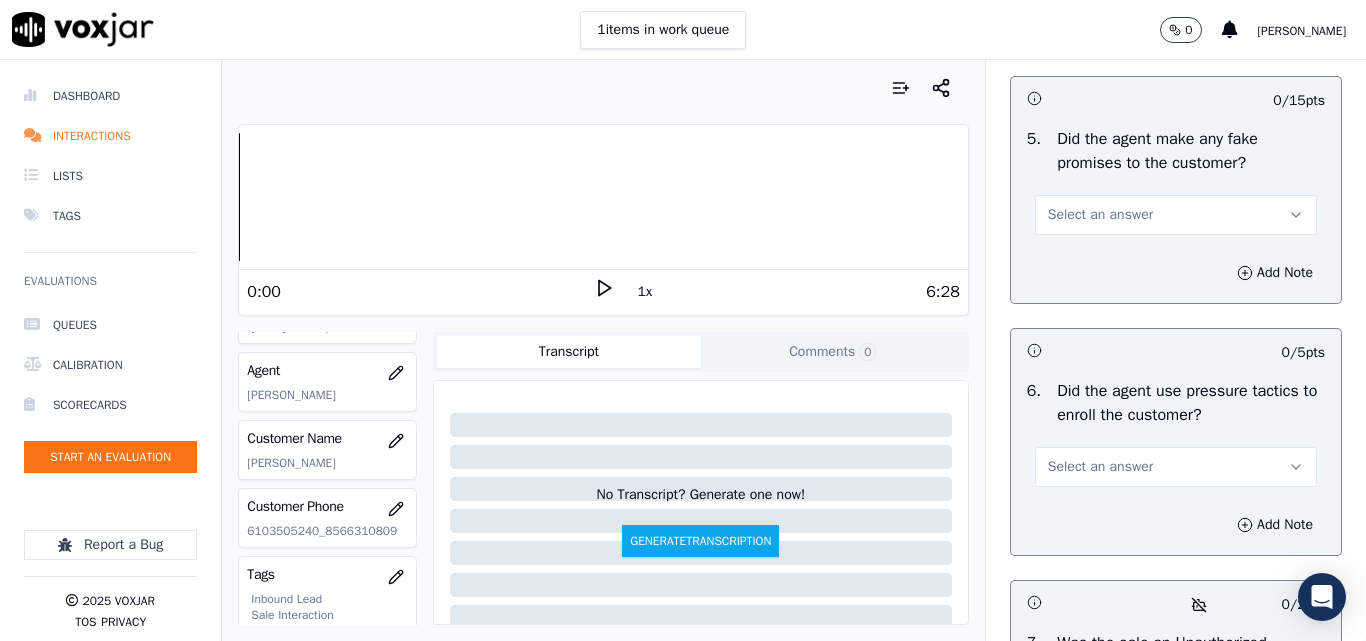 click on "Select an answer" at bounding box center [1100, 215] 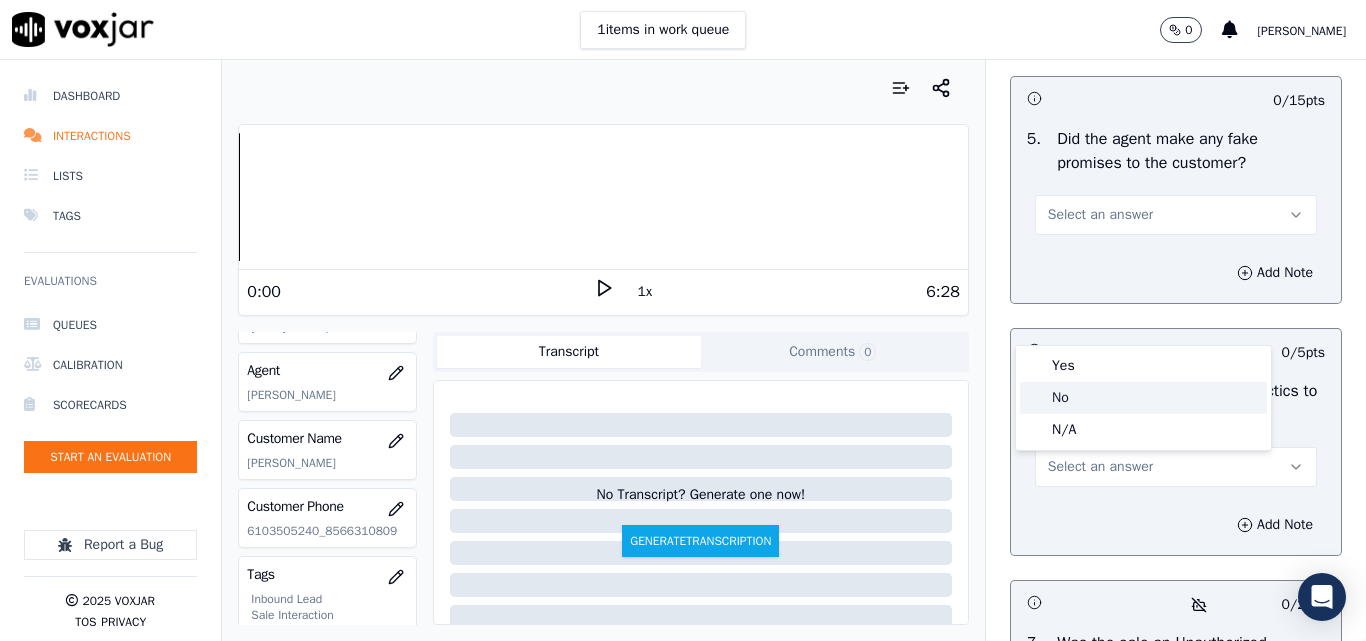 click on "No" 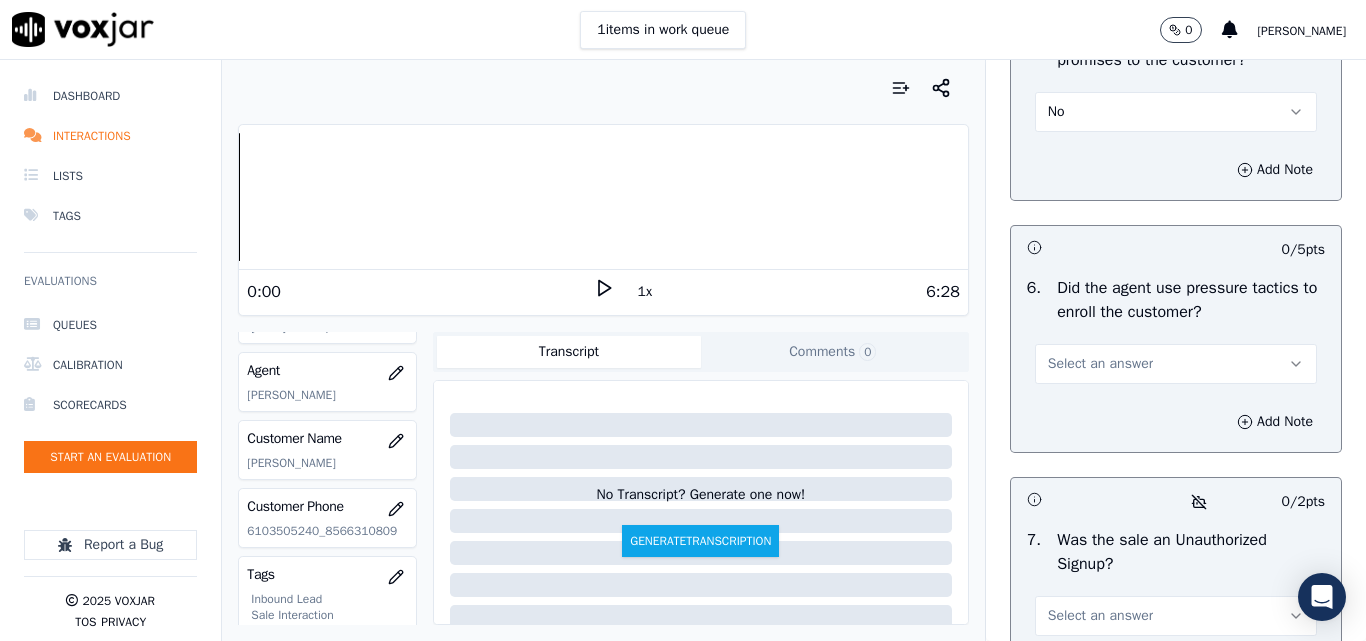 scroll, scrollTop: 5800, scrollLeft: 0, axis: vertical 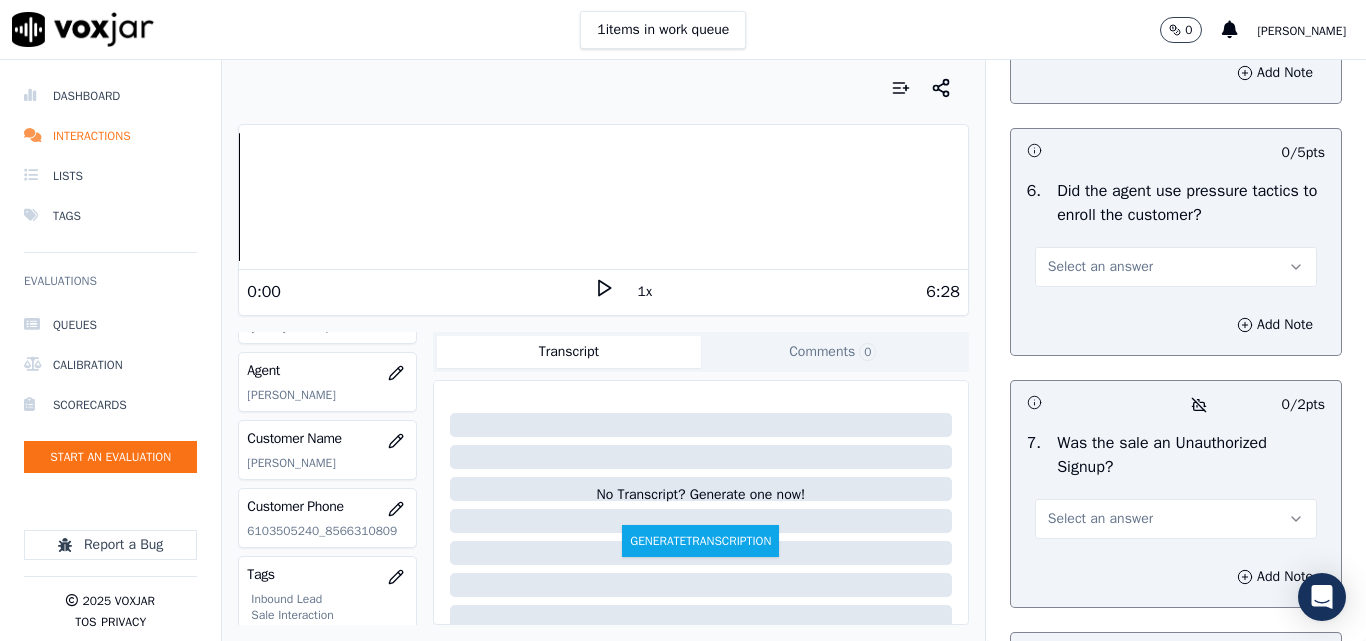 click on "Select an answer" at bounding box center (1176, 267) 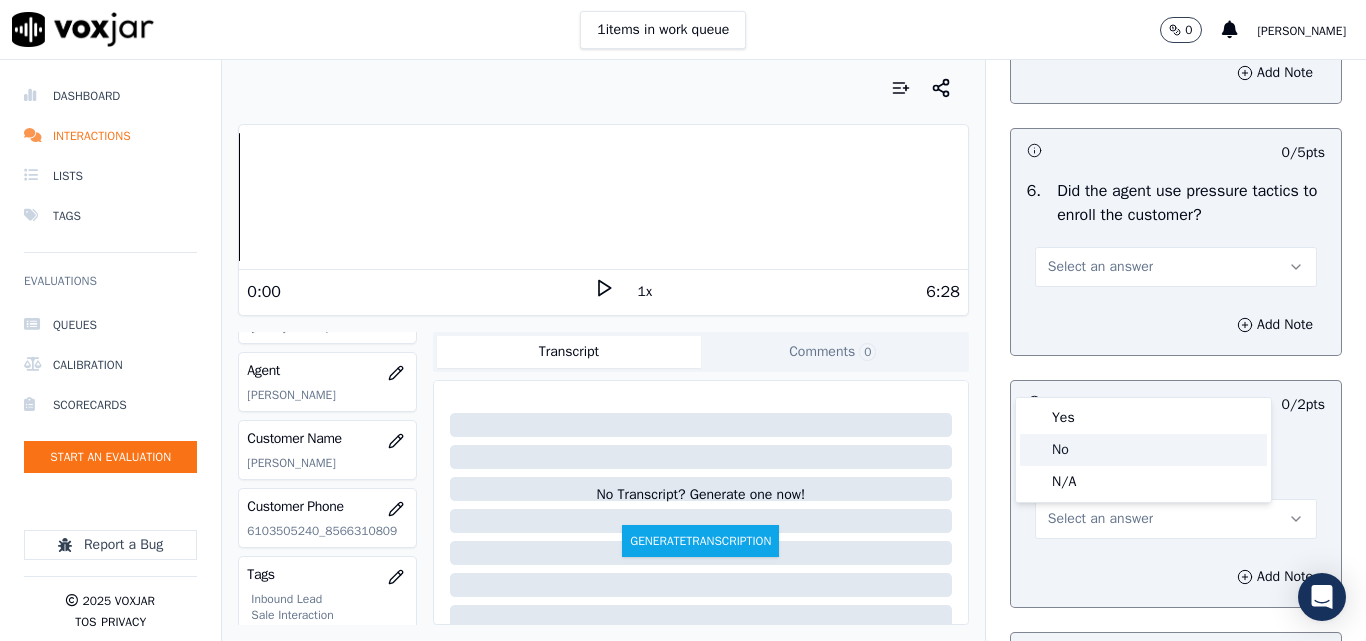 click on "No" 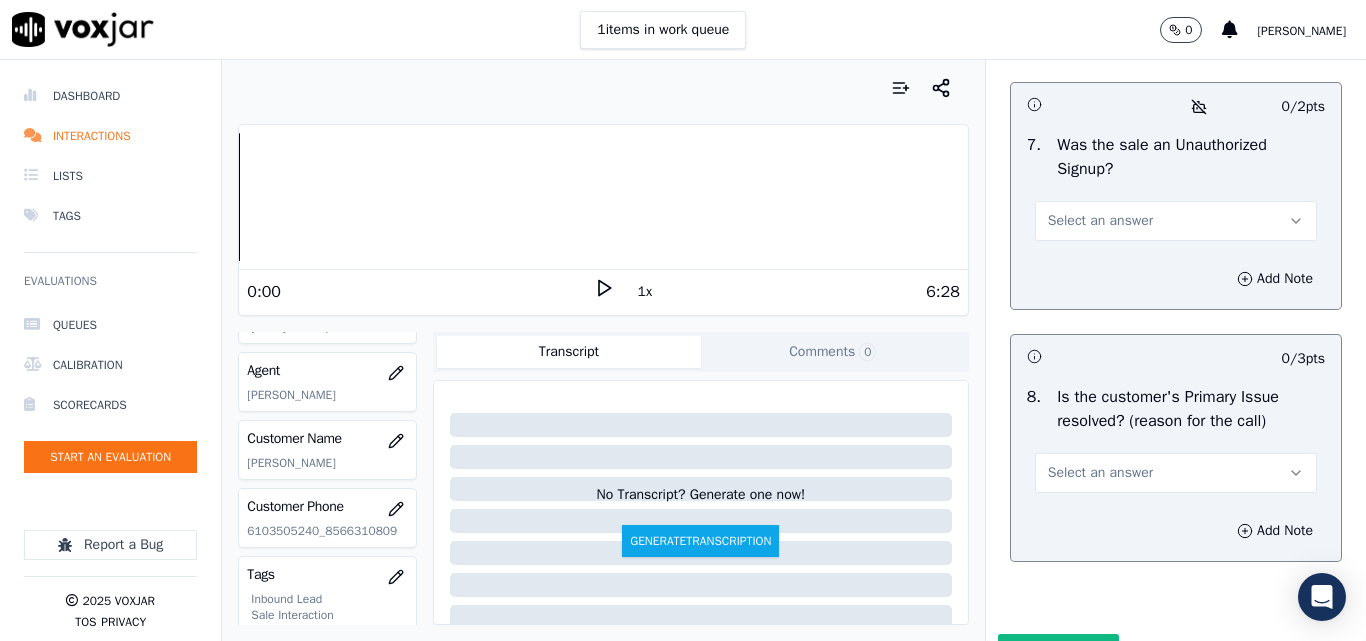 scroll, scrollTop: 6100, scrollLeft: 0, axis: vertical 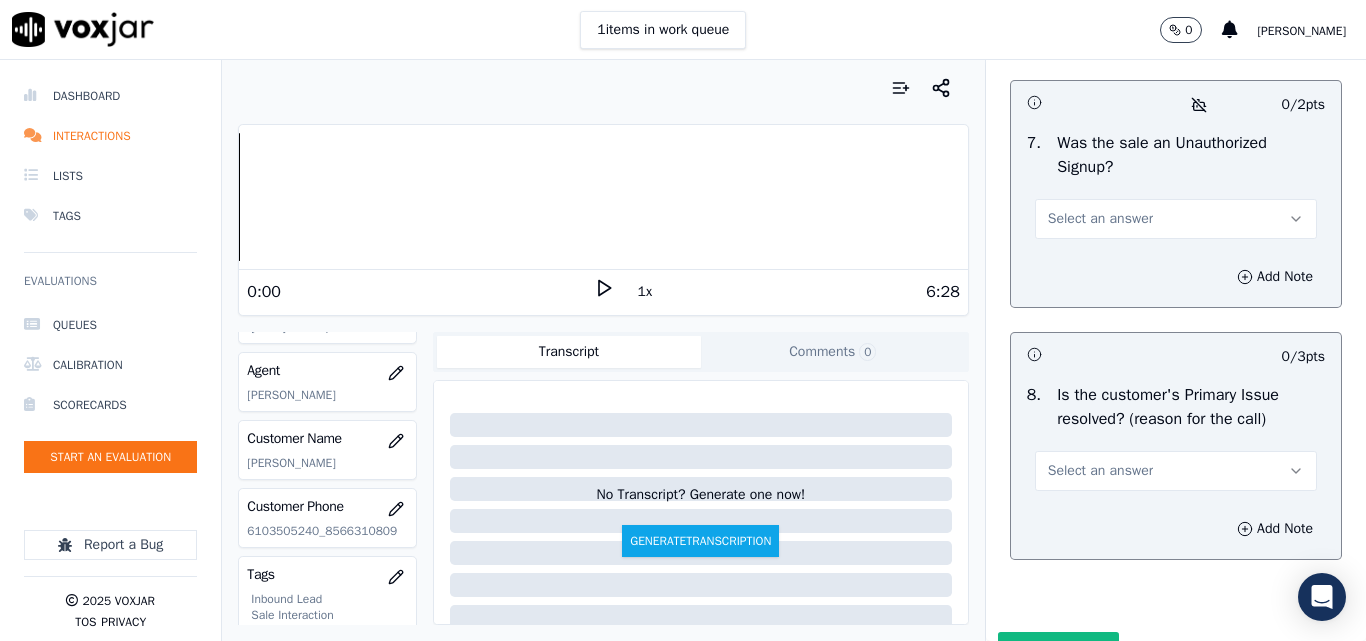 click on "Select an answer" at bounding box center (1100, 219) 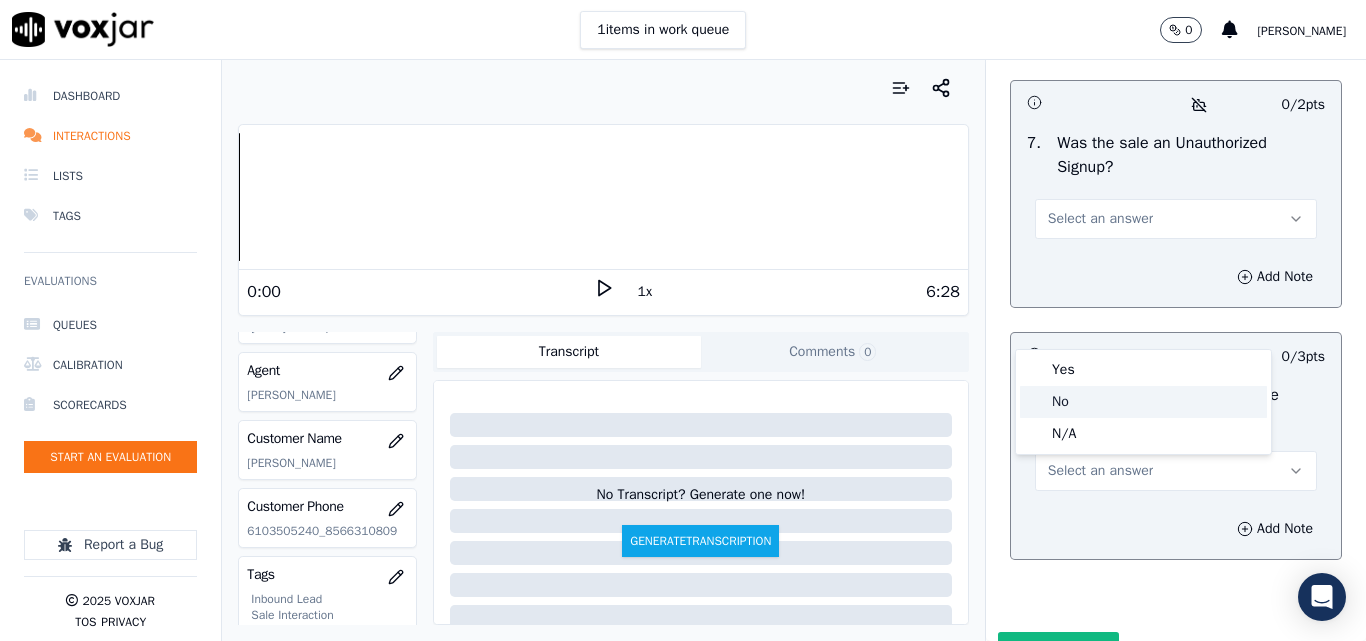 click on "No" 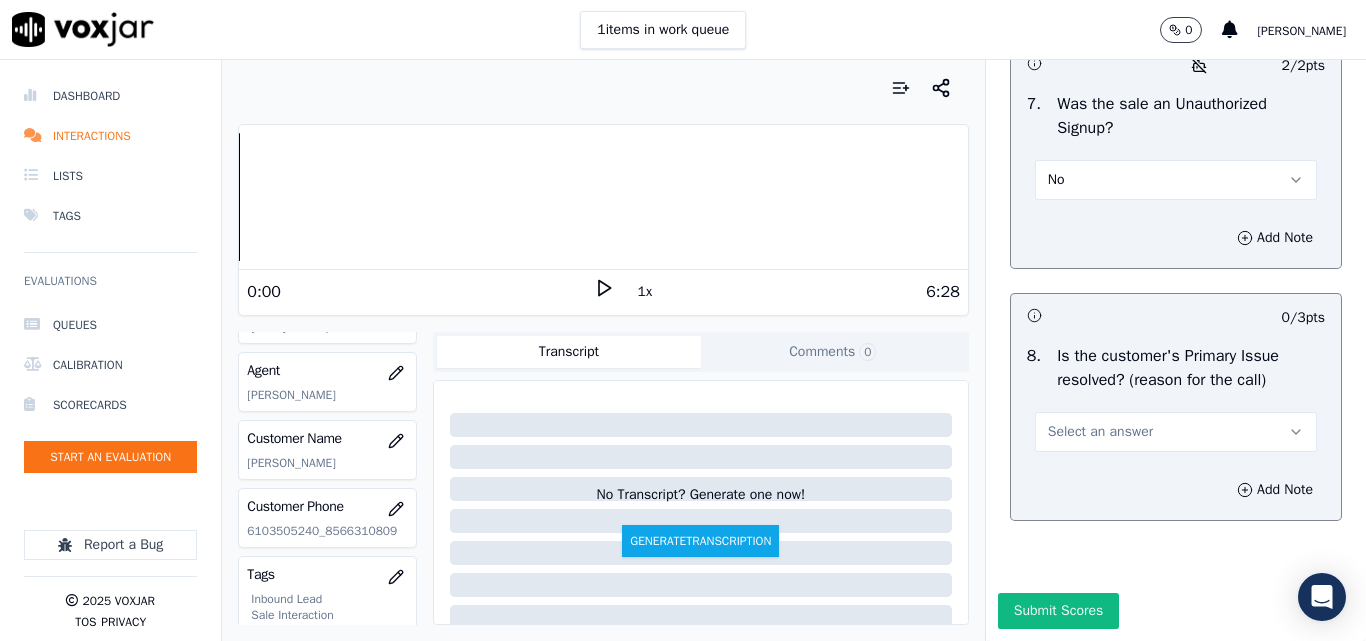 scroll, scrollTop: 6290, scrollLeft: 0, axis: vertical 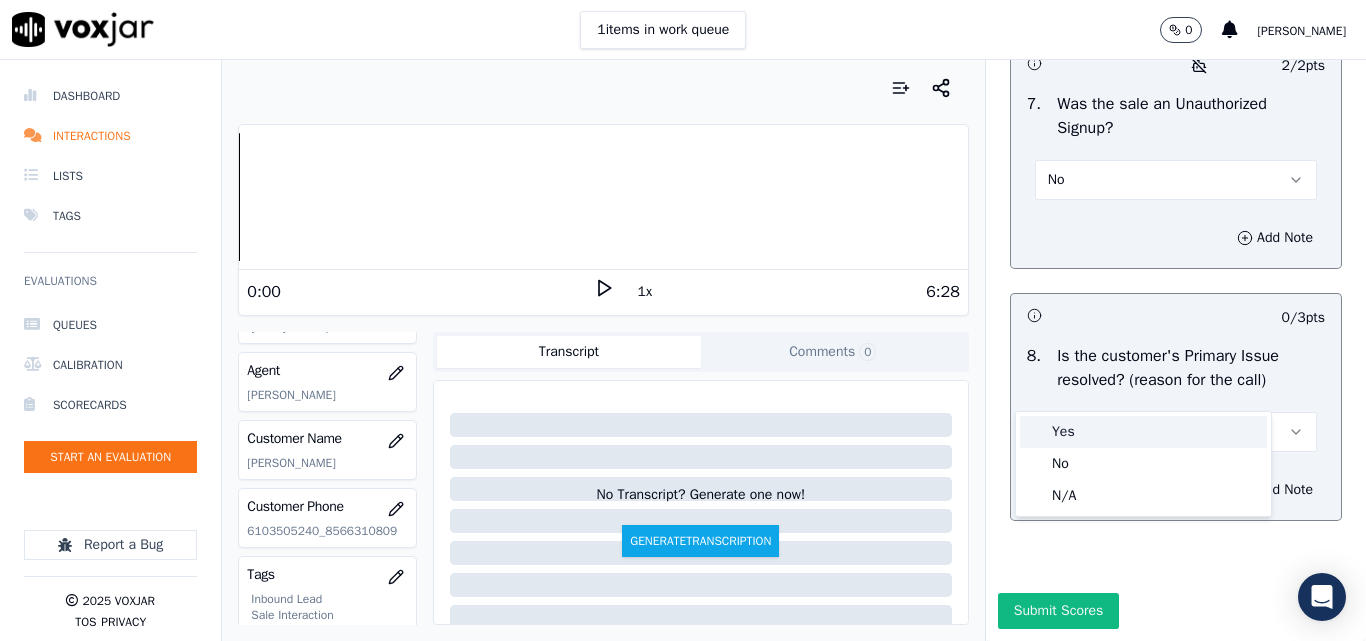 click on "Yes" at bounding box center (1143, 432) 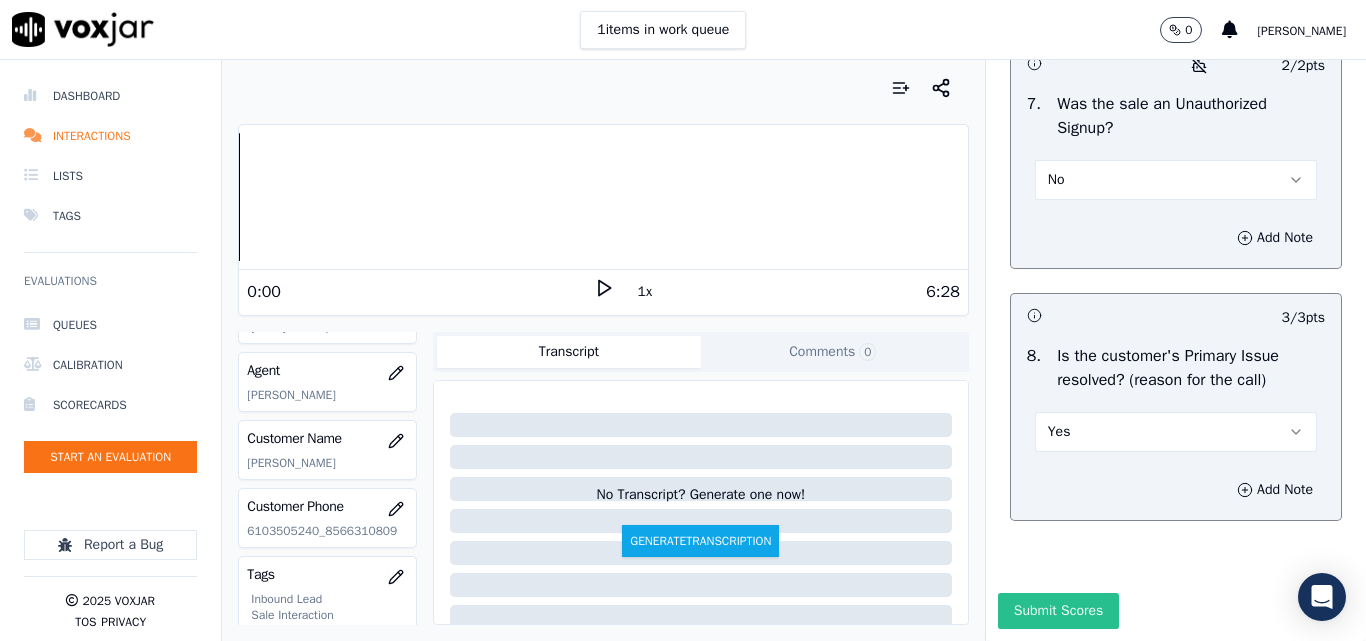 click on "Submit Scores" at bounding box center [1058, 611] 